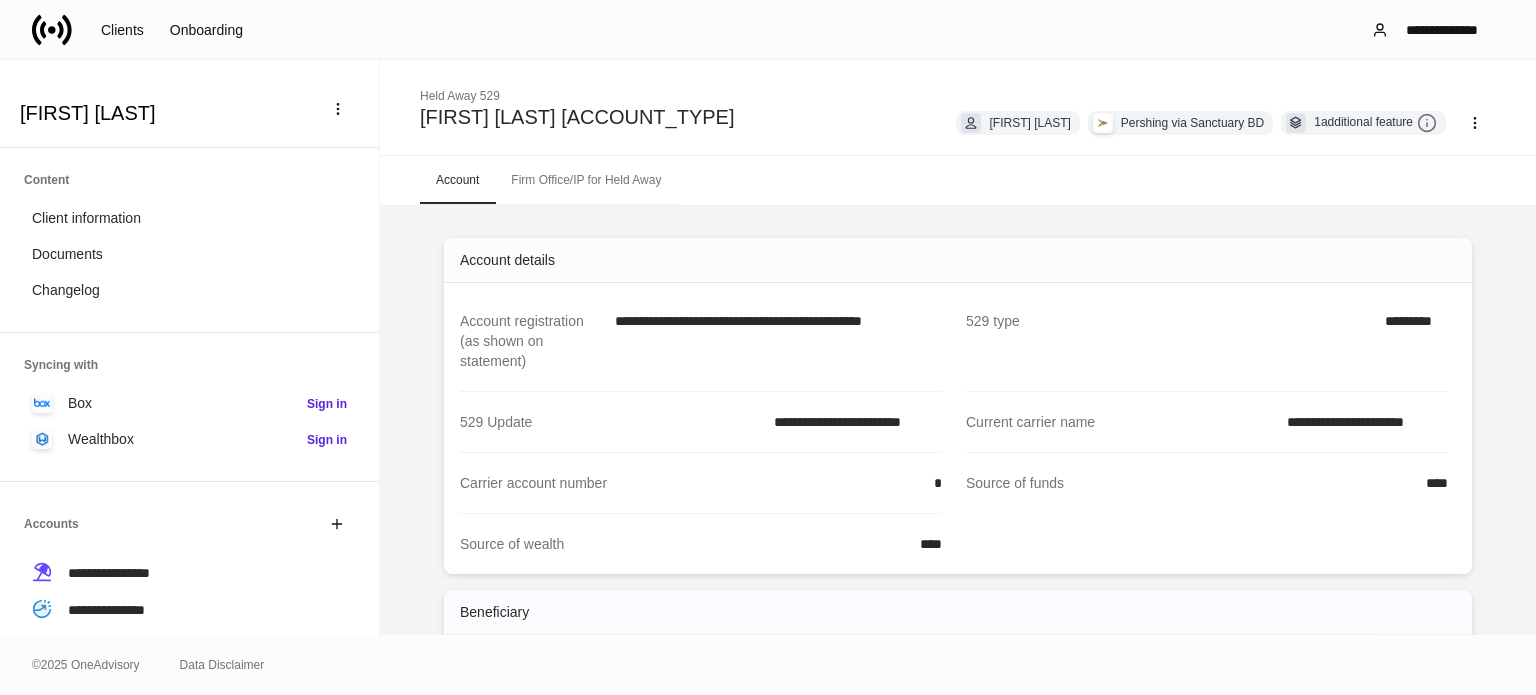 scroll, scrollTop: 0, scrollLeft: 0, axis: both 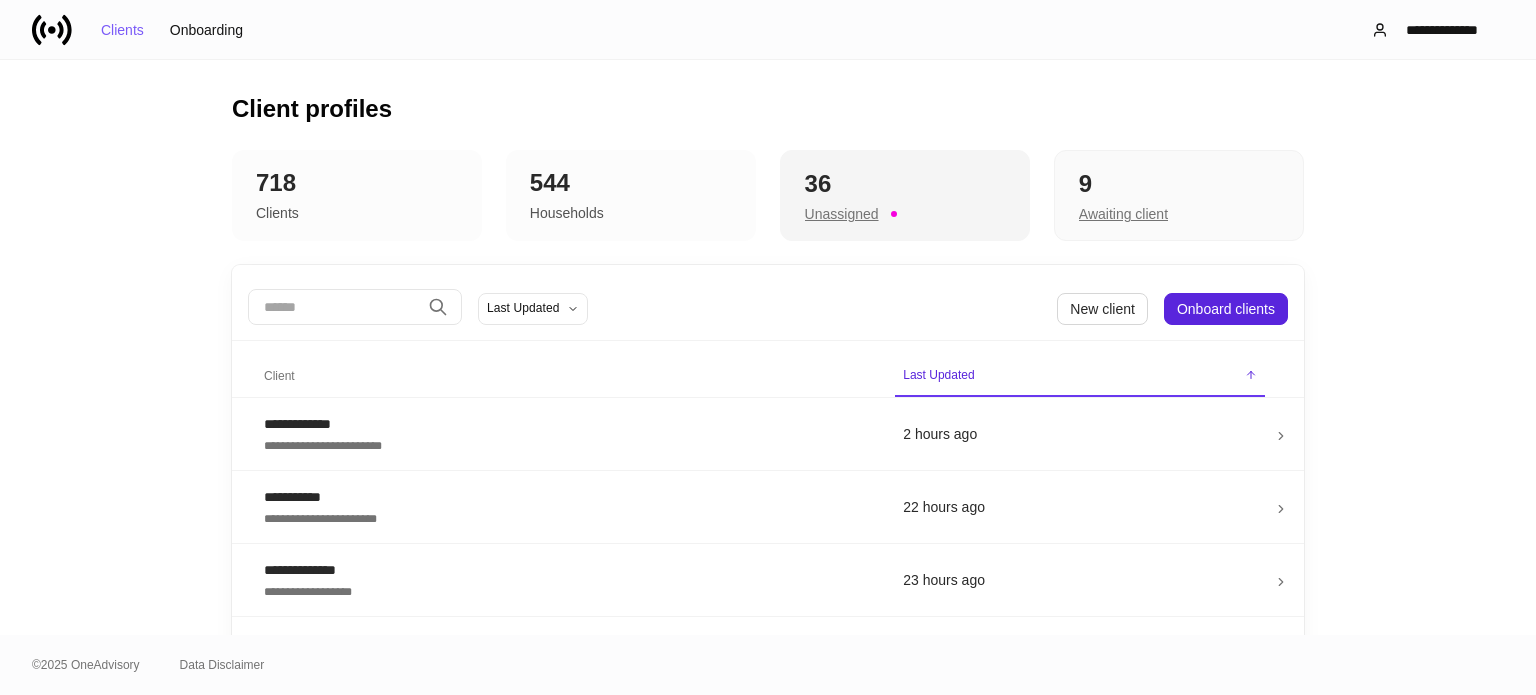 click on "Unassigned" at bounding box center (842, 214) 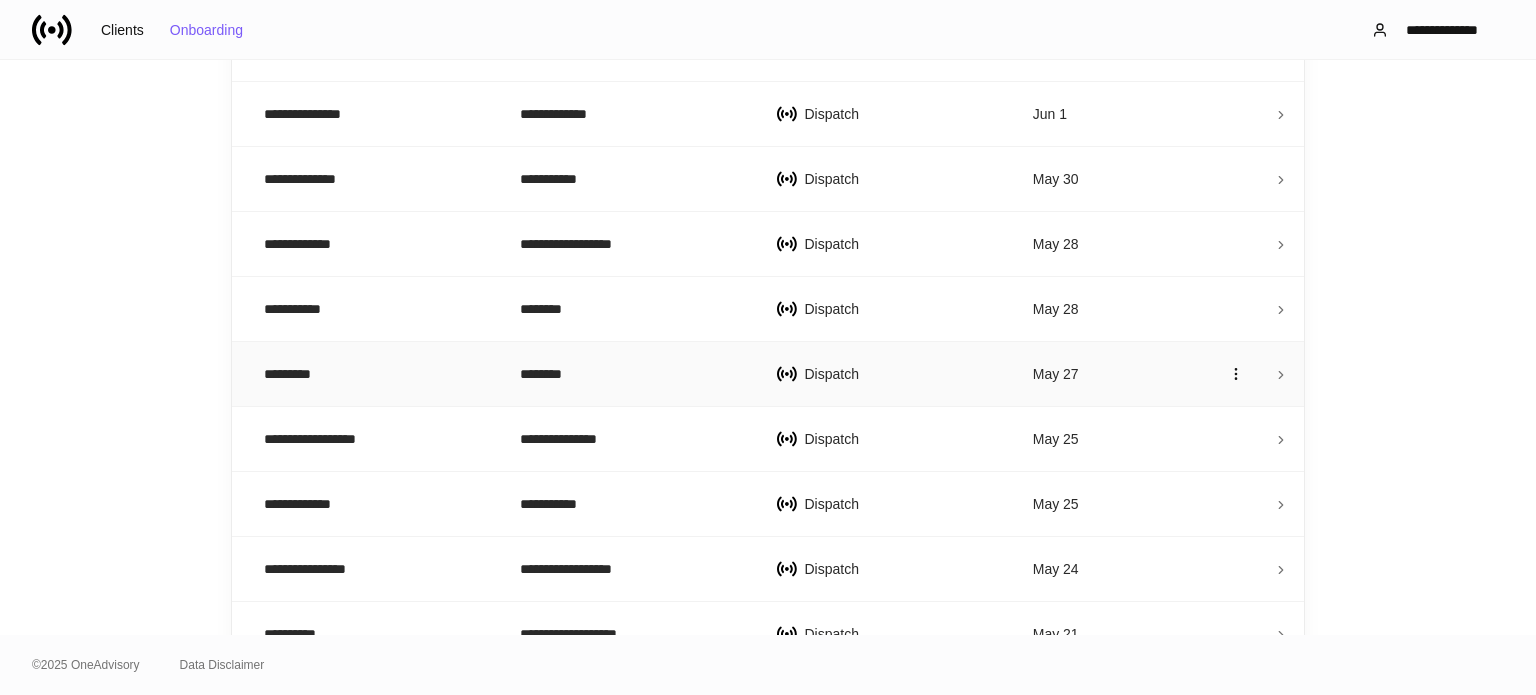 scroll, scrollTop: 1200, scrollLeft: 0, axis: vertical 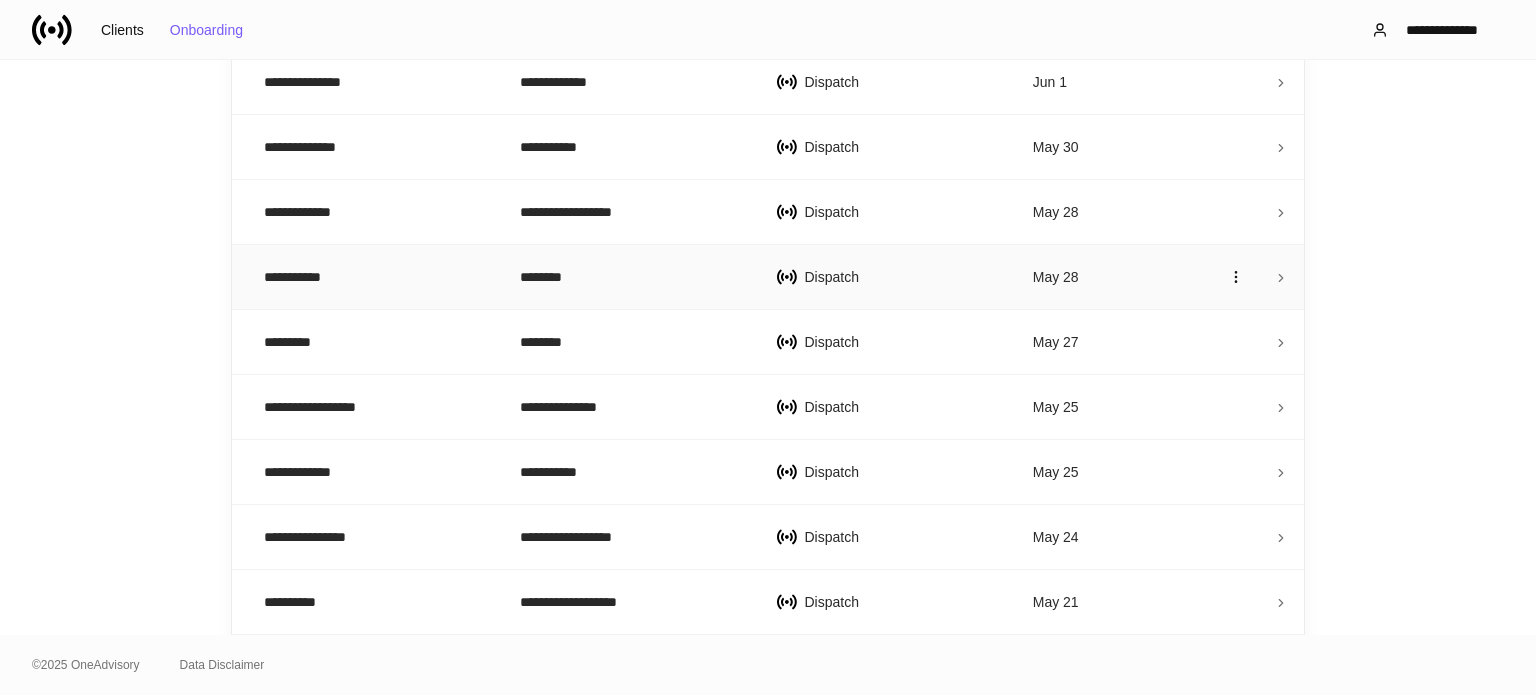 click on "**********" at bounding box center (376, 277) 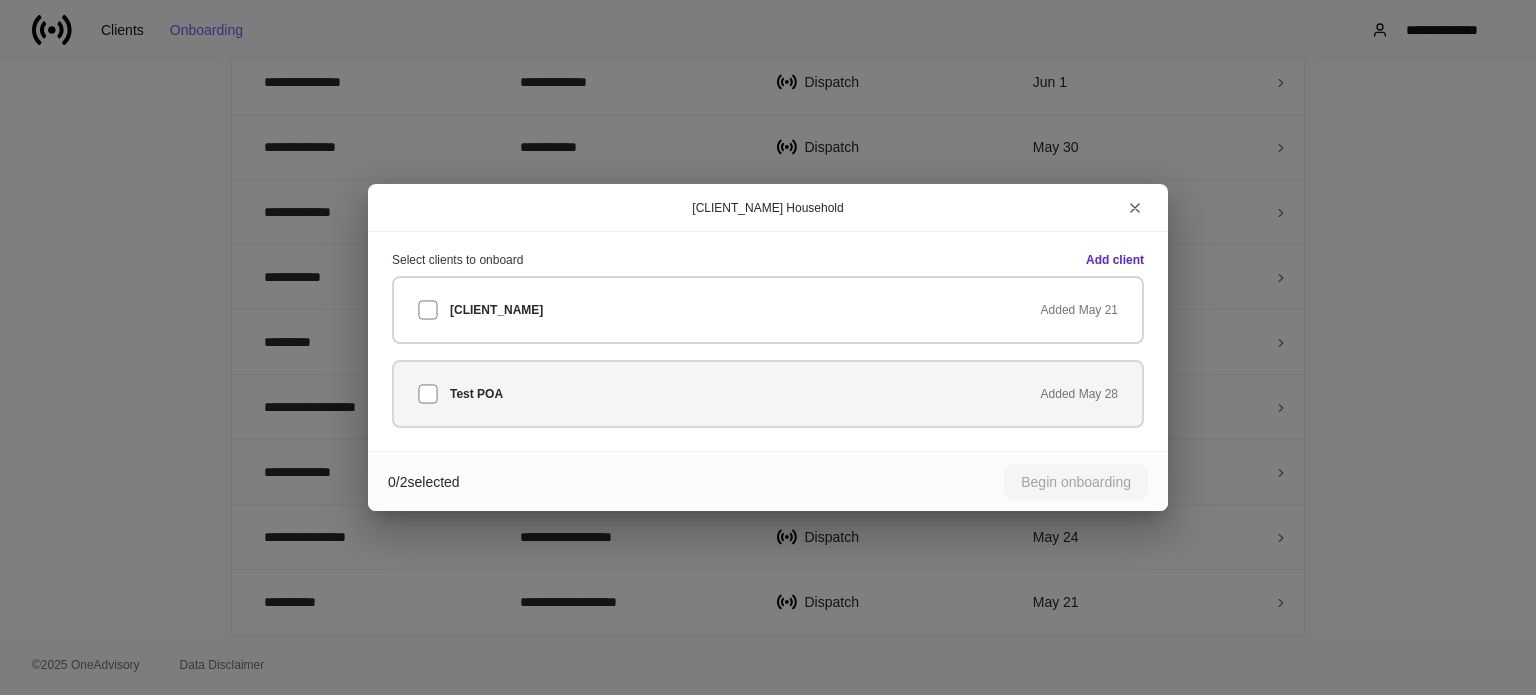 click on "Test POA Added   [MONTH] [DAY]" at bounding box center [768, 394] 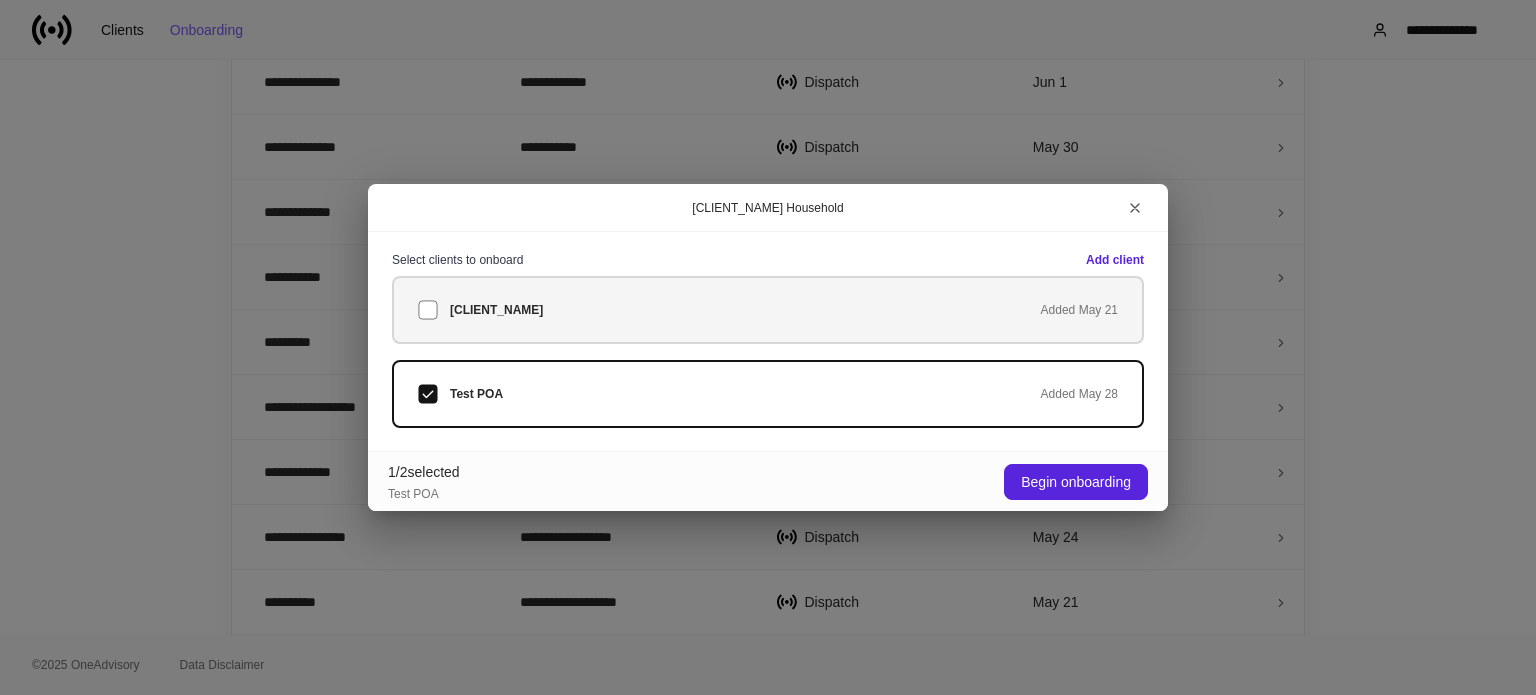 click on "[CLIENT_NAME] Added   [MONTH] [DAY]" at bounding box center (768, 310) 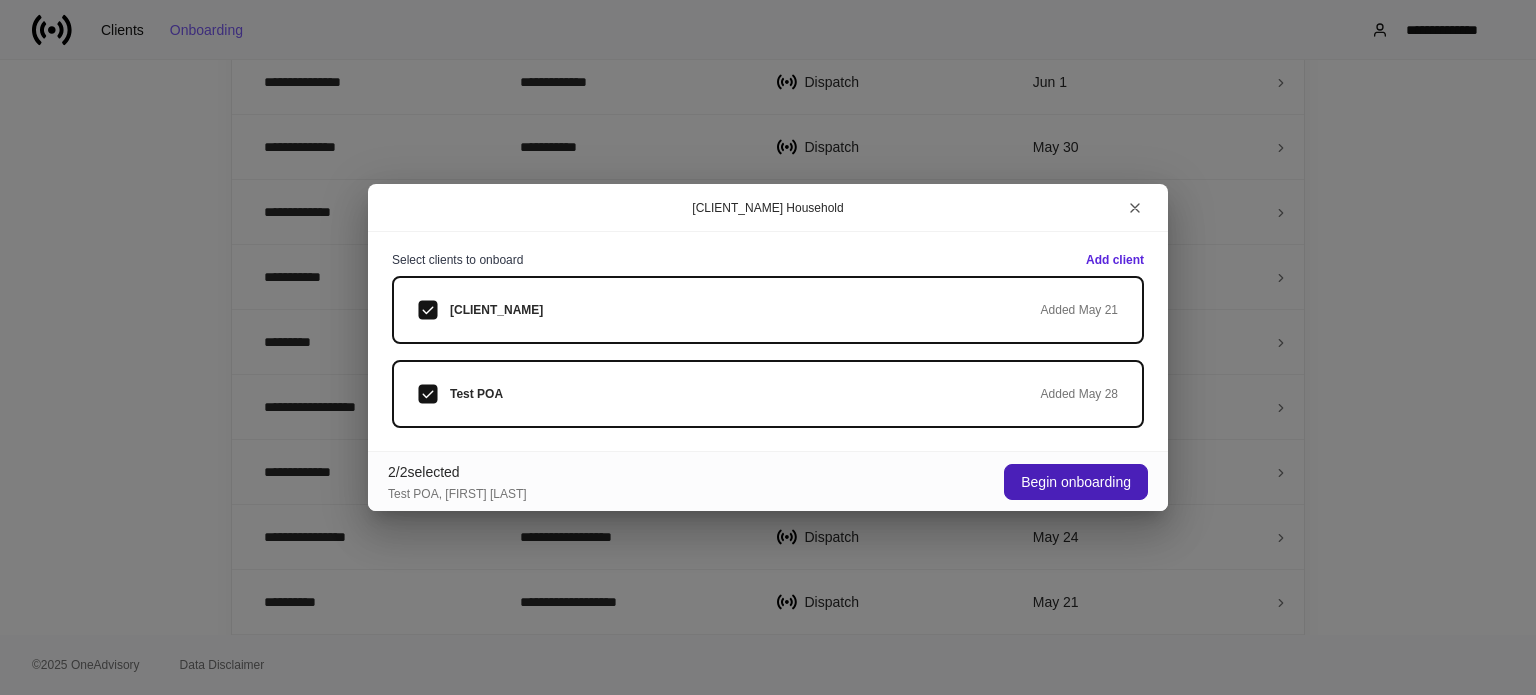 click on "Begin onboarding" at bounding box center (1076, 482) 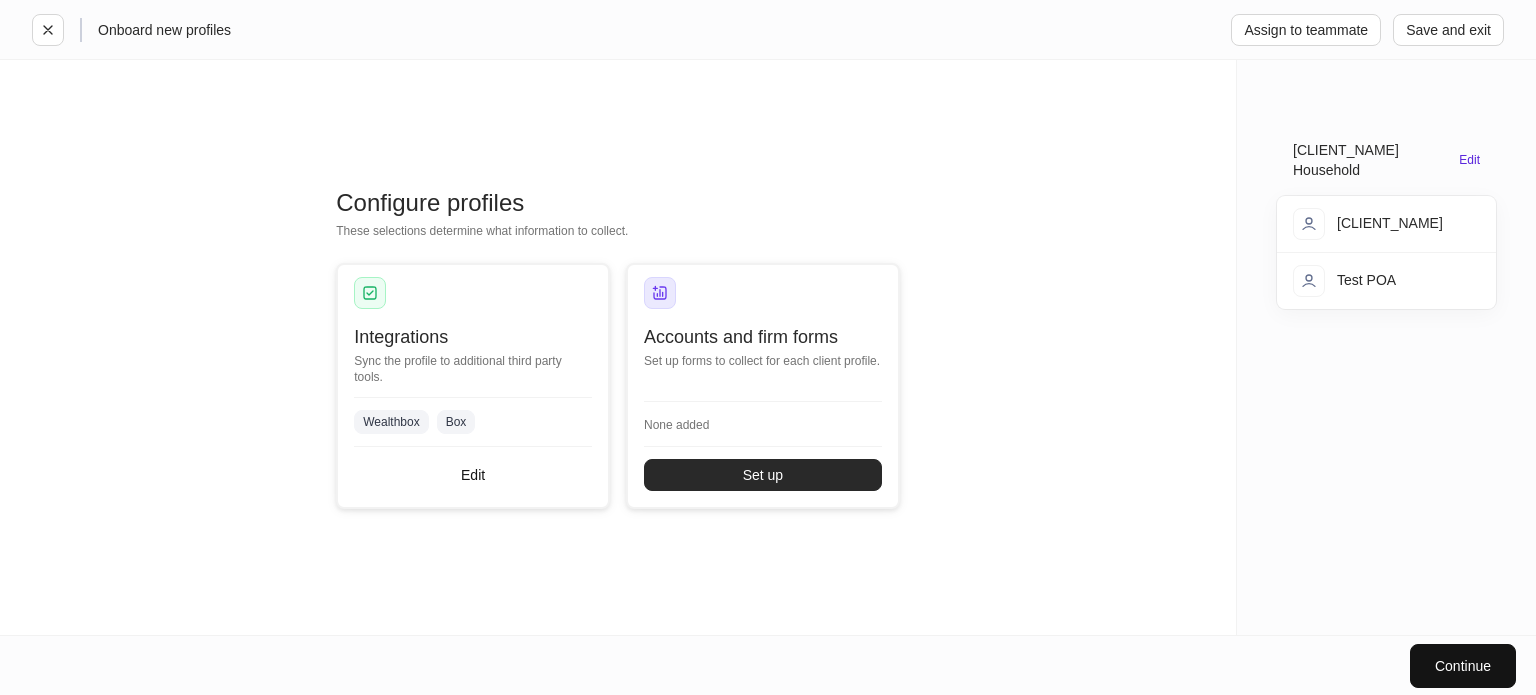 click on "Set up" at bounding box center (763, 475) 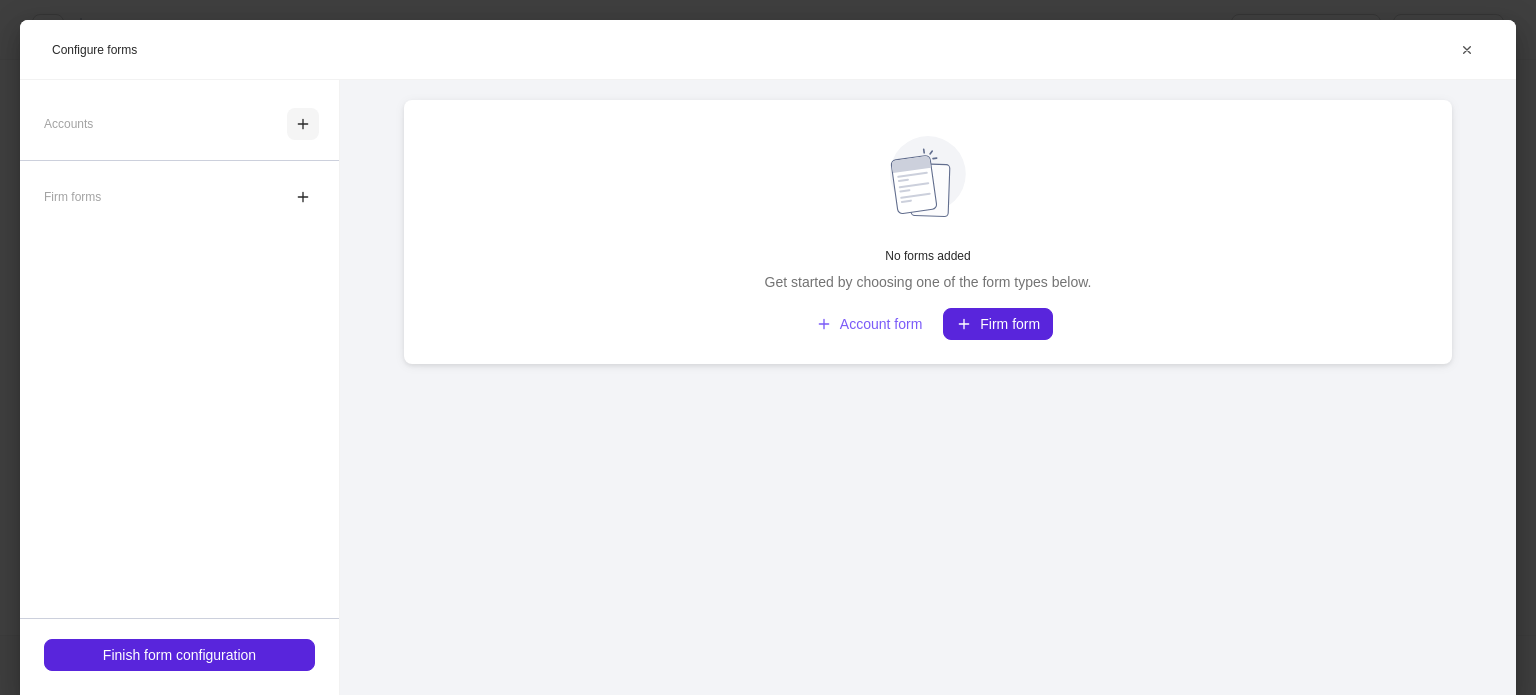 click 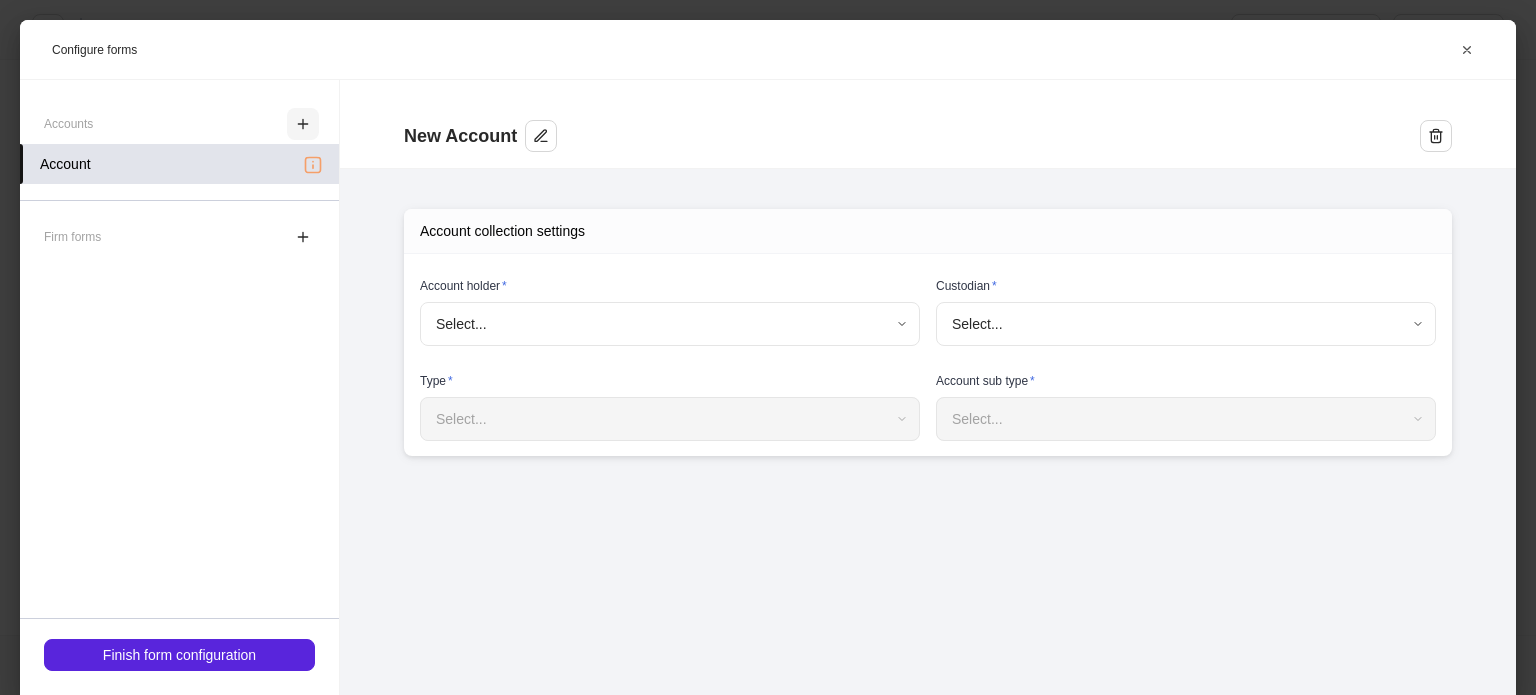 type on "**********" 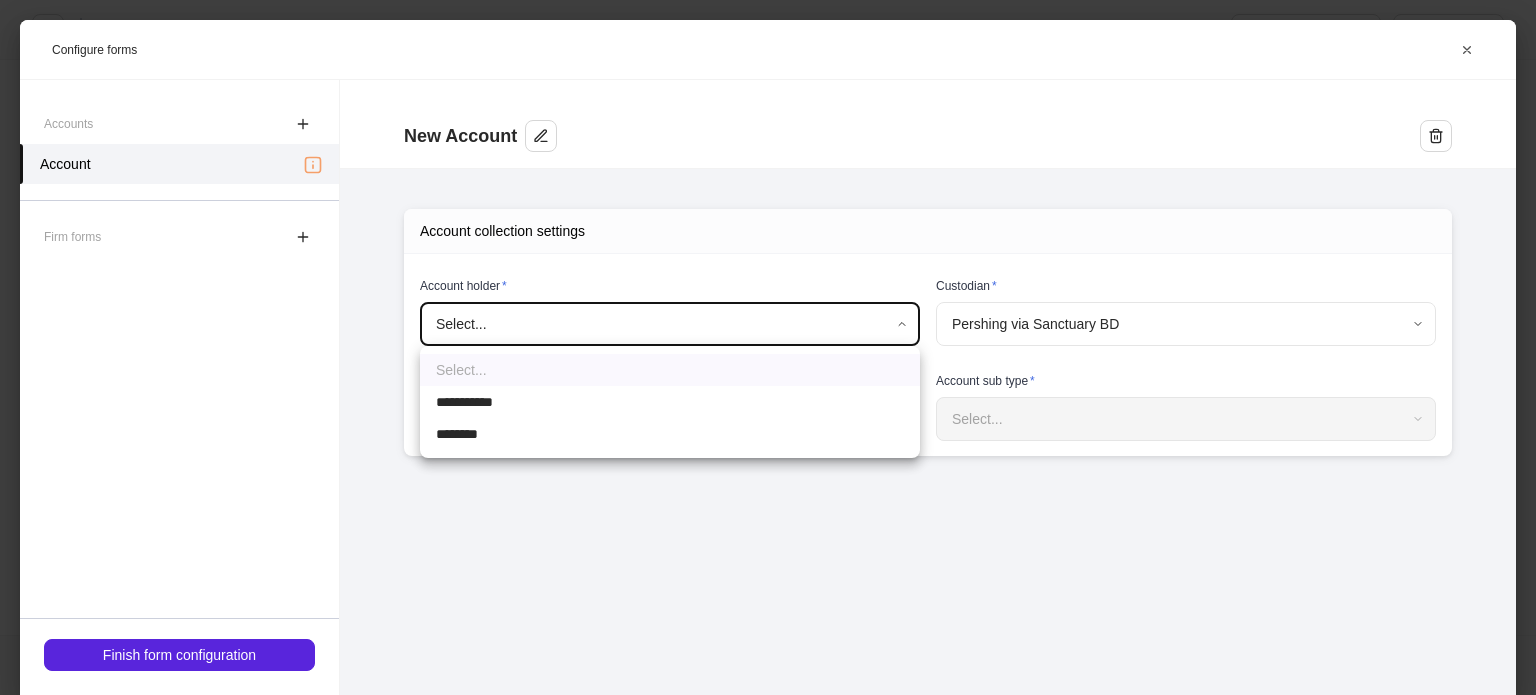 click on "**********" at bounding box center (768, 347) 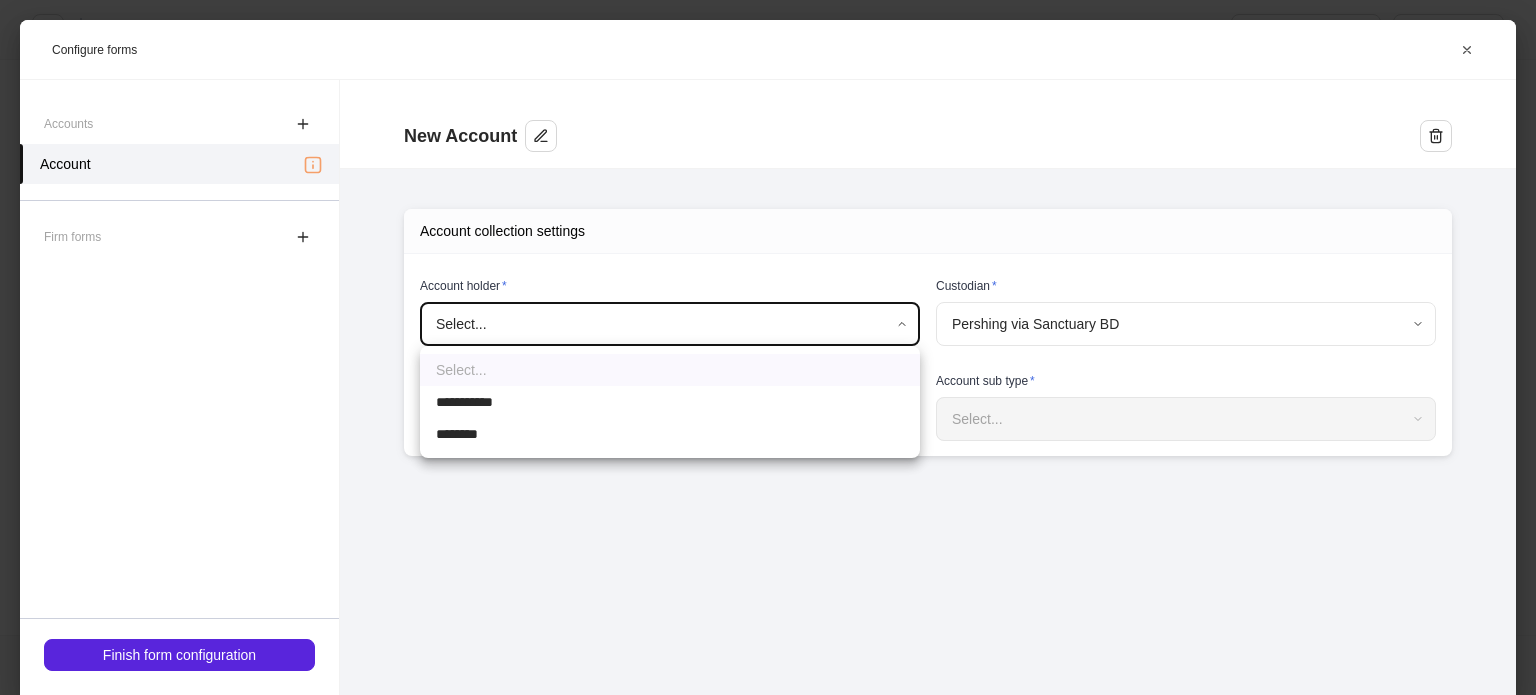 click on "**********" at bounding box center [670, 402] 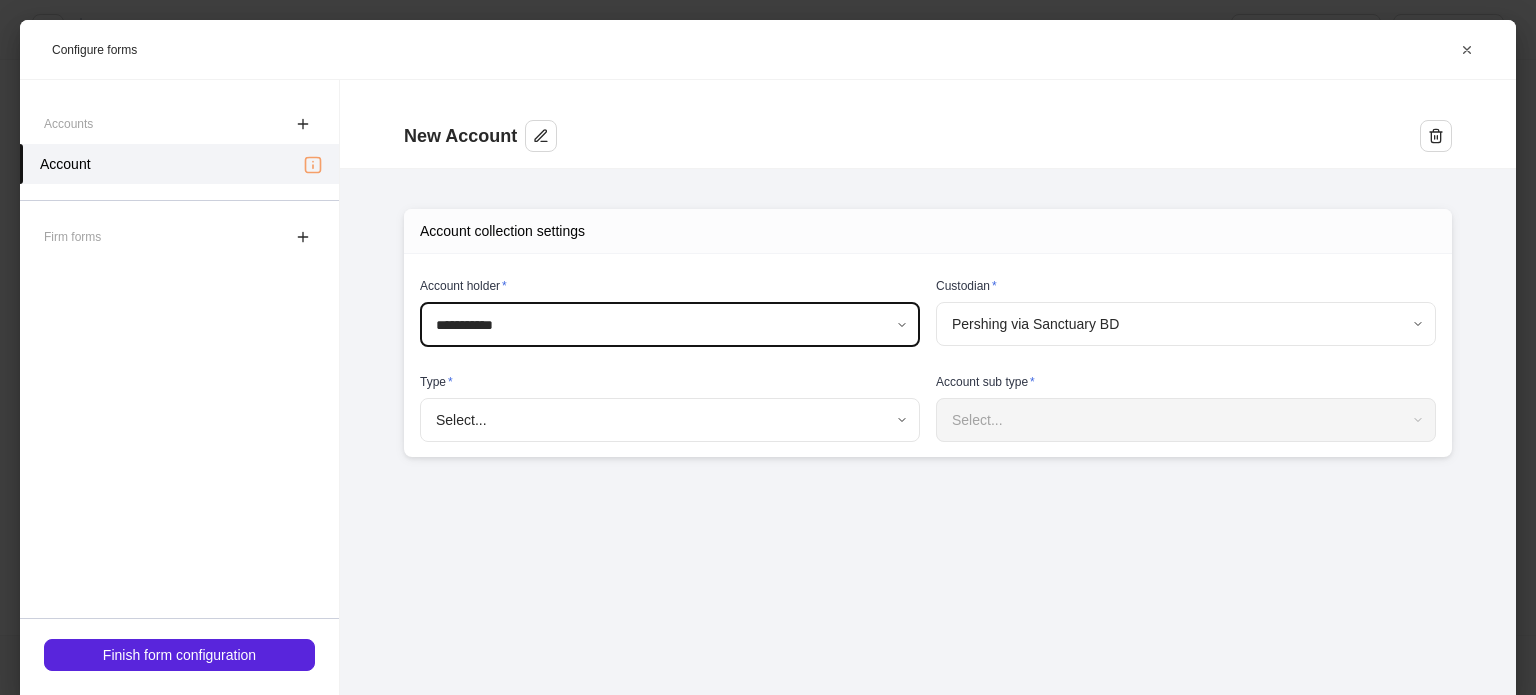 click on "**********" at bounding box center (768, 347) 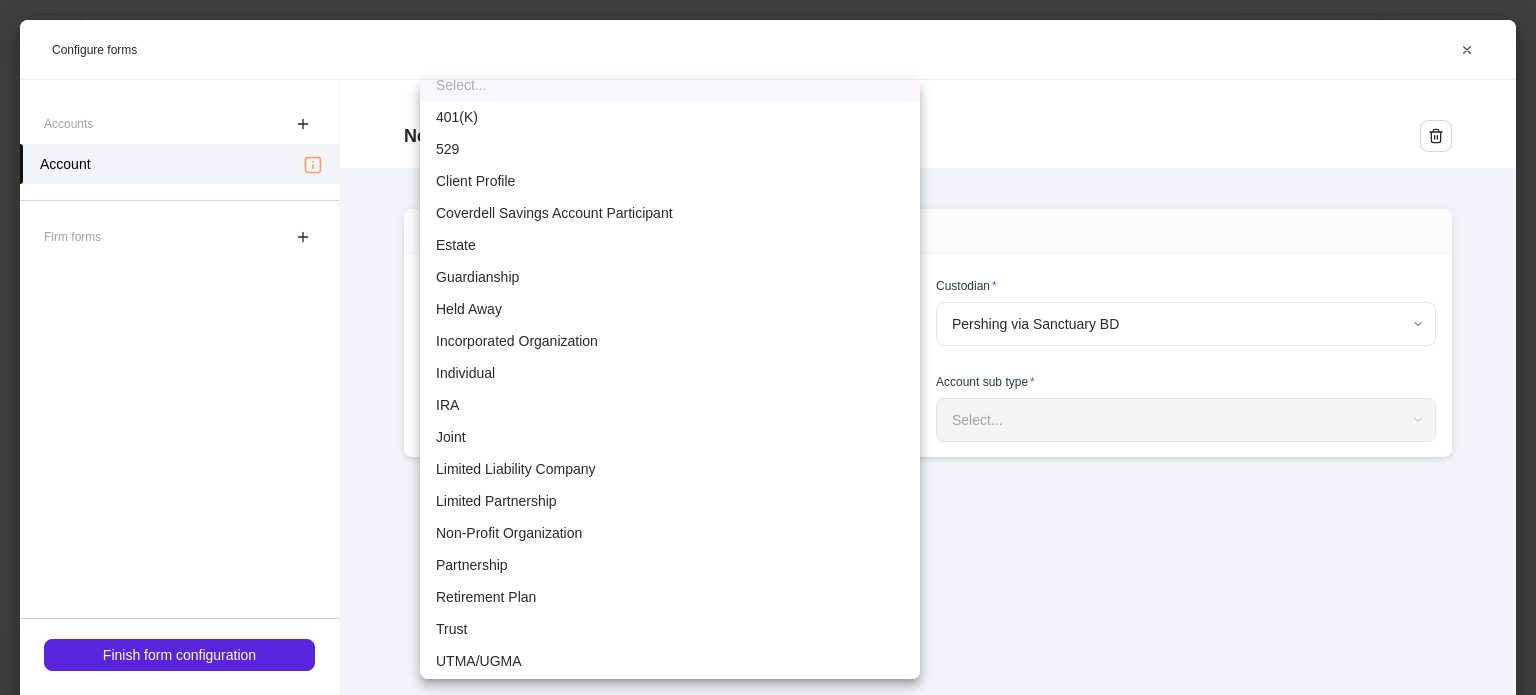 scroll, scrollTop: 24, scrollLeft: 0, axis: vertical 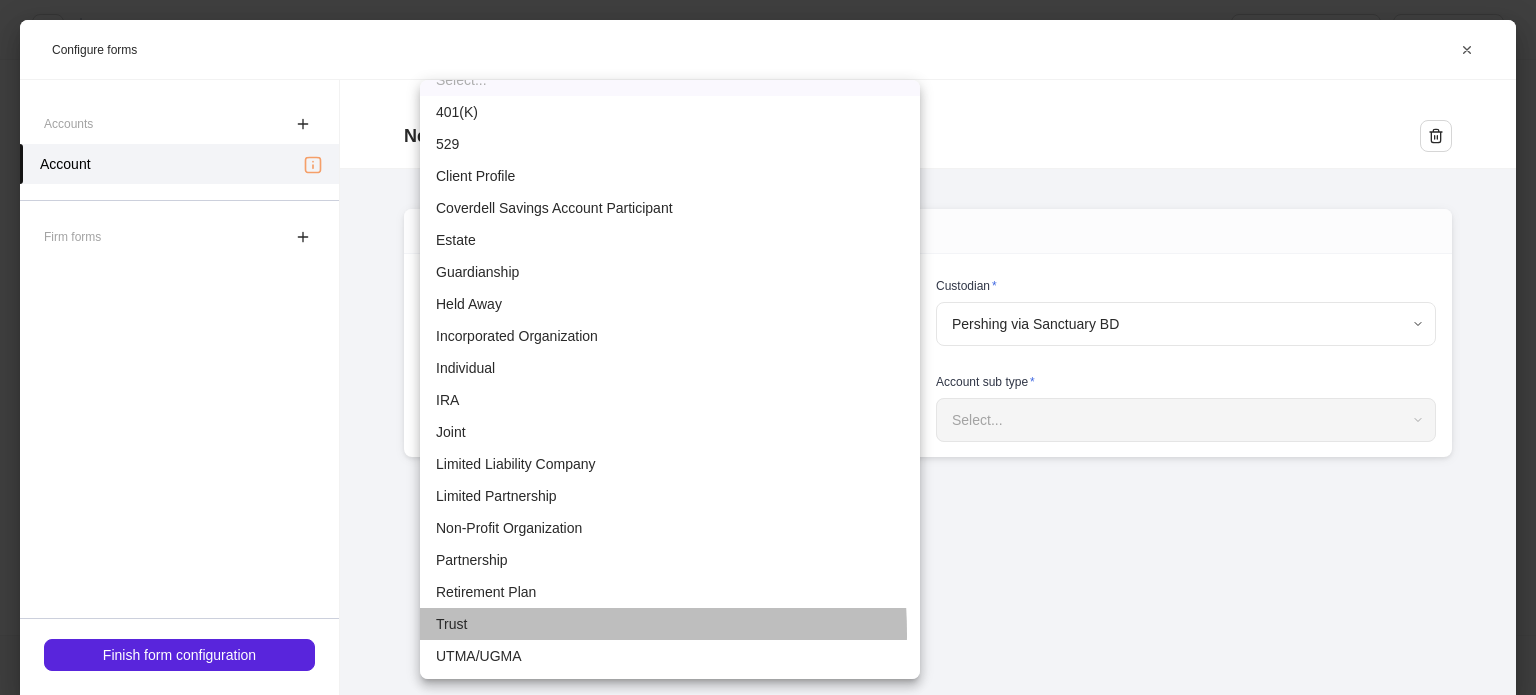 click on "Trust" at bounding box center (670, 624) 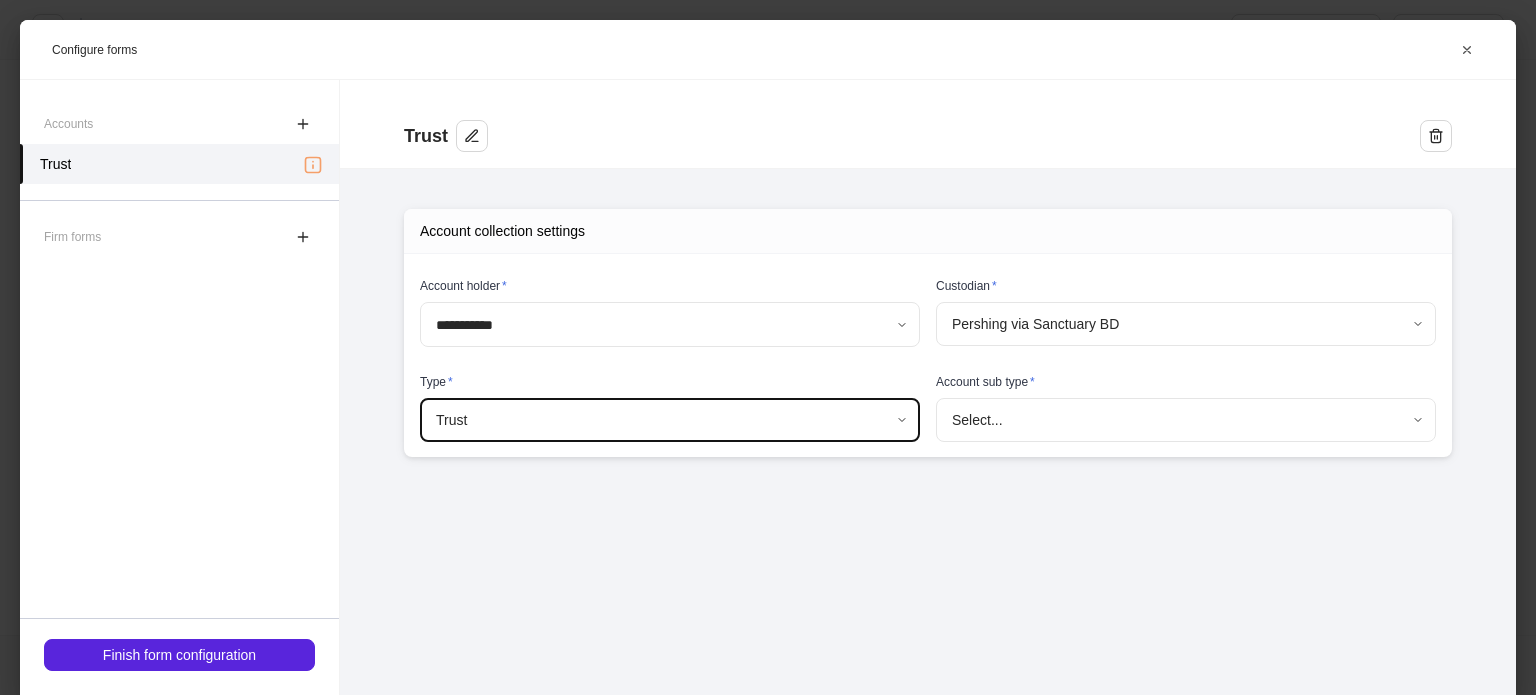 click on "**********" at bounding box center [768, 347] 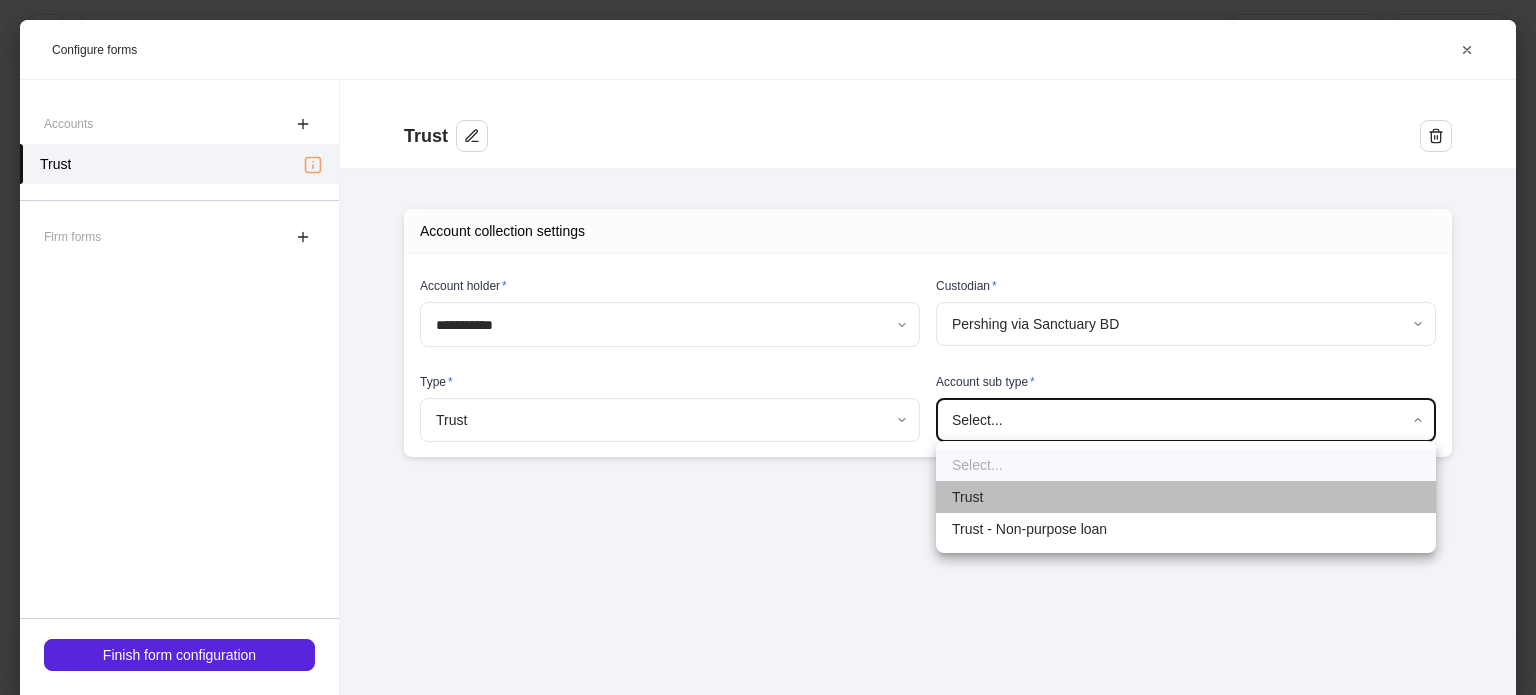 click on "Trust" at bounding box center (1186, 497) 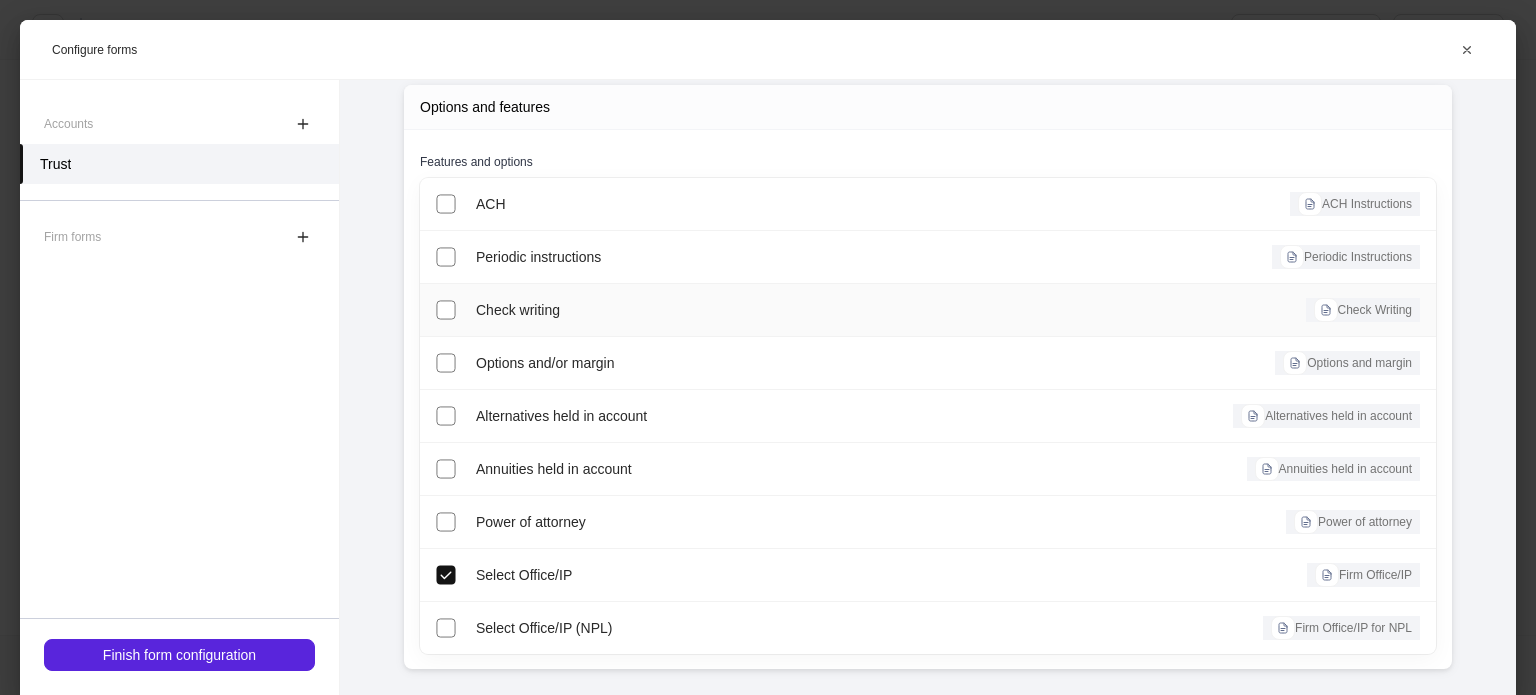 scroll, scrollTop: 403, scrollLeft: 0, axis: vertical 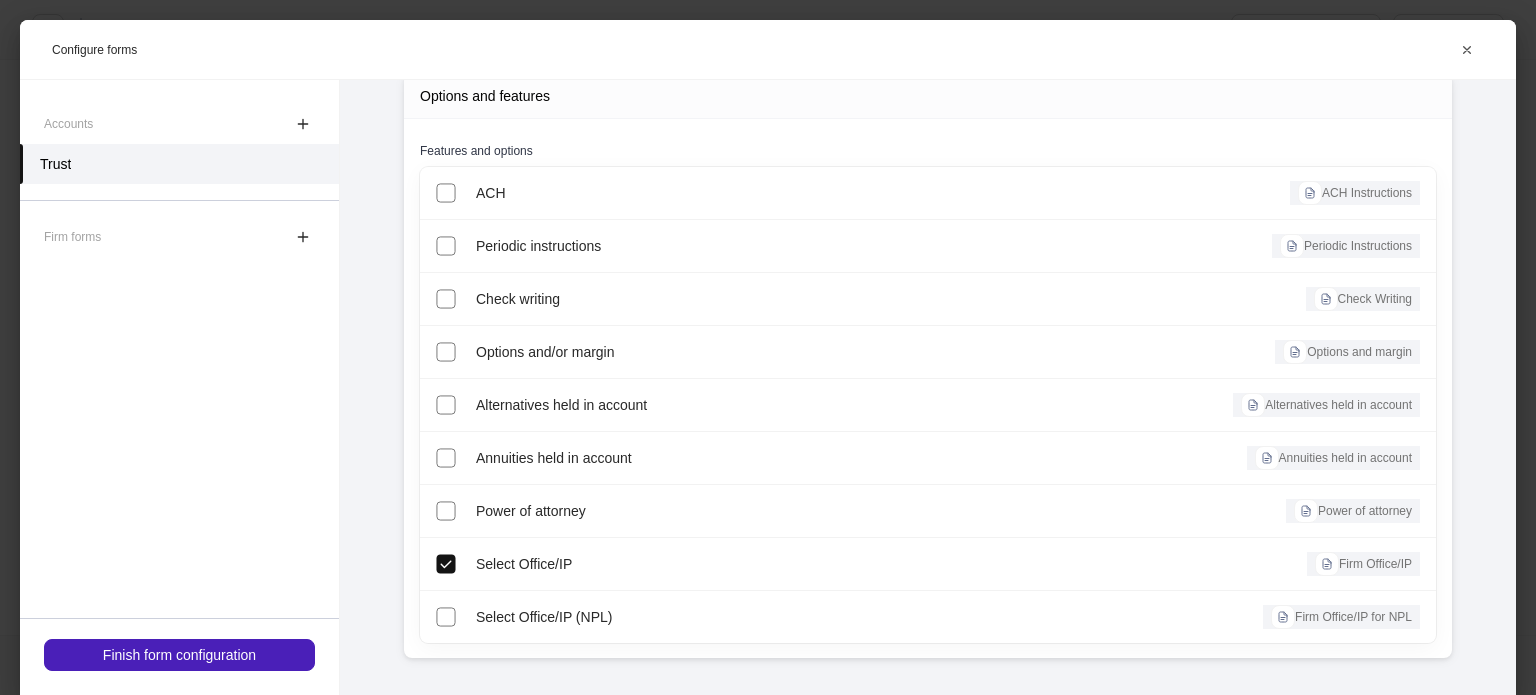 click on "Finish form configuration" at bounding box center [179, 655] 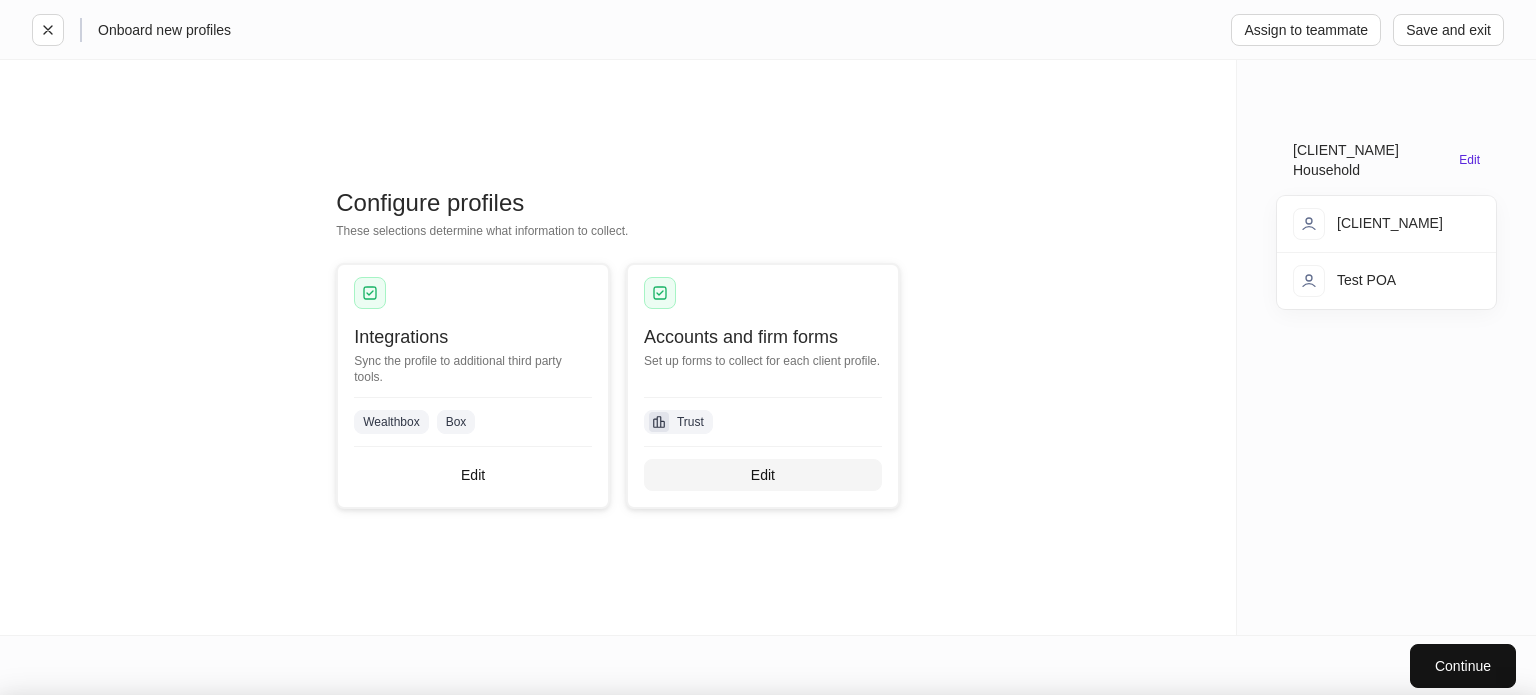 scroll, scrollTop: 383, scrollLeft: 0, axis: vertical 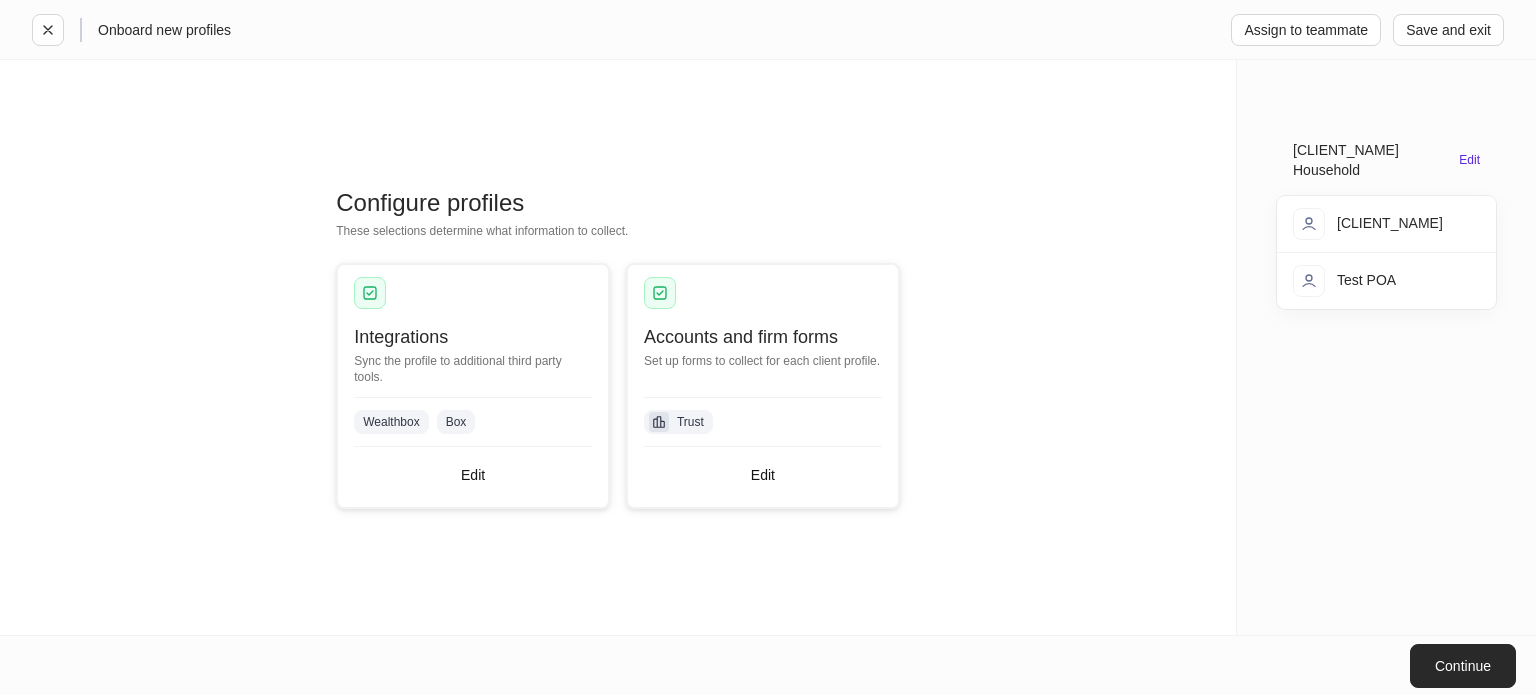 click on "Continue" at bounding box center [1463, 666] 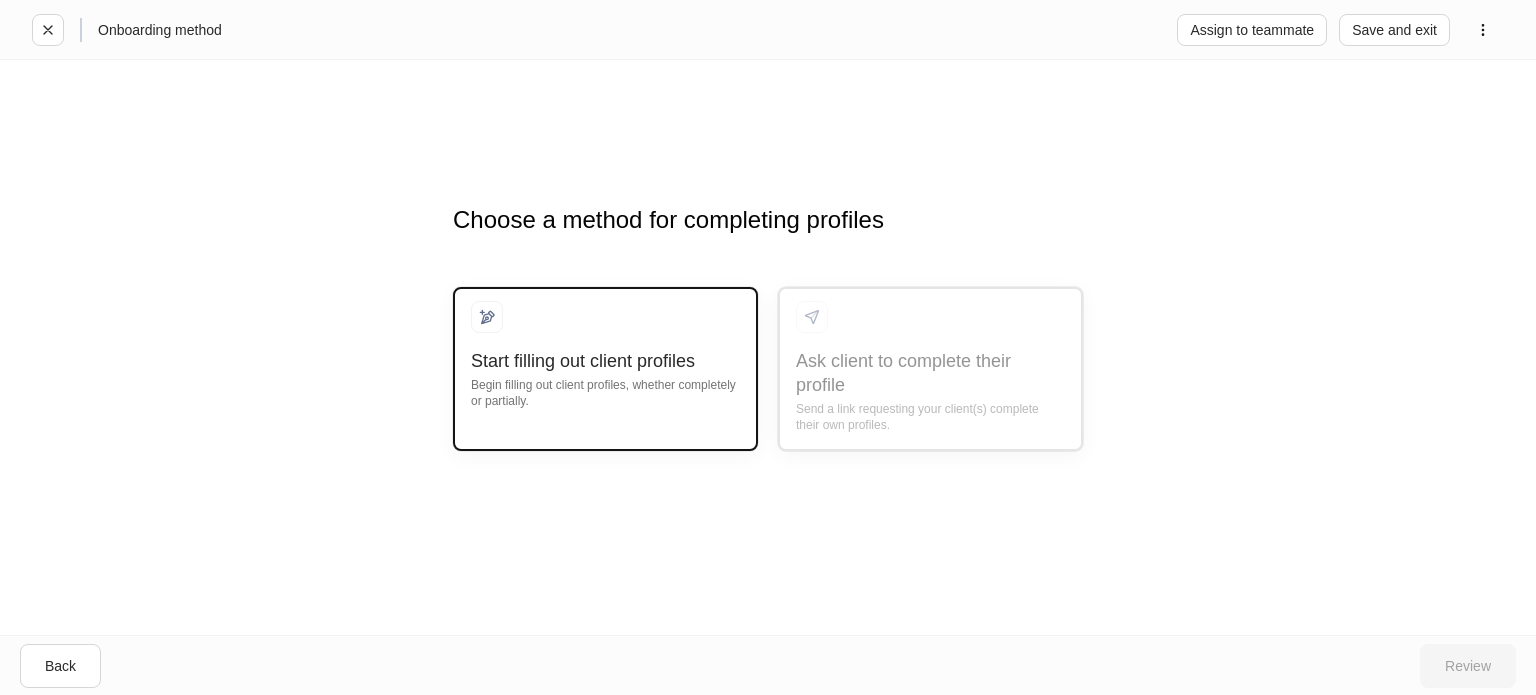 click on "Begin filling out client profiles, whether completely or partially." at bounding box center [605, 391] 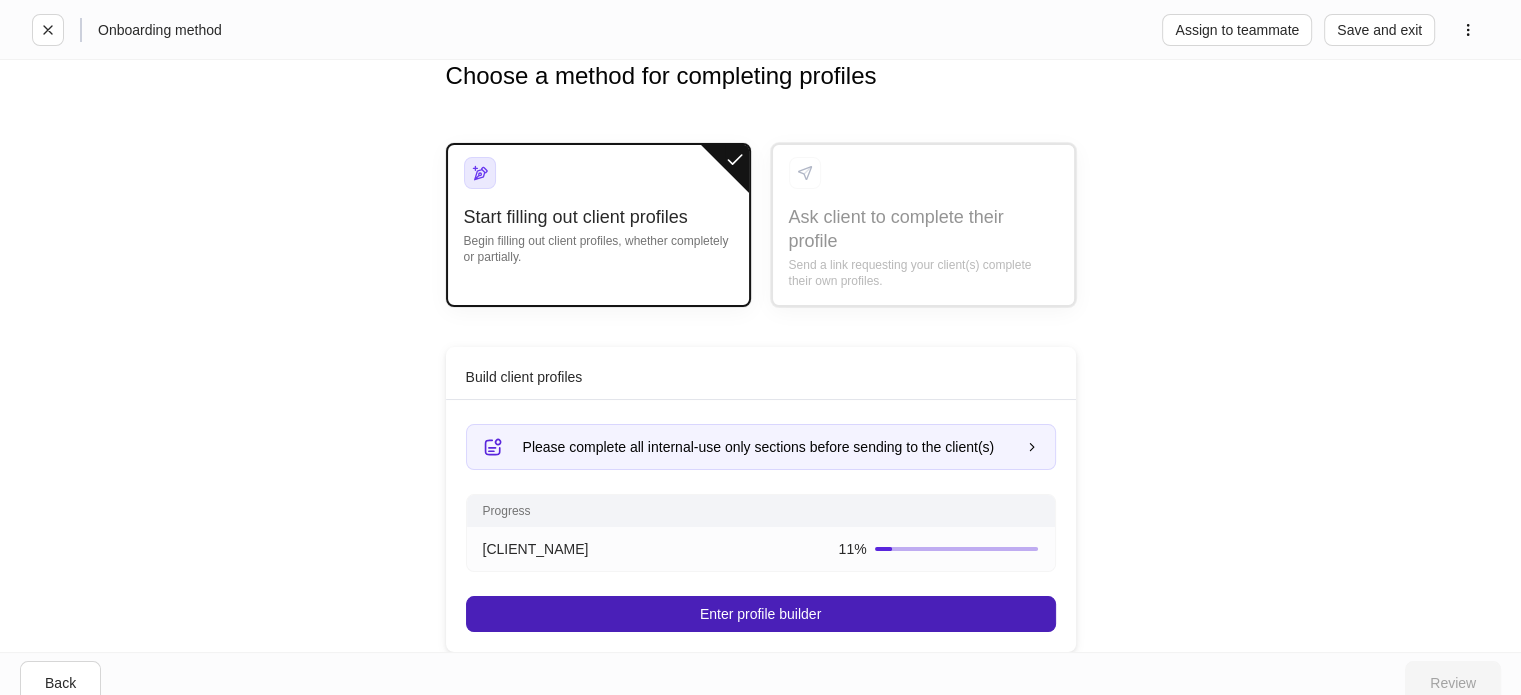 click on "Enter profile builder" at bounding box center (761, 614) 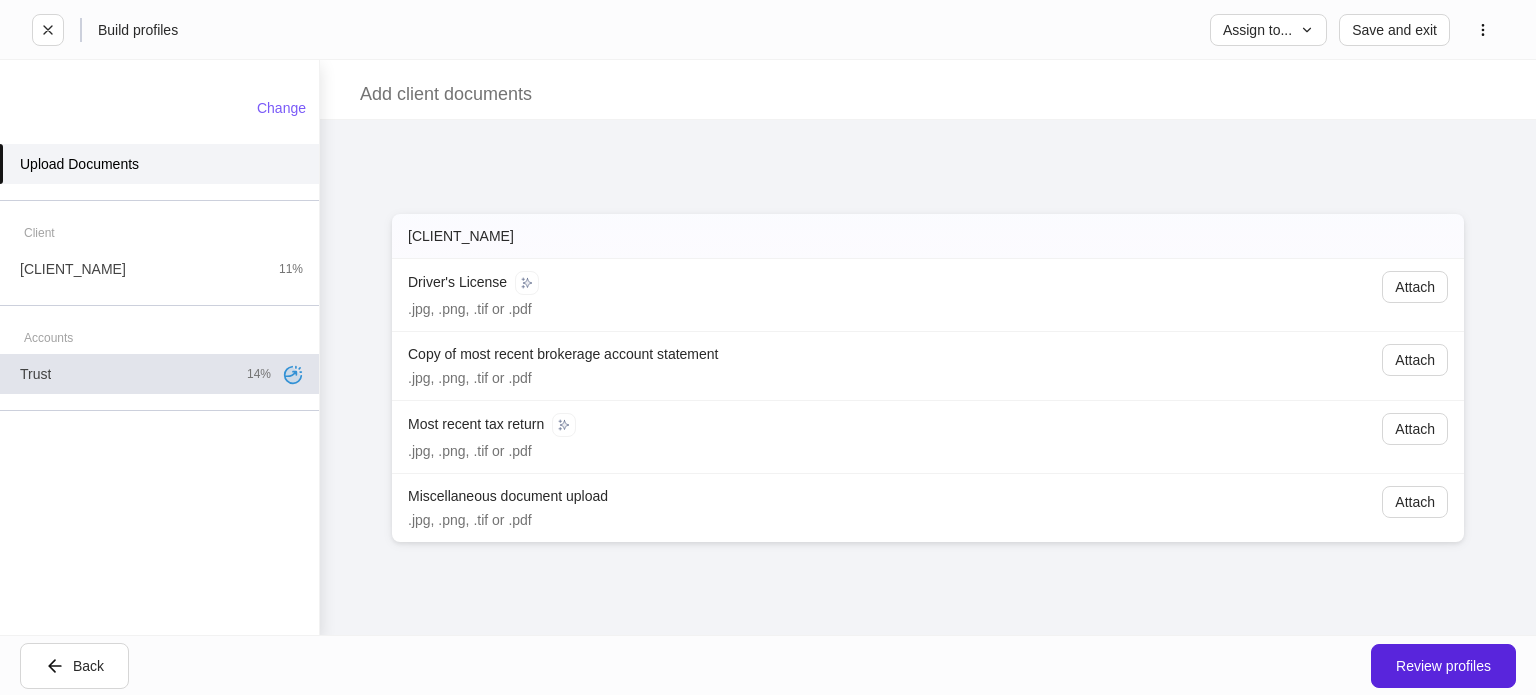 click on "Trust 14%" at bounding box center (159, 374) 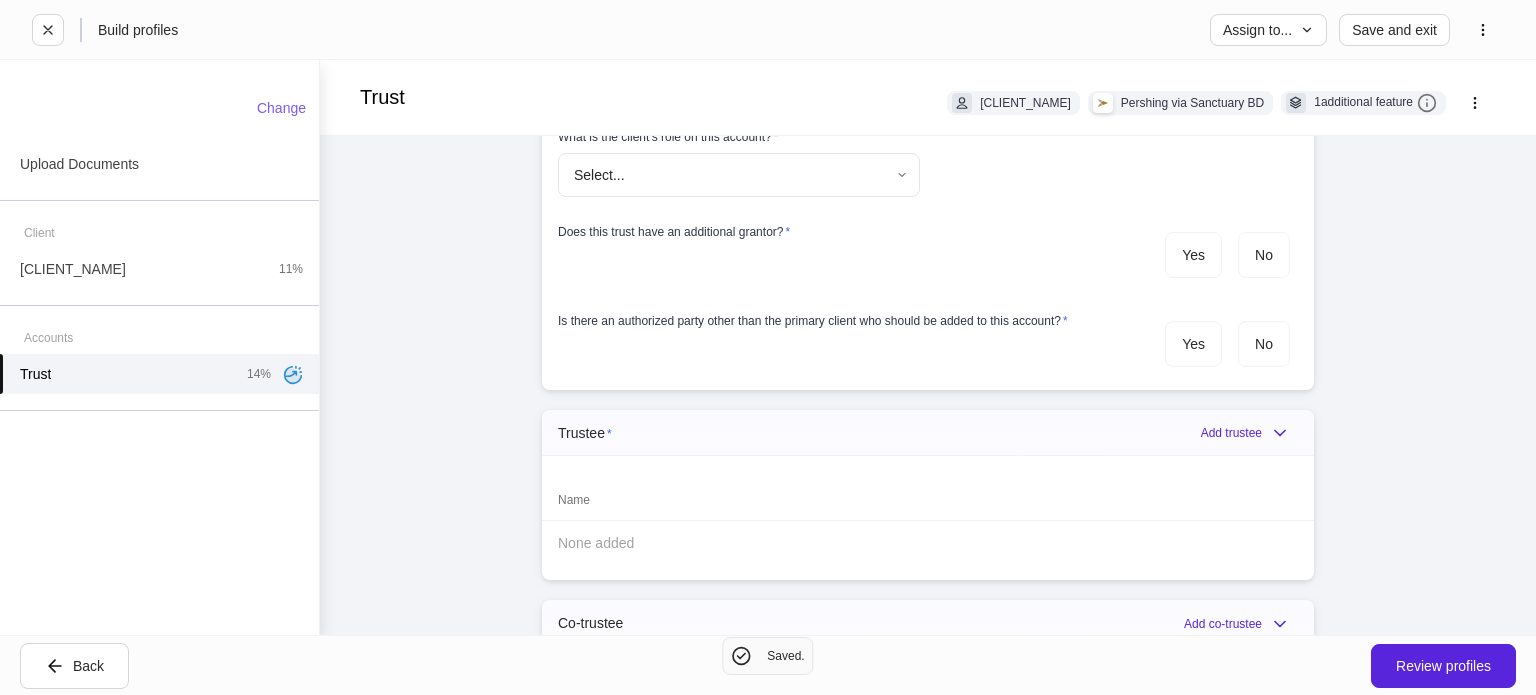 scroll, scrollTop: 1200, scrollLeft: 0, axis: vertical 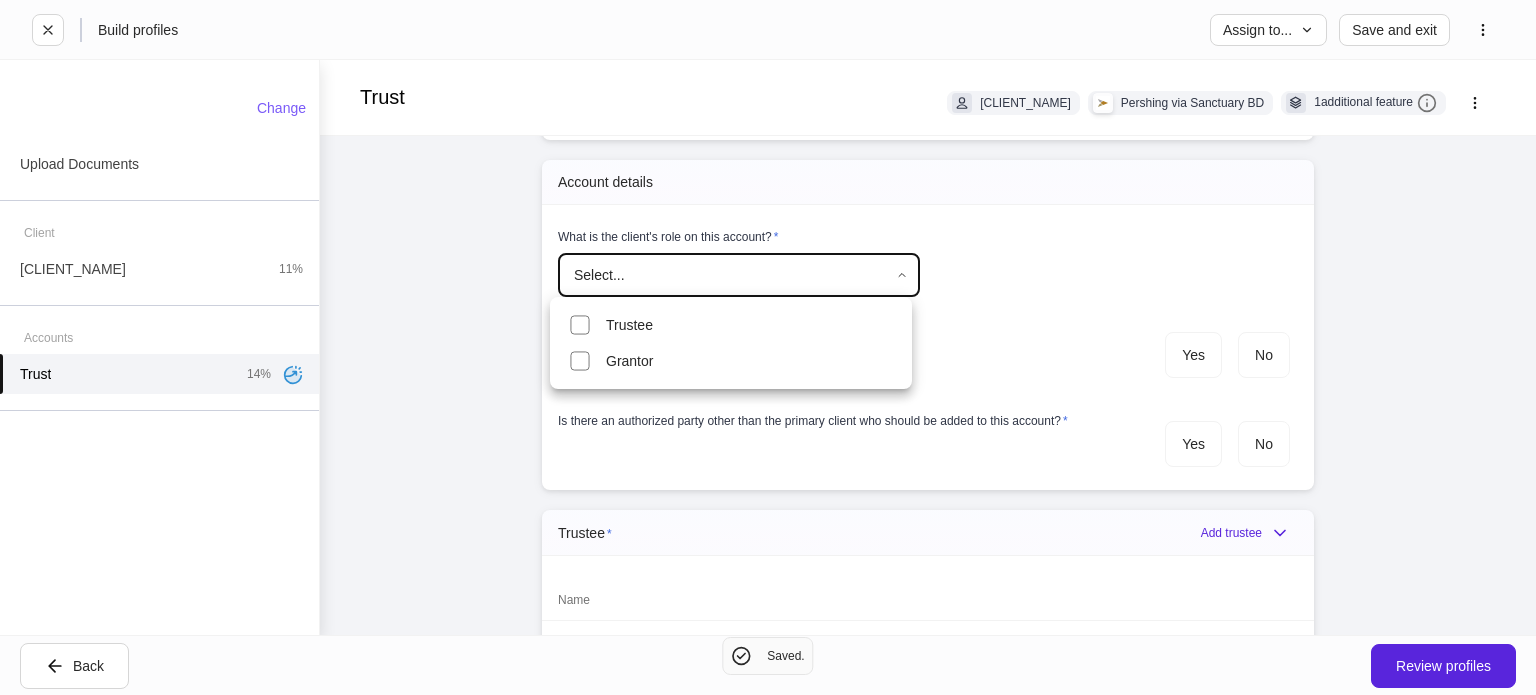 click on "Build profiles Assign to... Save and exit Trust [CLIENT_NAME] Pershing via Sanctuary BD 1  additional   feature Account details Internal use only Account short name ​ Account online nickname ​ Account registration (as shown on statement) * ​ Account description ​ Credit line collateral indicator * Select... ​ Will this account be funded by an ACAT? * Yes No Hold ACAT Lead FA/IP # * Select... ​ Flipped IP ​ Advisory account * Select... ​ Tax lot disposition Mutual funds * First in, first out ** ​ Stocks in Pershing's dividend reinvestment plan * First in, first out ** ​ All other securities * First in, first out ** ​ Trust * Add trust Name None added Account details What is the client's role on this account? * Select... ​ Does this trust have an additional grantor? * Yes No Is there an authorized party other than the primary client who should be added to this account? * Yes No Trustee * Add trustee Name None added Co-trustee Add co-trustee Name None added Suitability * ​ * *" at bounding box center [768, 347] 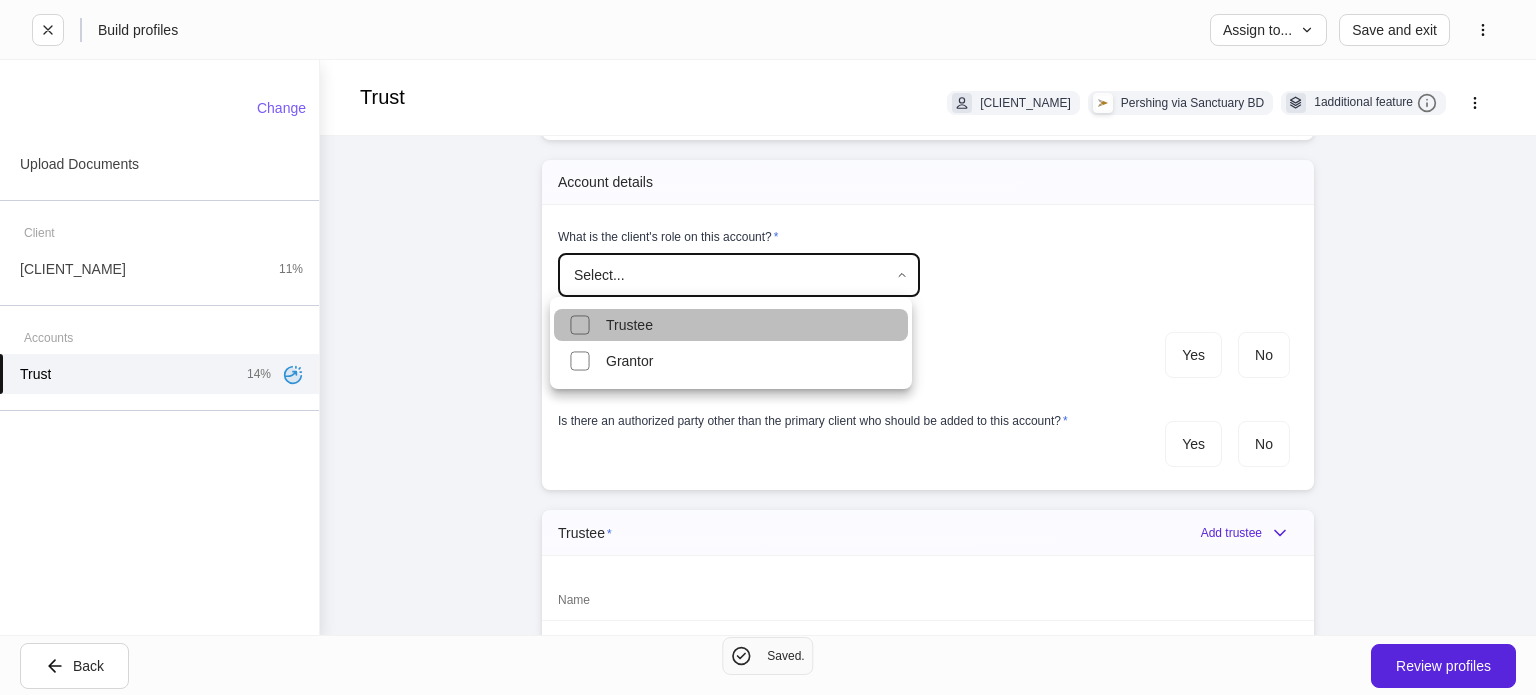 click on "Trustee" at bounding box center (731, 325) 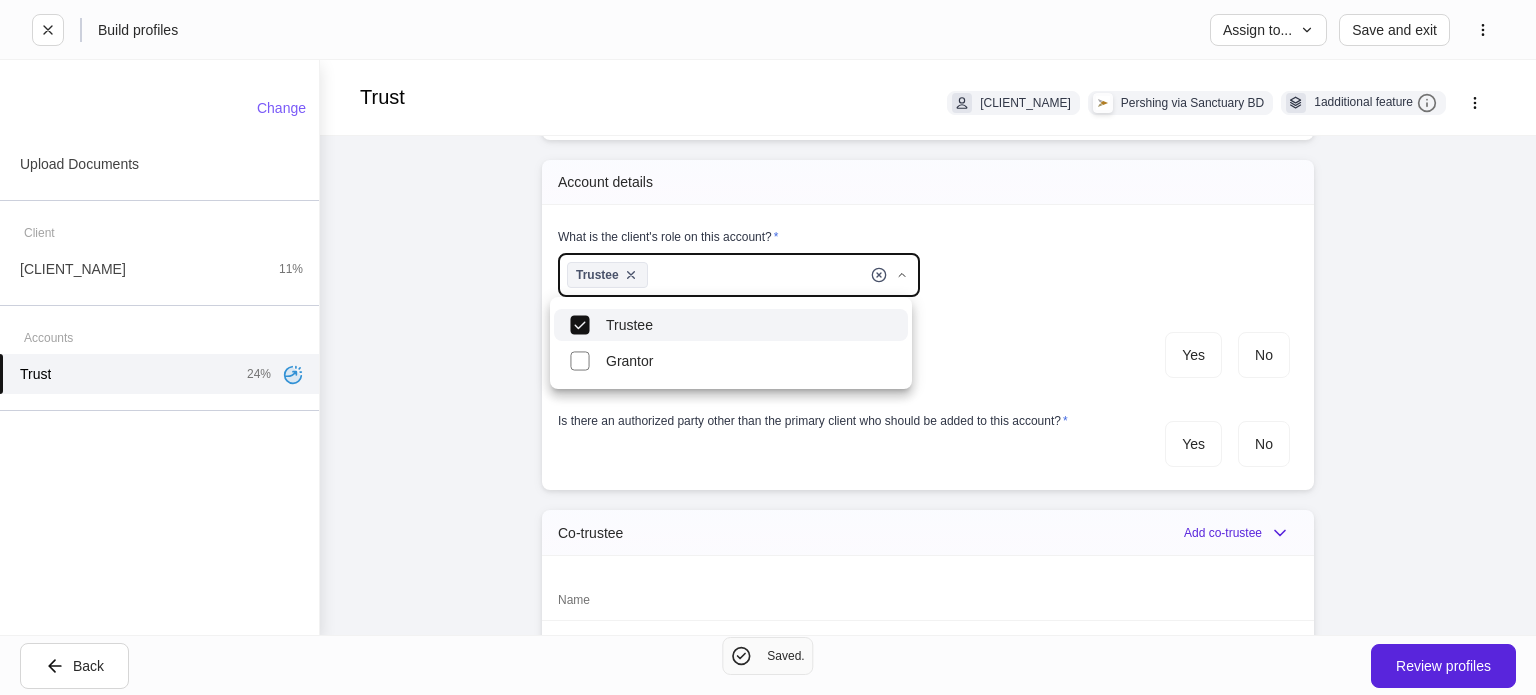 click at bounding box center [768, 347] 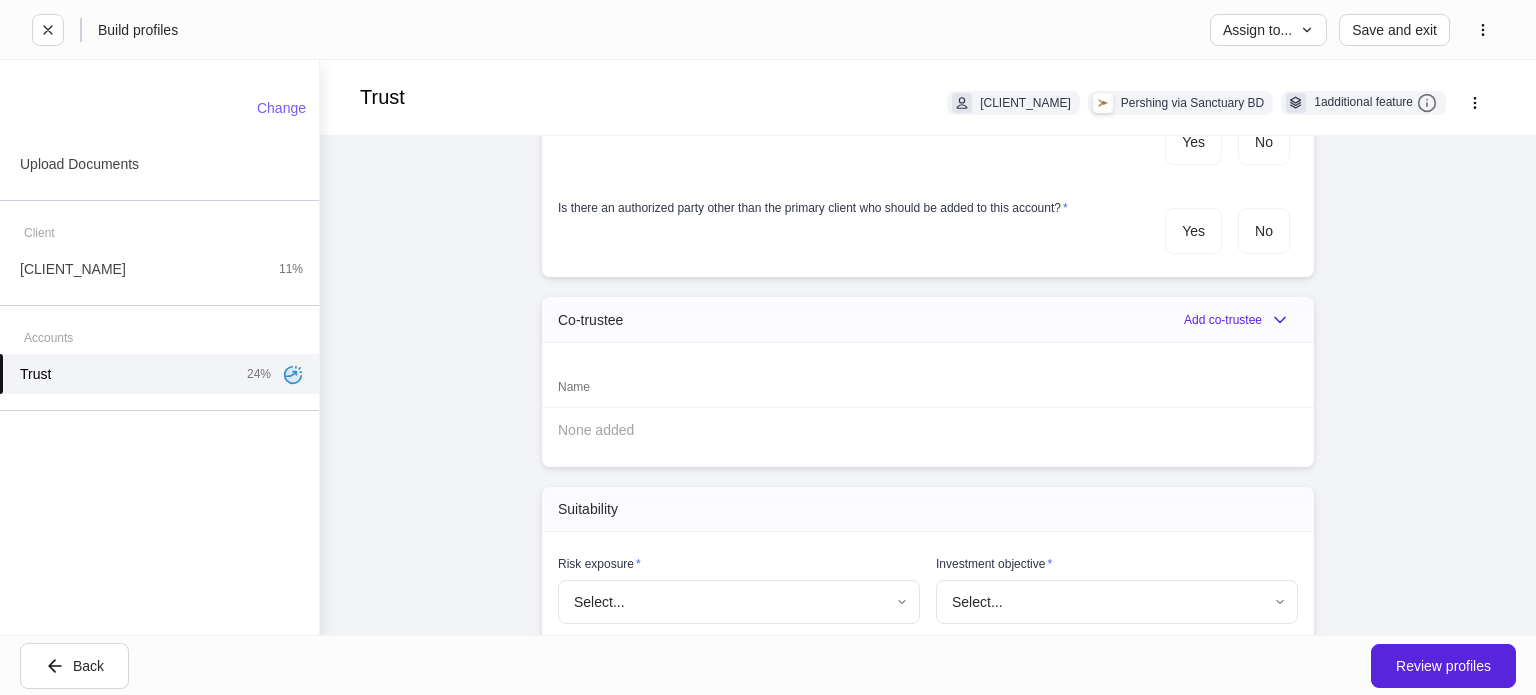 scroll, scrollTop: 1500, scrollLeft: 0, axis: vertical 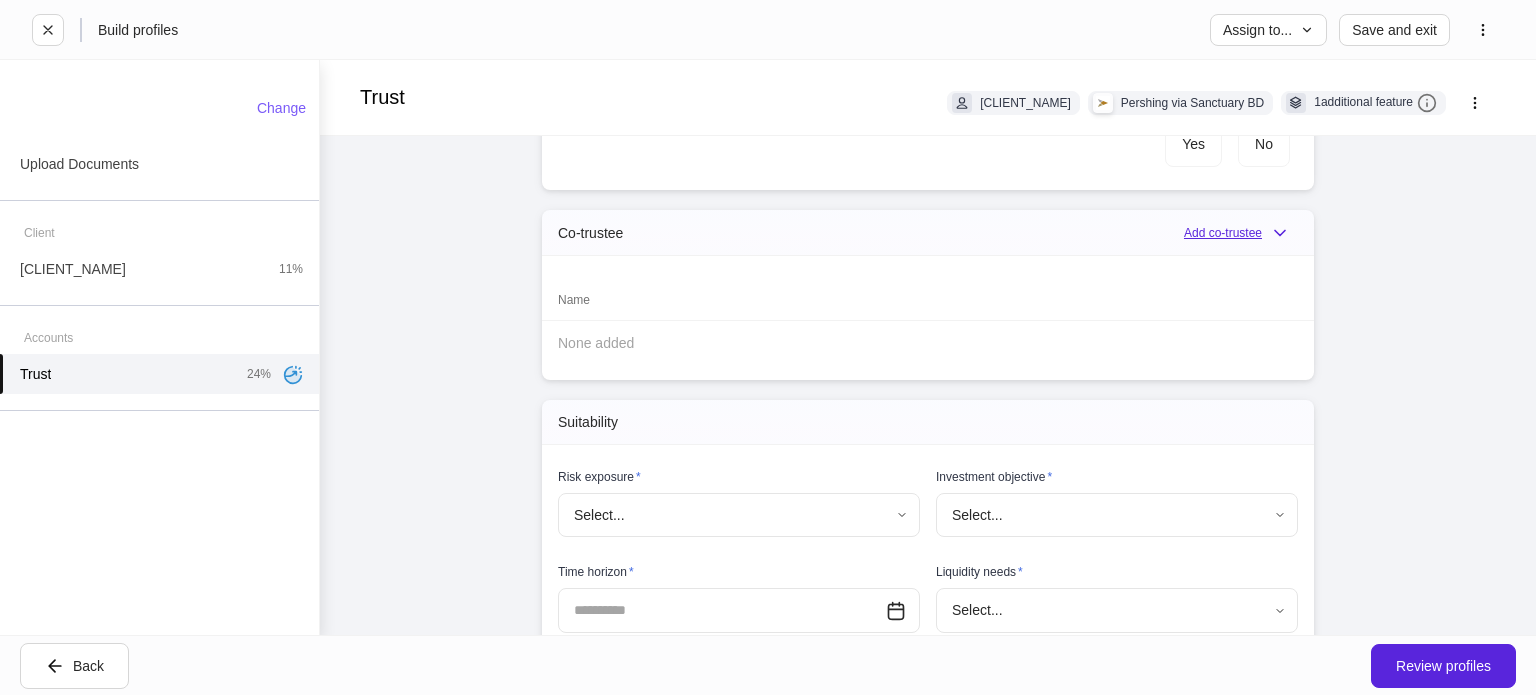 click on "Add co-trustee" at bounding box center [1241, 233] 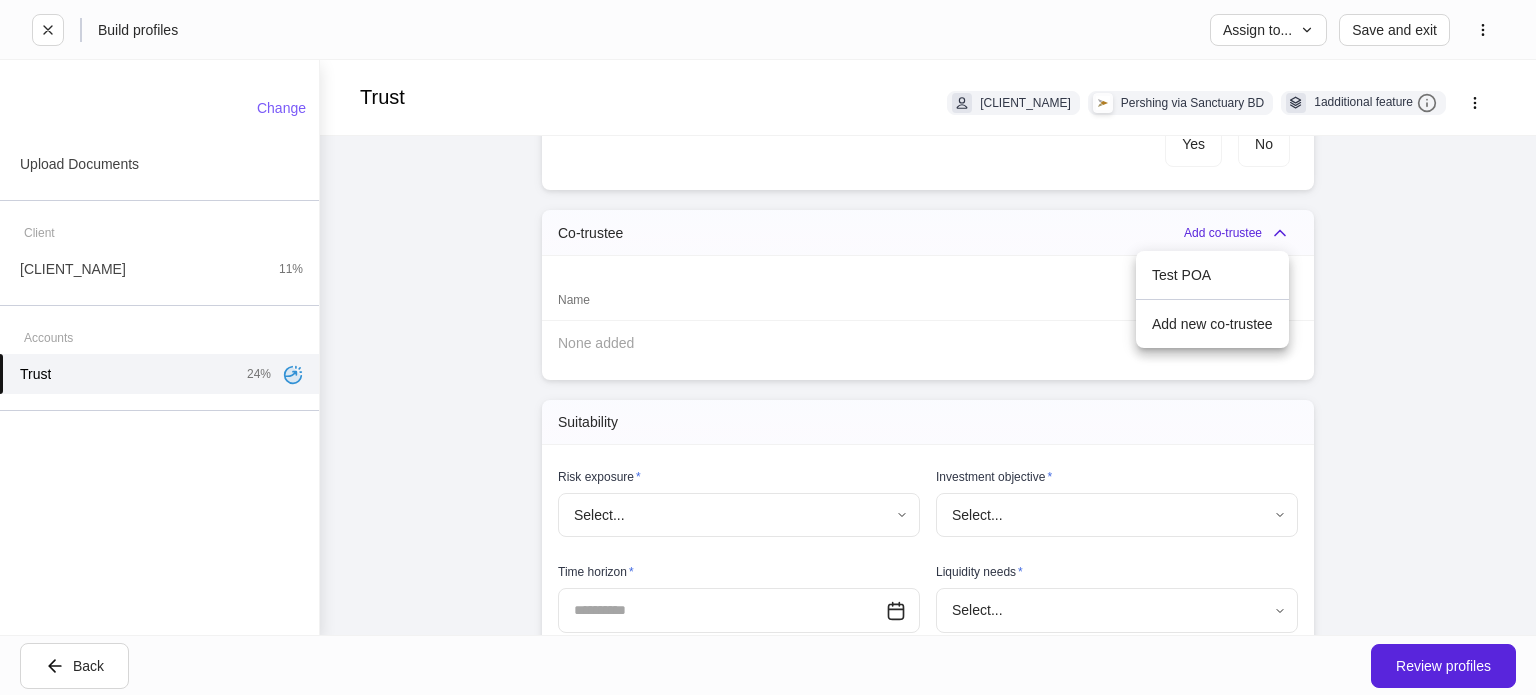 click on "Add new co-trustee" at bounding box center [1212, 324] 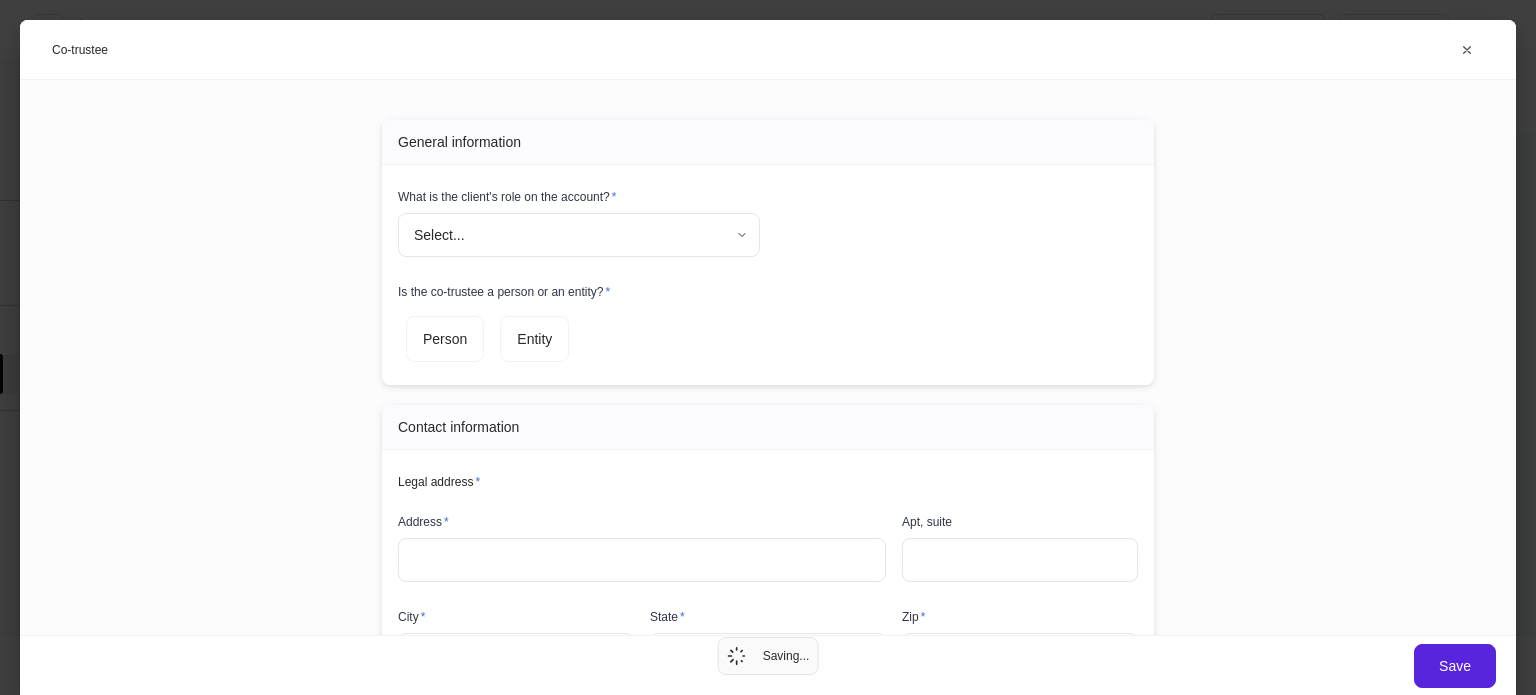 click on "Build profiles Assign to... Save and exit Trust [CLIENT_NAME] Pershing via Sanctuary BD 1  additional   feature Account details Internal use only Account short name ​ Account online nickname ​ Account registration (as shown on statement) * ​ Account description ​ Credit line collateral indicator * Select... ​ Will this account be funded by an ACAT? * Yes No Hold ACAT Lead FA/IP # * Select... ​ Flipped IP ​ Advisory account * Select... ​ Tax lot disposition Mutual funds * First in, first out ** ​ Stocks in Pershing's dividend reinvestment plan * First in, first out ** ​ All other securities * First in, first out ** ​ Trust * Add trust Name None added Account details What is the client's role on this account? * Trustee ******* ​ Does this trust have an additional grantor? * Yes No Is there an authorized party other than the primary client who should be added to this account? * Yes No Co-trustee Add co-trustee Name None added Suitability Risk exposure * Select... ​ * Select..." at bounding box center (768, 347) 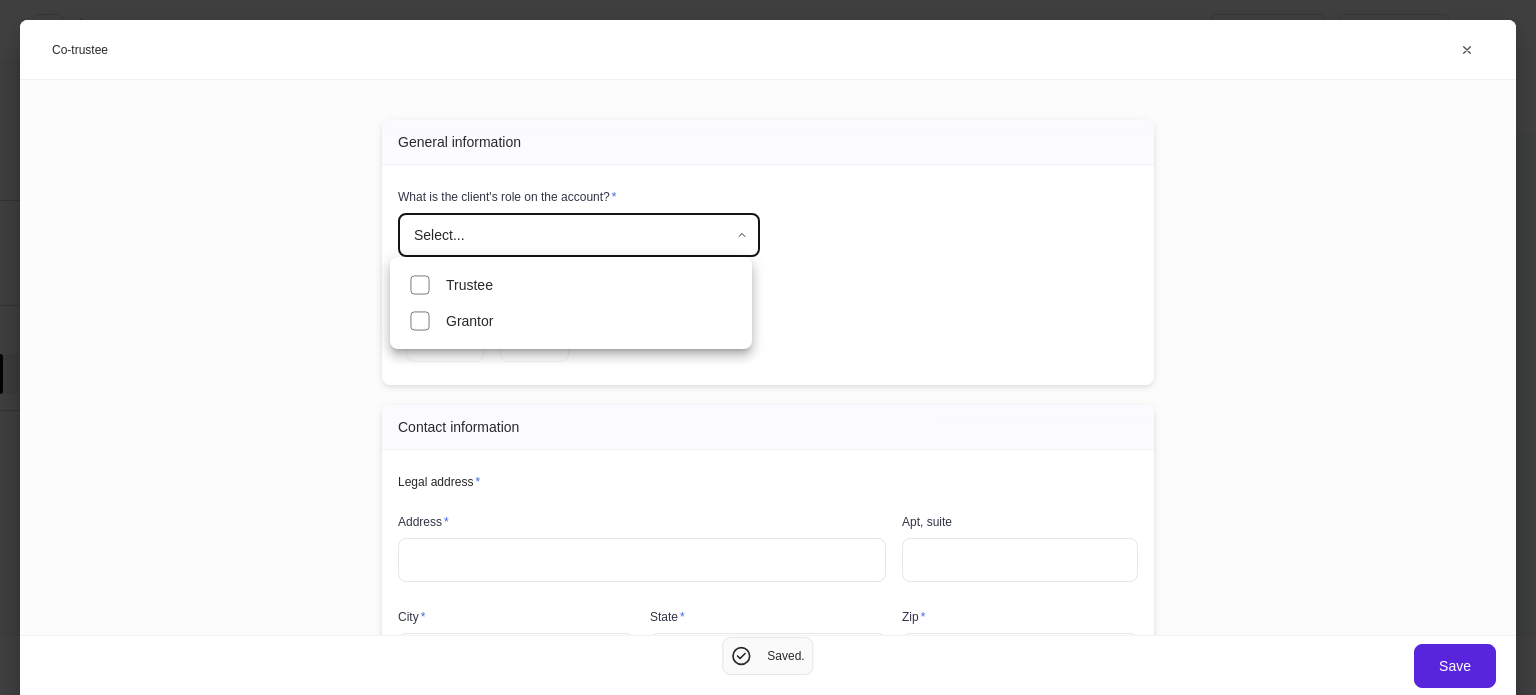 click on "Trustee" at bounding box center (571, 285) 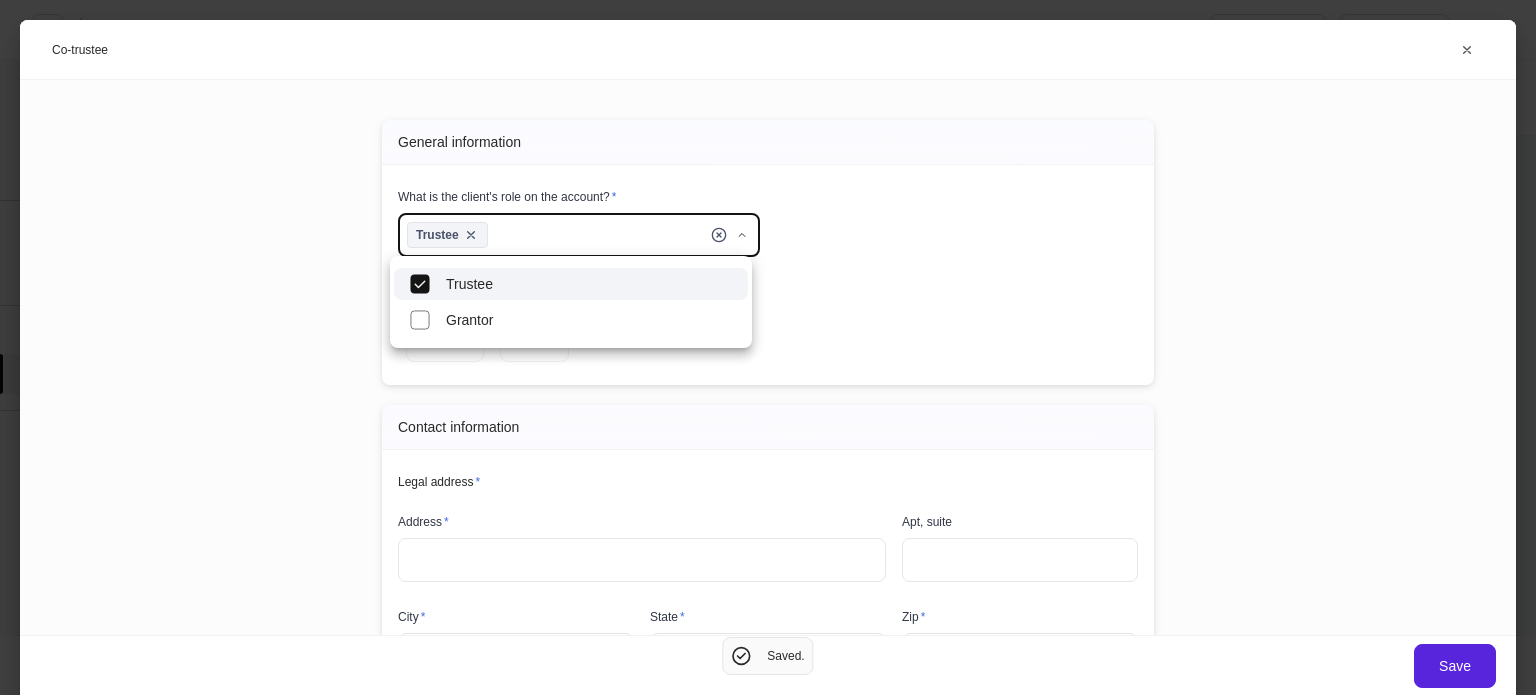 click at bounding box center [768, 347] 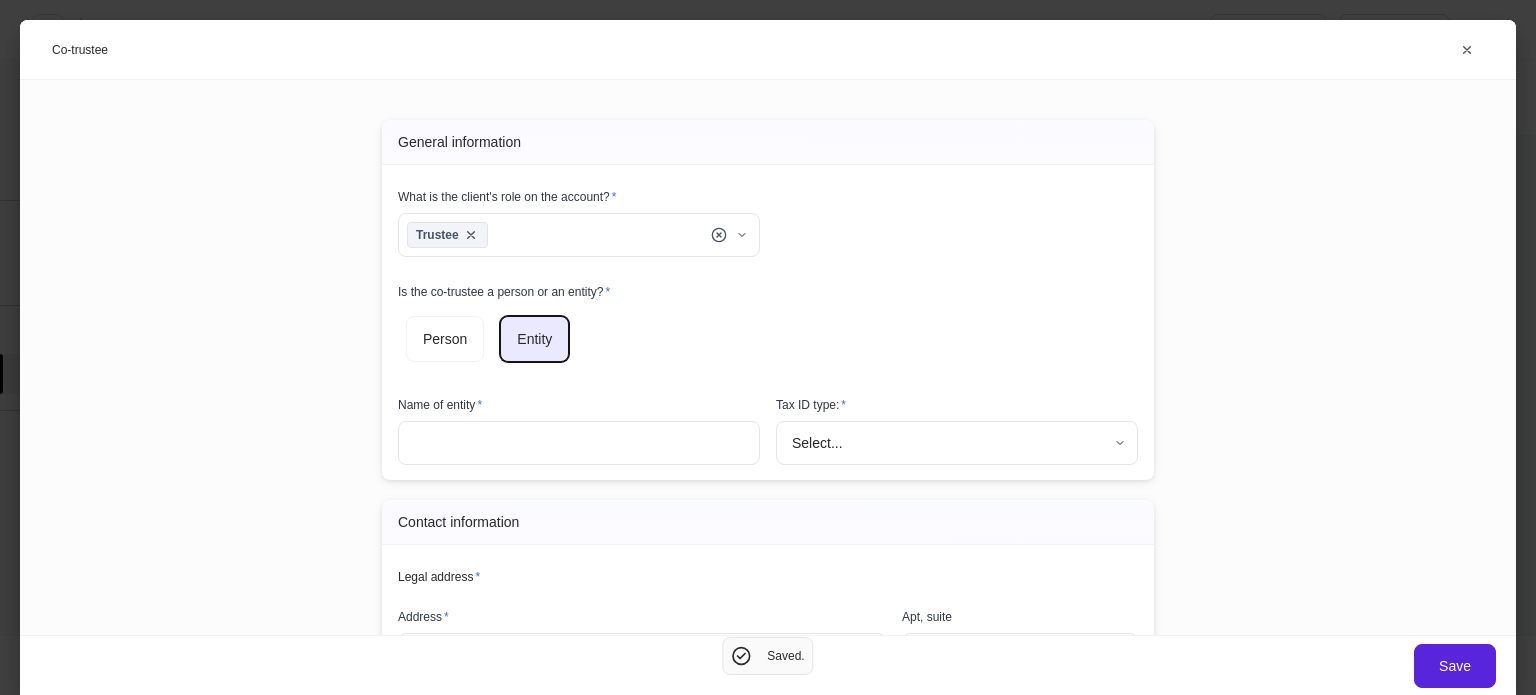 scroll, scrollTop: 200, scrollLeft: 0, axis: vertical 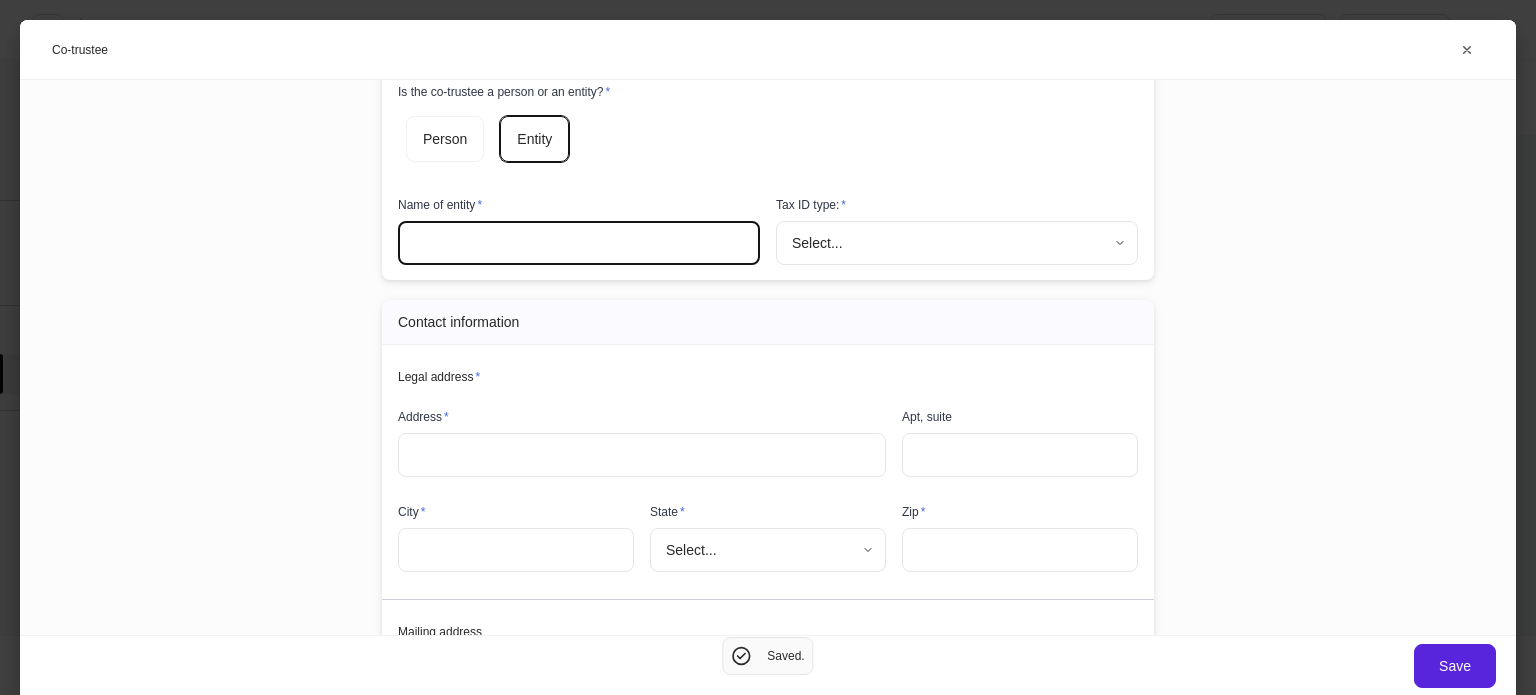 click at bounding box center [579, 243] 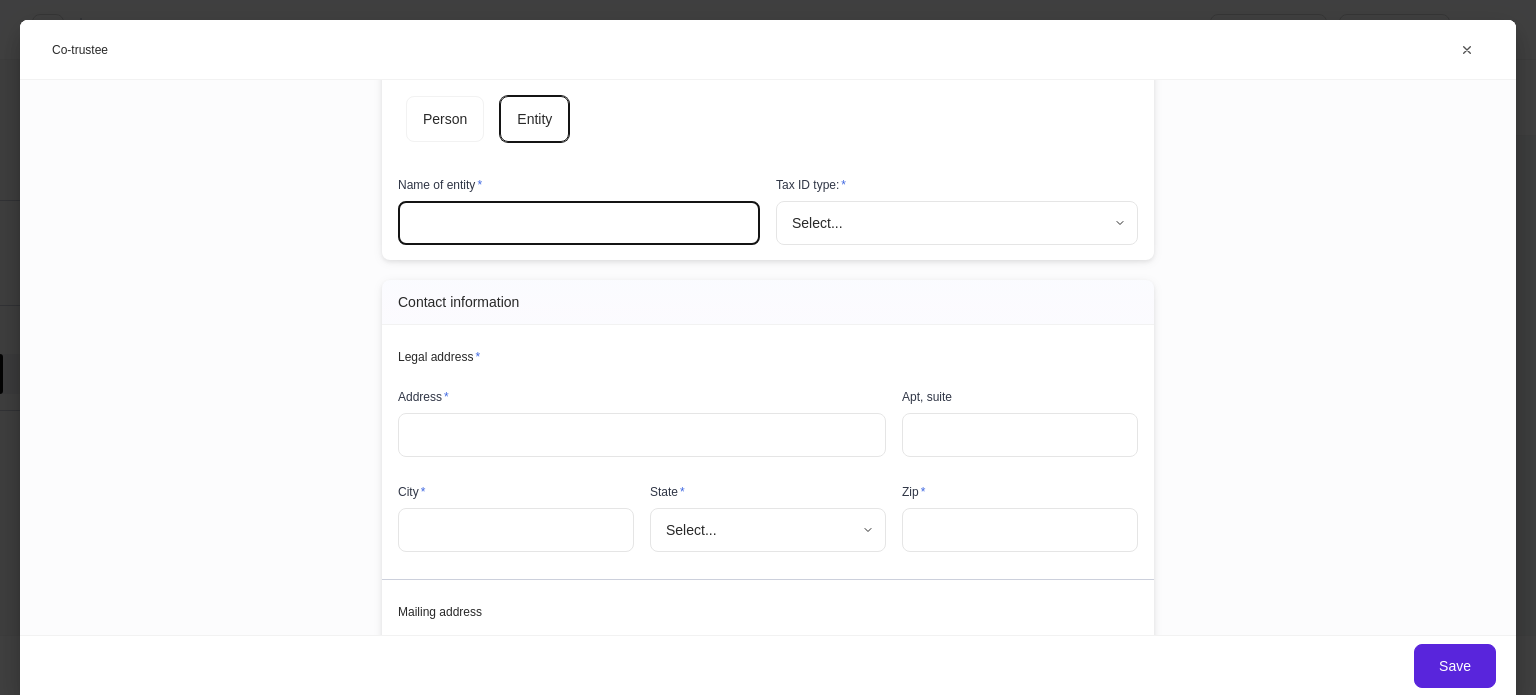 scroll, scrollTop: 185, scrollLeft: 0, axis: vertical 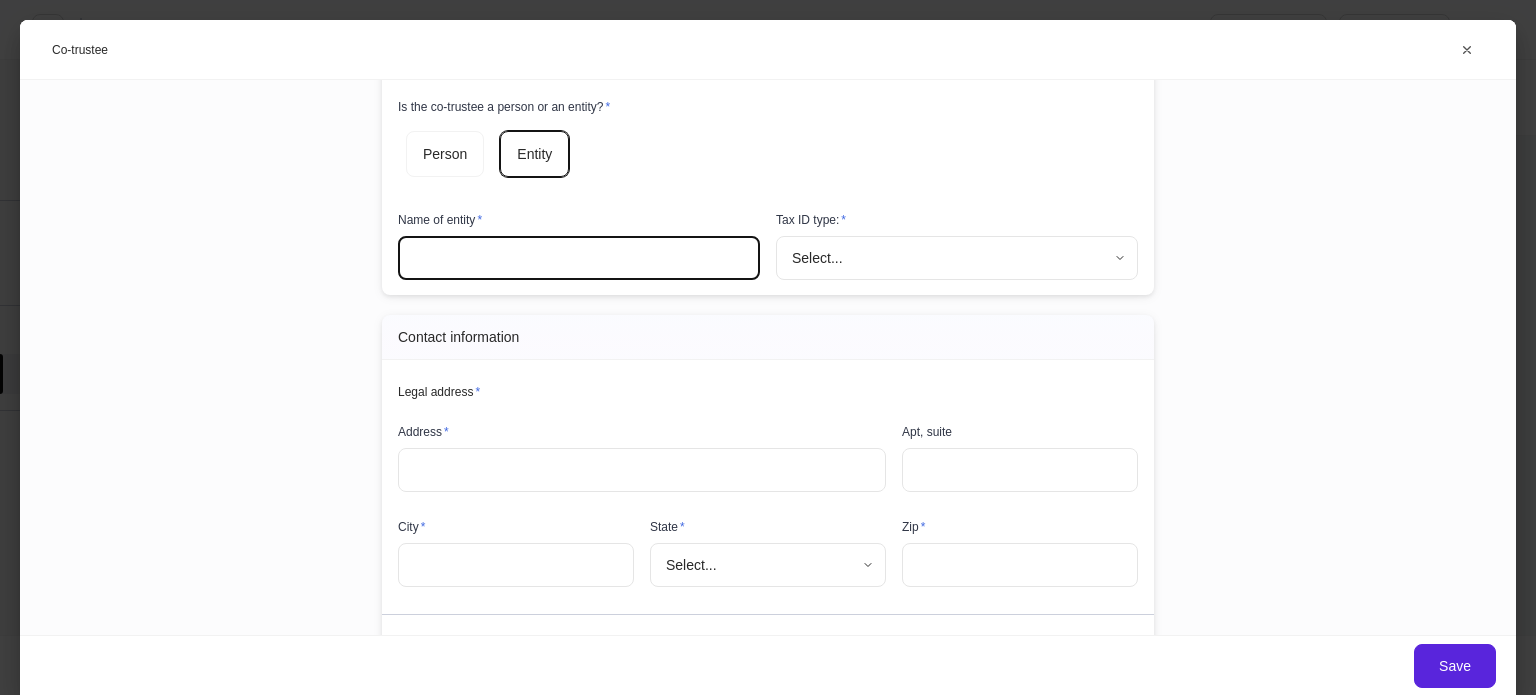 click at bounding box center [579, 258] 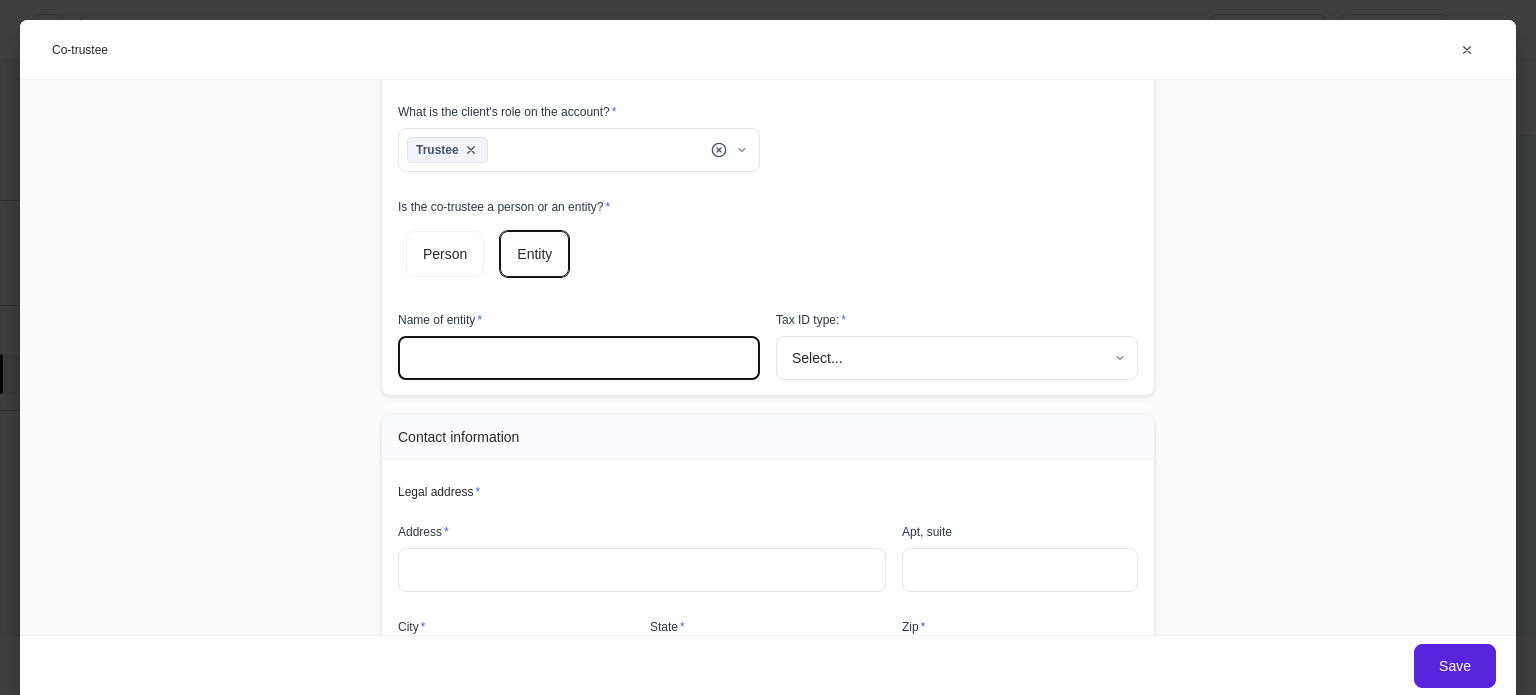 drag, startPoint x: 477, startPoint y: 351, endPoint x: 723, endPoint y: 343, distance: 246.13005 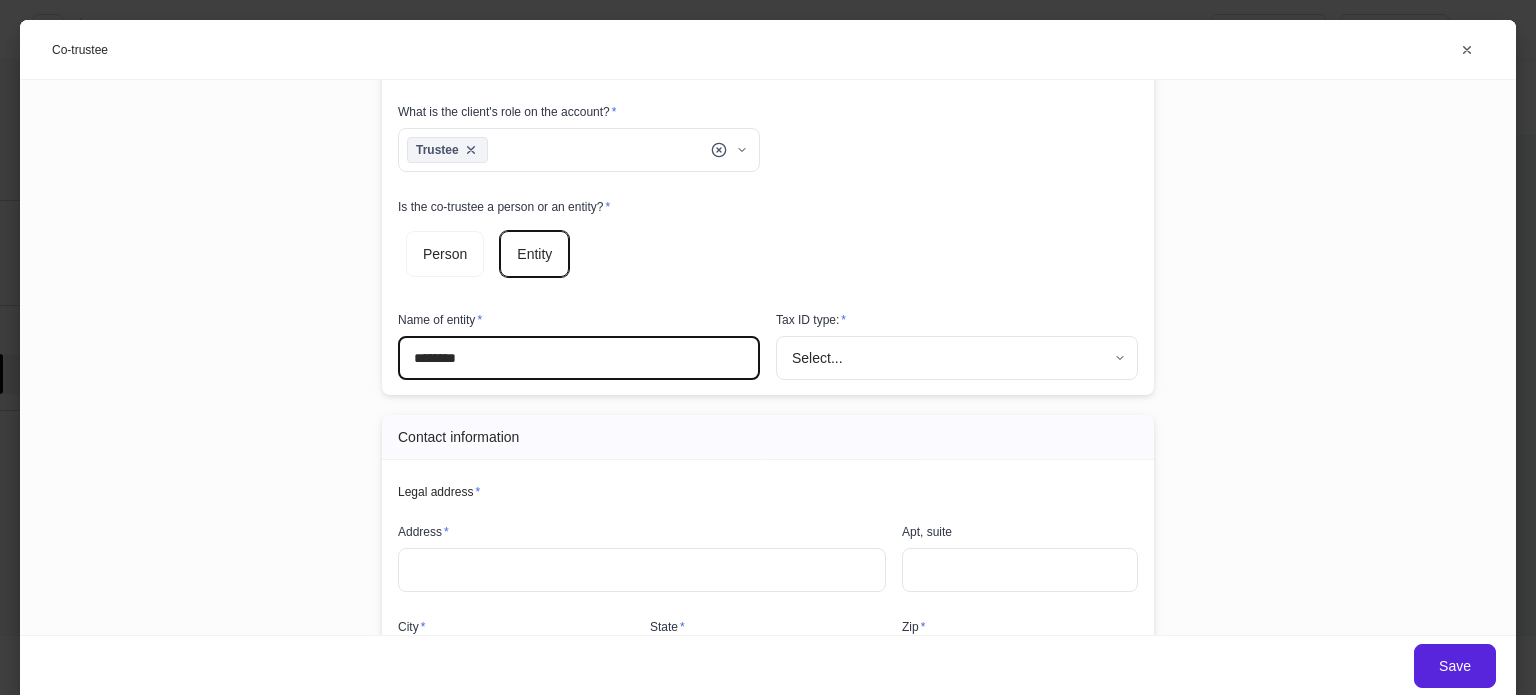 type on "********" 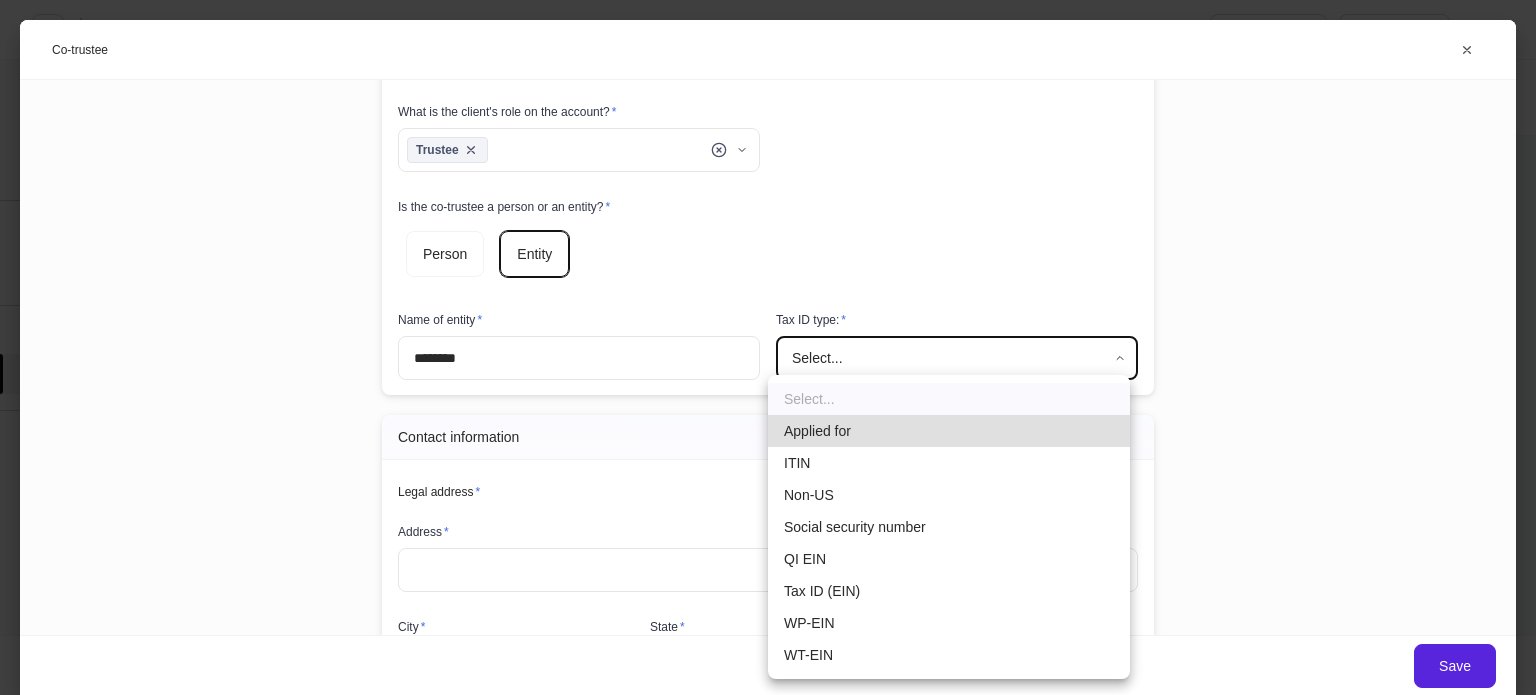 click on "Social security number" at bounding box center [949, 527] 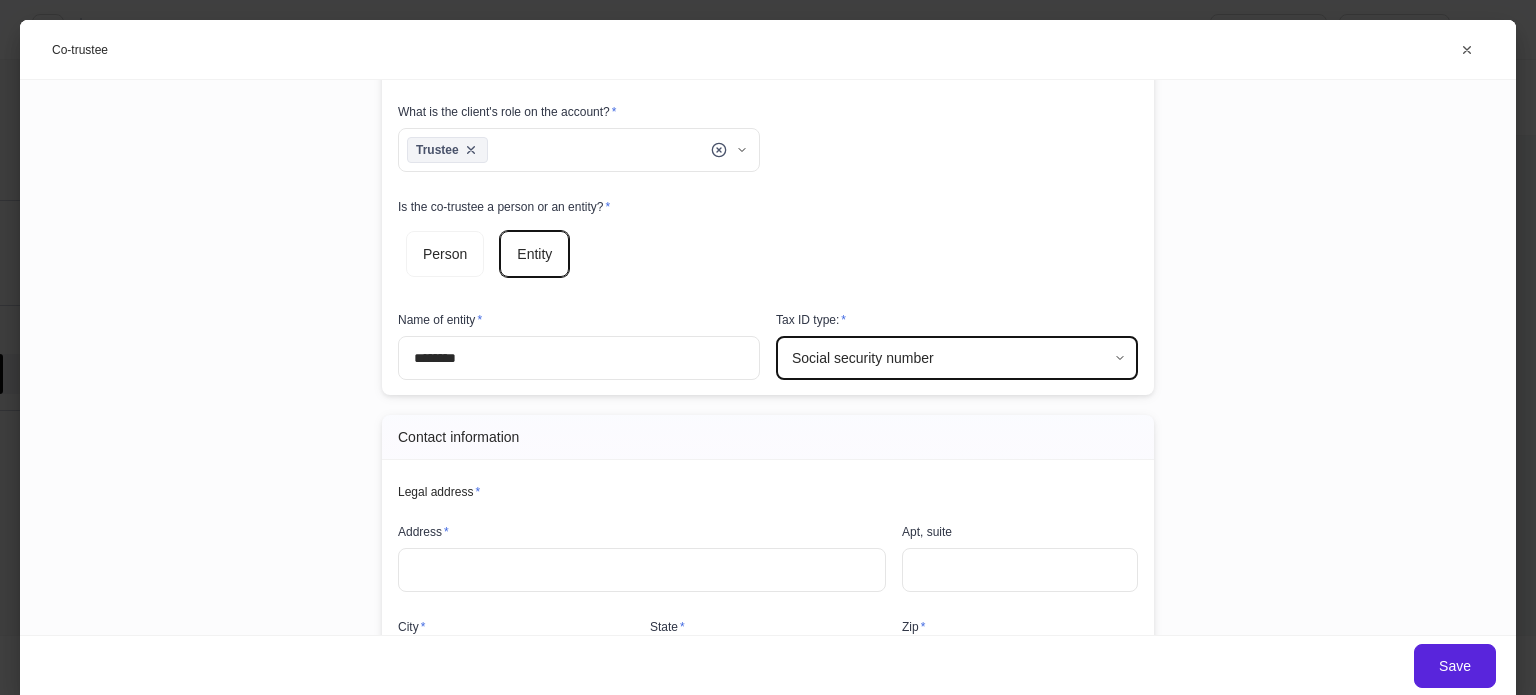 click on "Build profiles Assign to... Save and exit Trust [CLIENT_NAME] Pershing via Sanctuary BD 1  additional   feature Account details Internal use only Account short name ​ Account online nickname ​ Account registration (as shown on statement) * ​ Account description ​ Credit line collateral indicator * Select... ​ Will this account be funded by an ACAT? * Yes No Hold ACAT Lead FA/IP # * Select... ​ Flipped IP ​ Advisory account * Select... ​ Tax lot disposition Mutual funds * First in, first out ** ​ Stocks in Pershing's dividend reinvestment plan * First in, first out ** ​ All other securities * First in, first out ** ​ Trust * Add trust Name None added Account details What is the client's role on this account? * Trustee ******* ​ Does this trust have an additional grantor? * Yes No Is there an authorized party other than the primary client who should be added to this account? * Yes No Co-trustee Add co-trustee Name None added Suitability Risk exposure * Select... ​ * Select..." at bounding box center [768, 347] 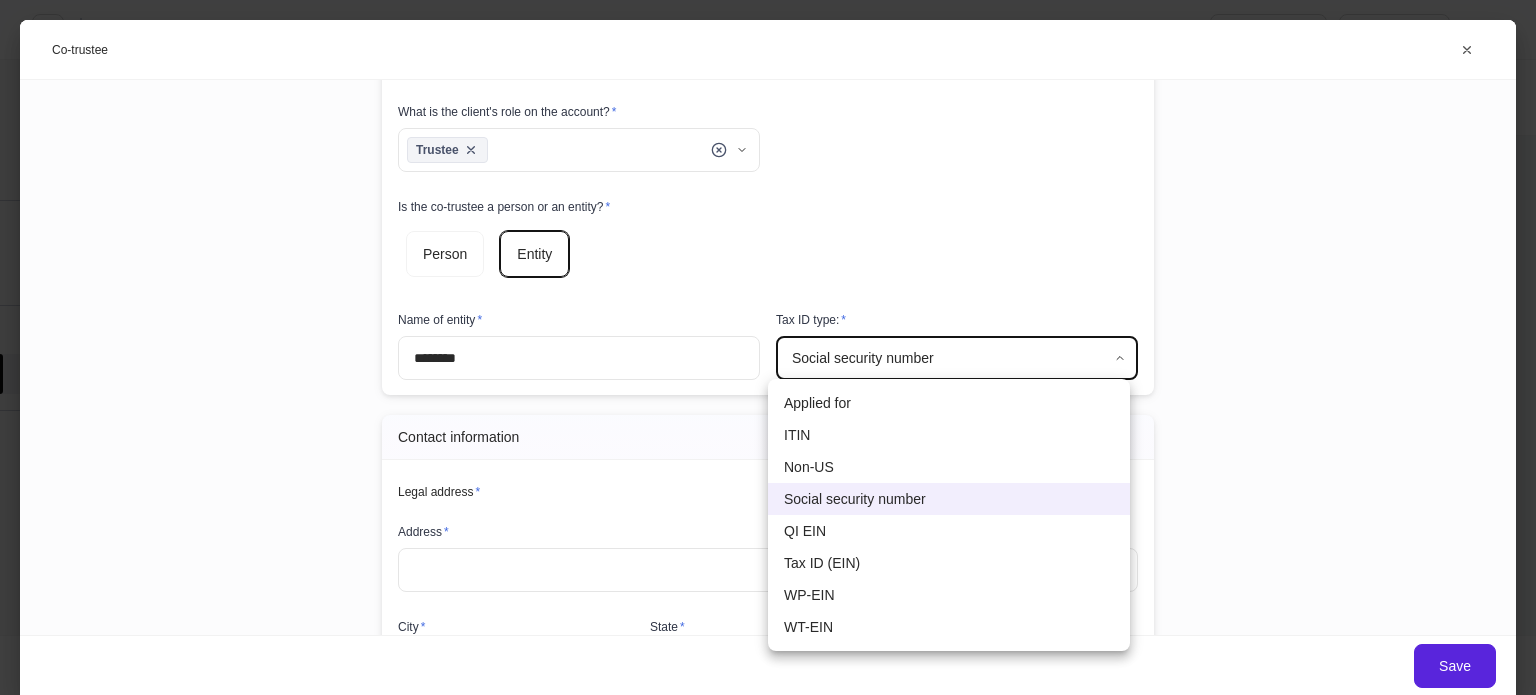 click at bounding box center [768, 347] 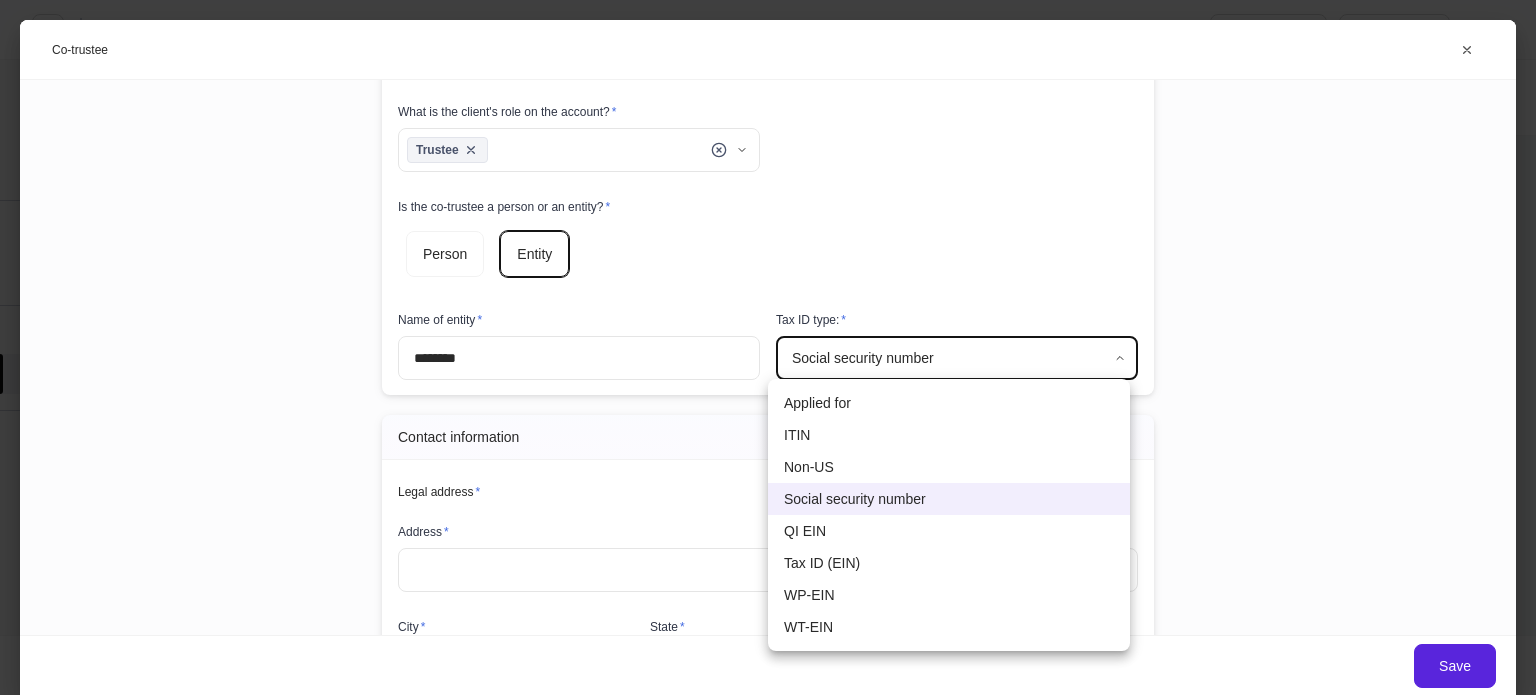 click on "Build profiles Assign to... Save and exit Trust [CLIENT_NAME] Pershing via Sanctuary BD 1  additional   feature Account details Internal use only Account short name ​ Account online nickname ​ Account registration (as shown on statement) * ​ Account description ​ Credit line collateral indicator * Select... ​ Will this account be funded by an ACAT? * Yes No Hold ACAT Lead FA/IP # * Select... ​ Flipped IP ​ Advisory account * Select... ​ Tax lot disposition Mutual funds * First in, first out ** ​ Stocks in Pershing's dividend reinvestment plan * First in, first out ** ​ All other securities * First in, first out ** ​ Trust * Add trust Name None added Account details What is the client's role on this account? * Trustee ******* ​ Does this trust have an additional grantor? * Yes No Is there an authorized party other than the primary client who should be added to this account? * Yes No Co-trustee Add co-trustee Name None added Suitability Risk exposure * Select... ​ * Select..." at bounding box center (768, 347) 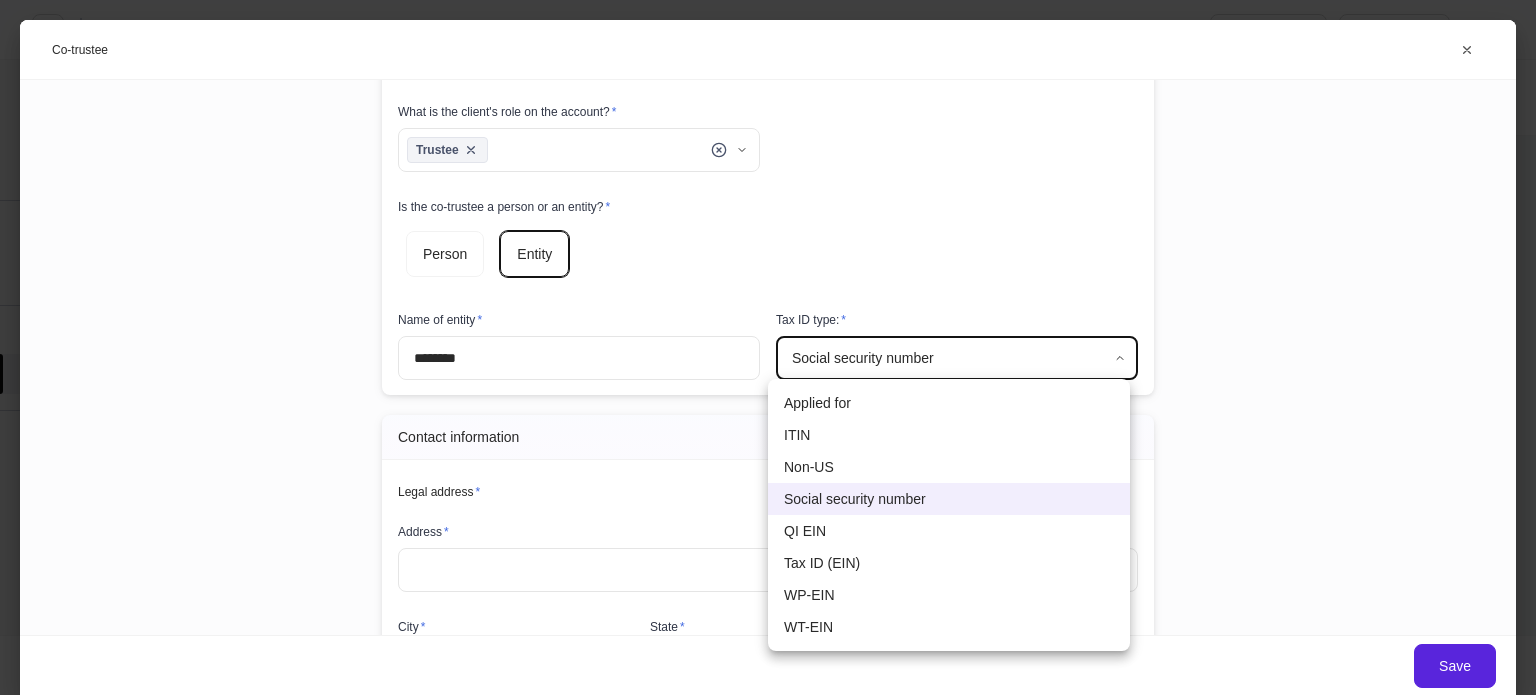 click on "Tax ID (EIN)" at bounding box center (949, 563) 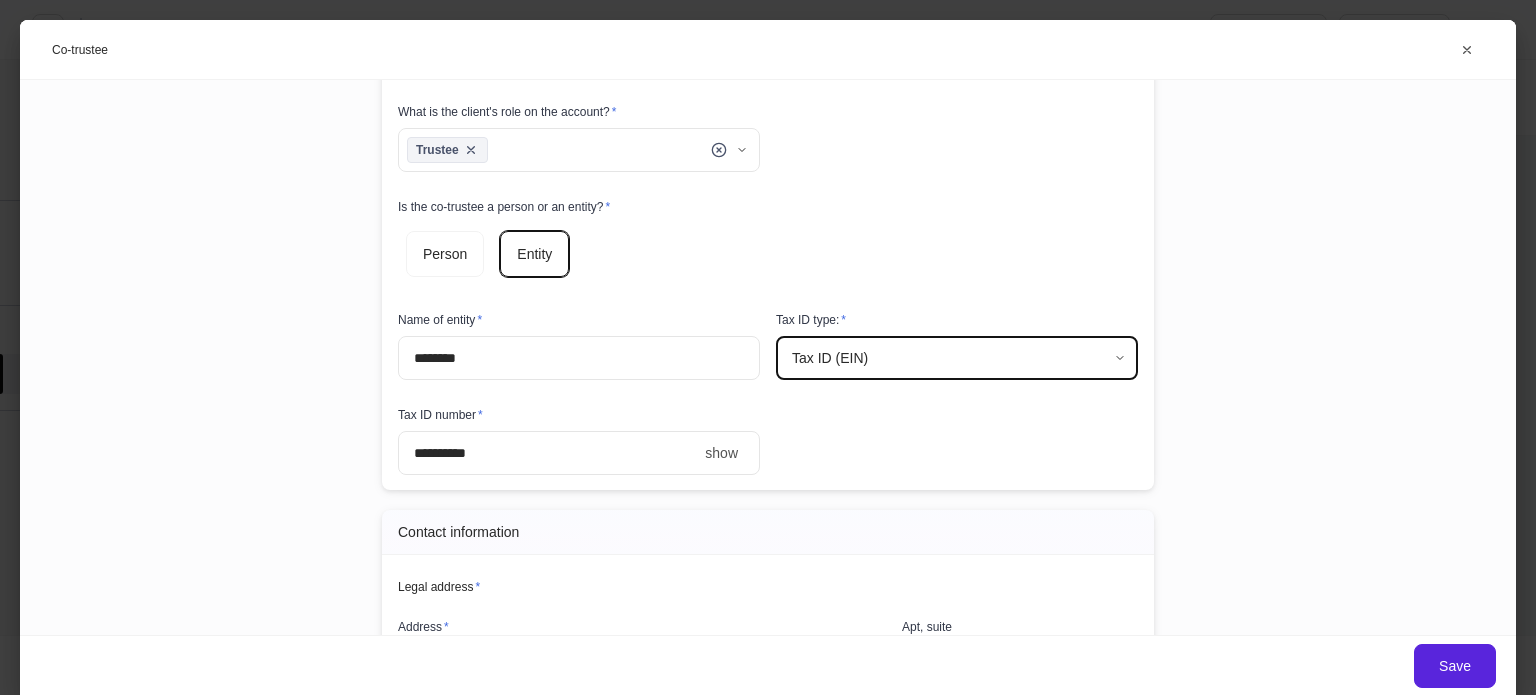 click on "*" at bounding box center (547, 453) 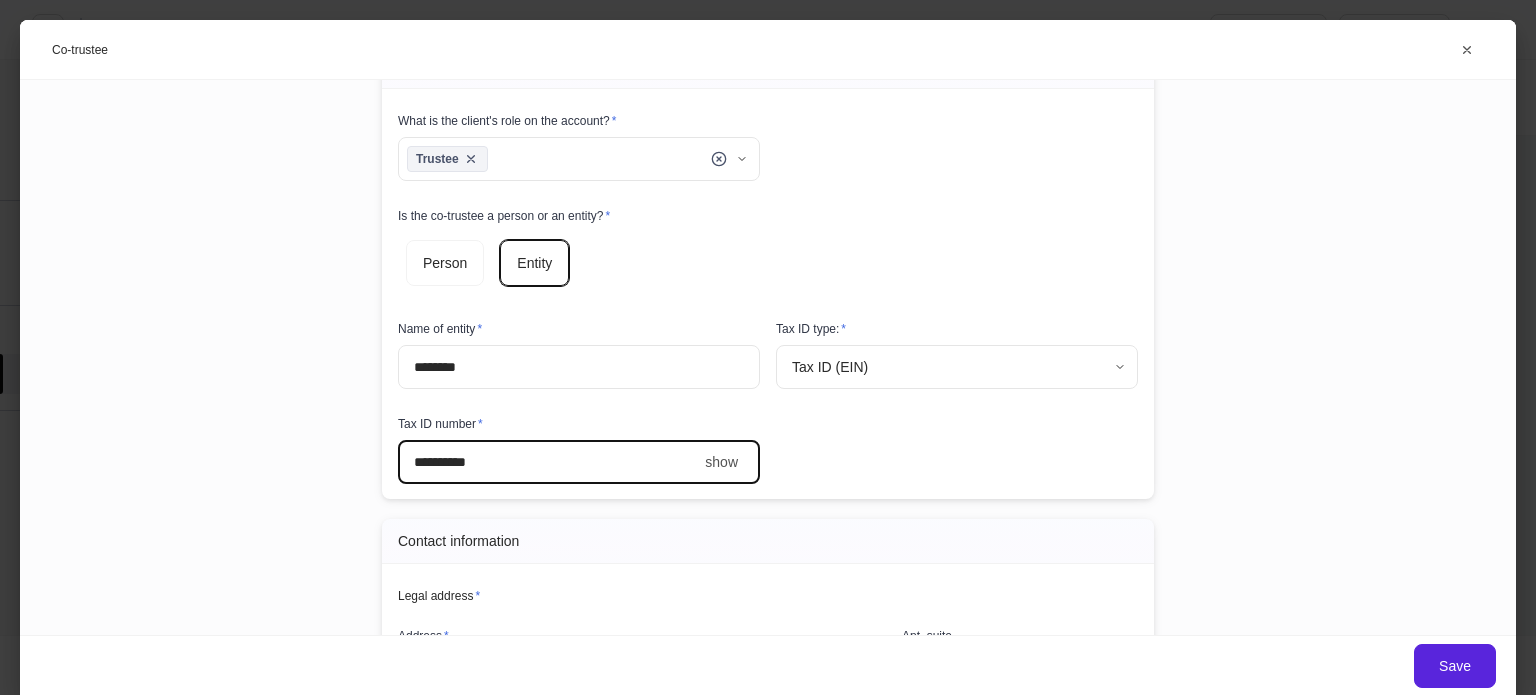 scroll, scrollTop: 0, scrollLeft: 0, axis: both 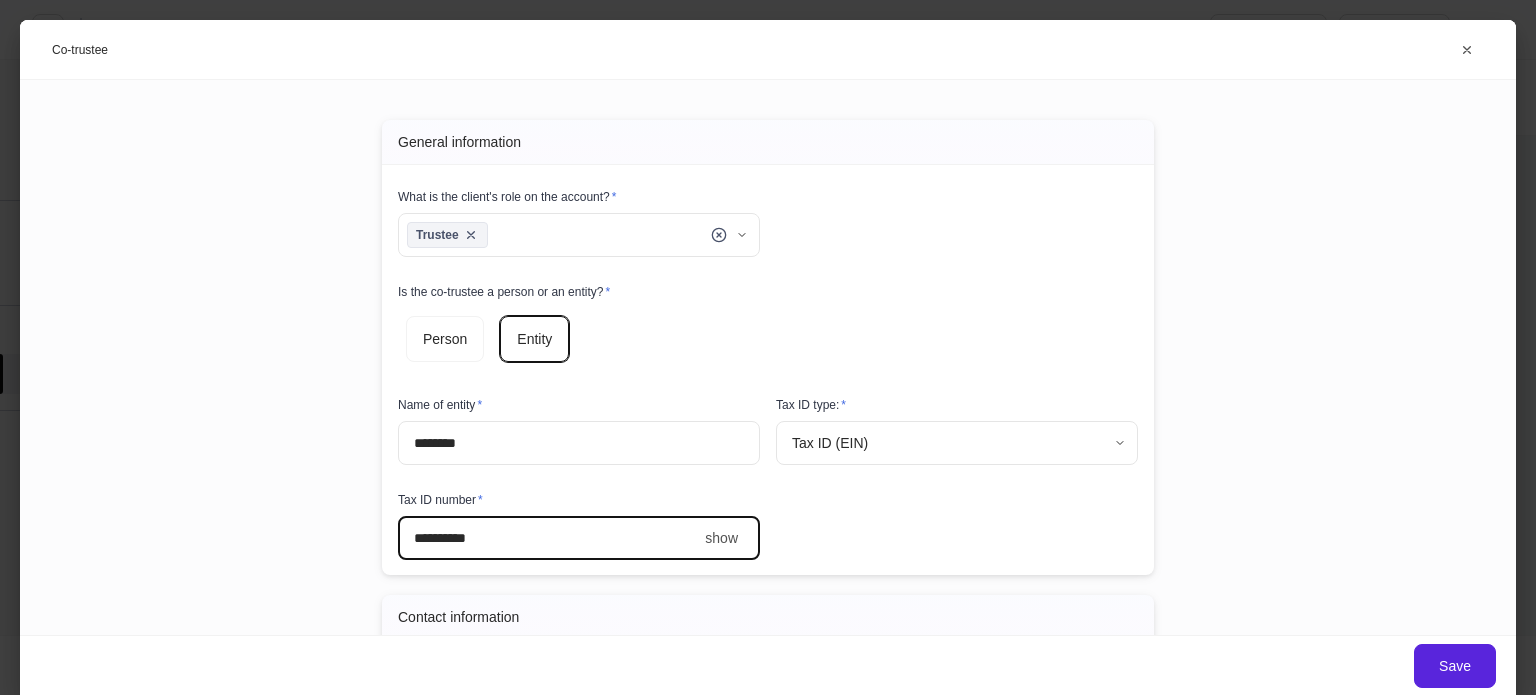 type on "**********" 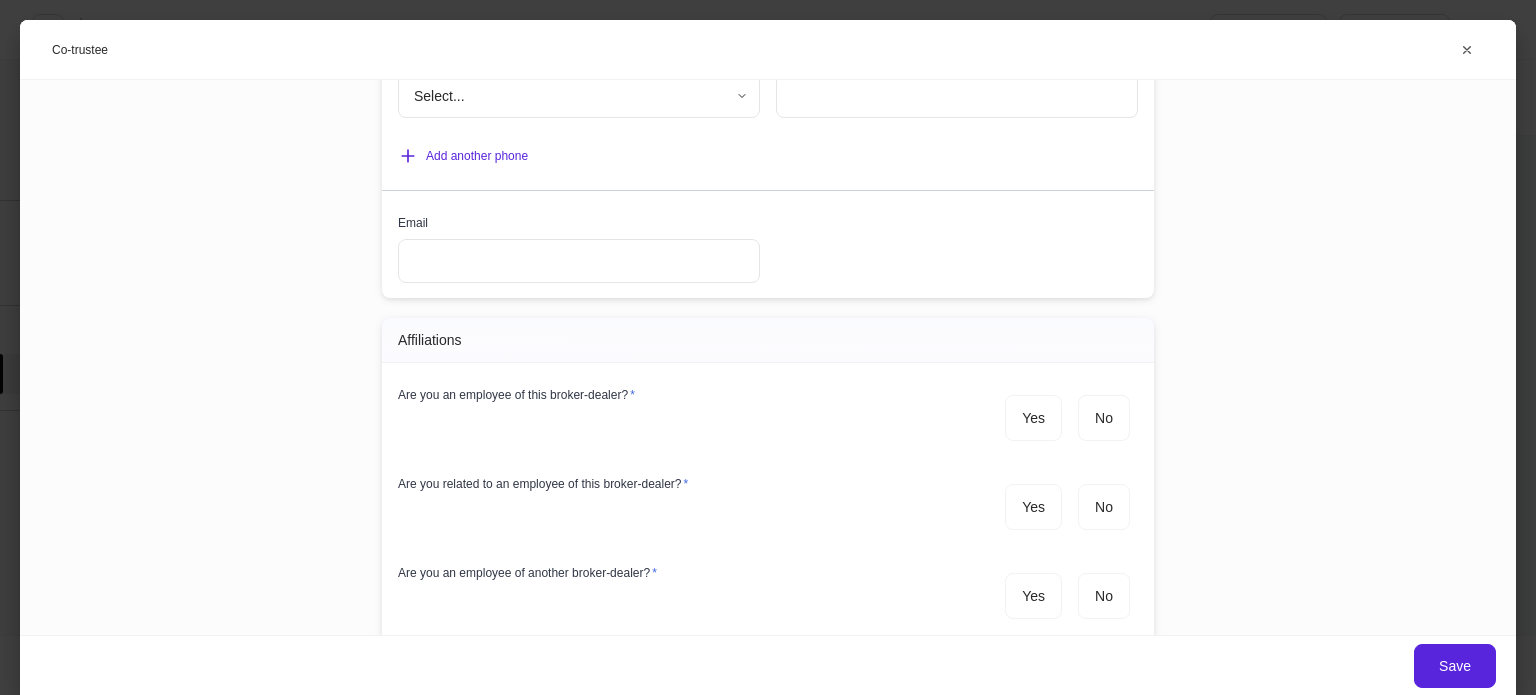 scroll, scrollTop: 1100, scrollLeft: 0, axis: vertical 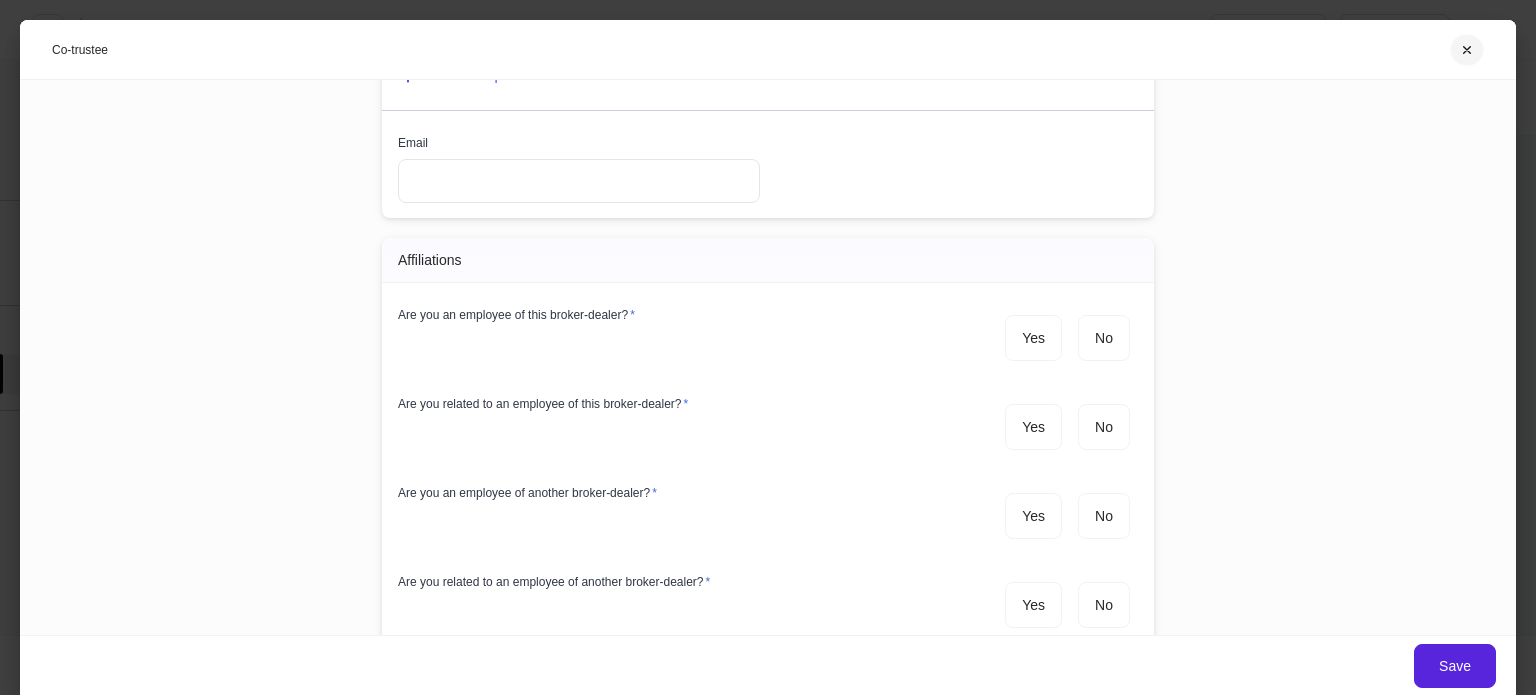 click at bounding box center (1467, 50) 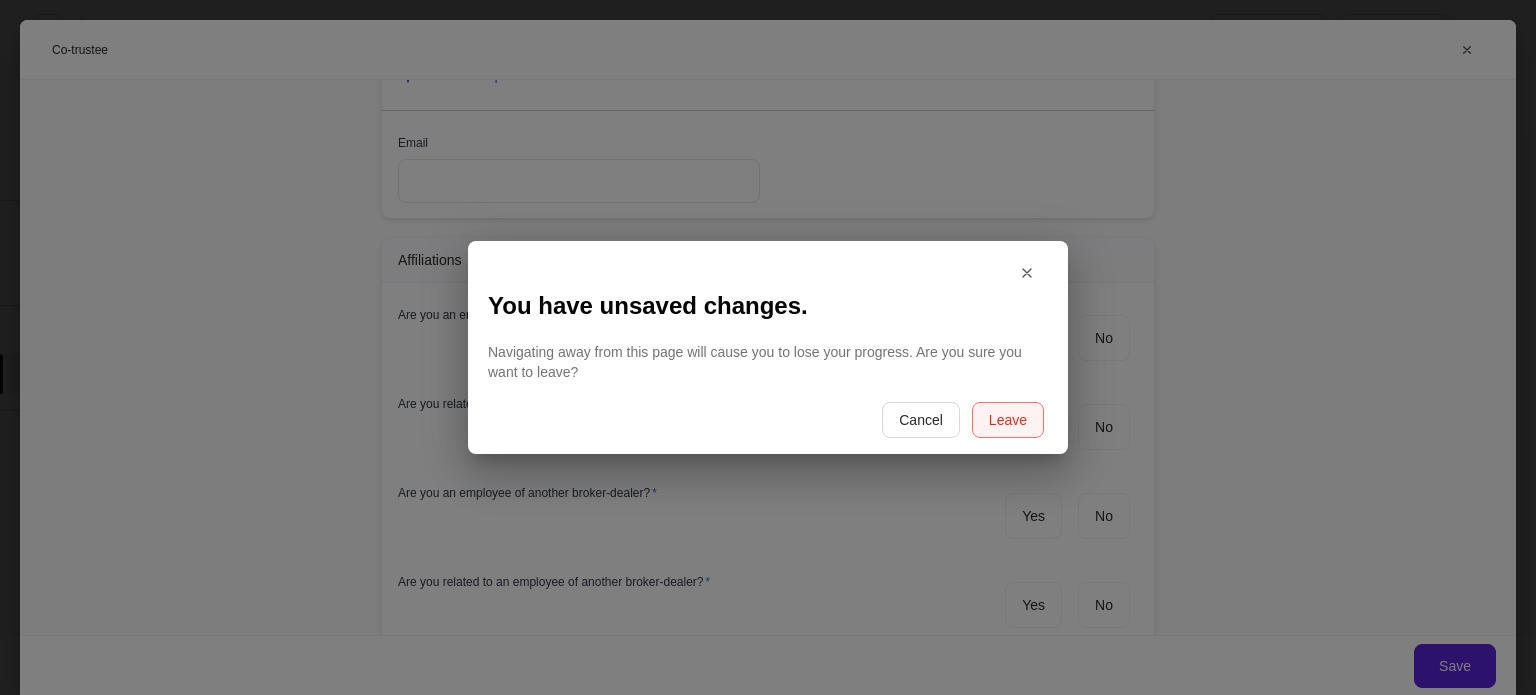 drag, startPoint x: 1016, startPoint y: 409, endPoint x: 952, endPoint y: 442, distance: 72.00694 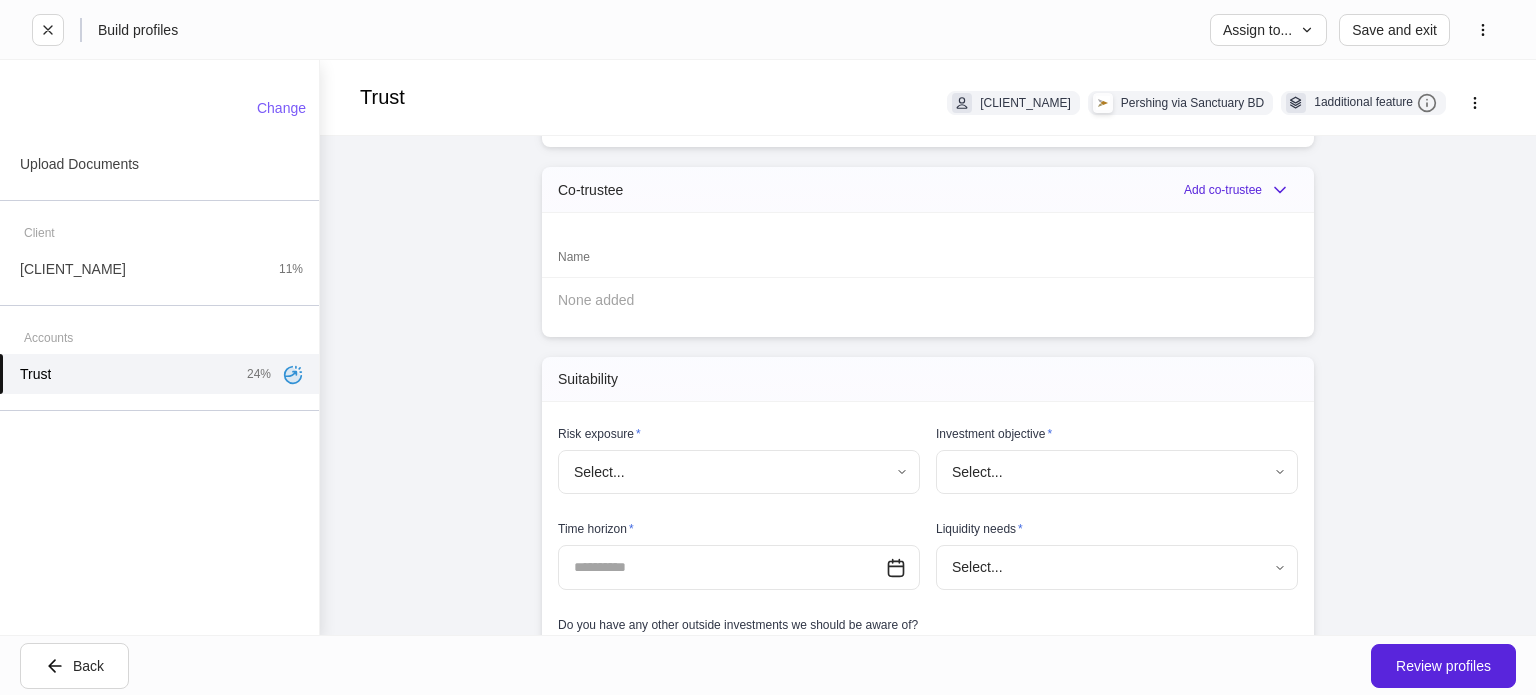 scroll, scrollTop: 1300, scrollLeft: 0, axis: vertical 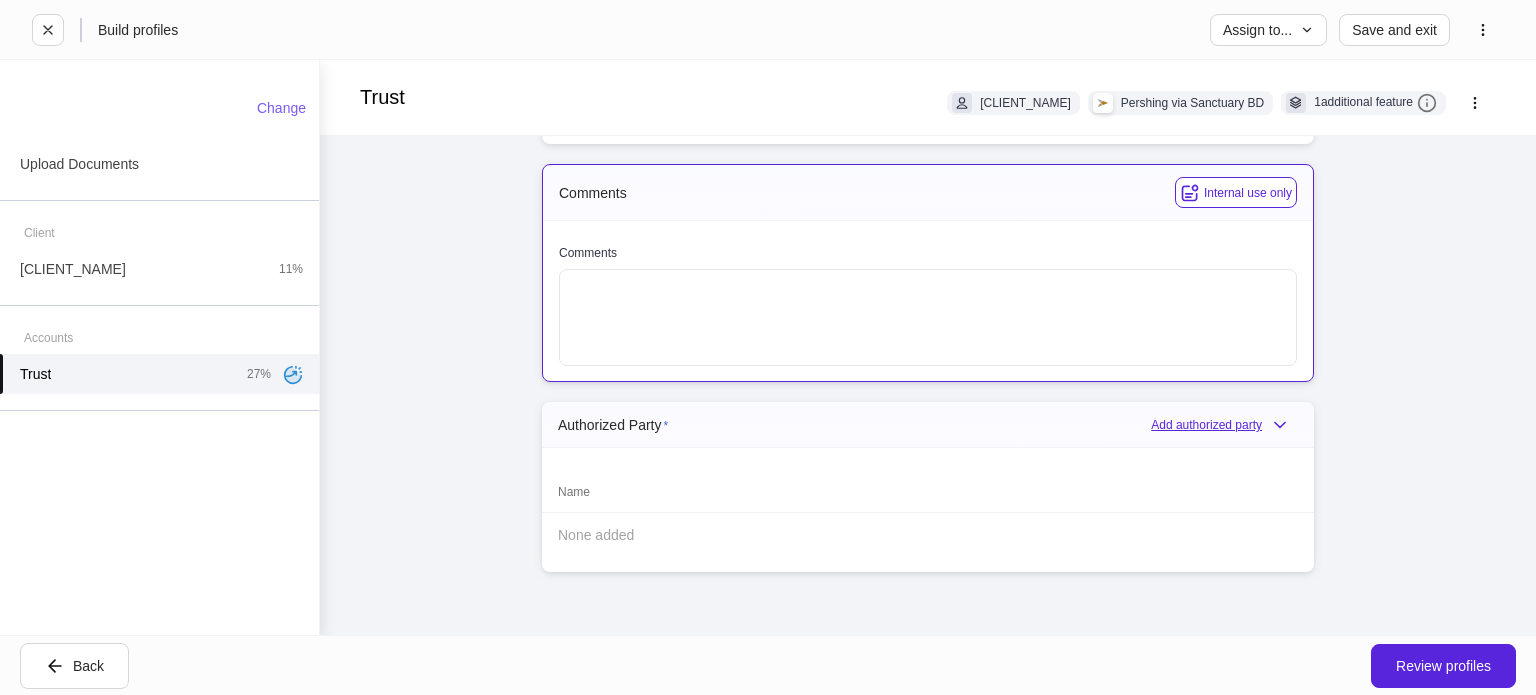 click on "Add authorized party" at bounding box center (1224, 425) 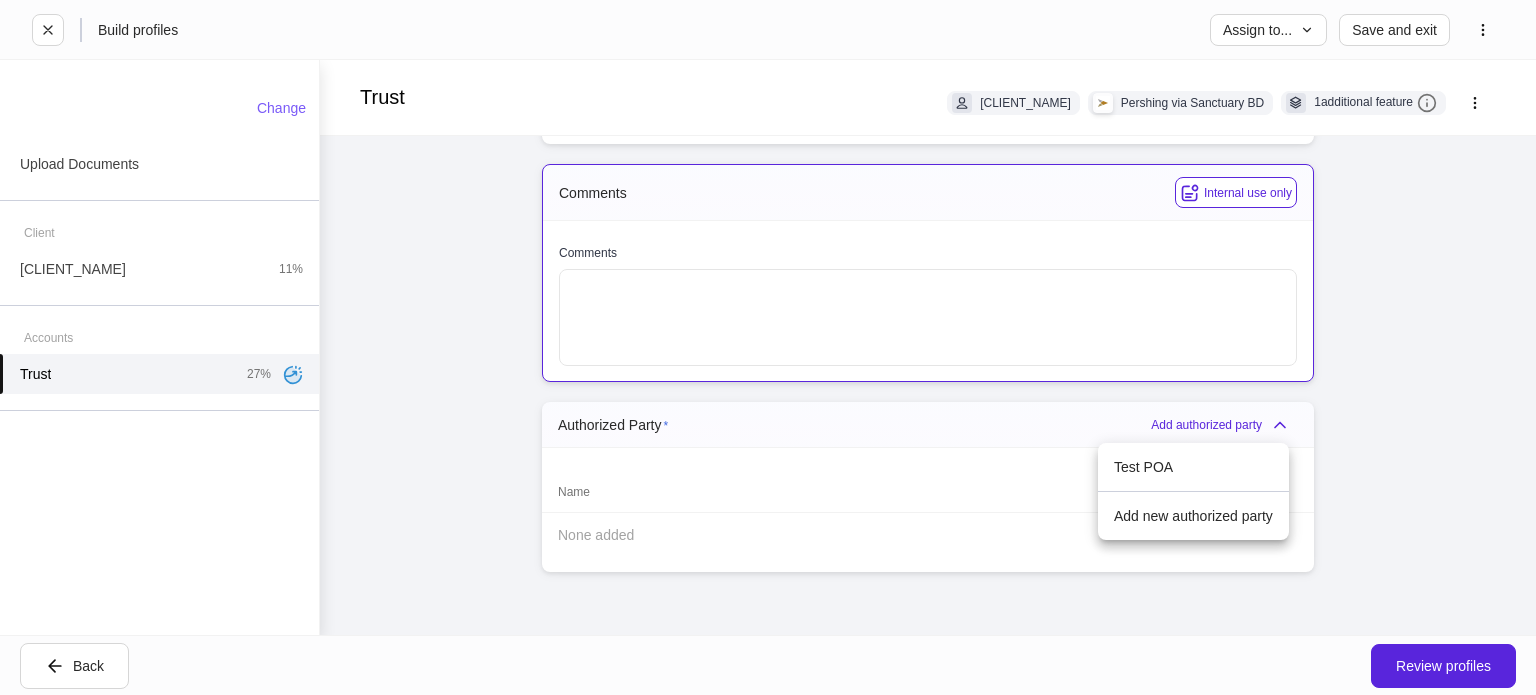 click on "Add new authorized party" at bounding box center (1193, 516) 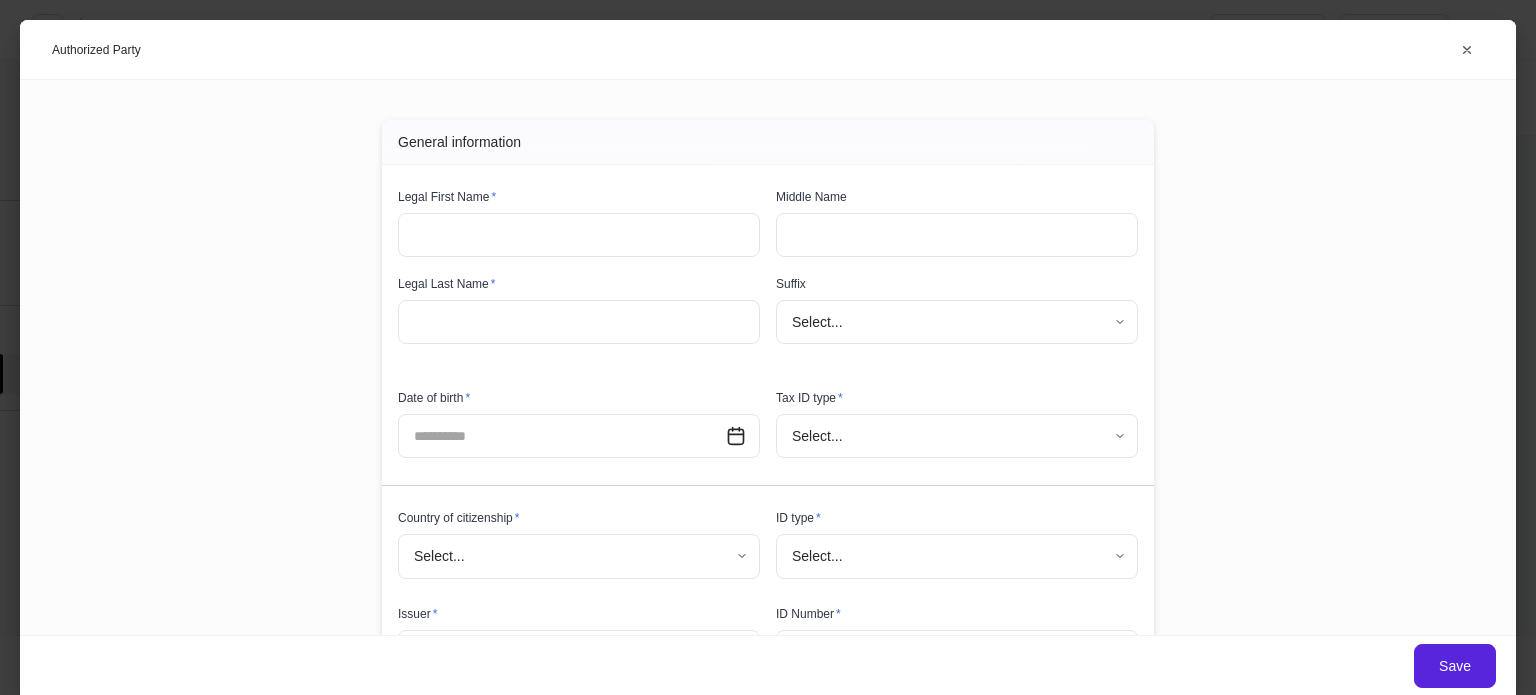 type on "*" 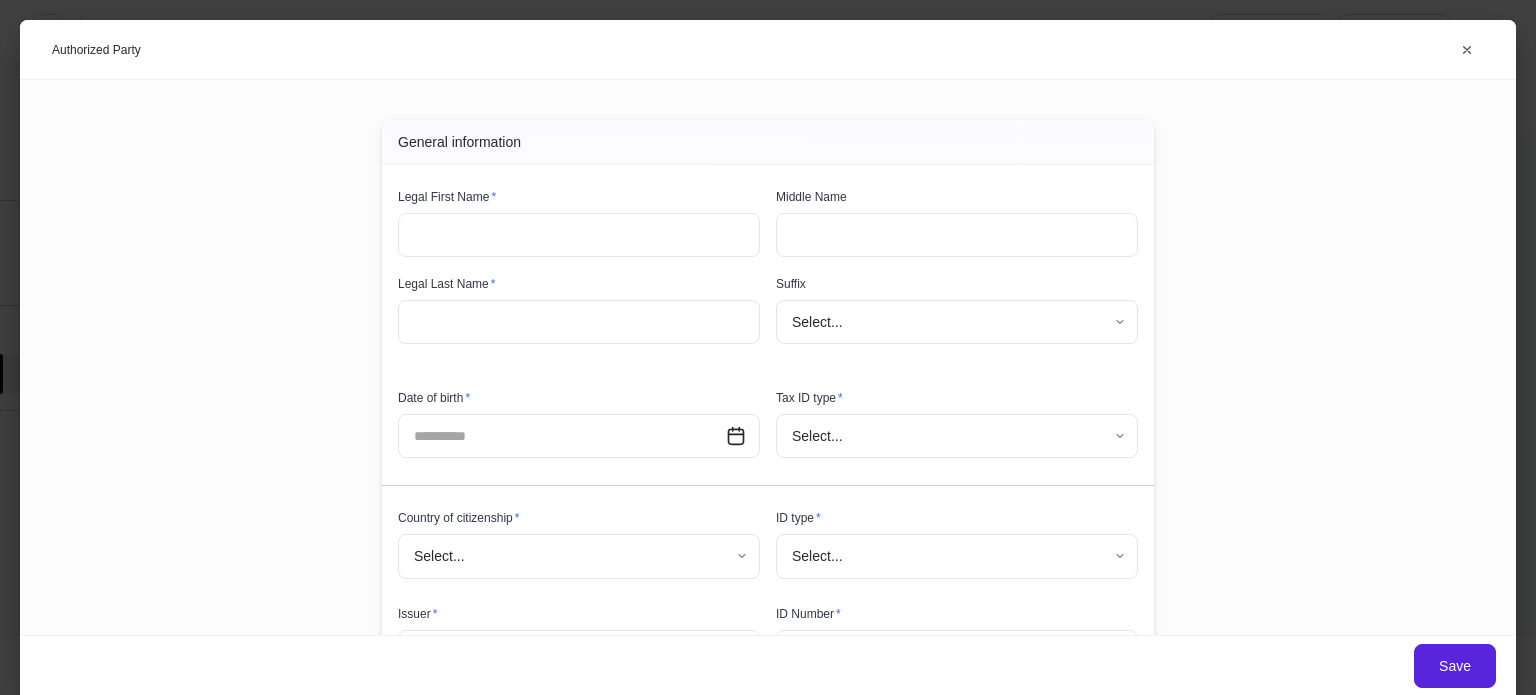 type on "*" 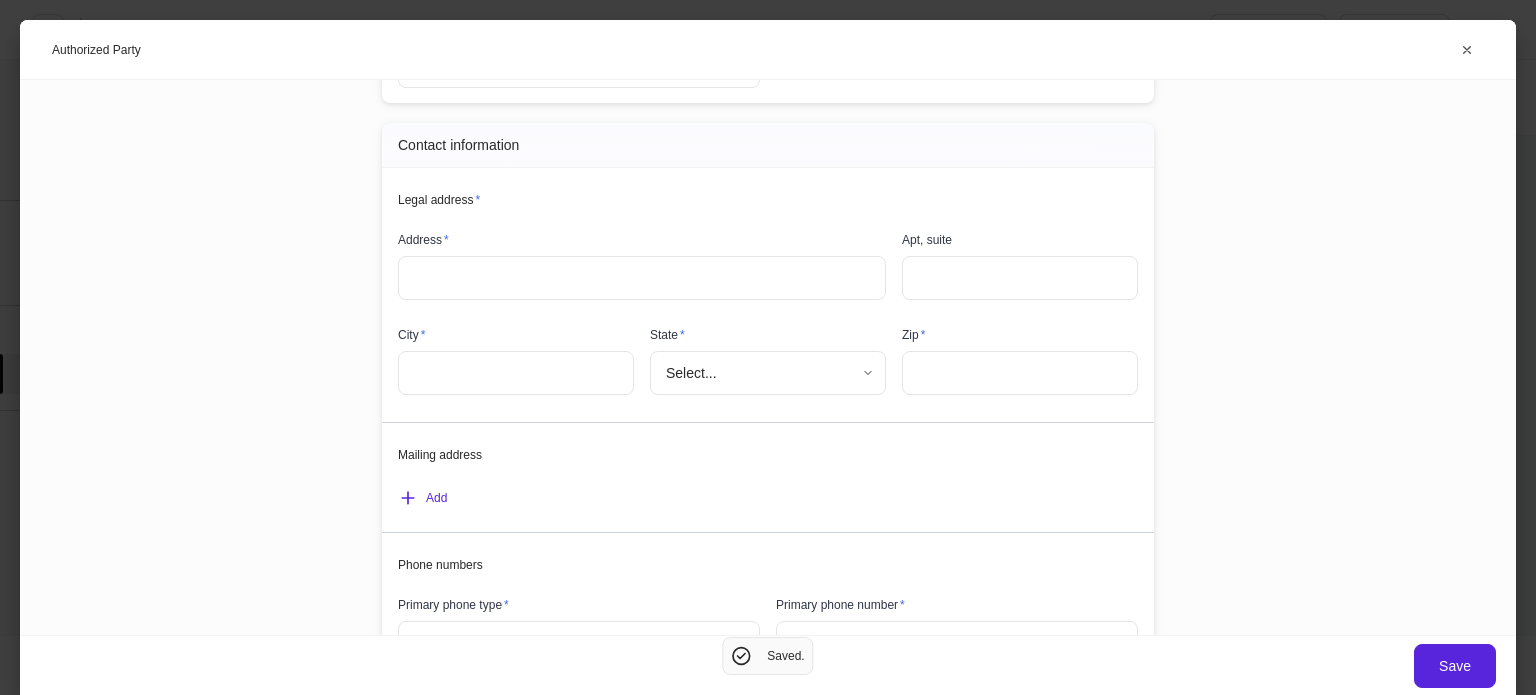 scroll, scrollTop: 600, scrollLeft: 0, axis: vertical 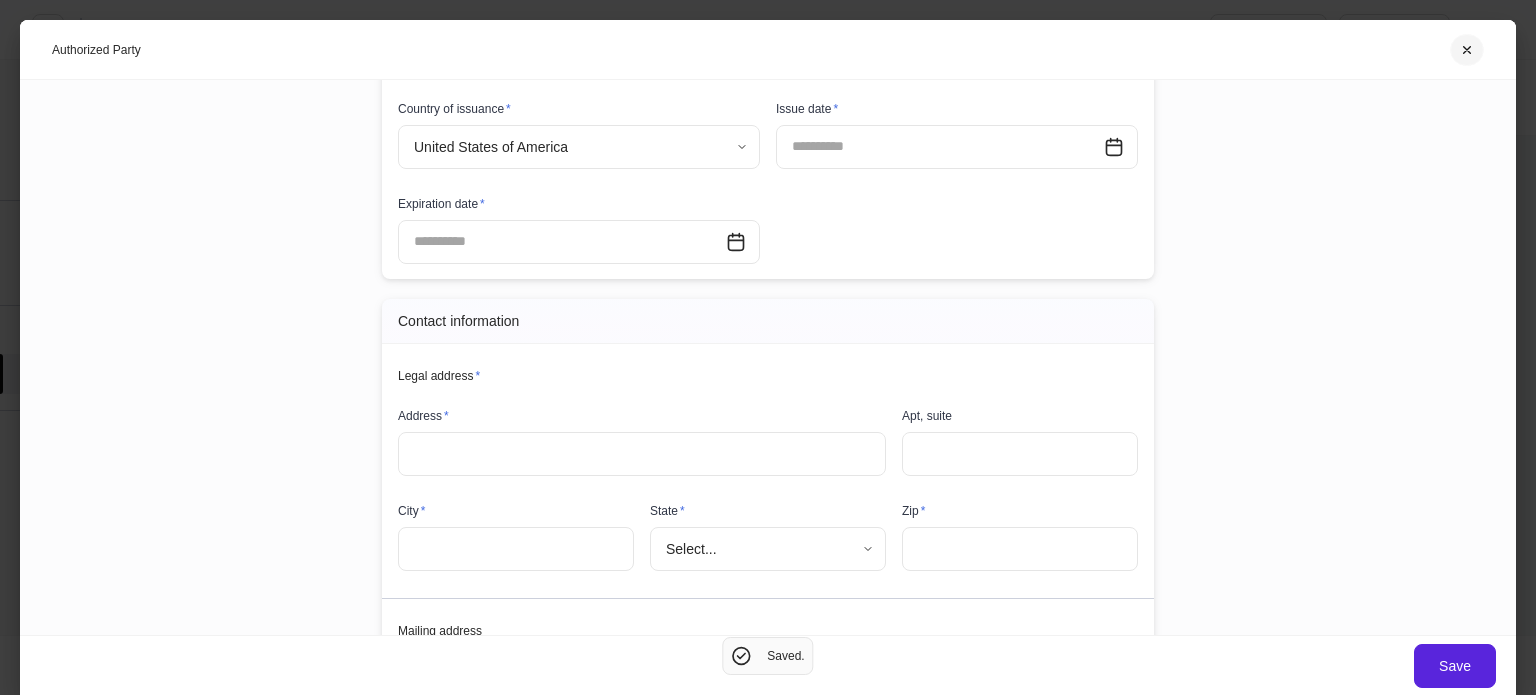 click 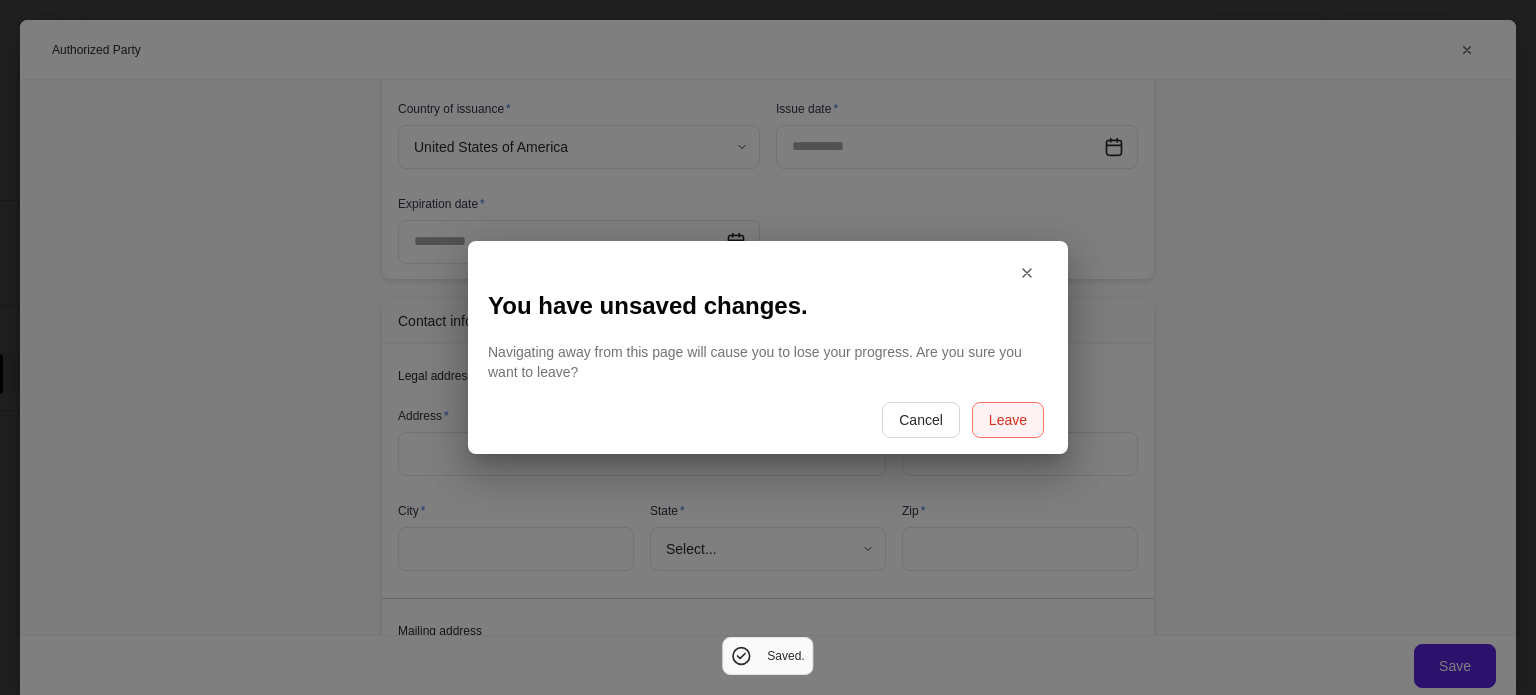 click on "Leave" at bounding box center [1008, 420] 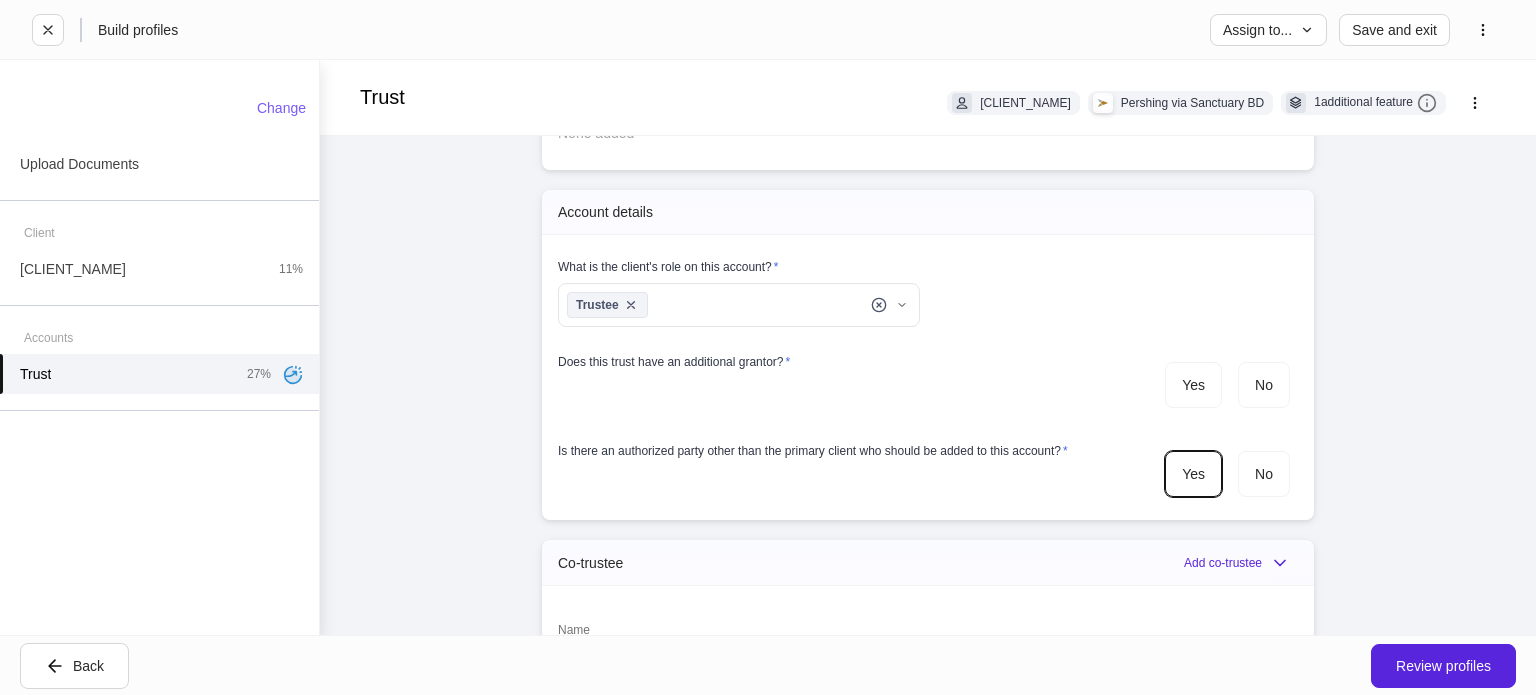 scroll, scrollTop: 1122, scrollLeft: 0, axis: vertical 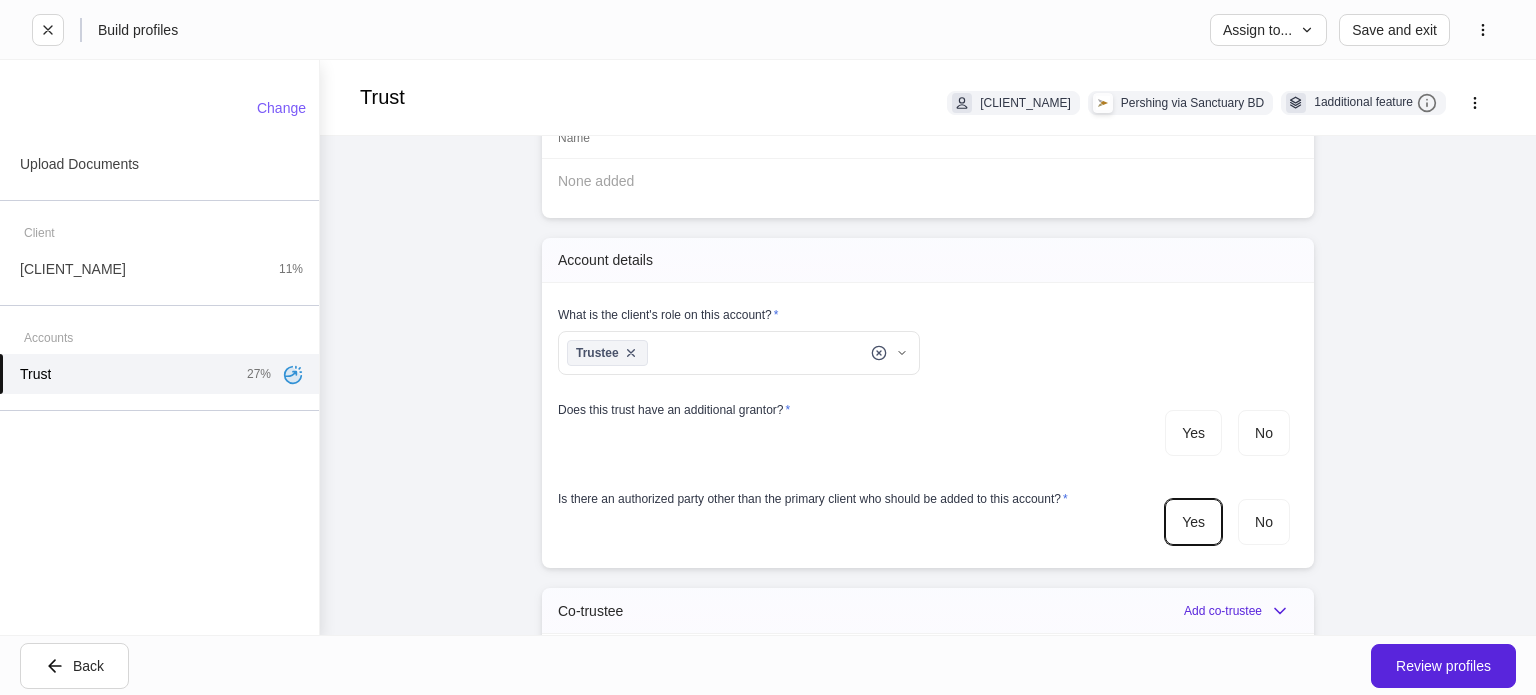 click on "Build profiles Assign to... Save and exit Trust [CLIENT_NAME] Pershing via Sanctuary BD 1  additional   feature Account details Internal use only Account short name ​ Account online nickname ​ Account registration (as shown on statement) * ​ Account description ​ Credit line collateral indicator * Select... ​ Will this account be funded by an ACAT? * Yes No Hold ACAT Lead FA/IP # * Select... ​ Flipped IP ​ Advisory account * Select... ​ Tax lot disposition Mutual funds * First in, first out ** ​ Stocks in Pershing's dividend reinvestment plan * First in, first out ** ​ All other securities * First in, first out ** ​ Trust * Add trust Name None added Account details What is the client's role on this account? * Trustee ******* ​ Does this trust have an additional grantor? * Yes No Is there an authorized party other than the primary client who should be added to this account? * Yes No Co-trustee Add co-trustee Name None added Suitability Risk exposure * Select... ​ * Select..." at bounding box center (768, 347) 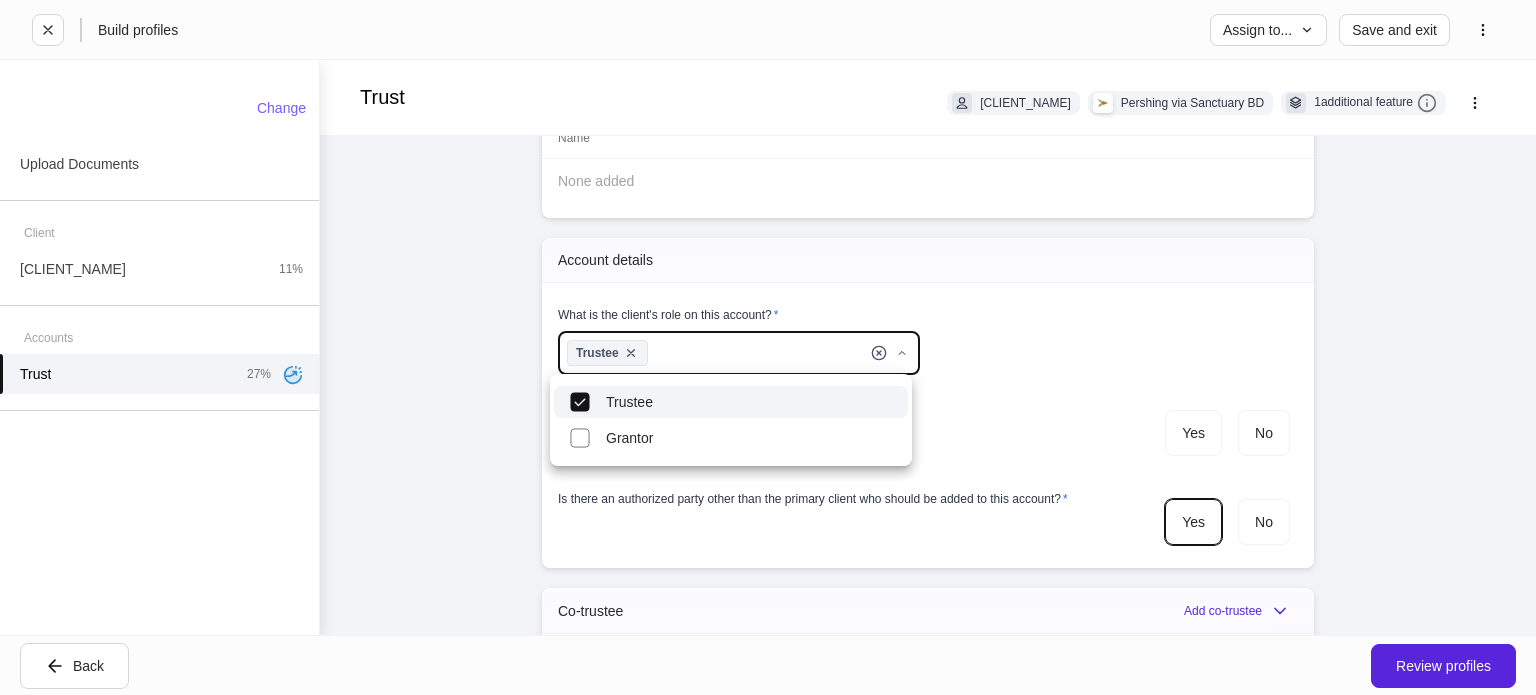 click at bounding box center (768, 347) 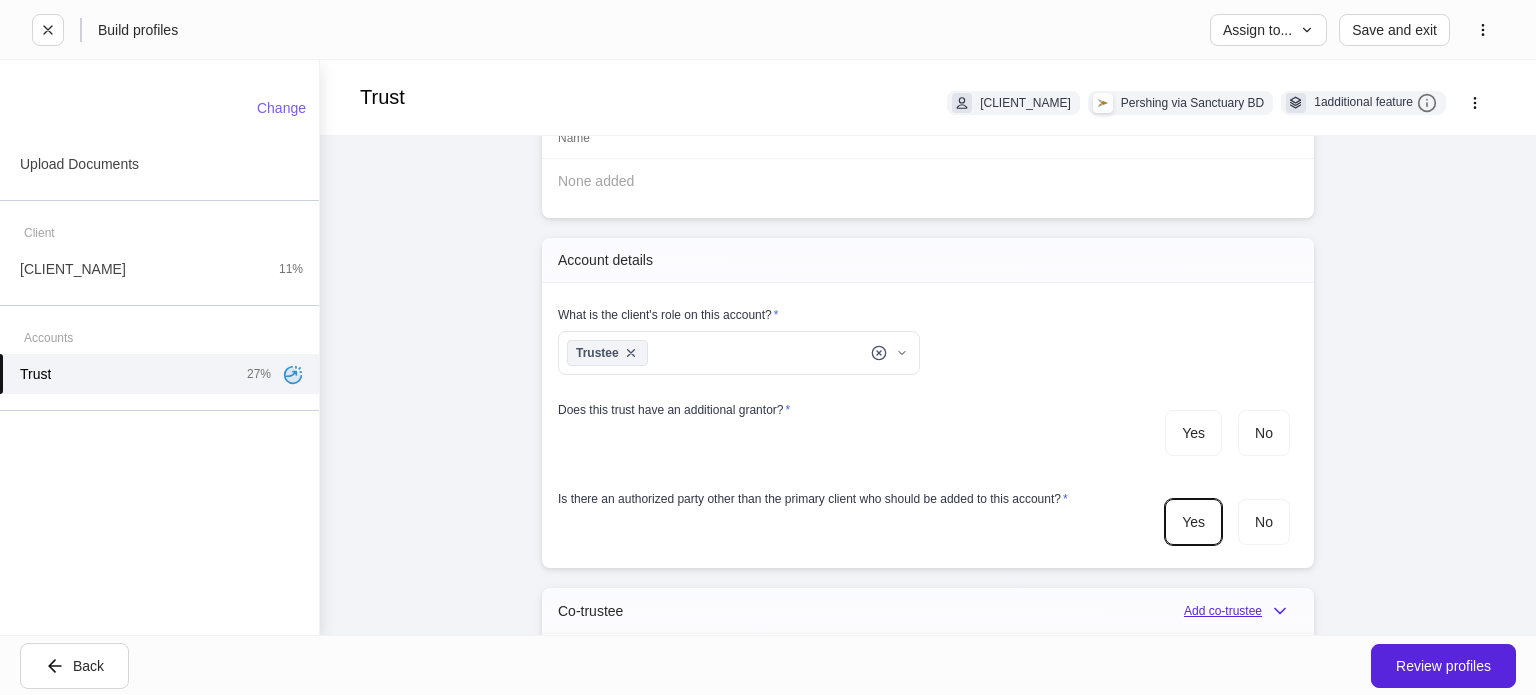 click on "Add co-trustee" at bounding box center [1241, 611] 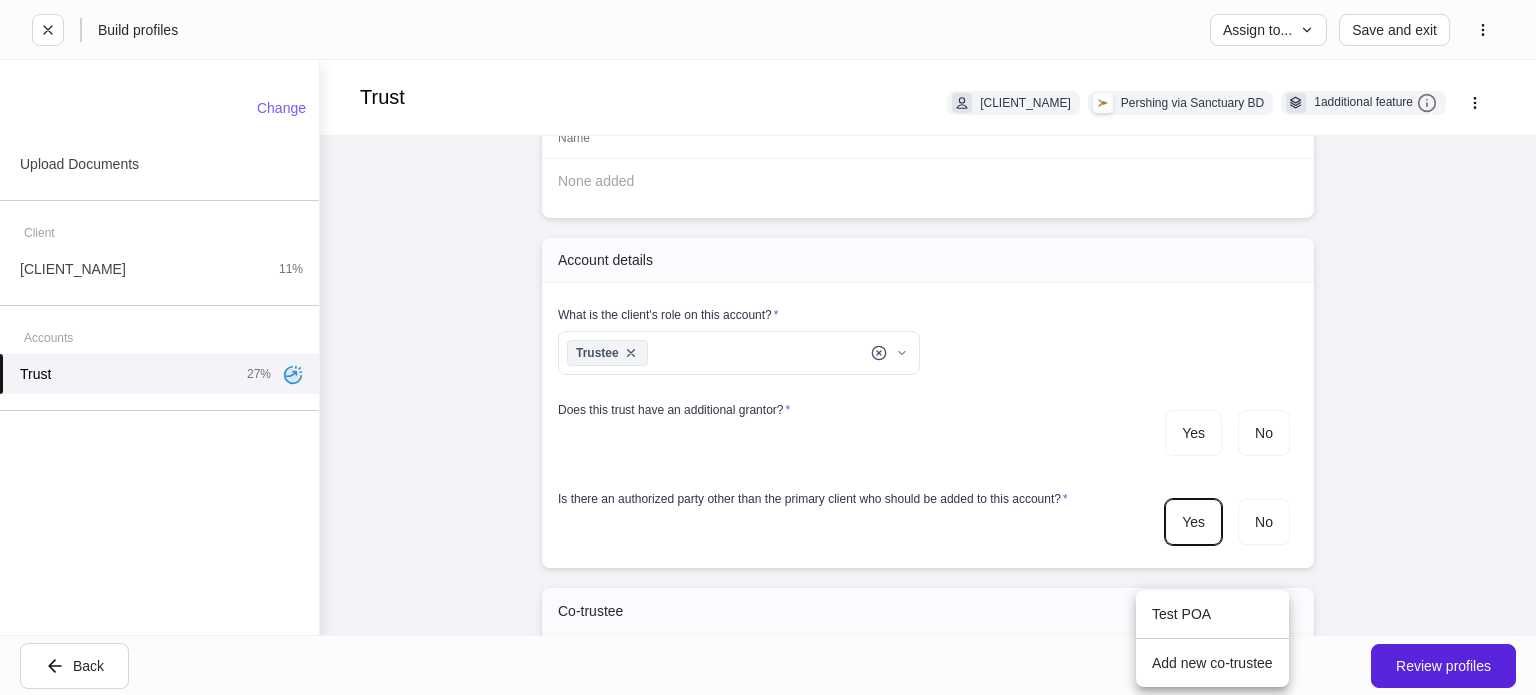click on "Add new co-trustee" at bounding box center (1212, 663) 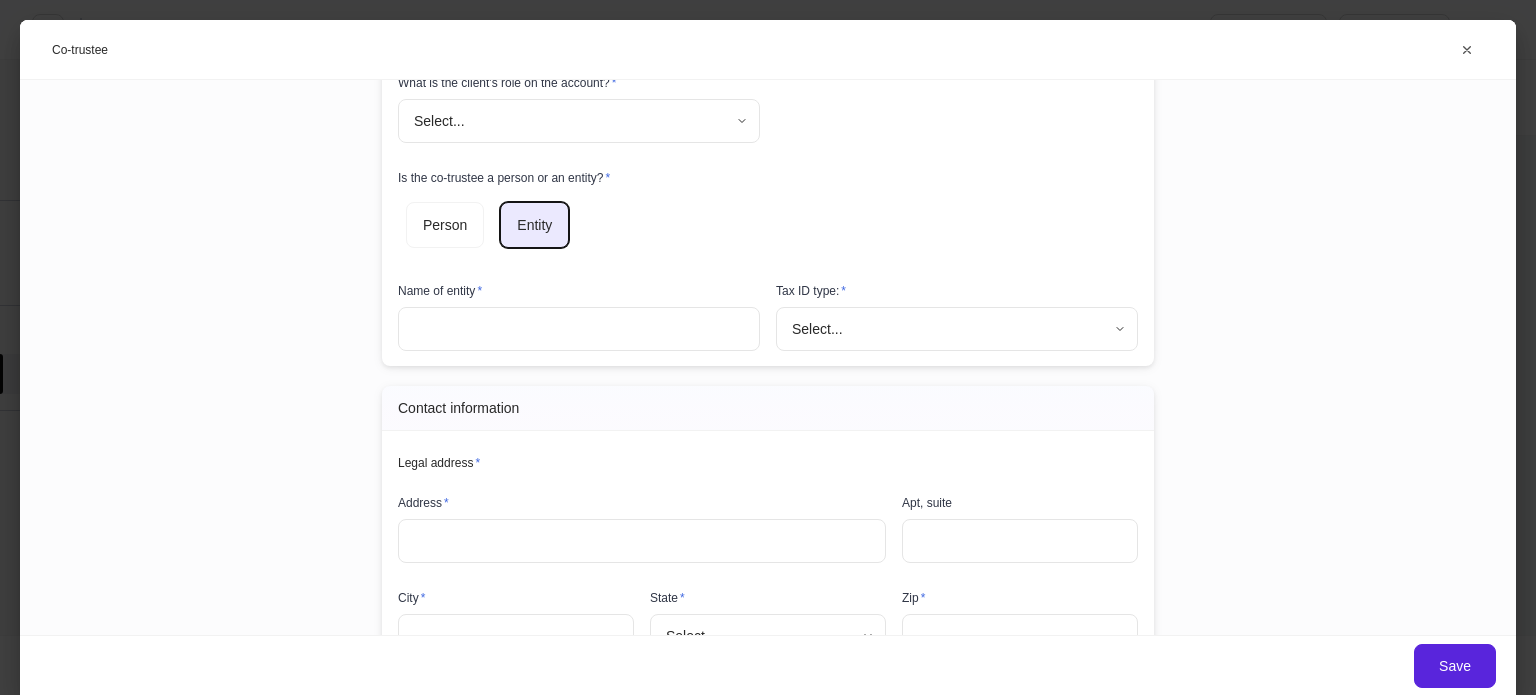 scroll, scrollTop: 200, scrollLeft: 0, axis: vertical 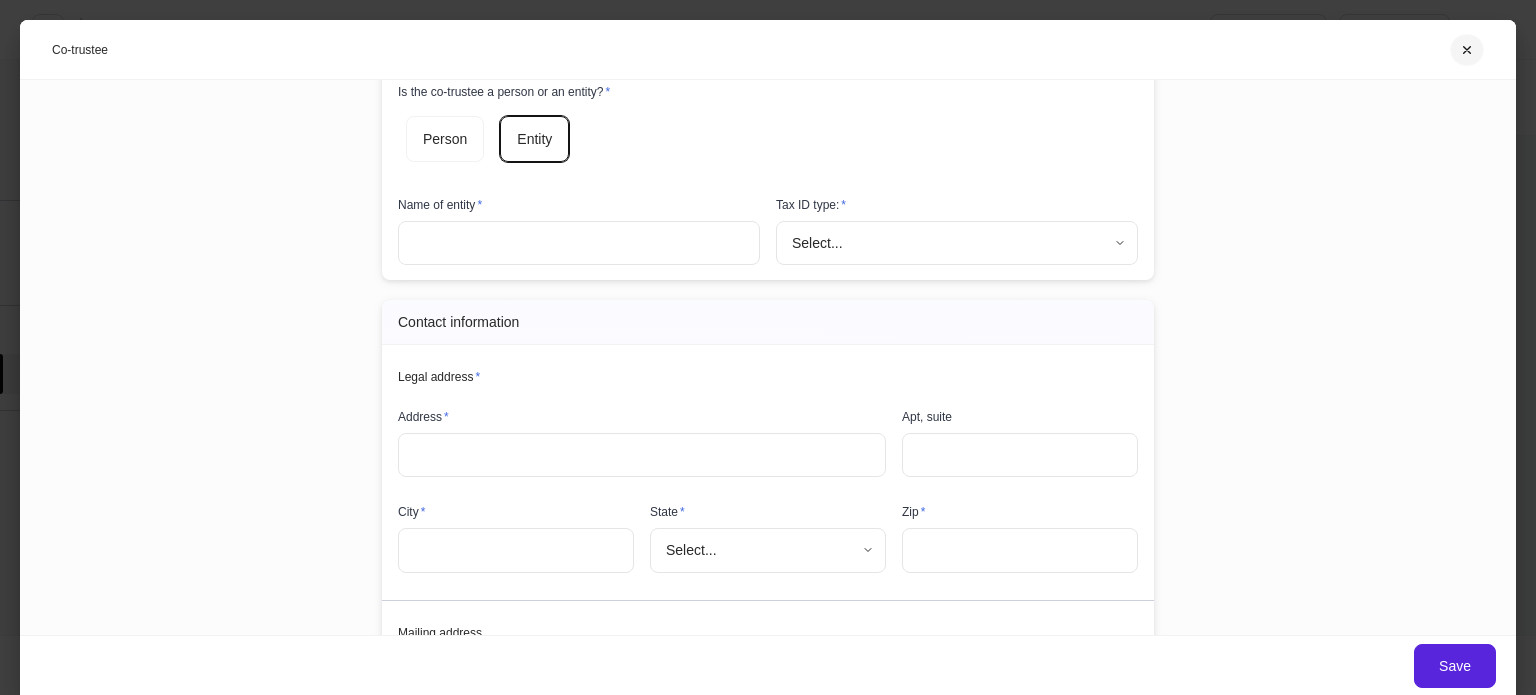 click 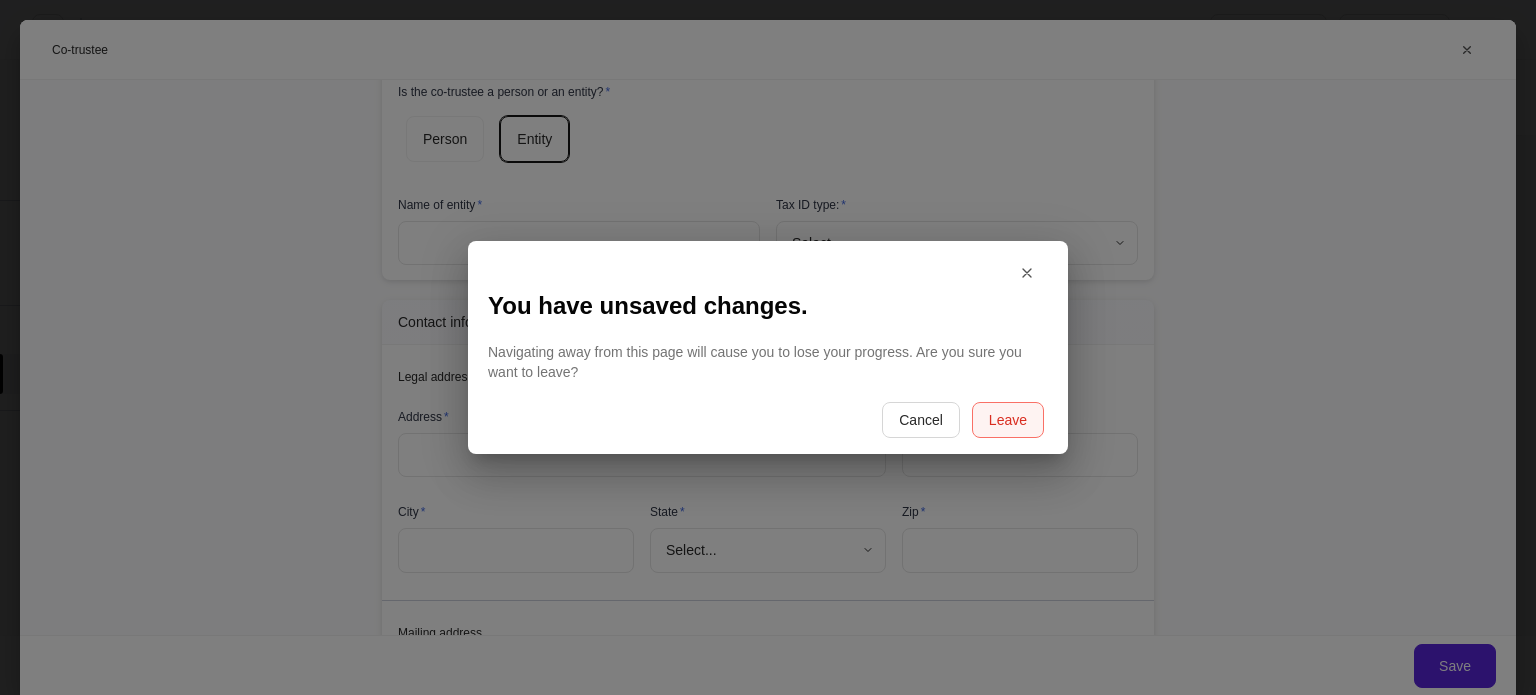 click on "Leave" at bounding box center (1008, 420) 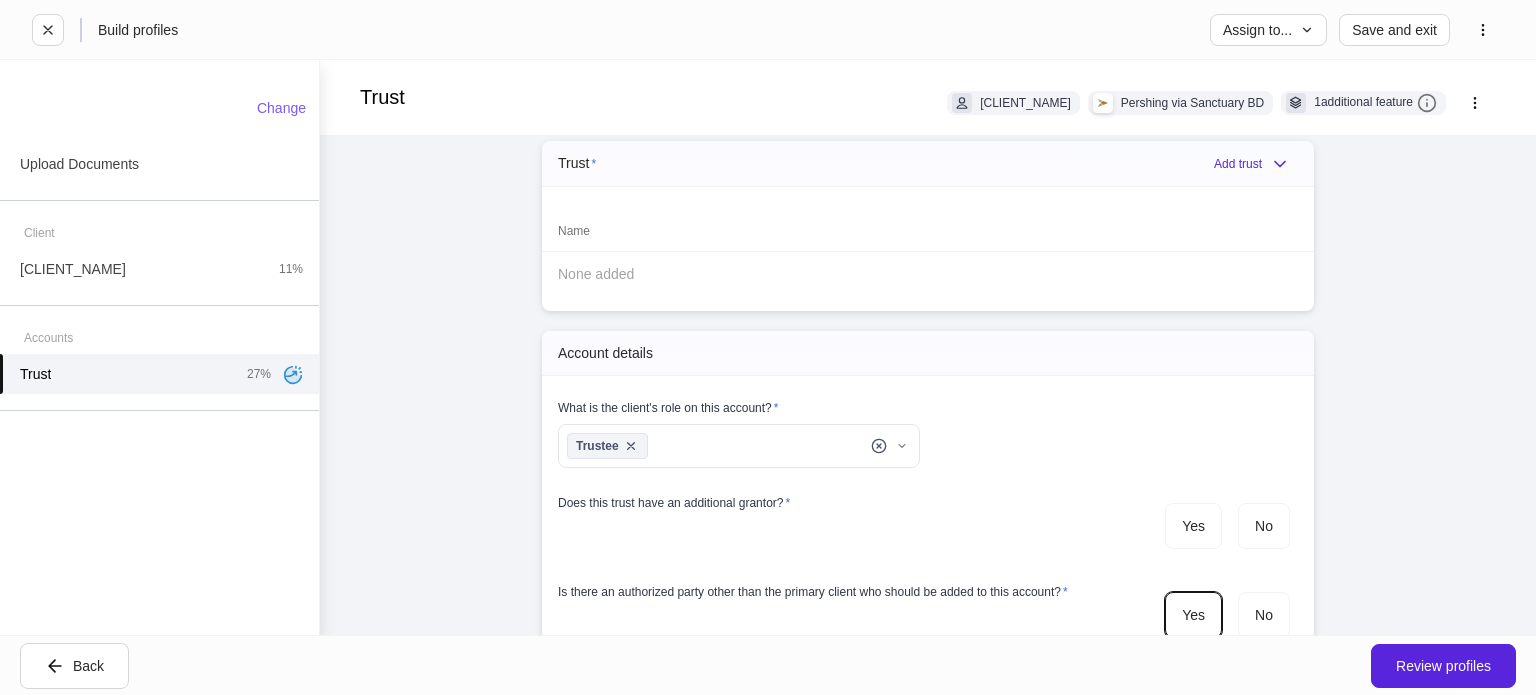 scroll, scrollTop: 922, scrollLeft: 0, axis: vertical 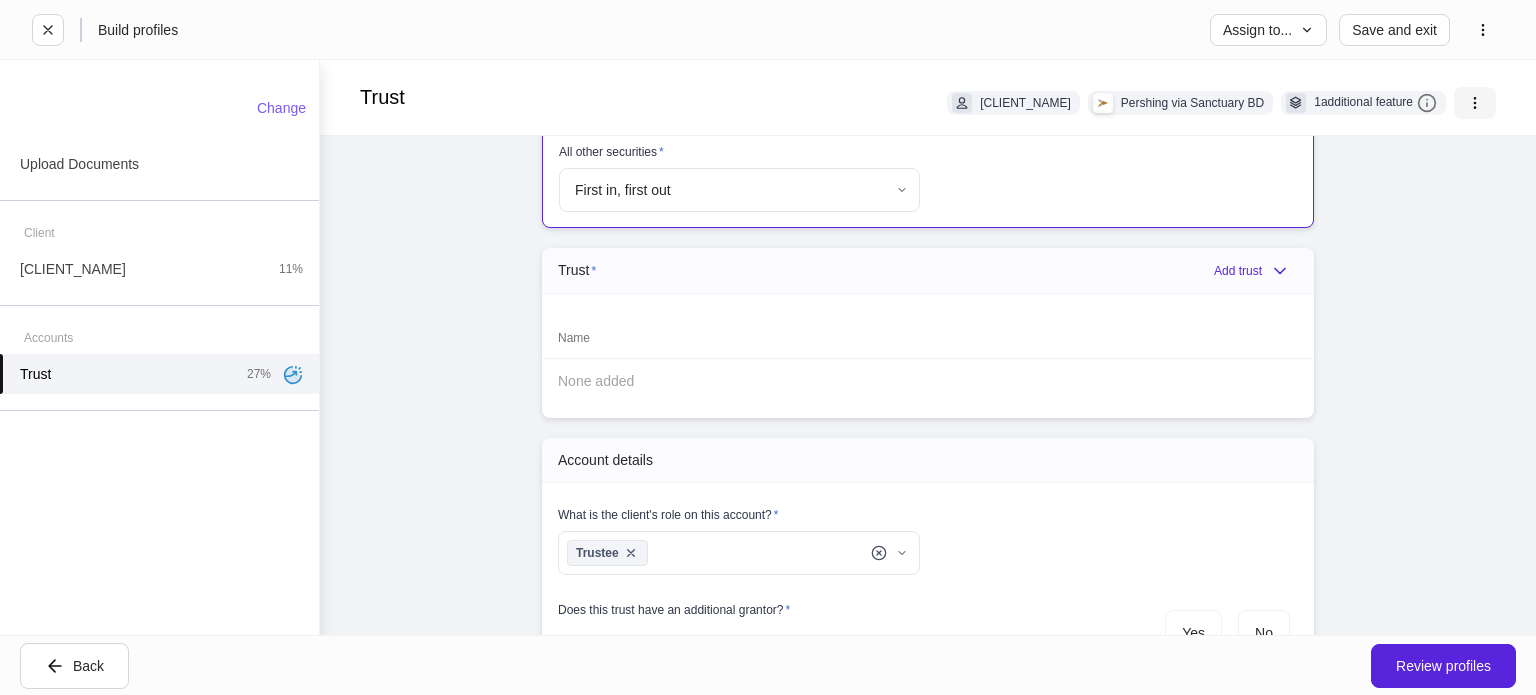 click 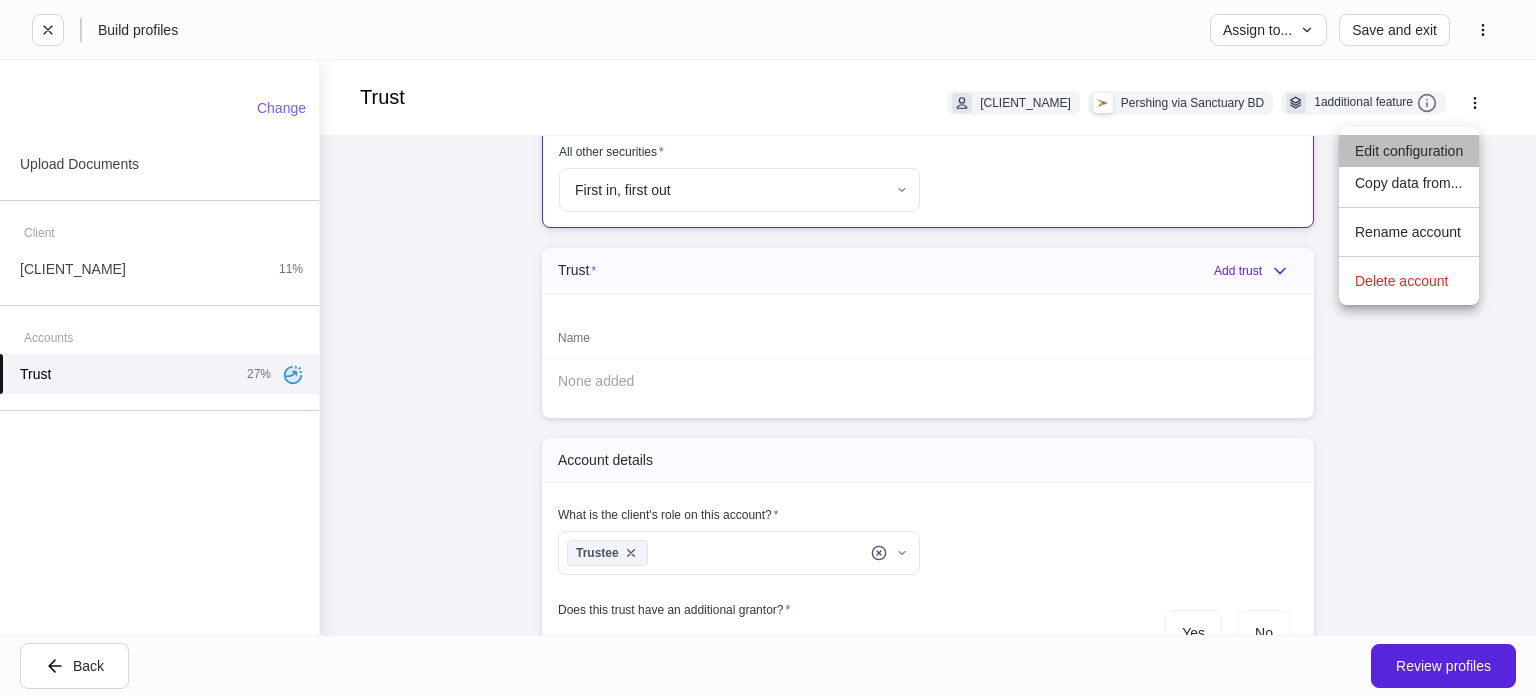 click on "Edit configuration" at bounding box center (1409, 151) 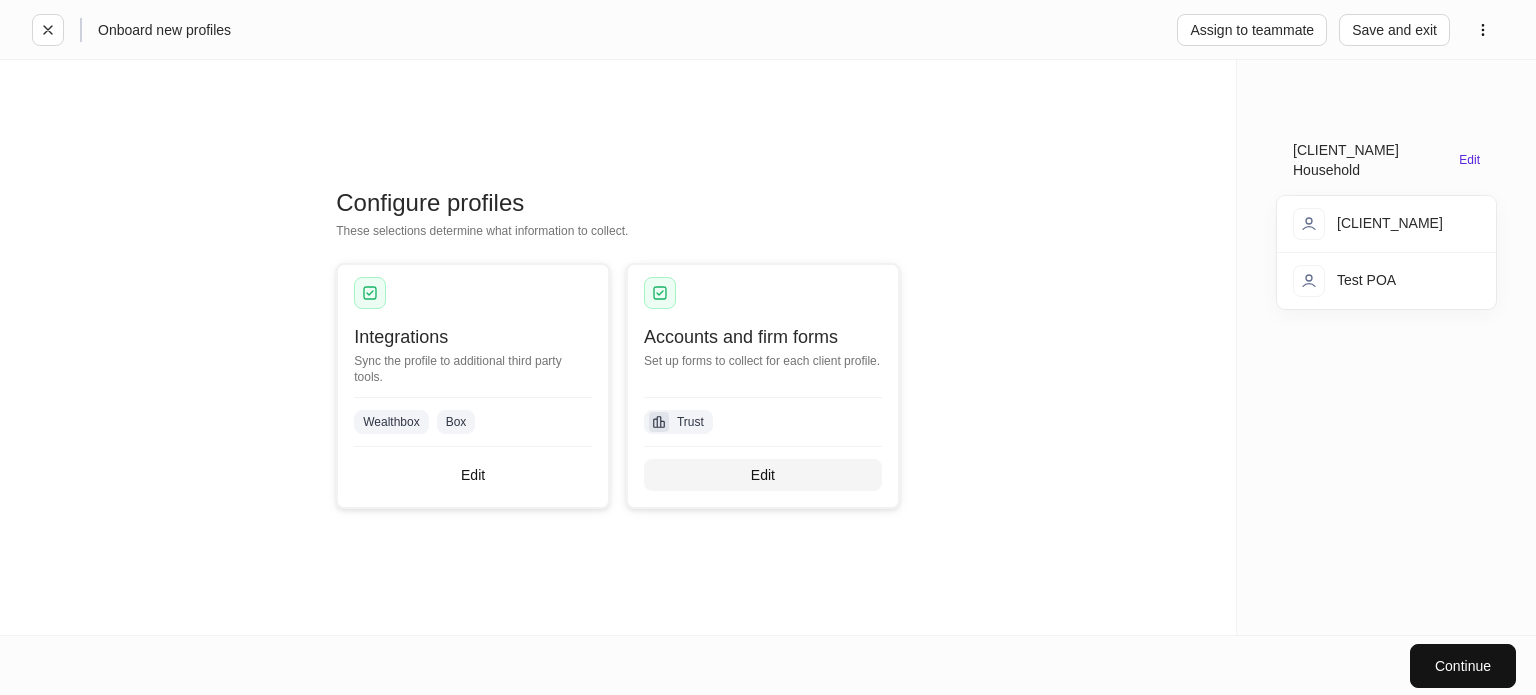 click on "Edit" at bounding box center (763, 475) 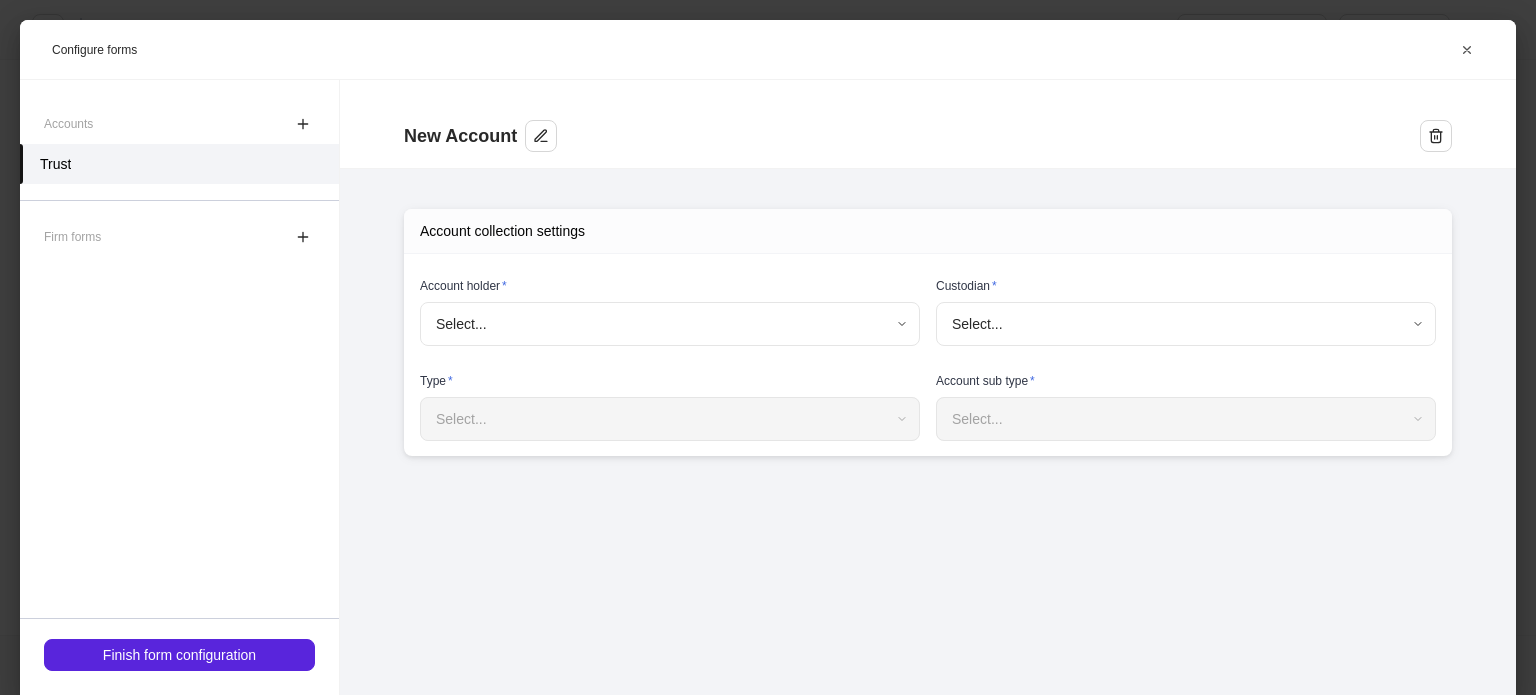 type on "**********" 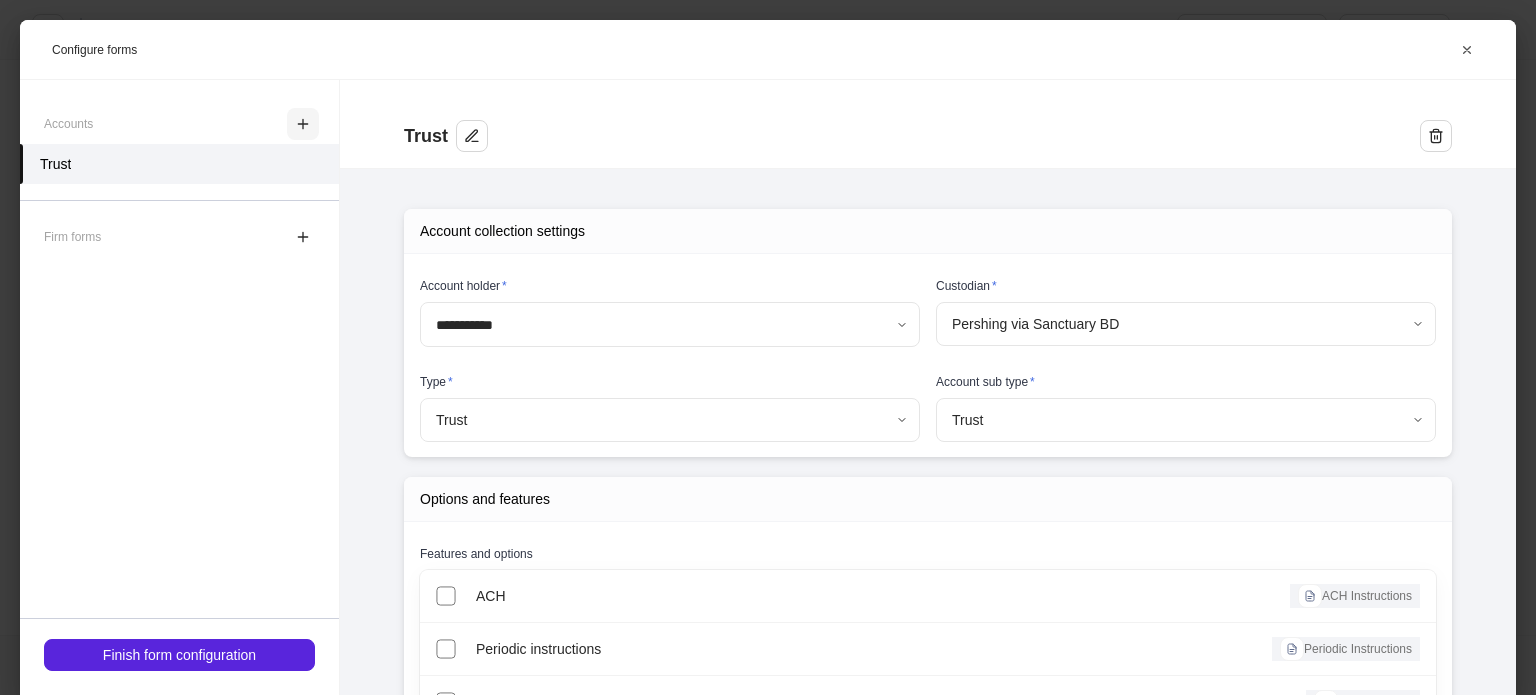 click 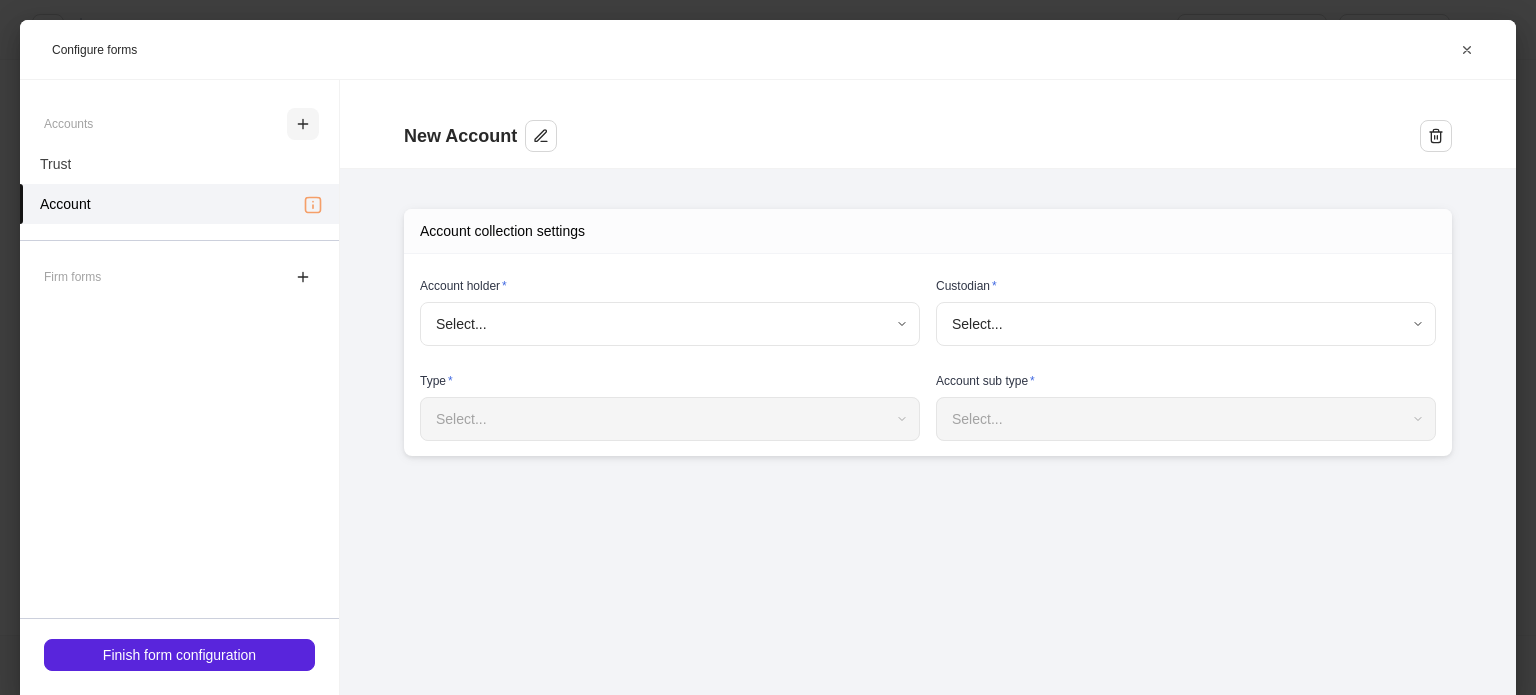 type on "**********" 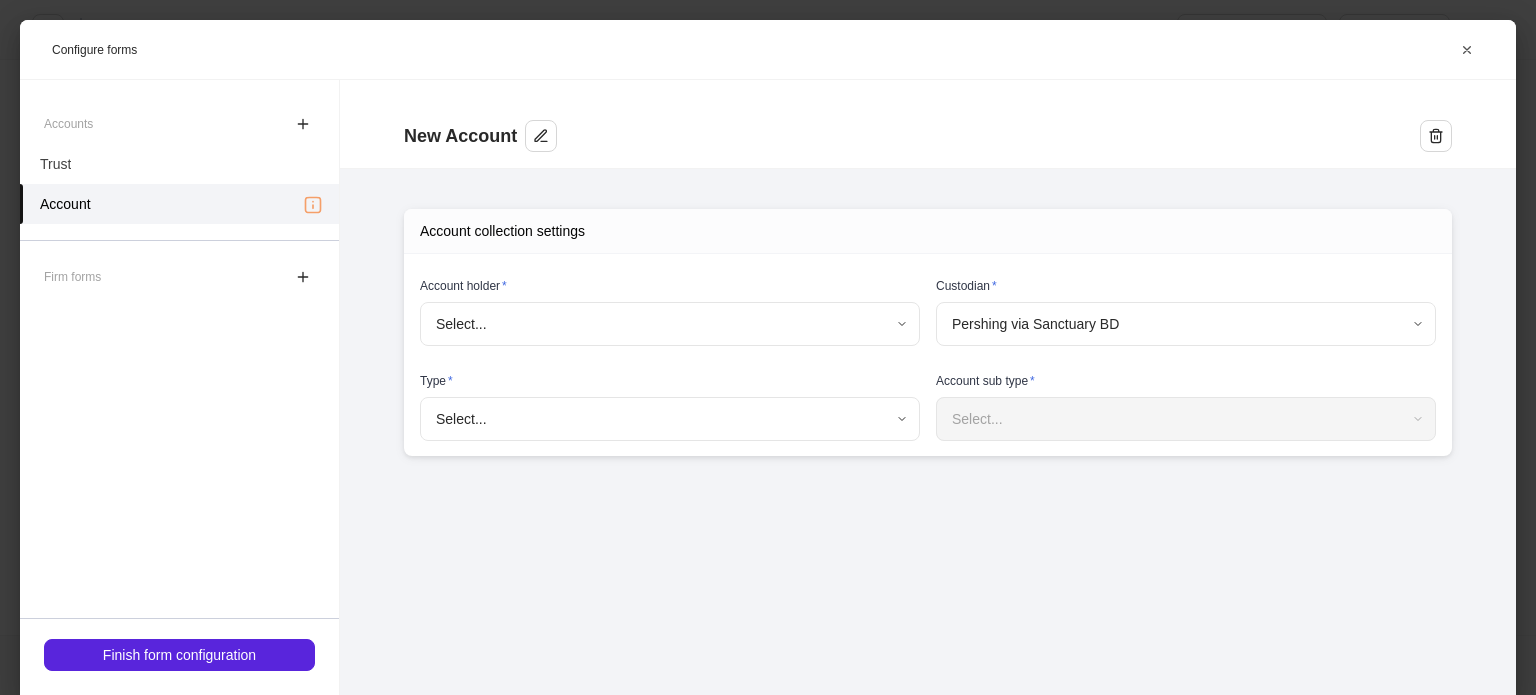 click on "**********" at bounding box center [768, 347] 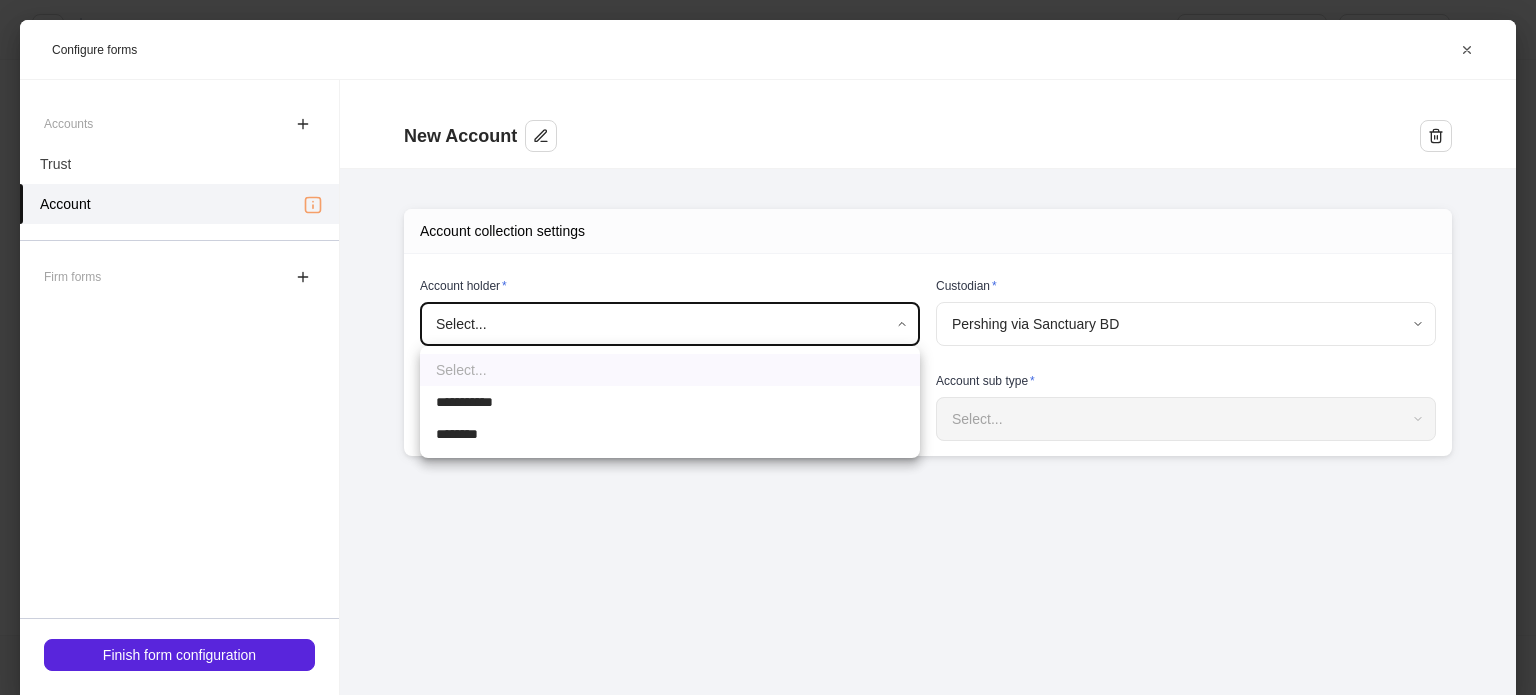 click on "**********" at bounding box center [670, 402] 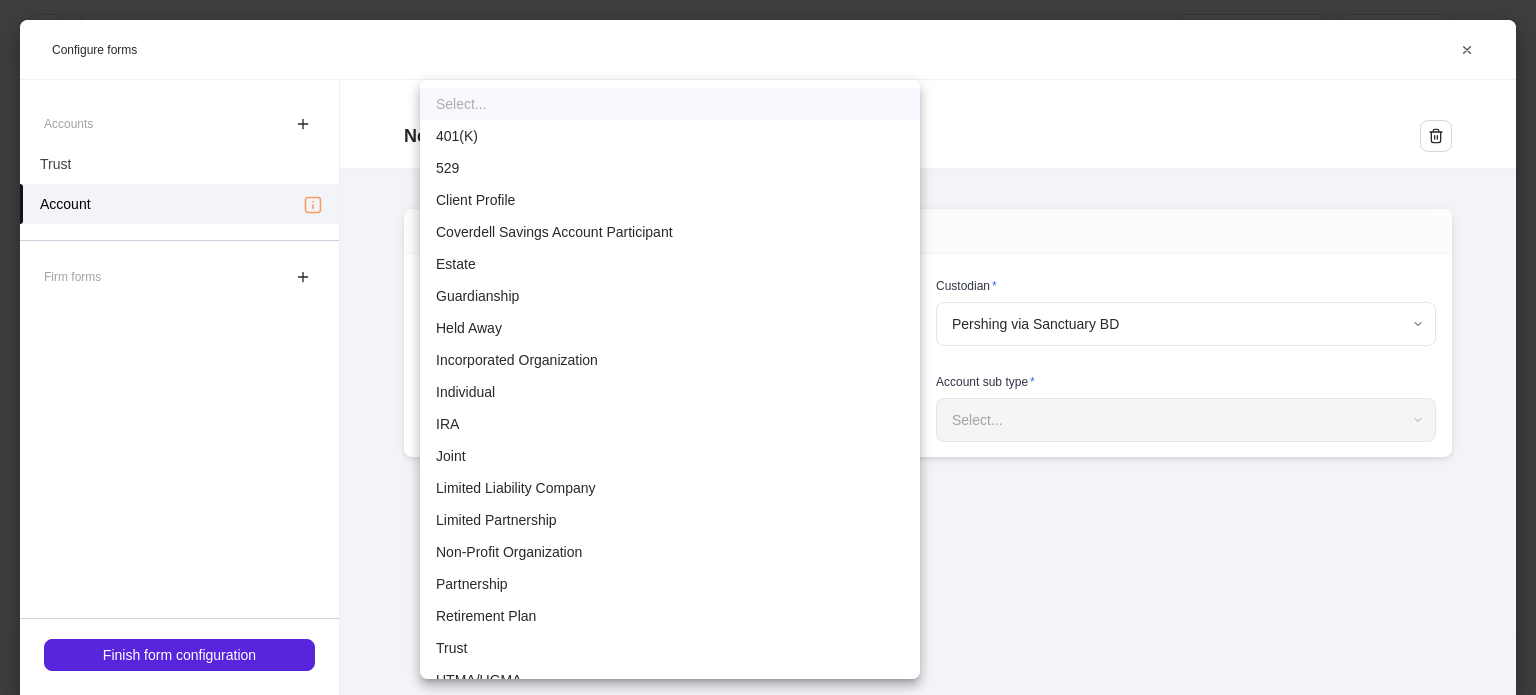 click on "**********" at bounding box center [768, 347] 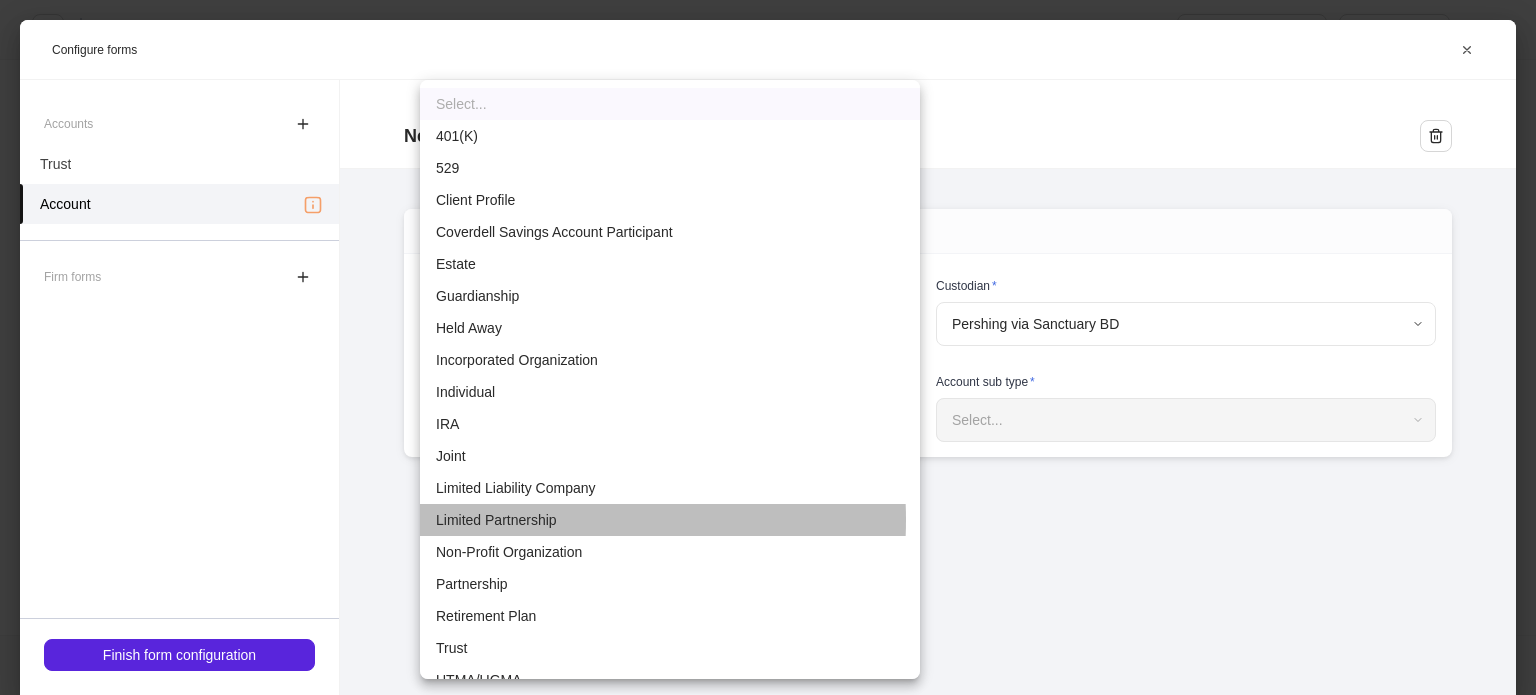 click on "Limited Partnership" at bounding box center (670, 520) 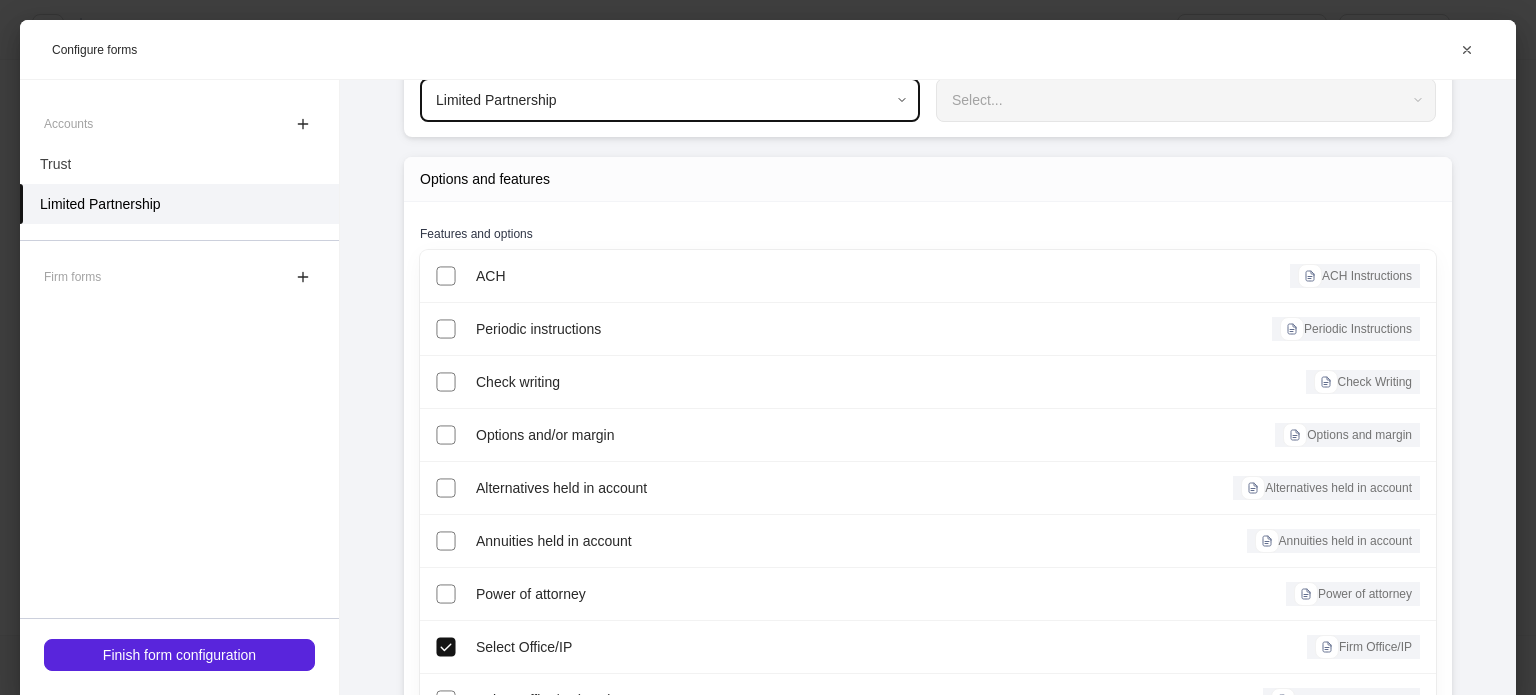 scroll, scrollTop: 400, scrollLeft: 0, axis: vertical 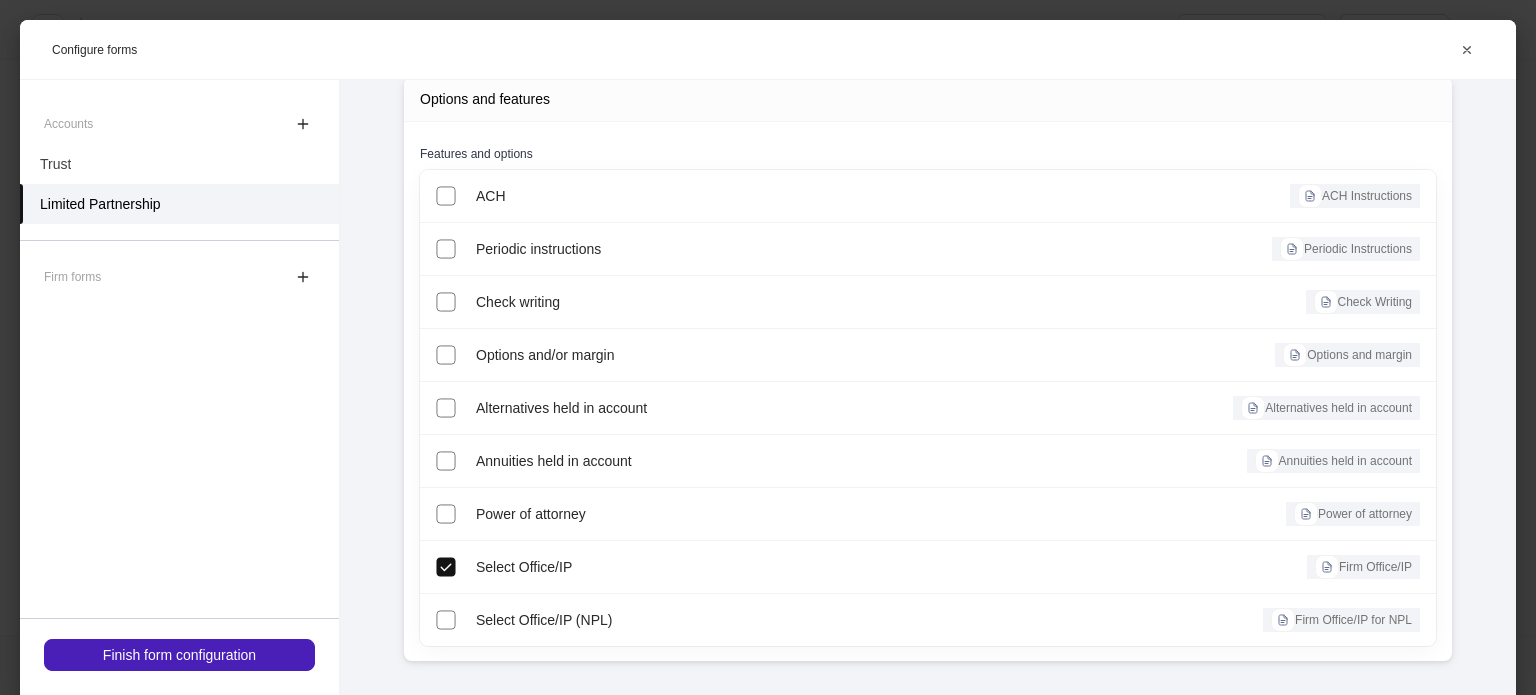 click on "Finish form configuration" at bounding box center (179, 655) 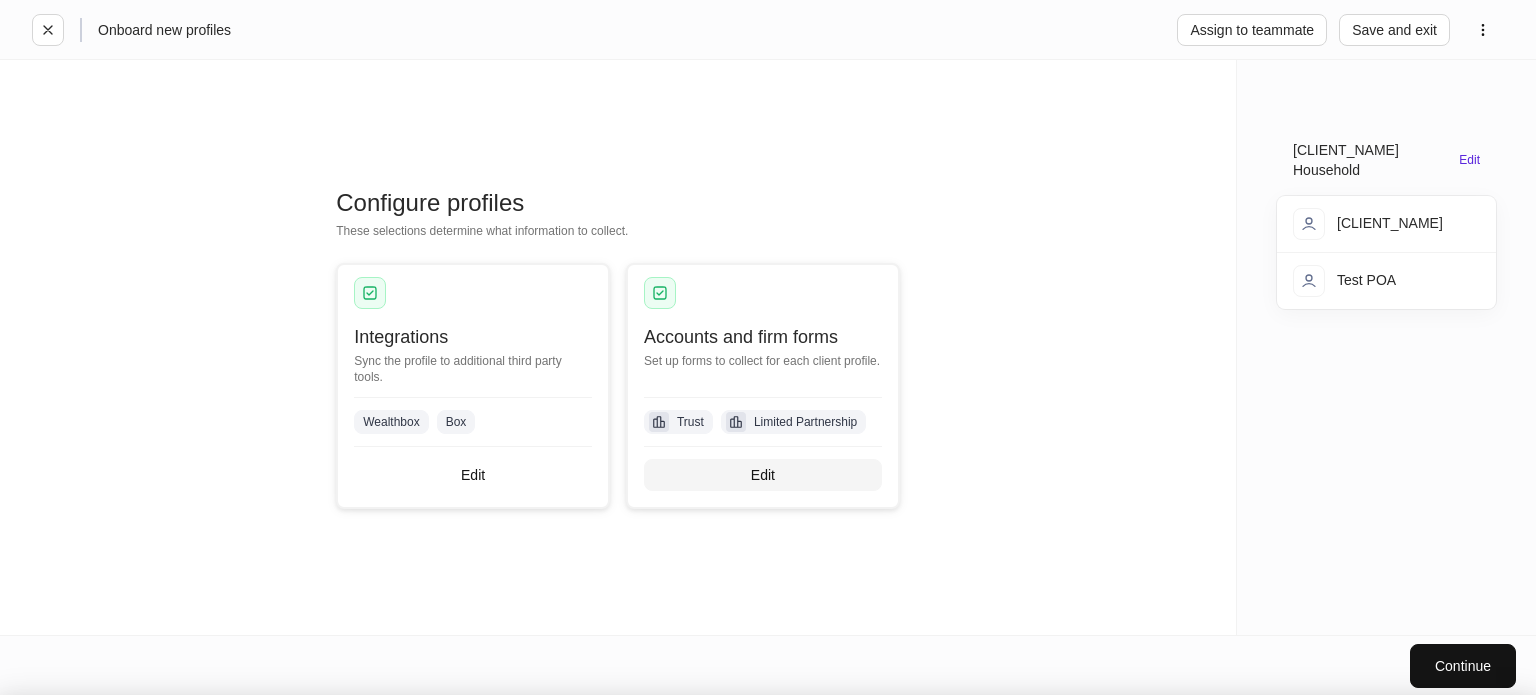 scroll, scrollTop: 383, scrollLeft: 0, axis: vertical 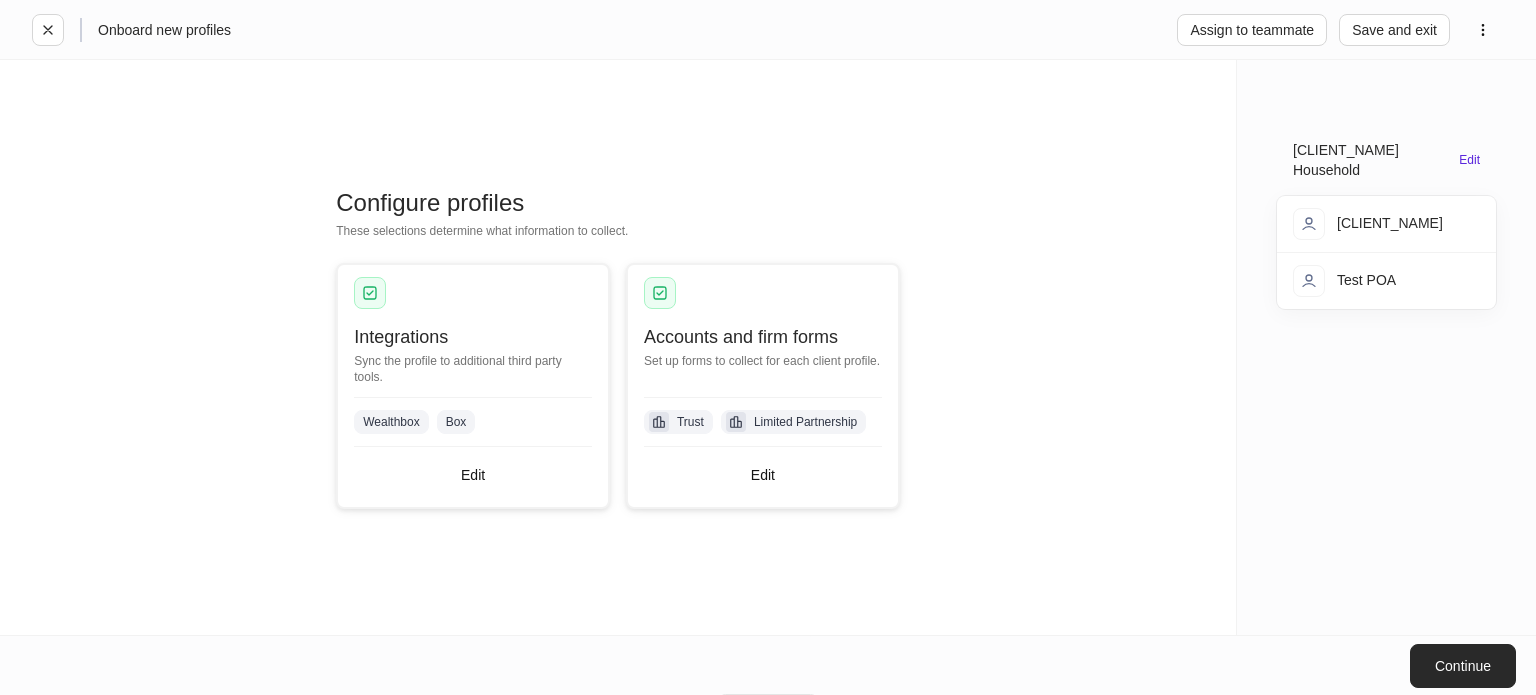 click on "Continue" at bounding box center (1463, 666) 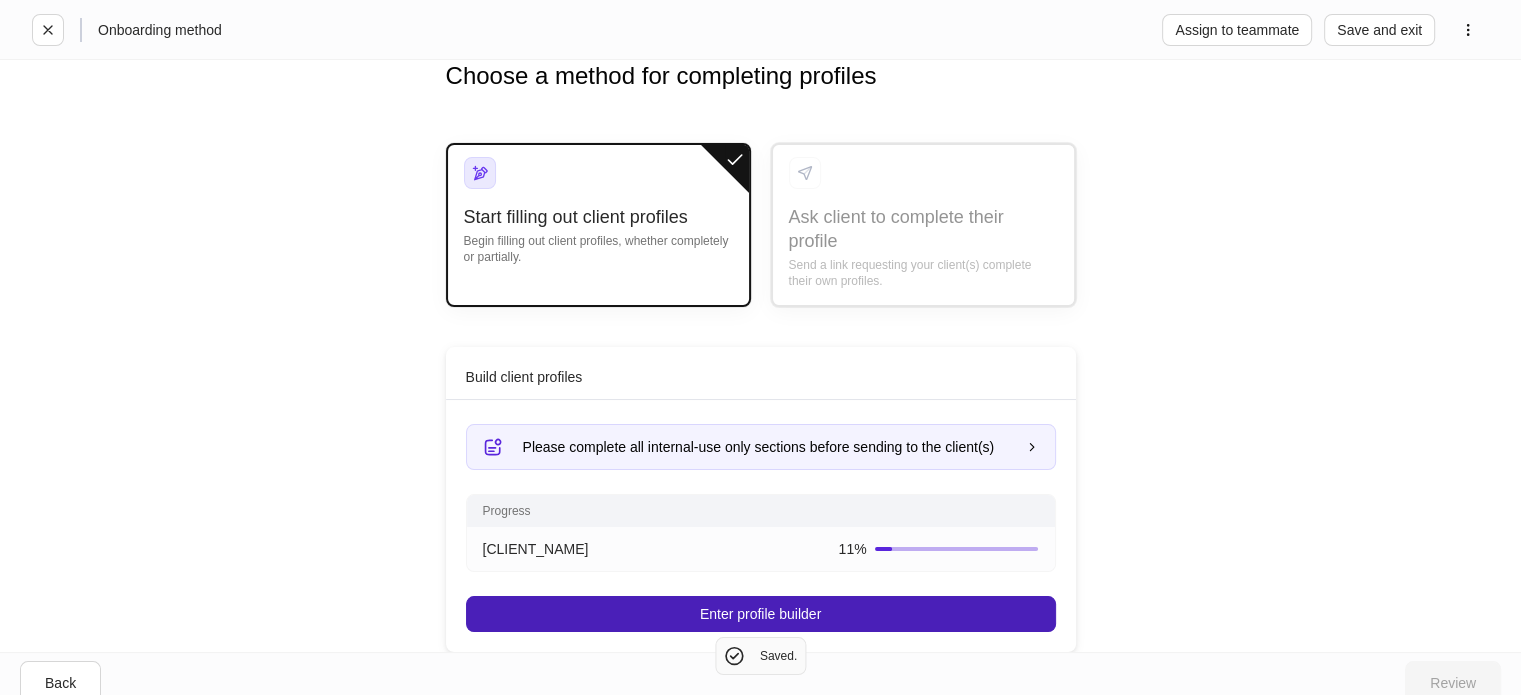 click on "Enter profile builder" at bounding box center [760, 614] 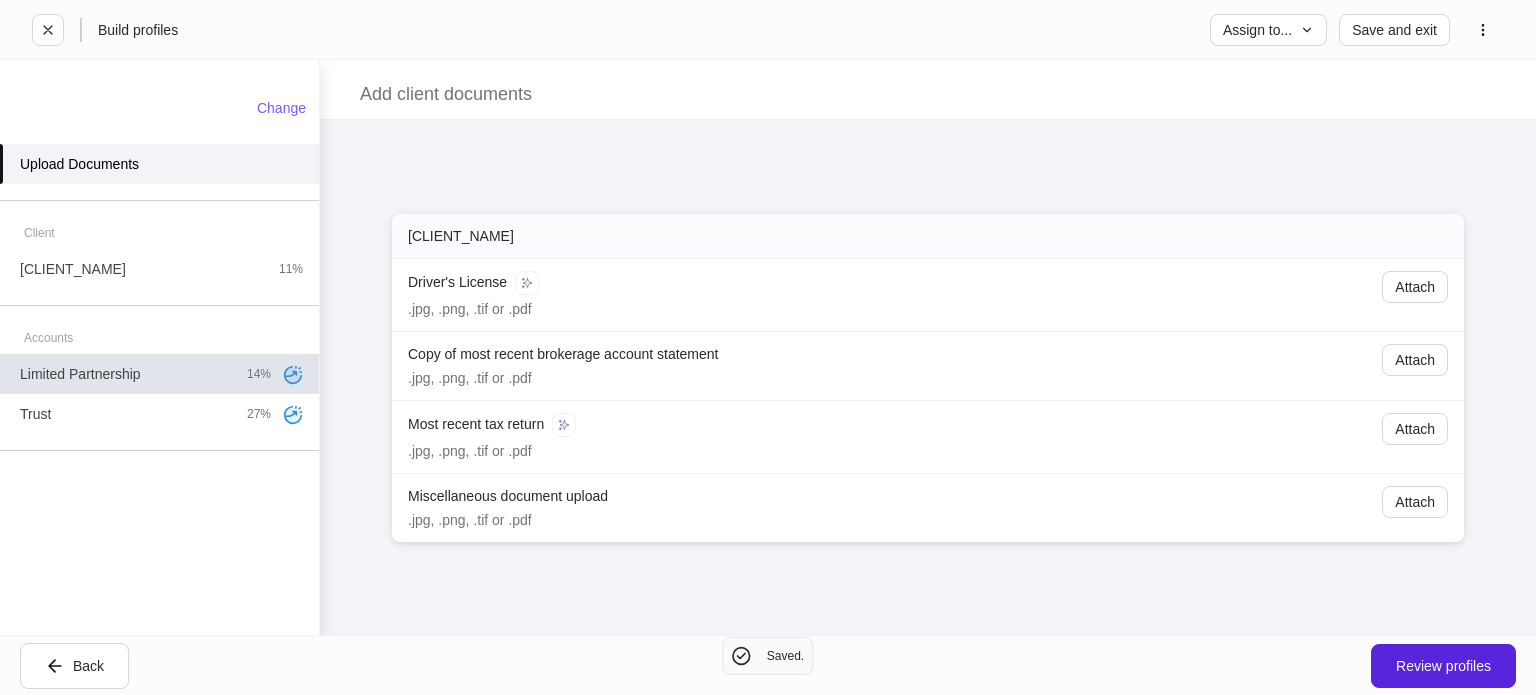 click on "Limited Partnership" at bounding box center (80, 374) 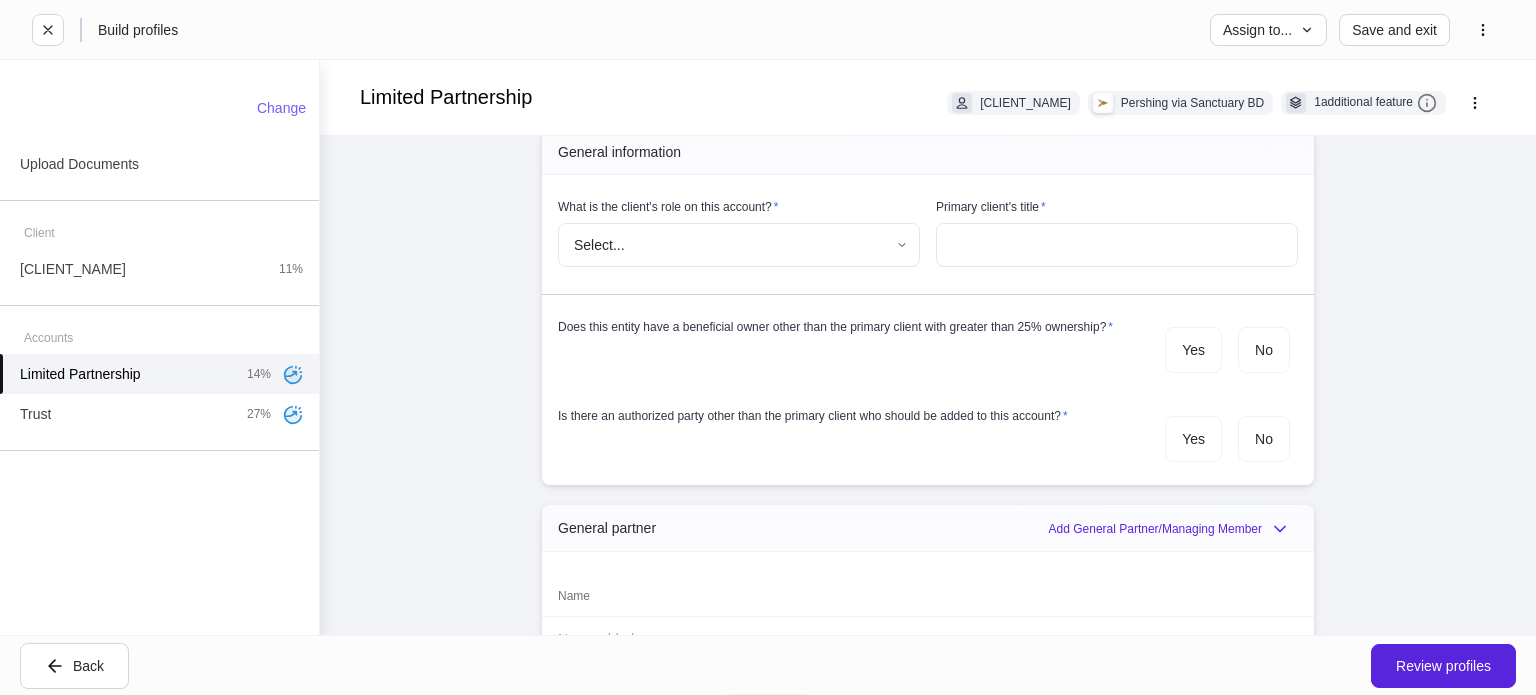 scroll, scrollTop: 1700, scrollLeft: 0, axis: vertical 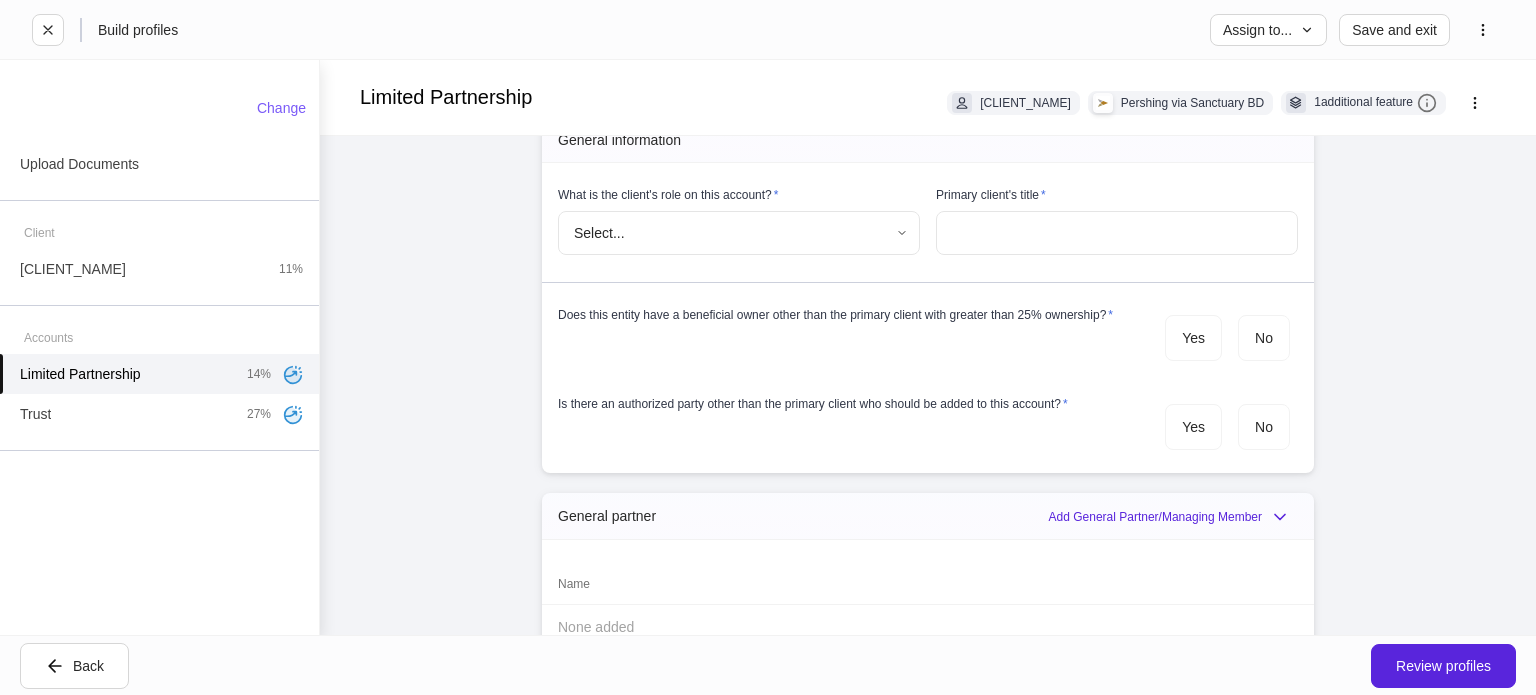 click on "Build profiles Assign to... Save and exit Limited Partnership [CLIENT_NAME] Pershing via Sanctuary BD 1  additional   feature Account details Internal use only Partnership An unincorporated business structure that two or more parties form and own together. The participants that form this structure are called partners.  Partners may be individuals, corporations, other partnerships, or other legal entities. ​Among the most common types of partnerships are general partnerships (GP), limited partnerships (LP). Account short name ​ Account online nickname ​ Account registration (as shown on statement) * ​ Account description ​ Credit line collateral indicator * Select... ​ Will this account be funded by an ACAT? * Yes No Hold ACAT Lead FA/IP # * Select... ​ Flipped IP ​ Advisory account * Select... ​ Tax lot disposition Mutual funds * First in, first out ** ​ Stocks in Pershing's dividend reinvestment plan * First in, first out ** ​ All other securities * First in, first out ** ​" at bounding box center [768, 347] 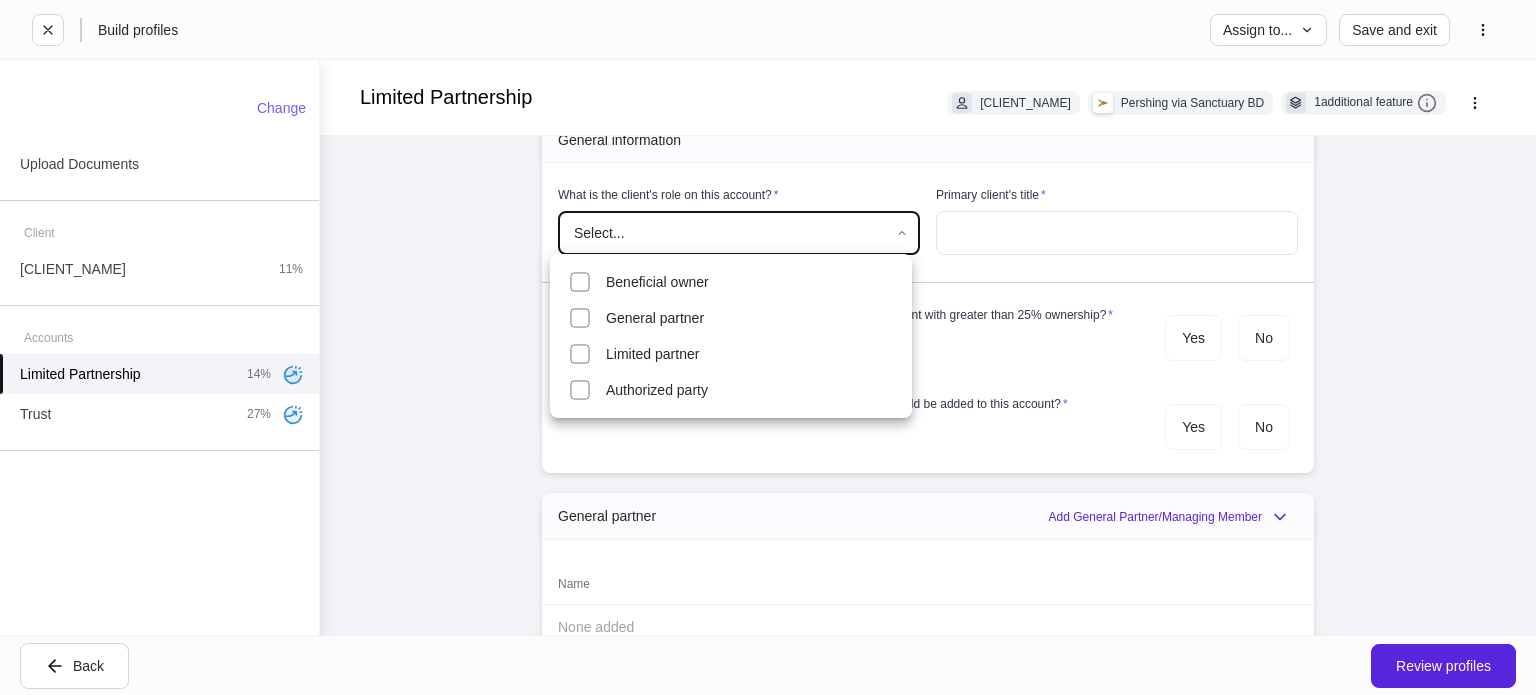 click on "General partner" at bounding box center [731, 318] 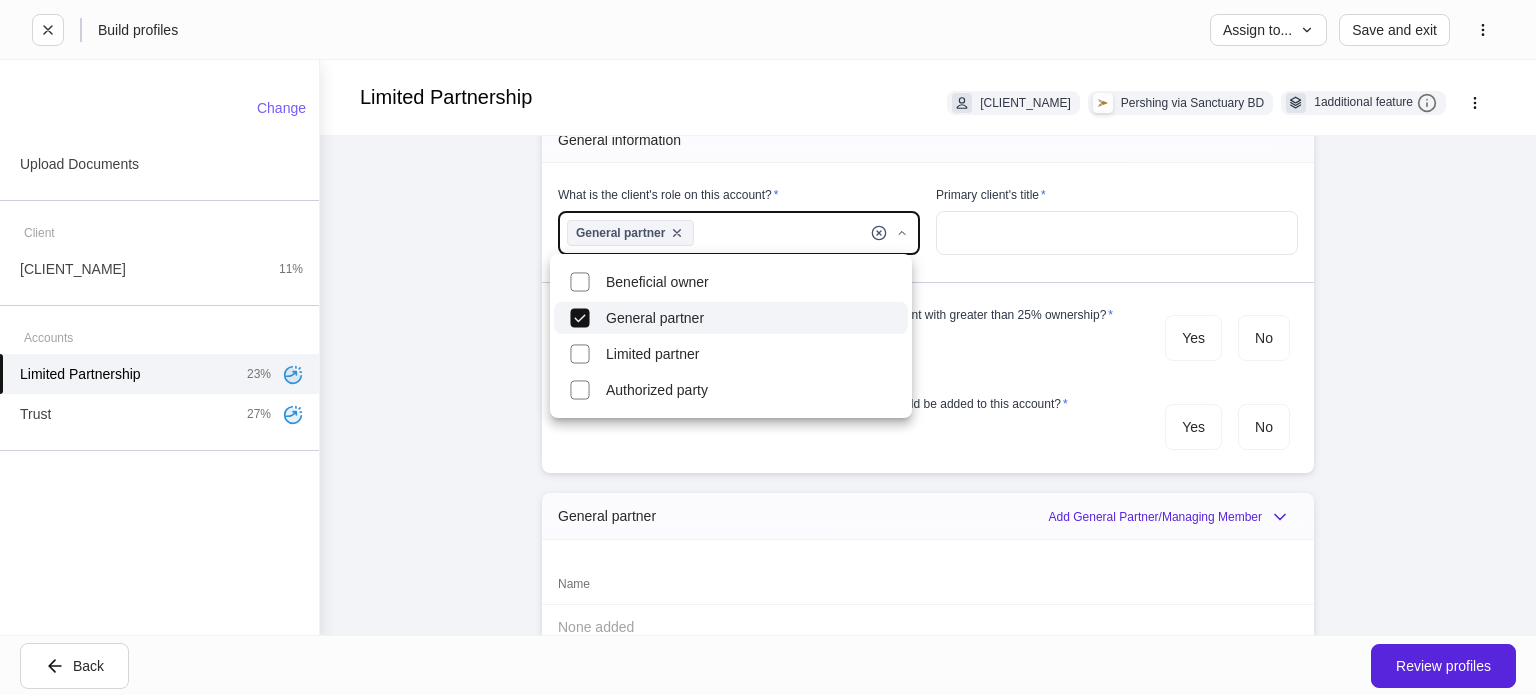 click at bounding box center [768, 347] 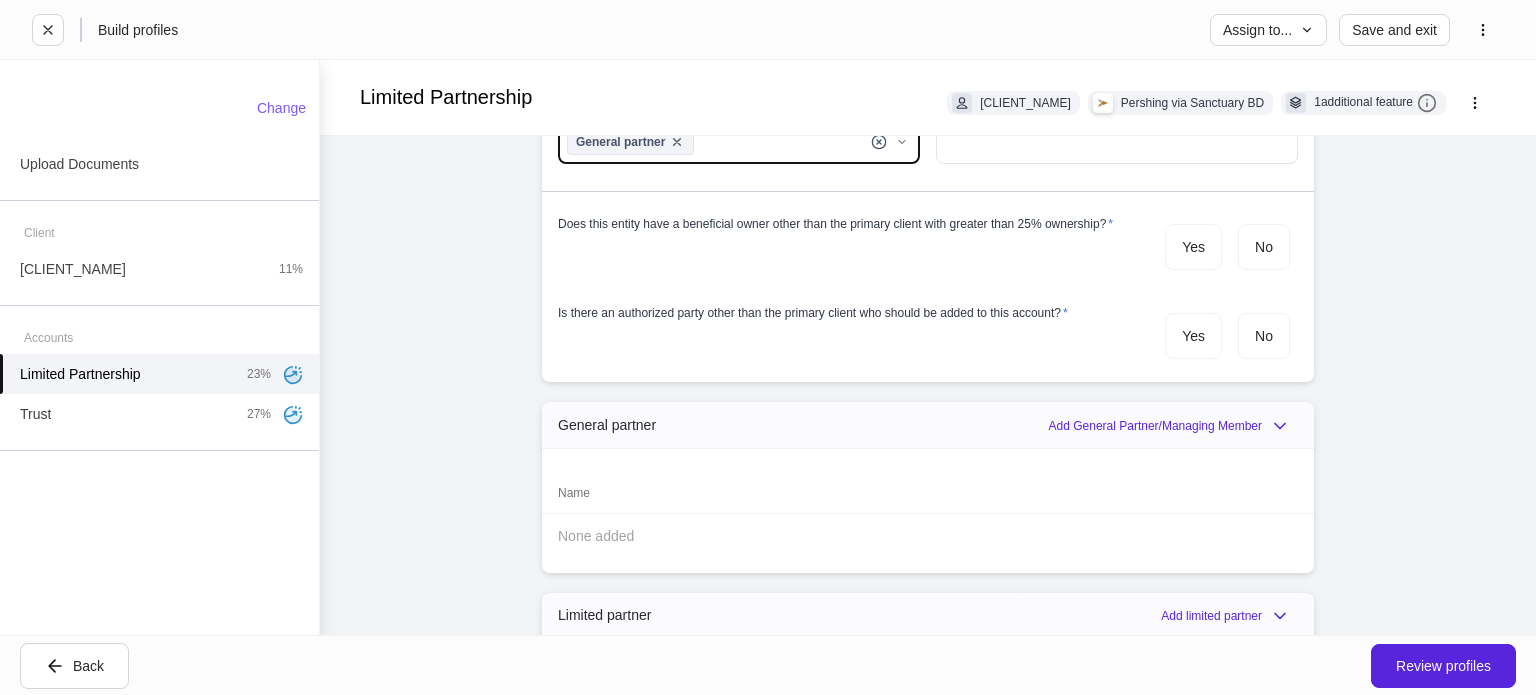 scroll, scrollTop: 1900, scrollLeft: 0, axis: vertical 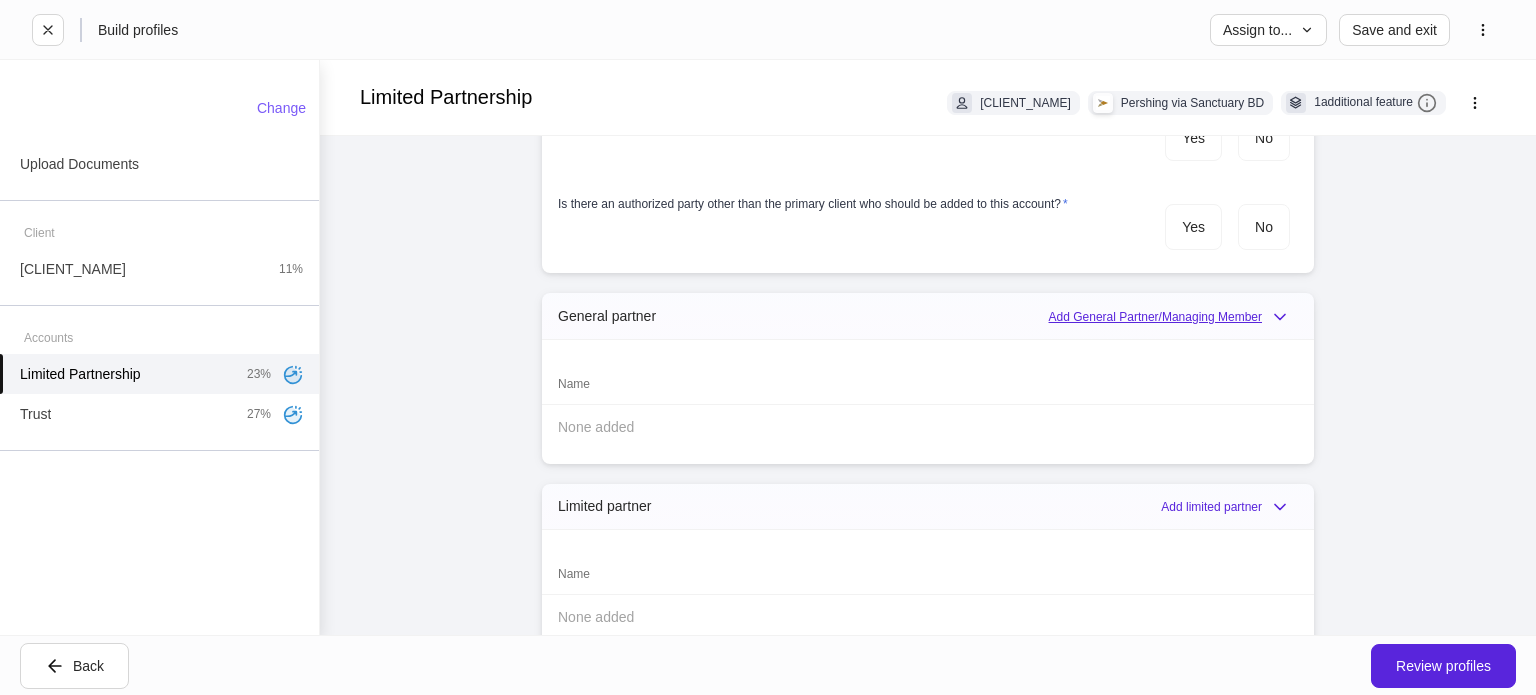click on "Add General Partner/Managing Member" at bounding box center (1173, 317) 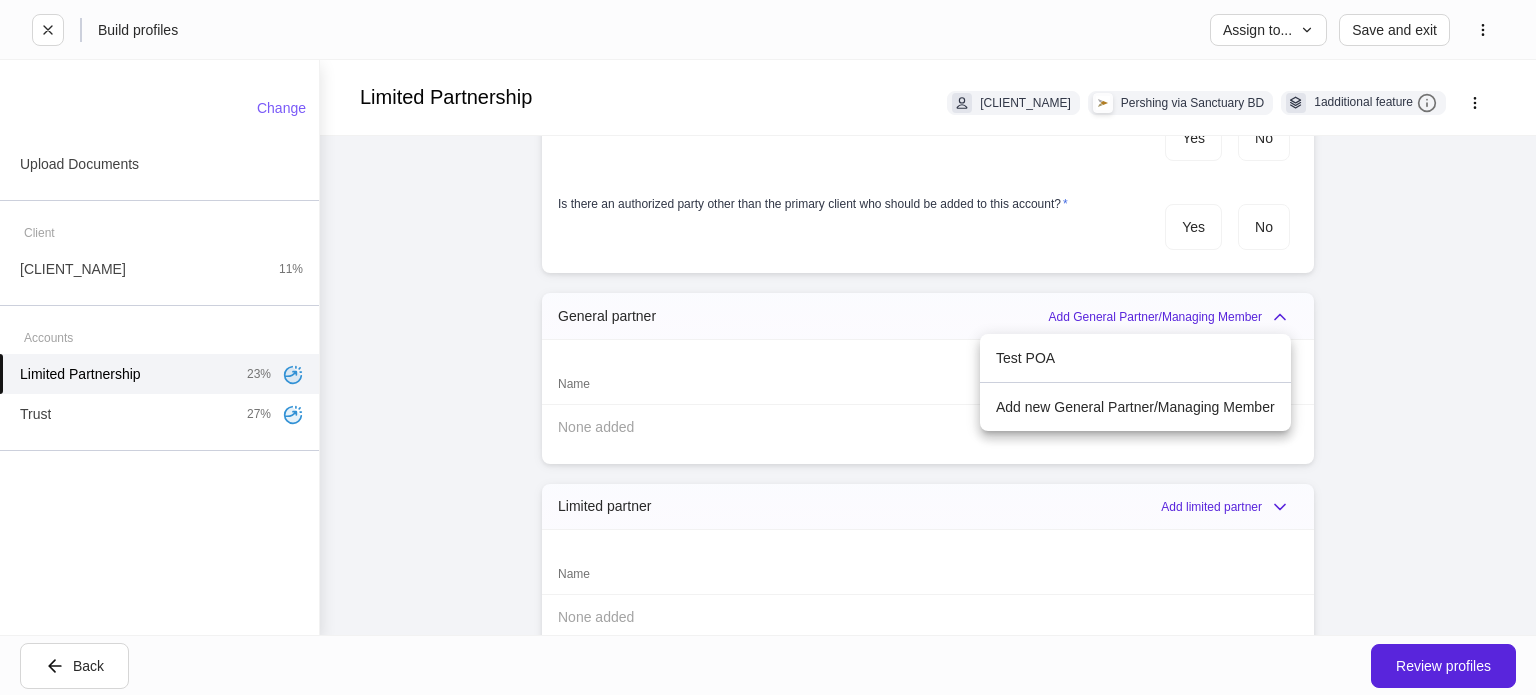 click on "Add new General Partner/Managing Member" at bounding box center [1135, 407] 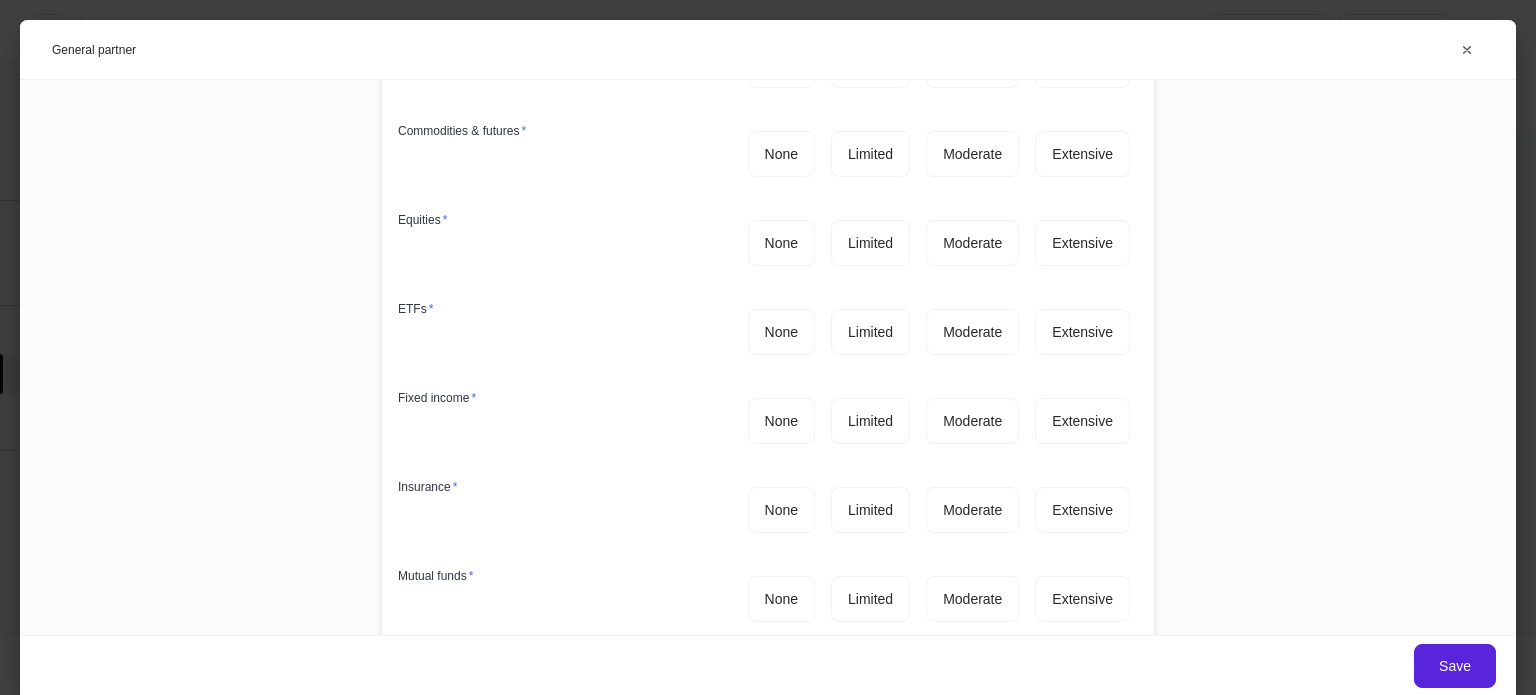 scroll, scrollTop: 2000, scrollLeft: 0, axis: vertical 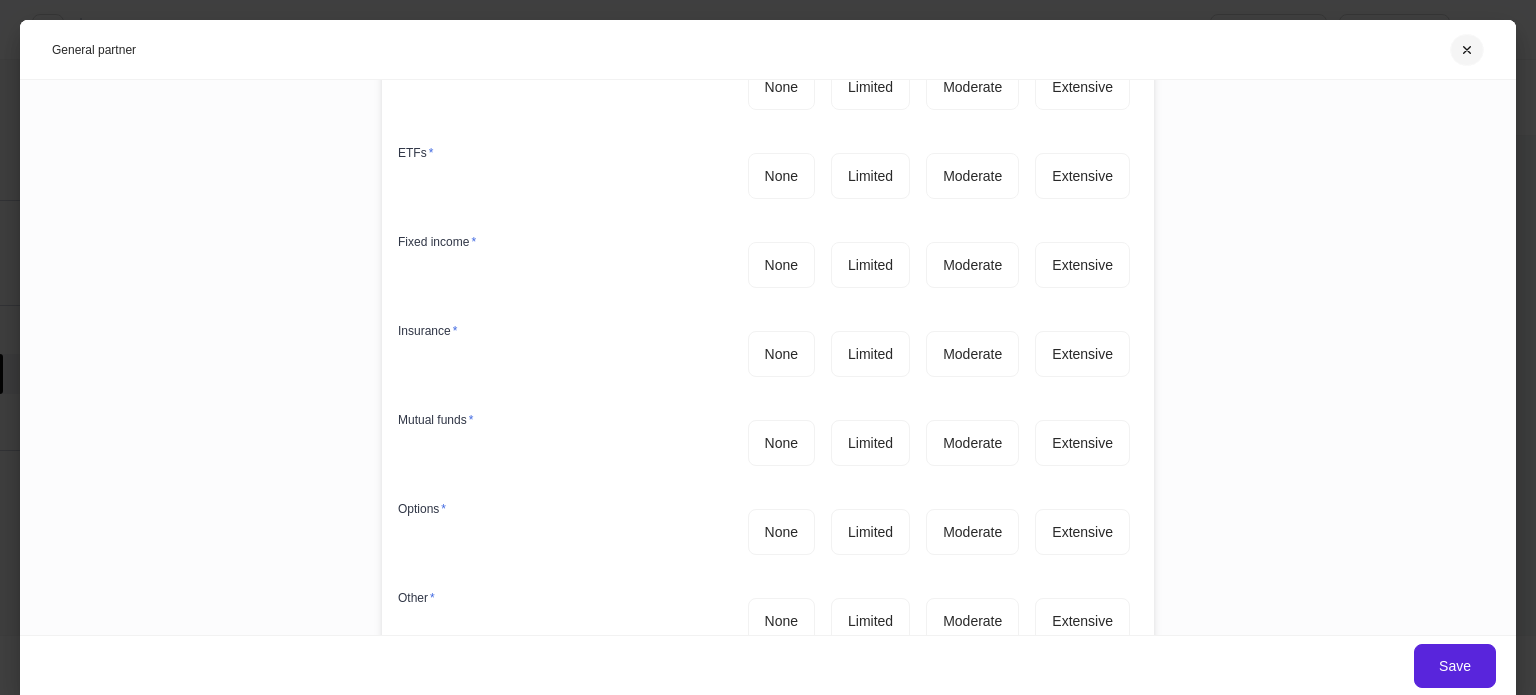 click 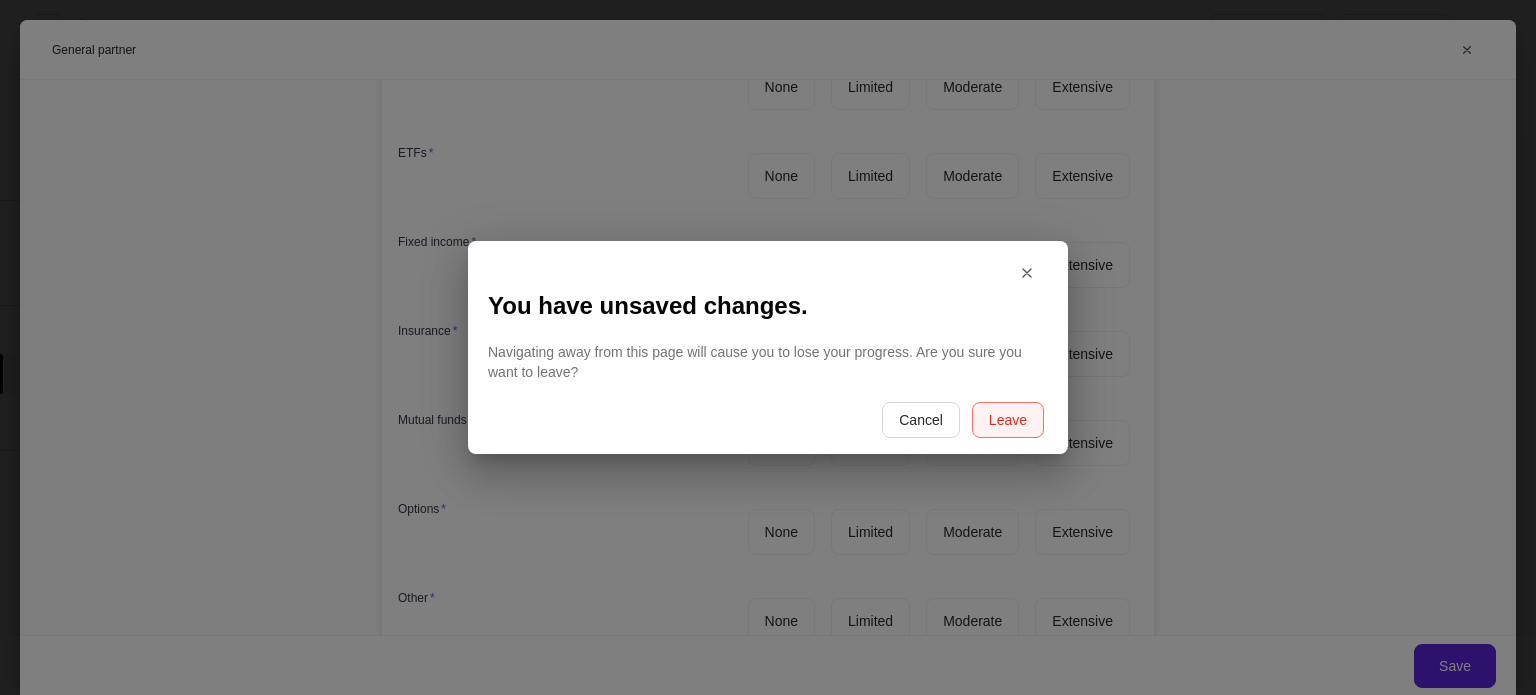click on "Leave" at bounding box center [1008, 420] 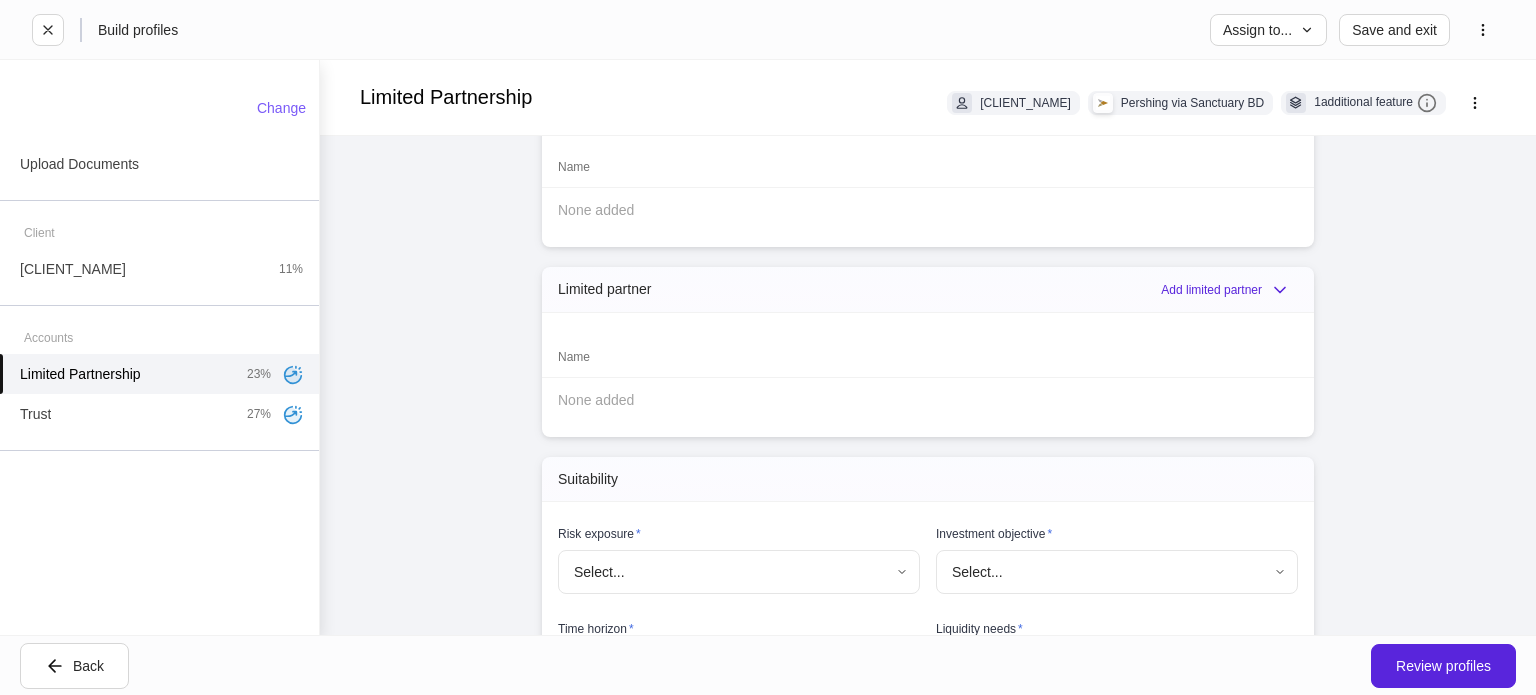 scroll, scrollTop: 2072, scrollLeft: 0, axis: vertical 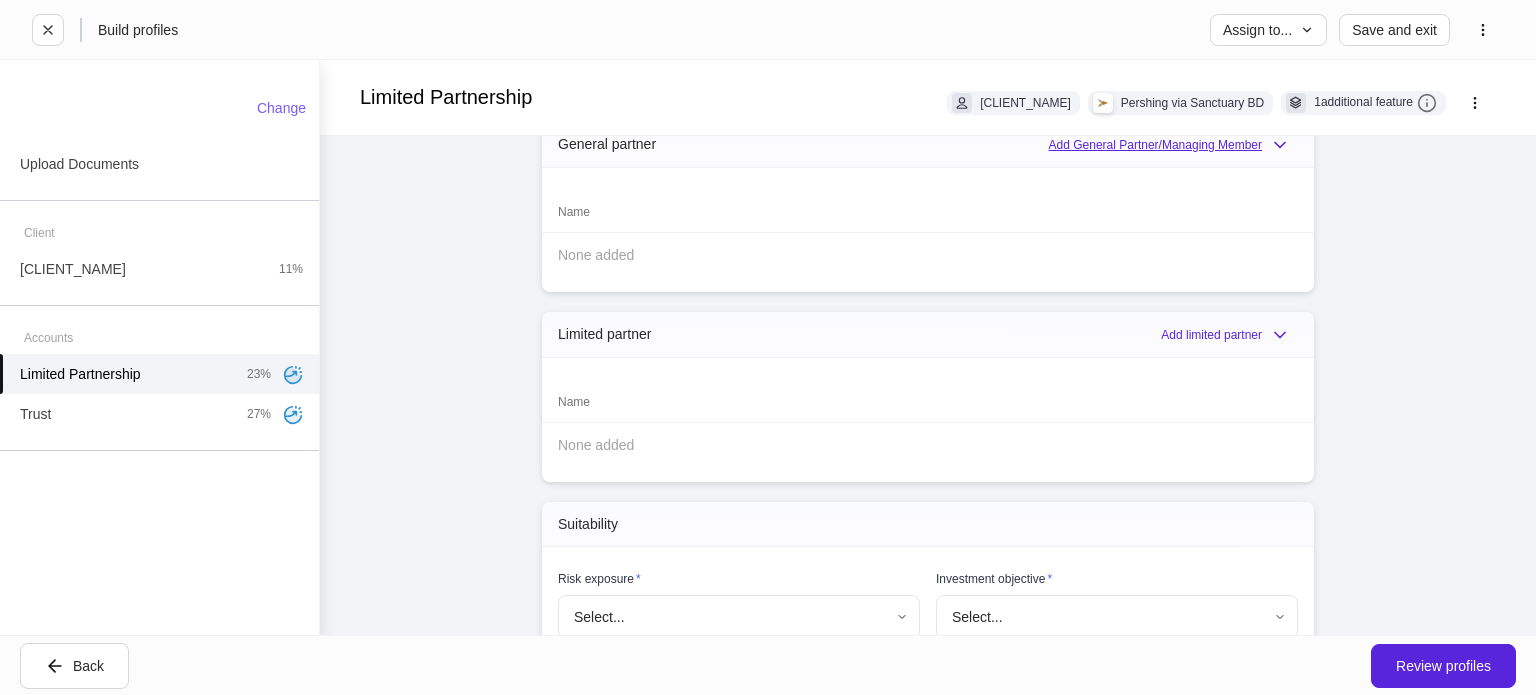 click on "Add General Partner/Managing Member" at bounding box center (1173, 145) 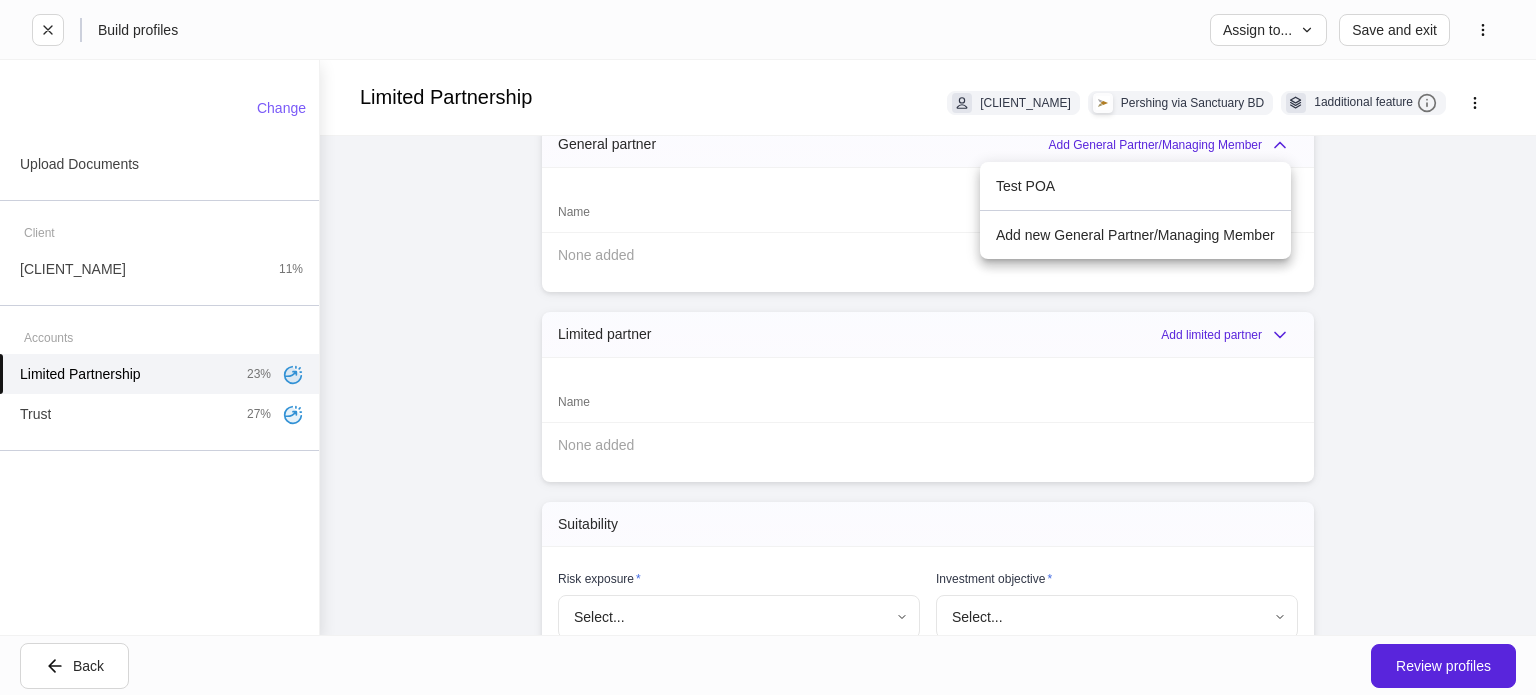 click on "Add new General Partner/Managing Member" at bounding box center (1135, 235) 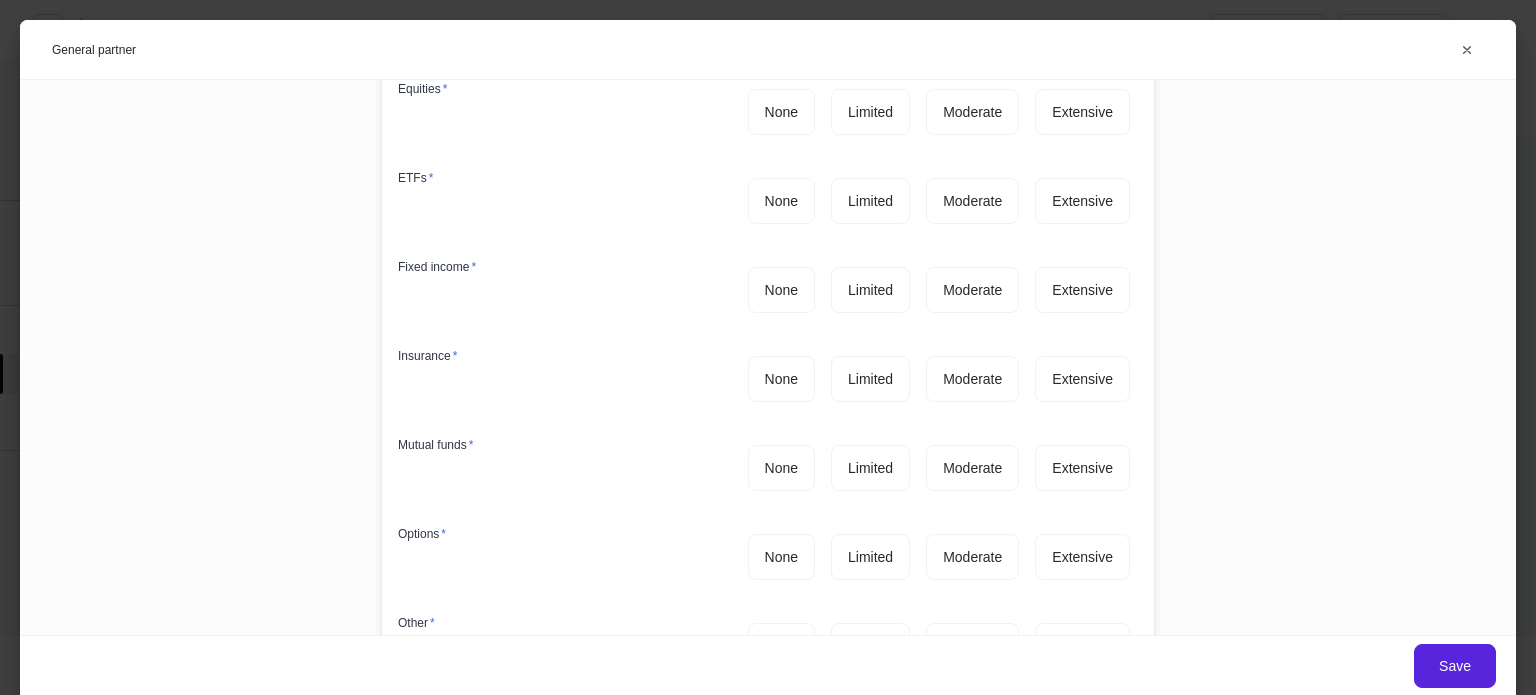scroll, scrollTop: 1580, scrollLeft: 0, axis: vertical 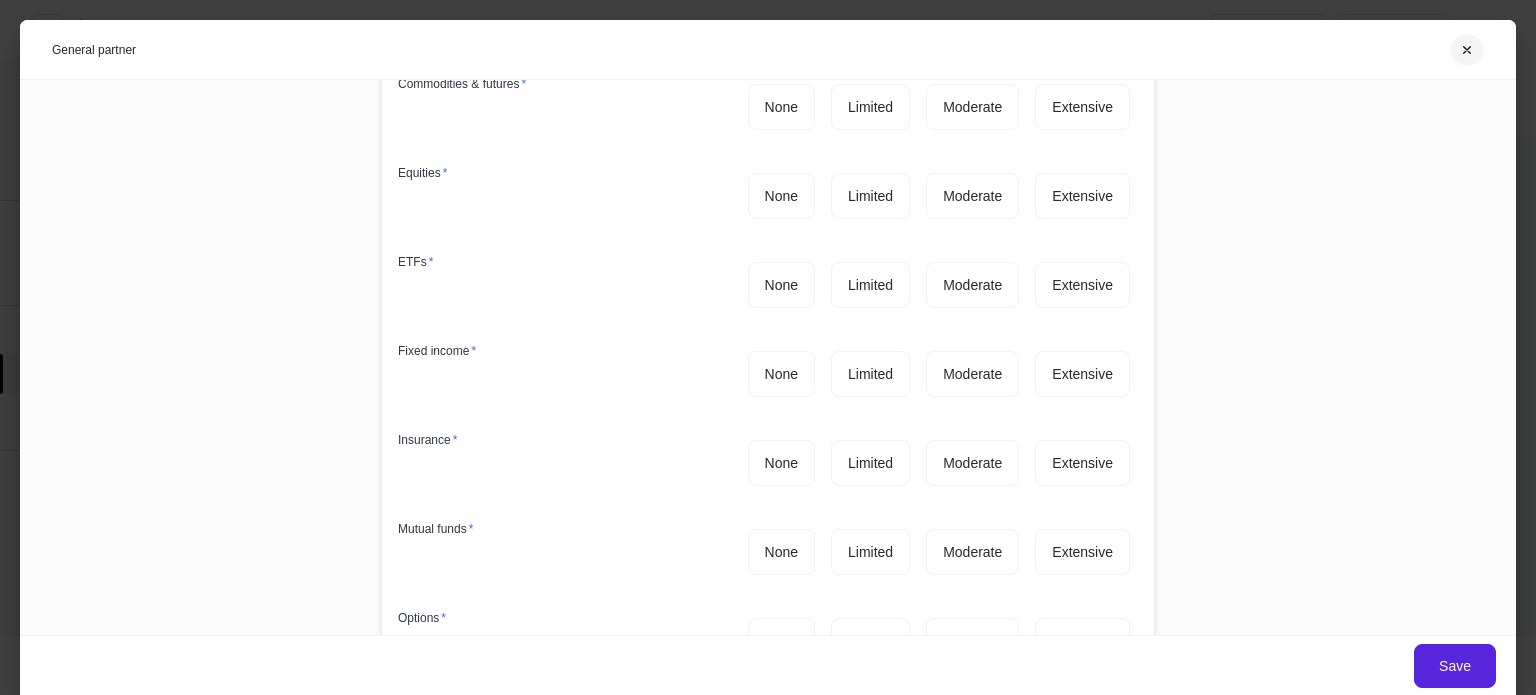 click at bounding box center [1467, 50] 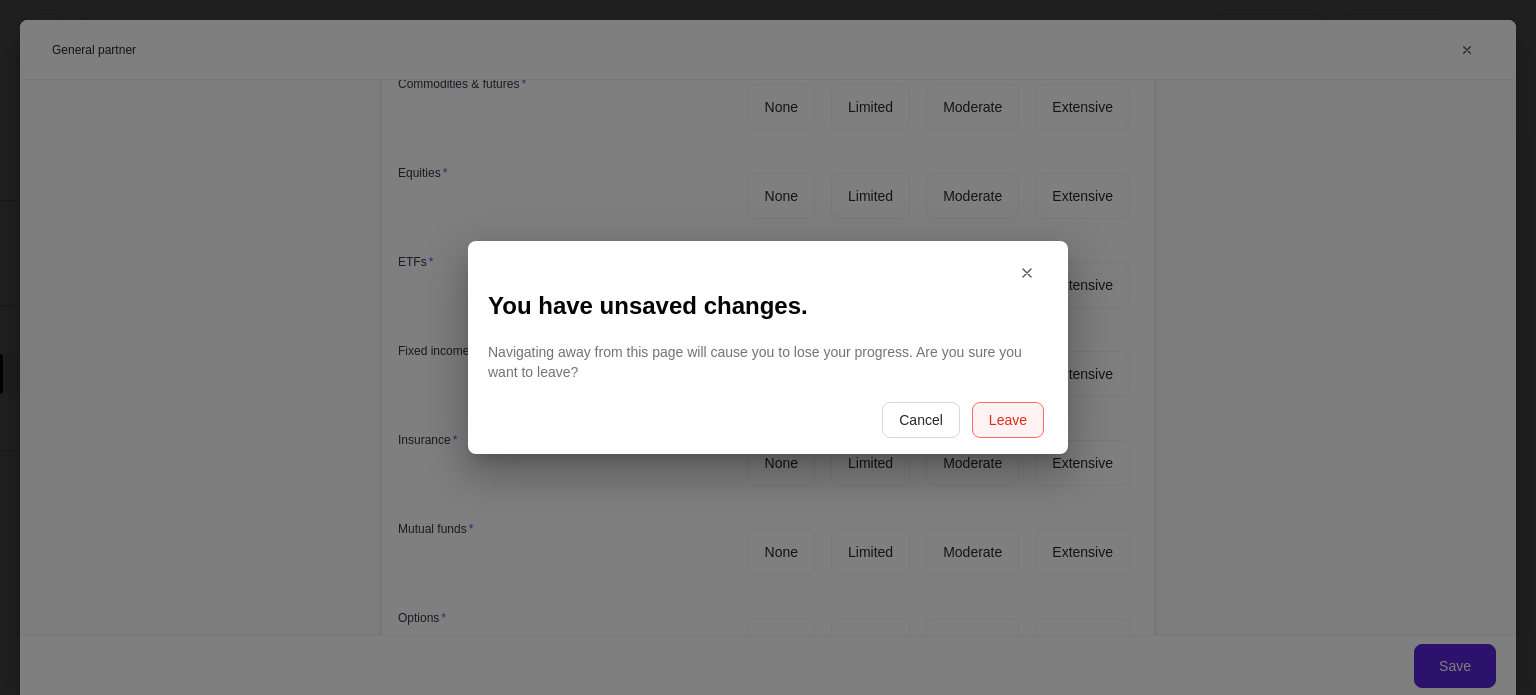 click on "Leave" at bounding box center [1008, 420] 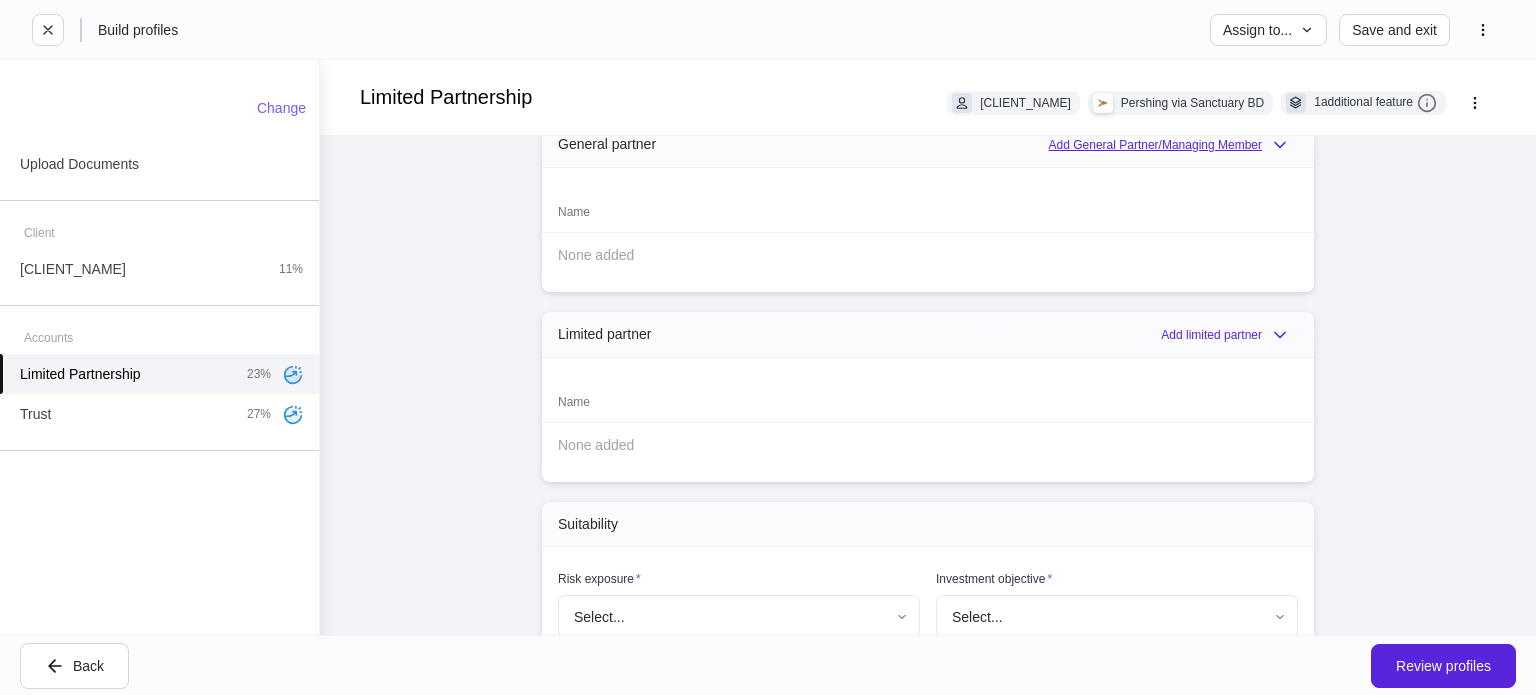 scroll, scrollTop: 1972, scrollLeft: 0, axis: vertical 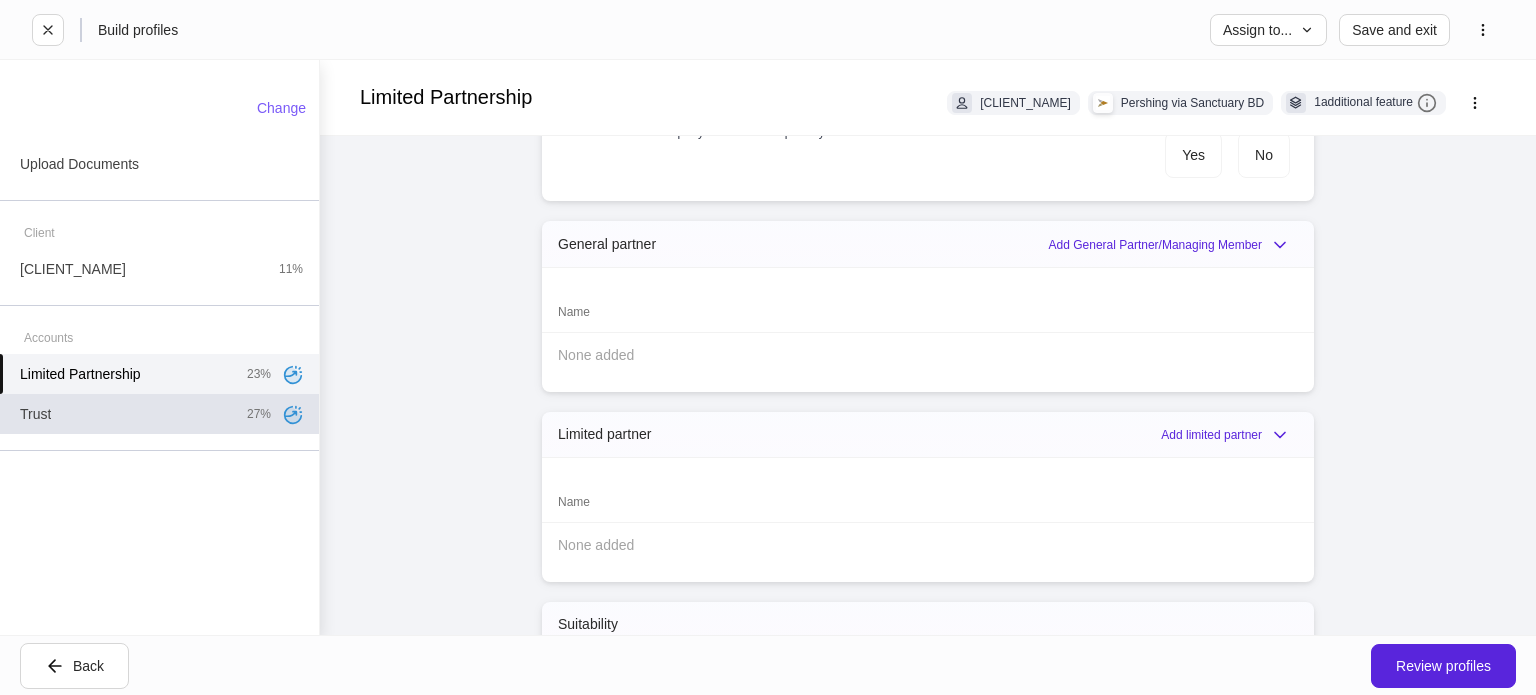 click on "Trust 27%" at bounding box center (159, 414) 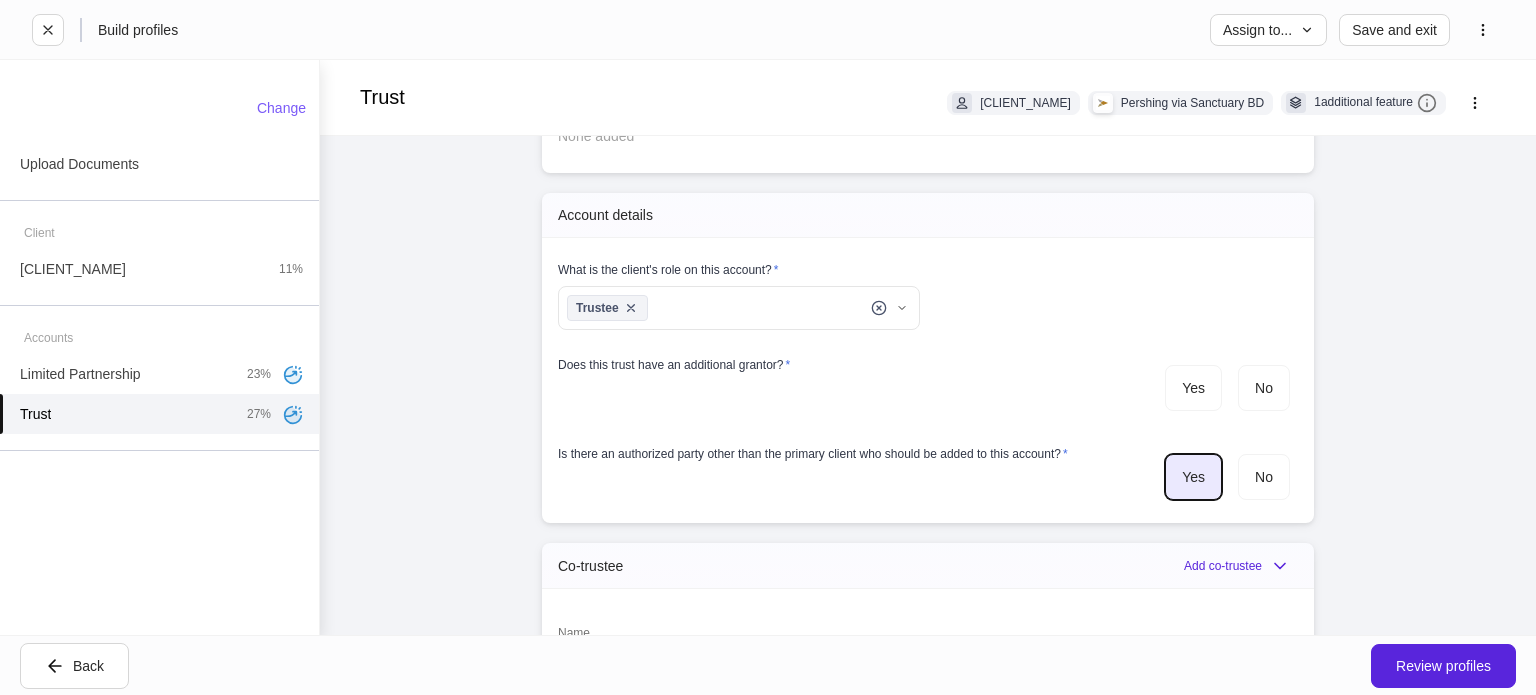 scroll, scrollTop: 1200, scrollLeft: 0, axis: vertical 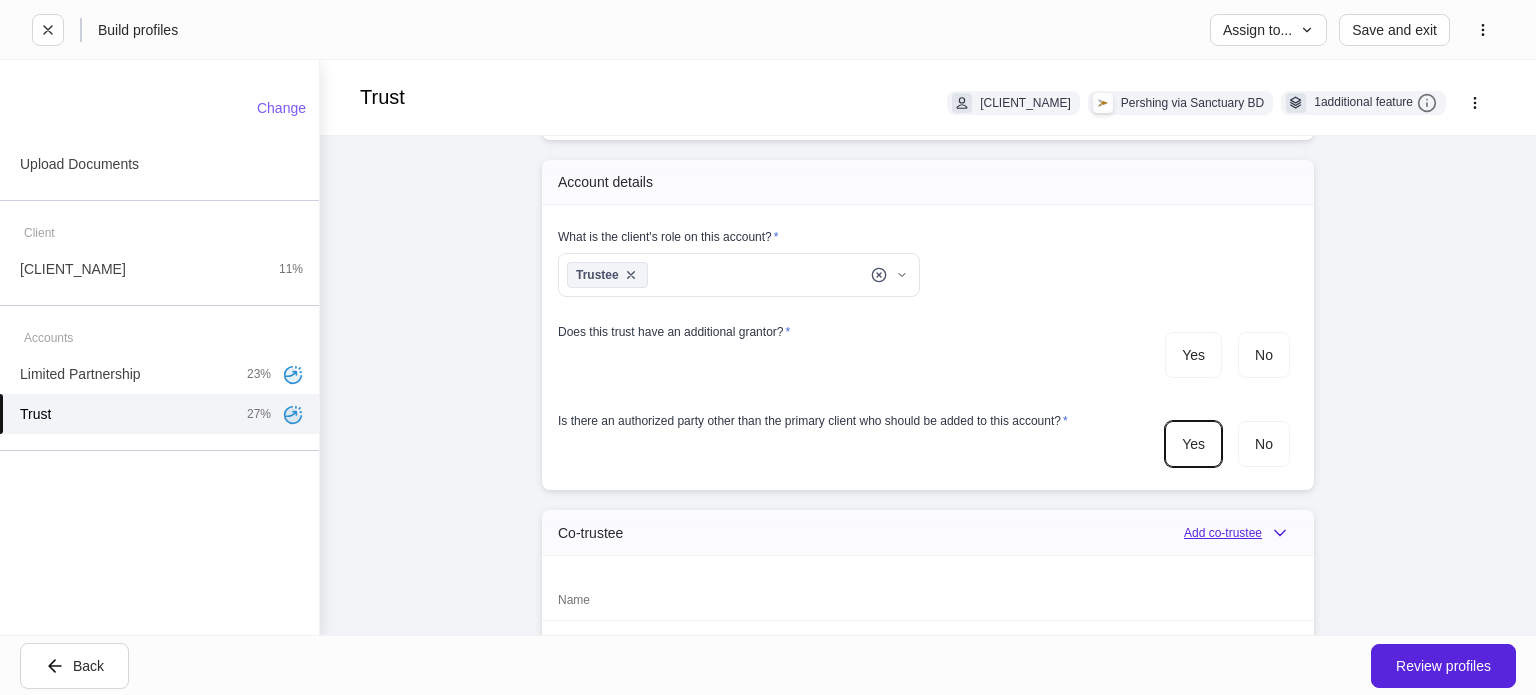 click on "Add co-trustee" at bounding box center [1241, 533] 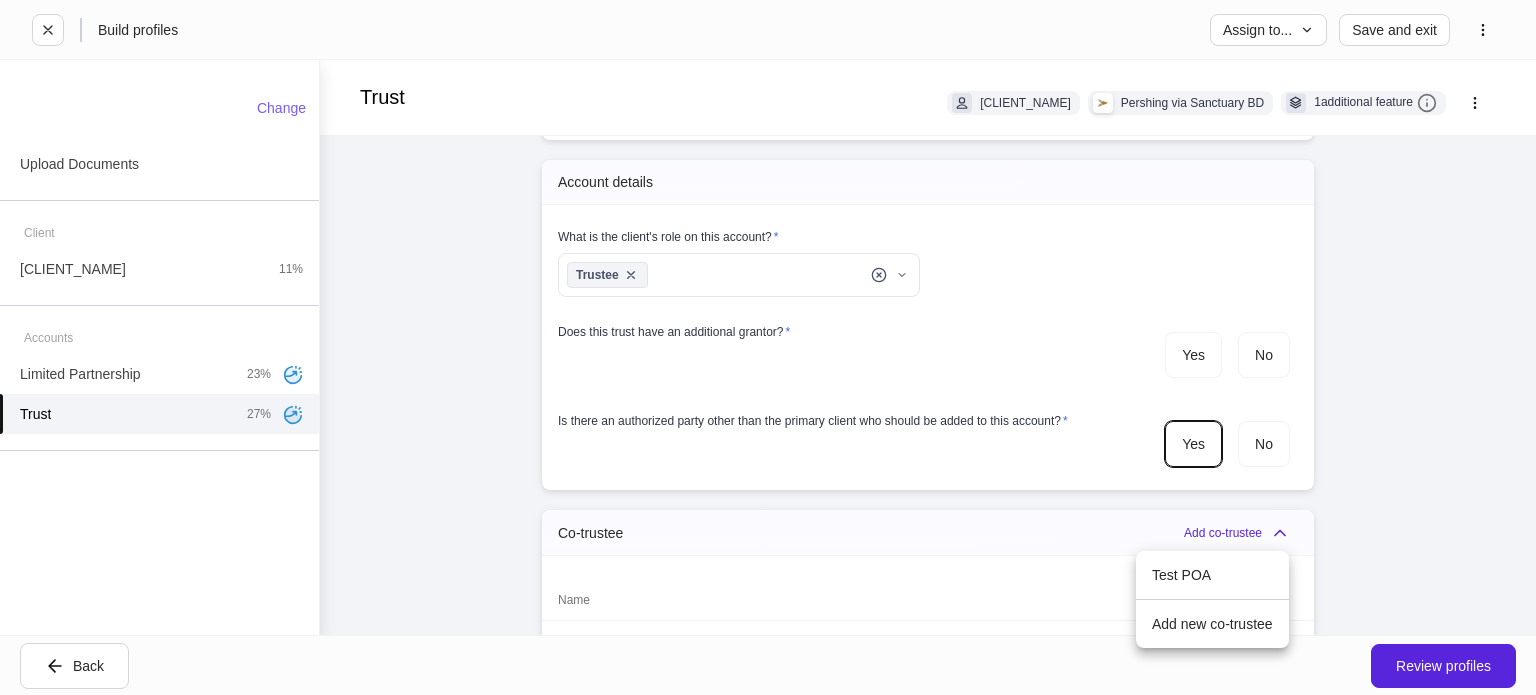 click on "Add new co-trustee" at bounding box center (1212, 624) 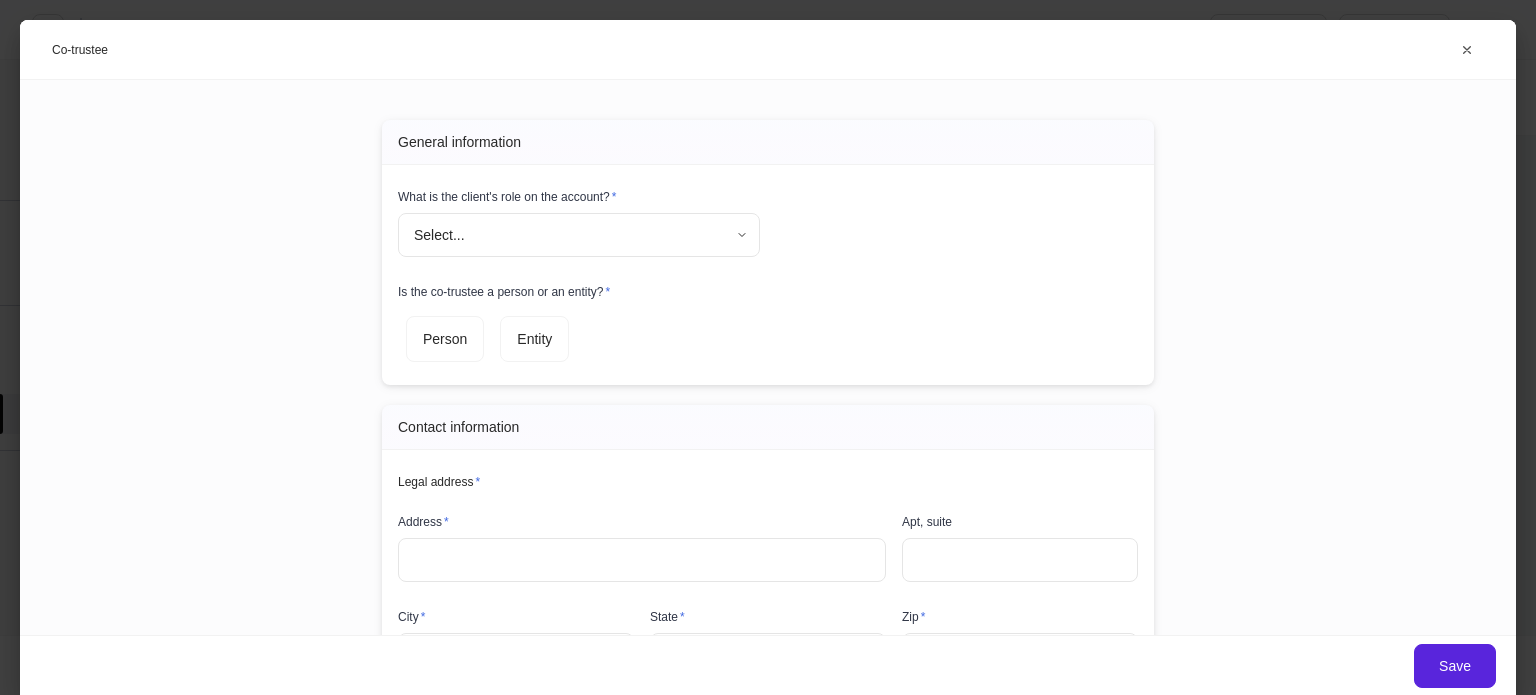 click on "Build profiles Assign to... Save and exit Trust [CLIENT_NAME] Pershing via Sanctuary BD 1  additional   feature Account details Internal use only Account short name ​ Account online nickname ​ Account registration (as shown on statement) * ​ Account description ​ Credit line collateral indicator * Select... ​ Will this account be funded by an ACAT? * Yes No Hold ACAT Lead FA/IP # * Select... ​ Flipped IP ​ Advisory account * Select... ​ Tax lot disposition Mutual funds * First in, first out ** ​ Stocks in Pershing's dividend reinvestment plan * First in, first out ** ​ All other securities * First in, first out ** ​ Trust * Add trust Name None added Account details What is the client's role on this account? * Trustee ******* ​ Does this trust have an additional grantor? * Yes No Is there an authorized party other than the primary client who should be added to this account? * Yes No Co-trustee Add co-trustee Name None added Suitability Risk exposure * Select... ​ * Select..." at bounding box center (768, 347) 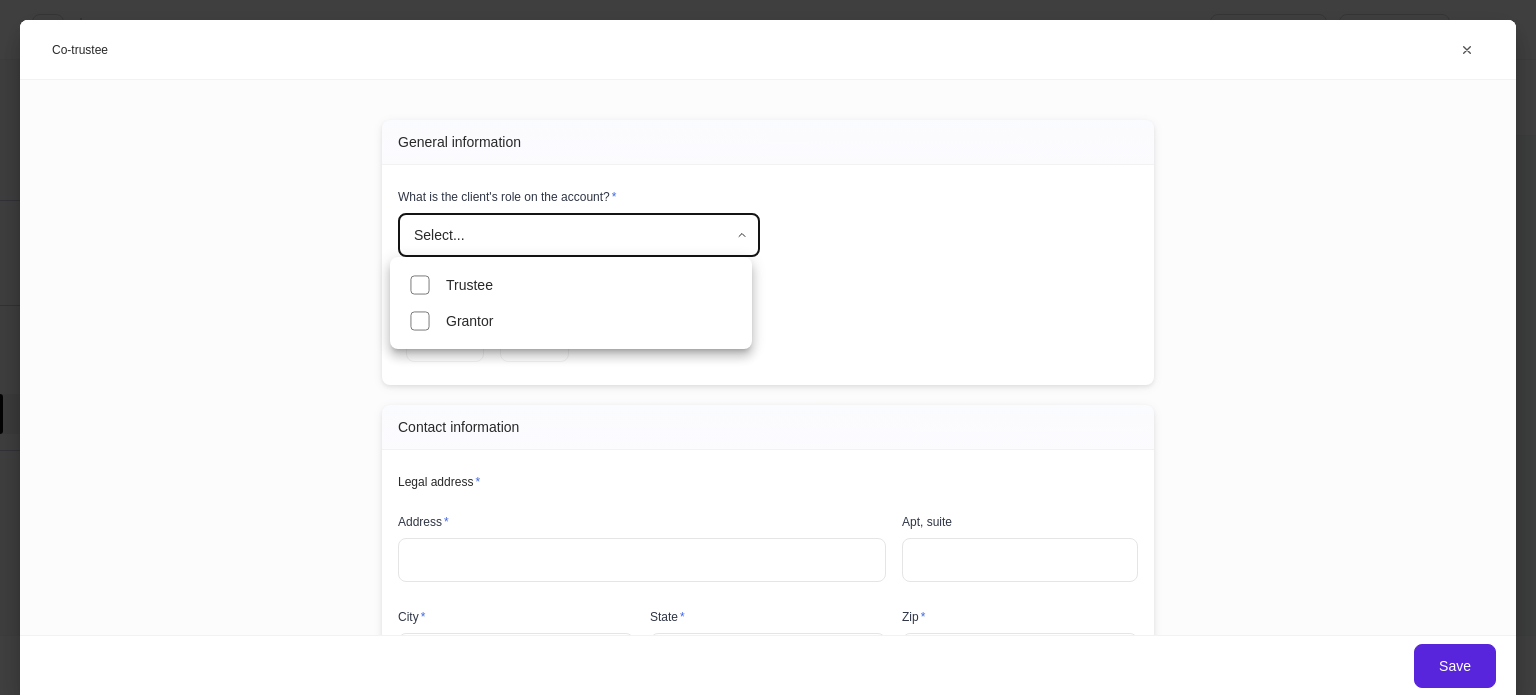 click on "Trustee" at bounding box center (571, 285) 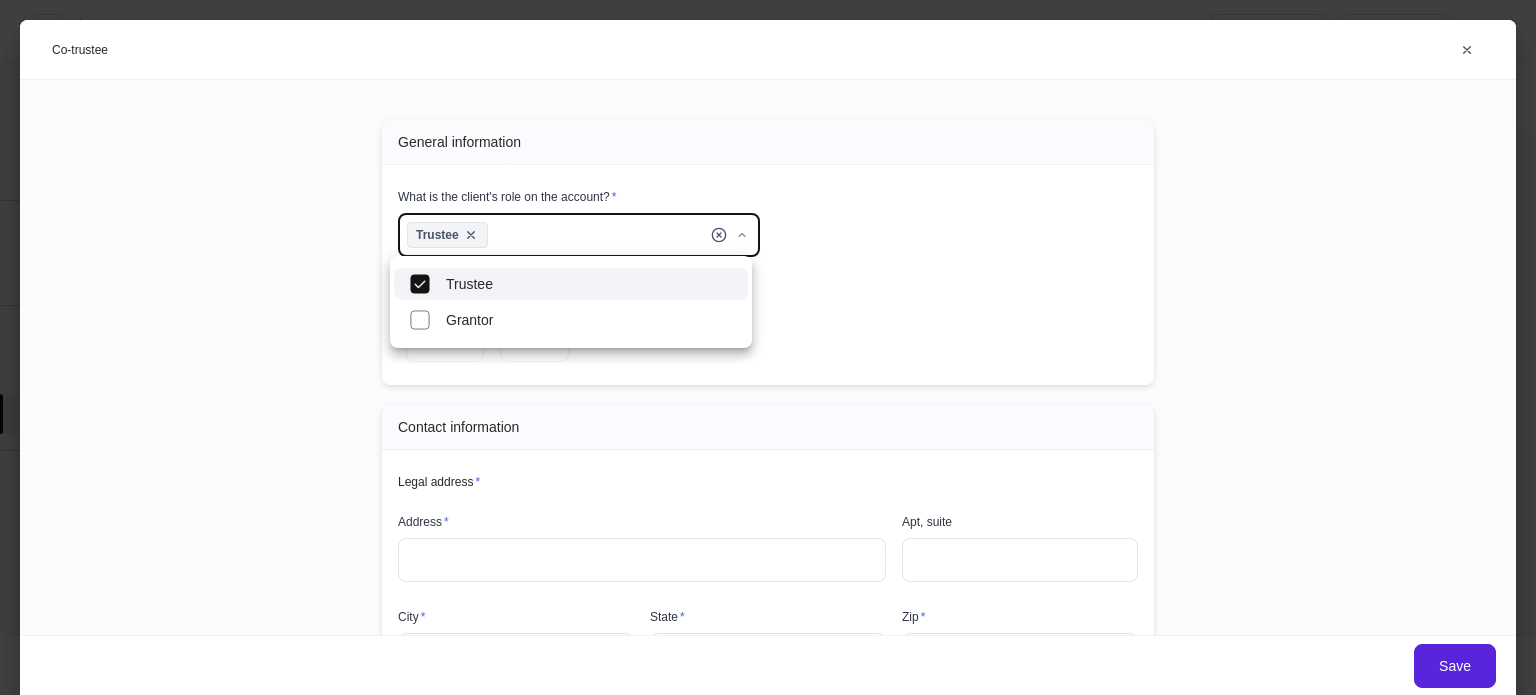 click at bounding box center (768, 347) 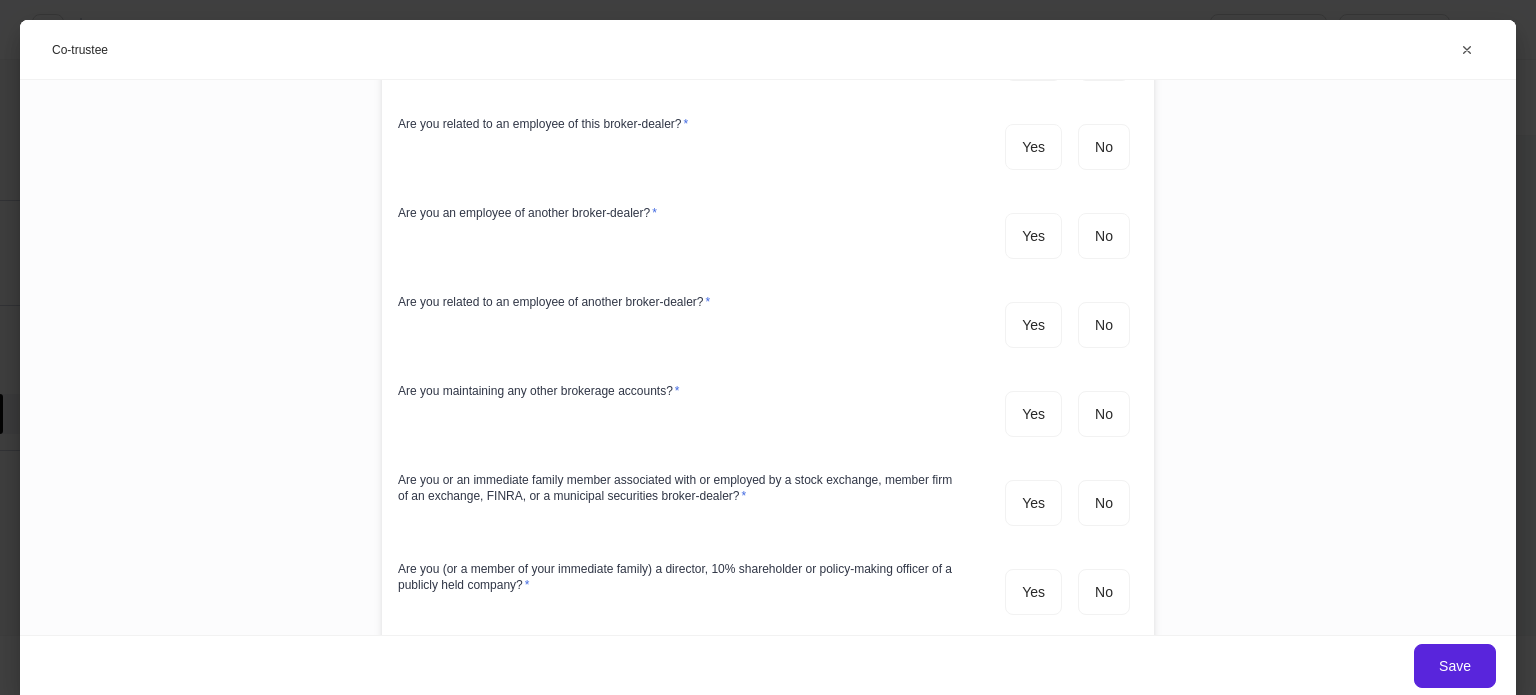 scroll, scrollTop: 885, scrollLeft: 0, axis: vertical 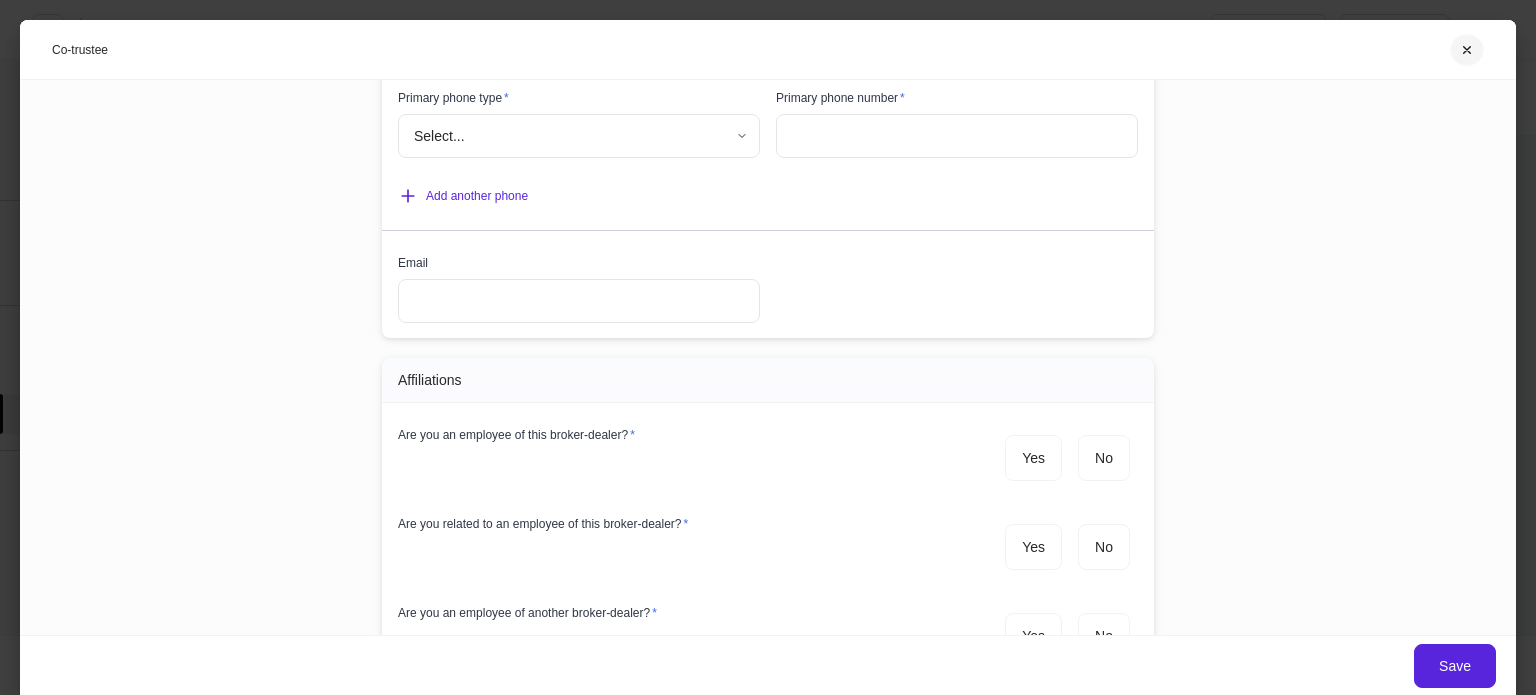 click 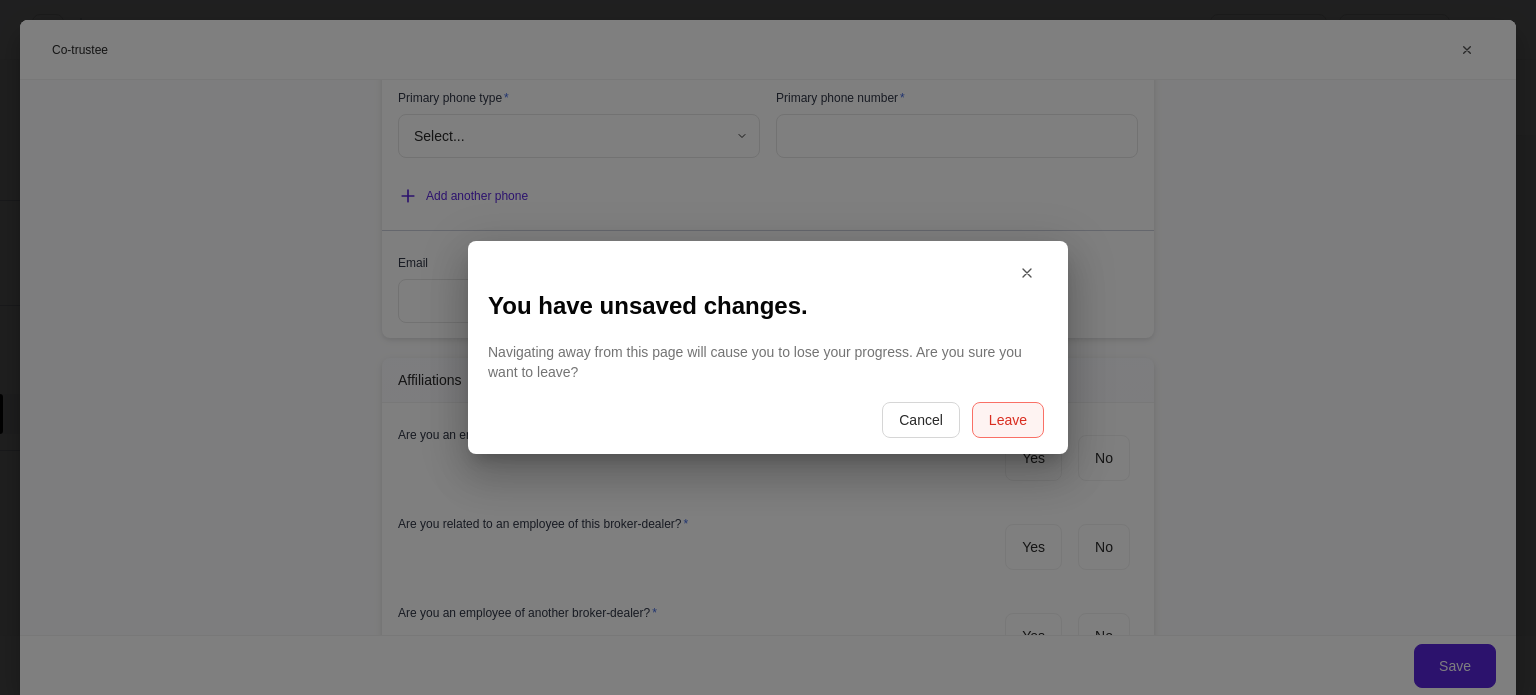 click on "Leave" at bounding box center [1008, 420] 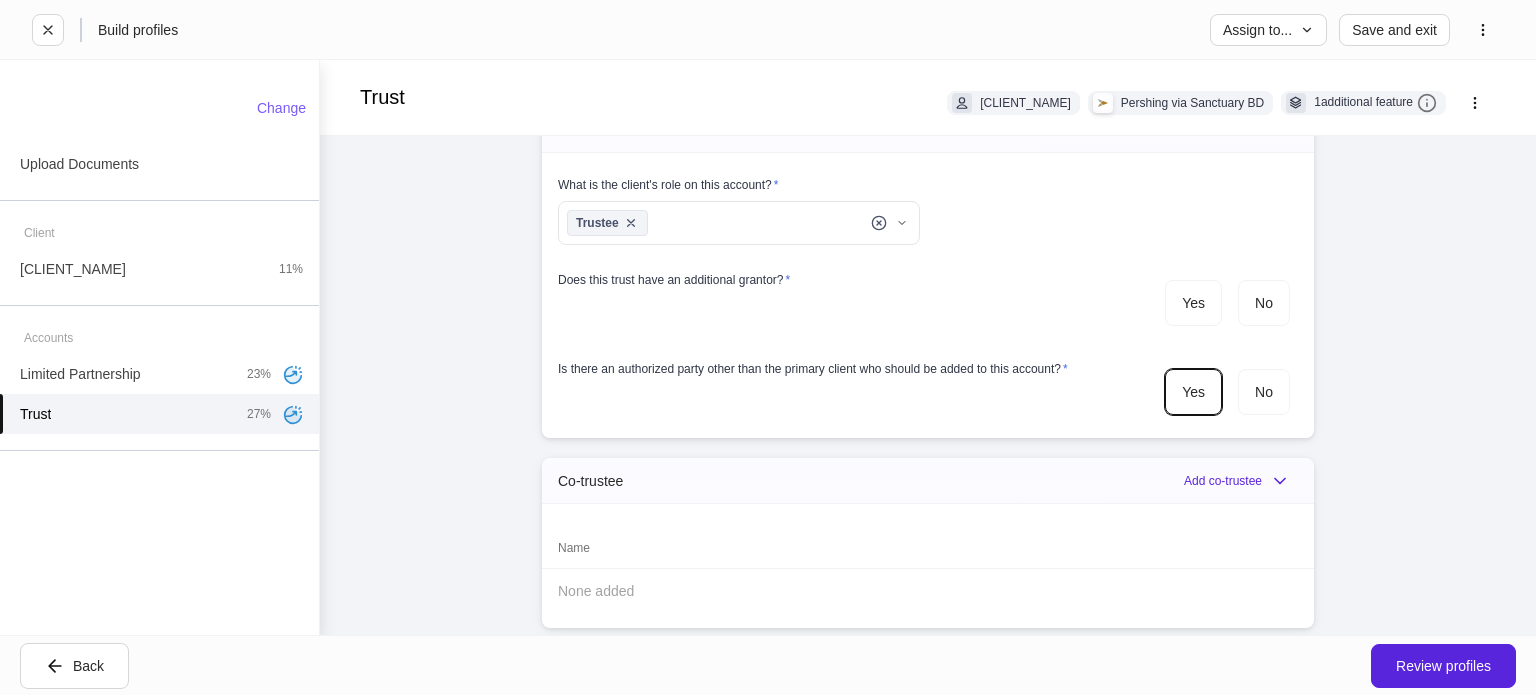 scroll, scrollTop: 1300, scrollLeft: 0, axis: vertical 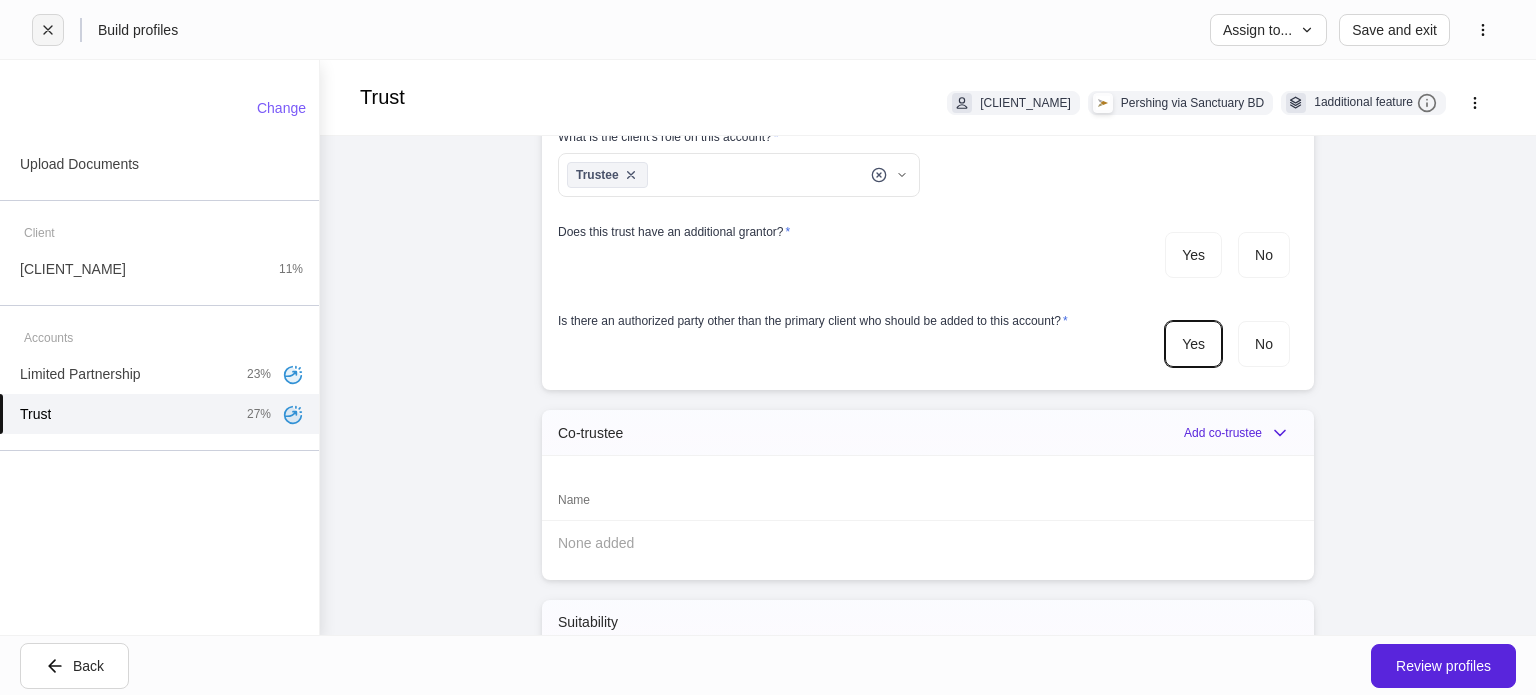 click 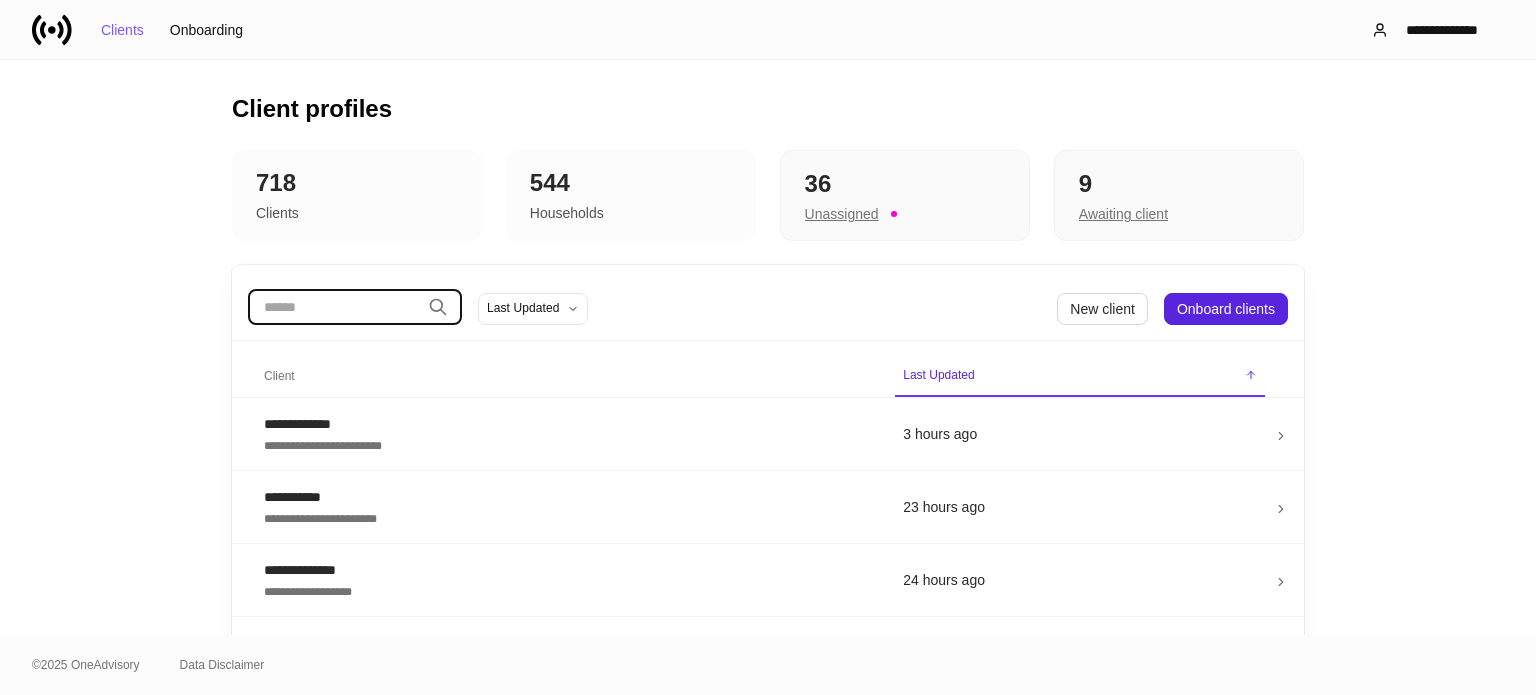 click at bounding box center [334, 307] 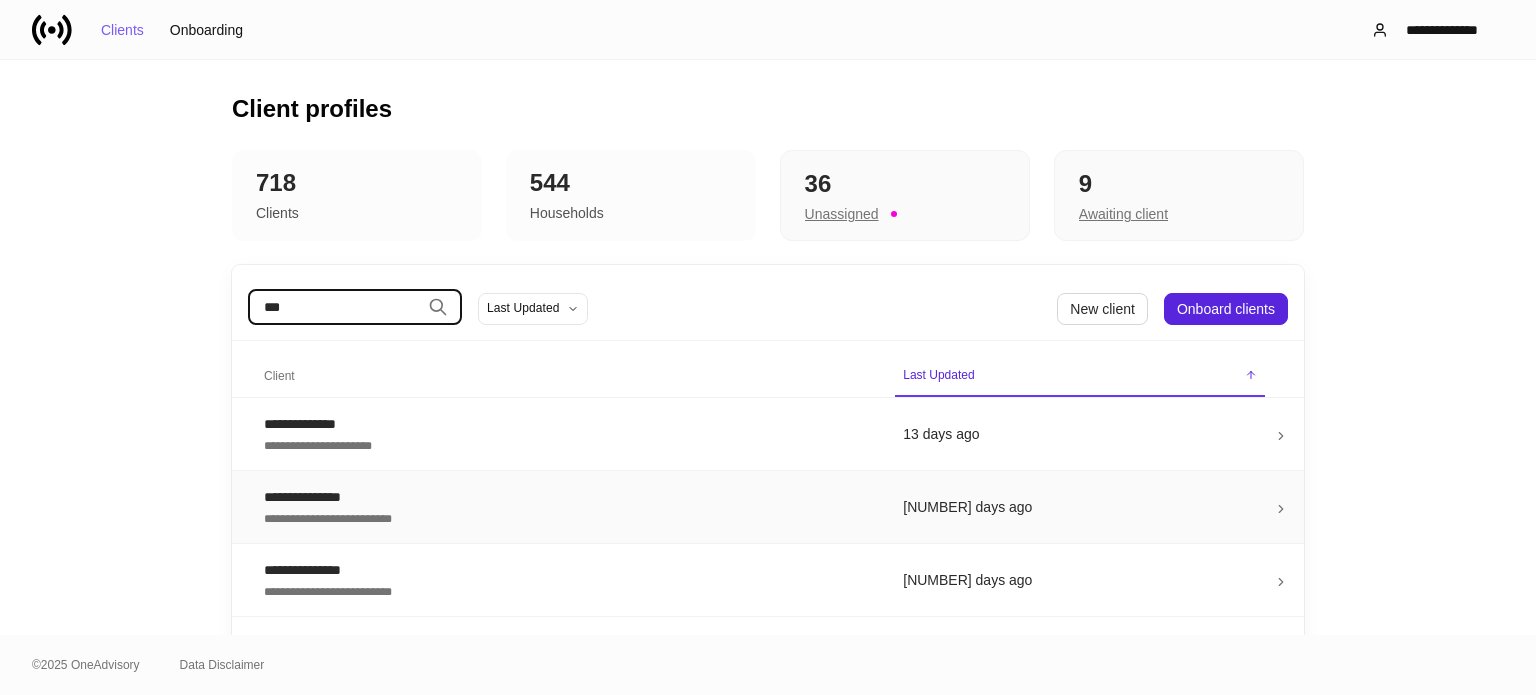 type on "***" 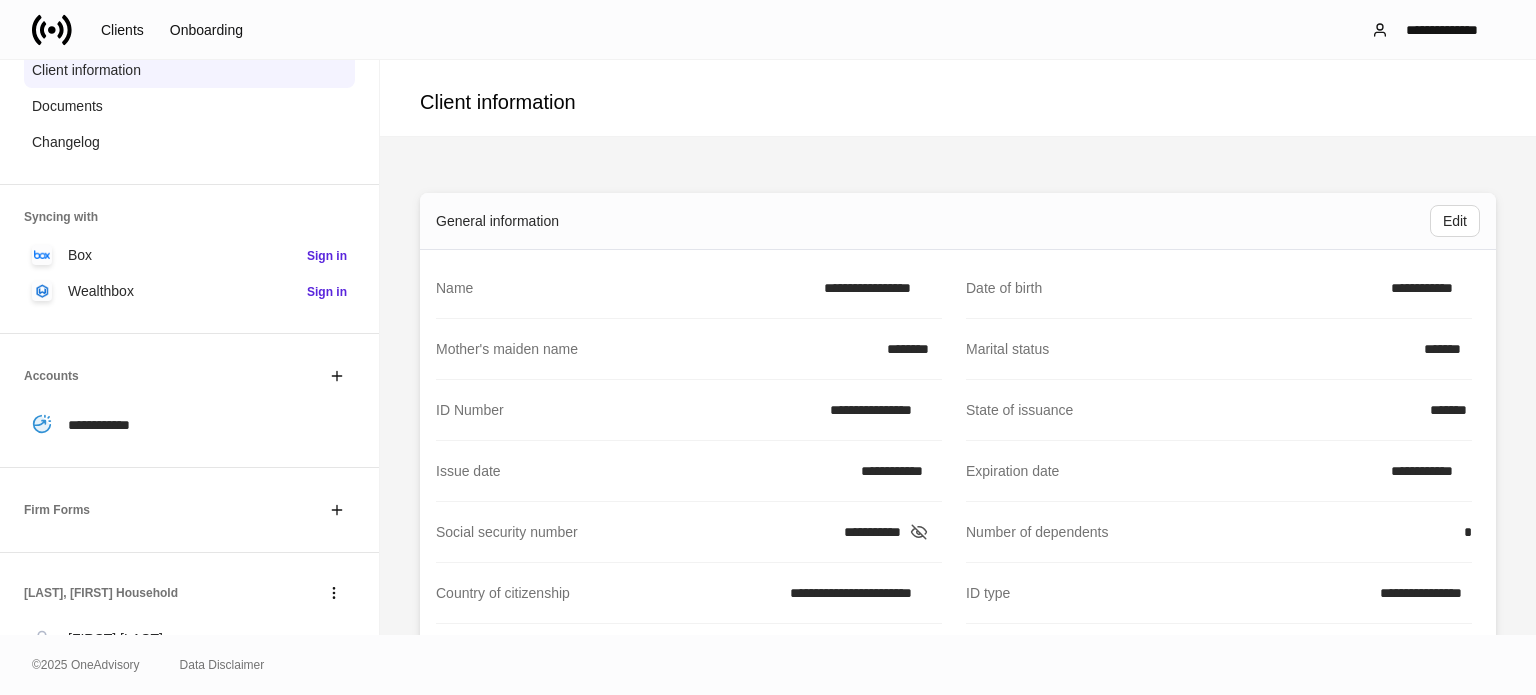 scroll, scrollTop: 260, scrollLeft: 0, axis: vertical 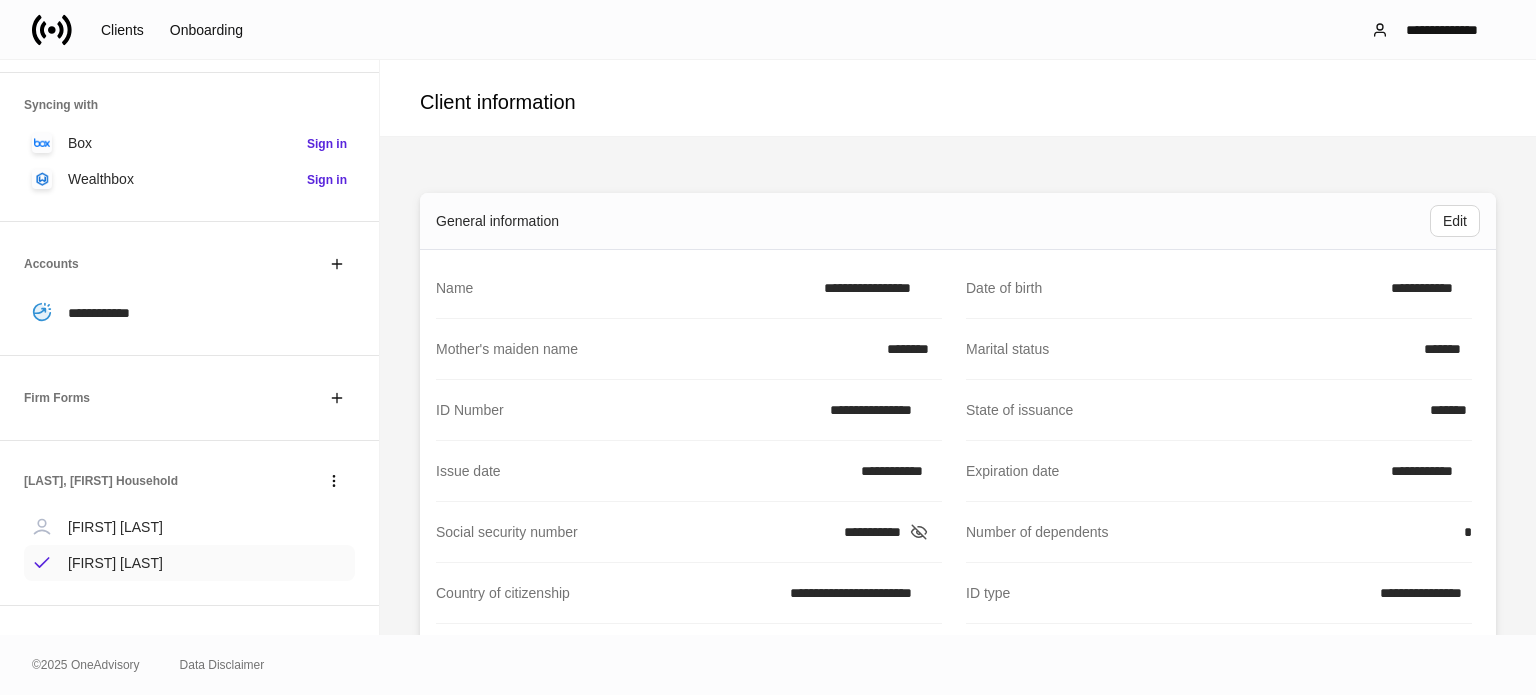 click on "[FIRST] [LAST]" at bounding box center (115, 563) 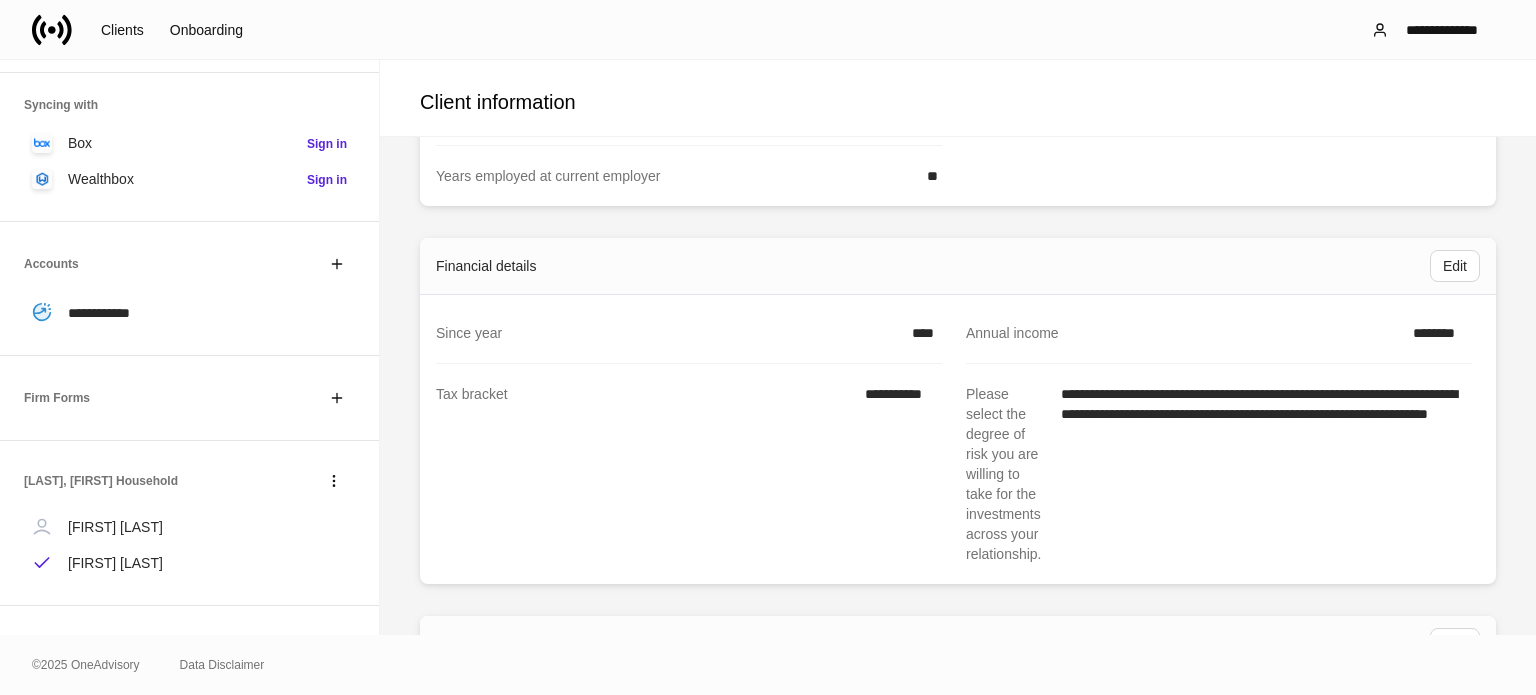 scroll, scrollTop: 900, scrollLeft: 0, axis: vertical 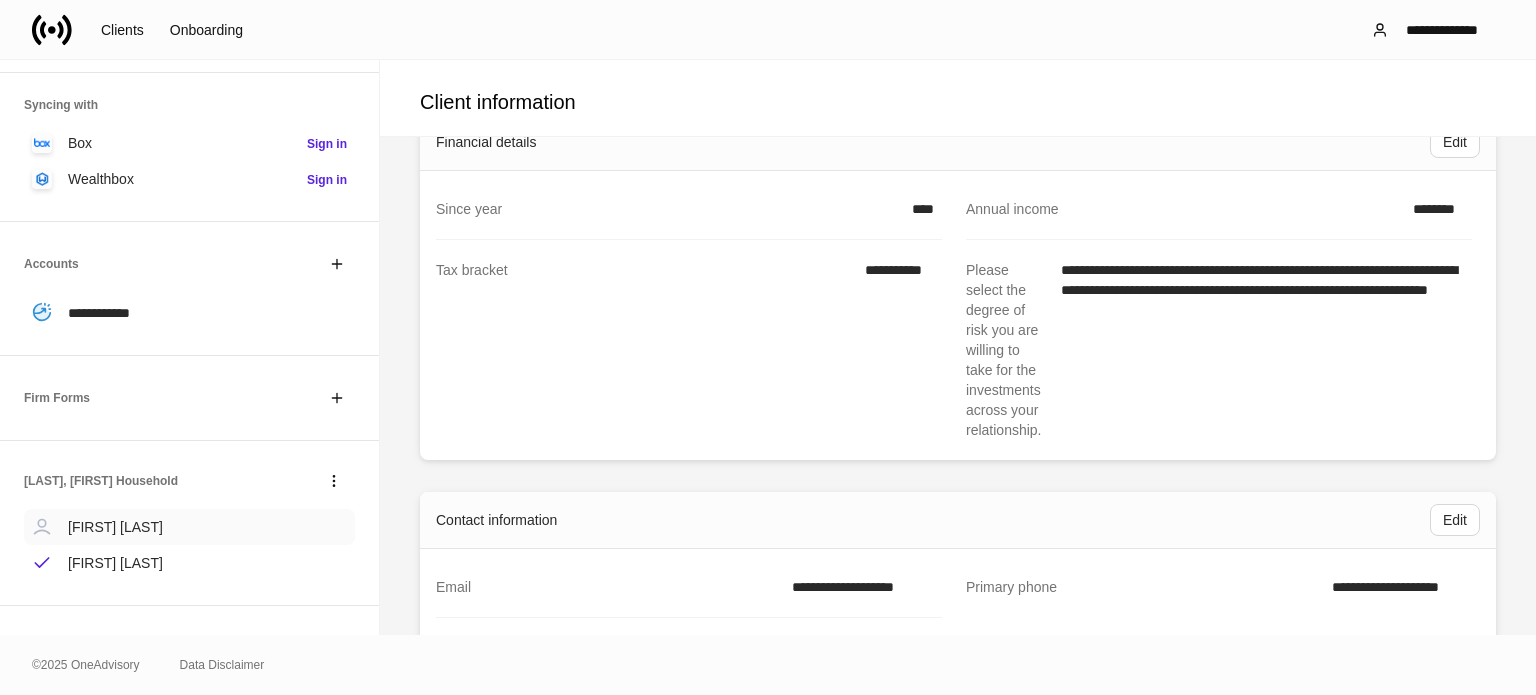 click on "[FIRST] [LAST]" at bounding box center [189, 527] 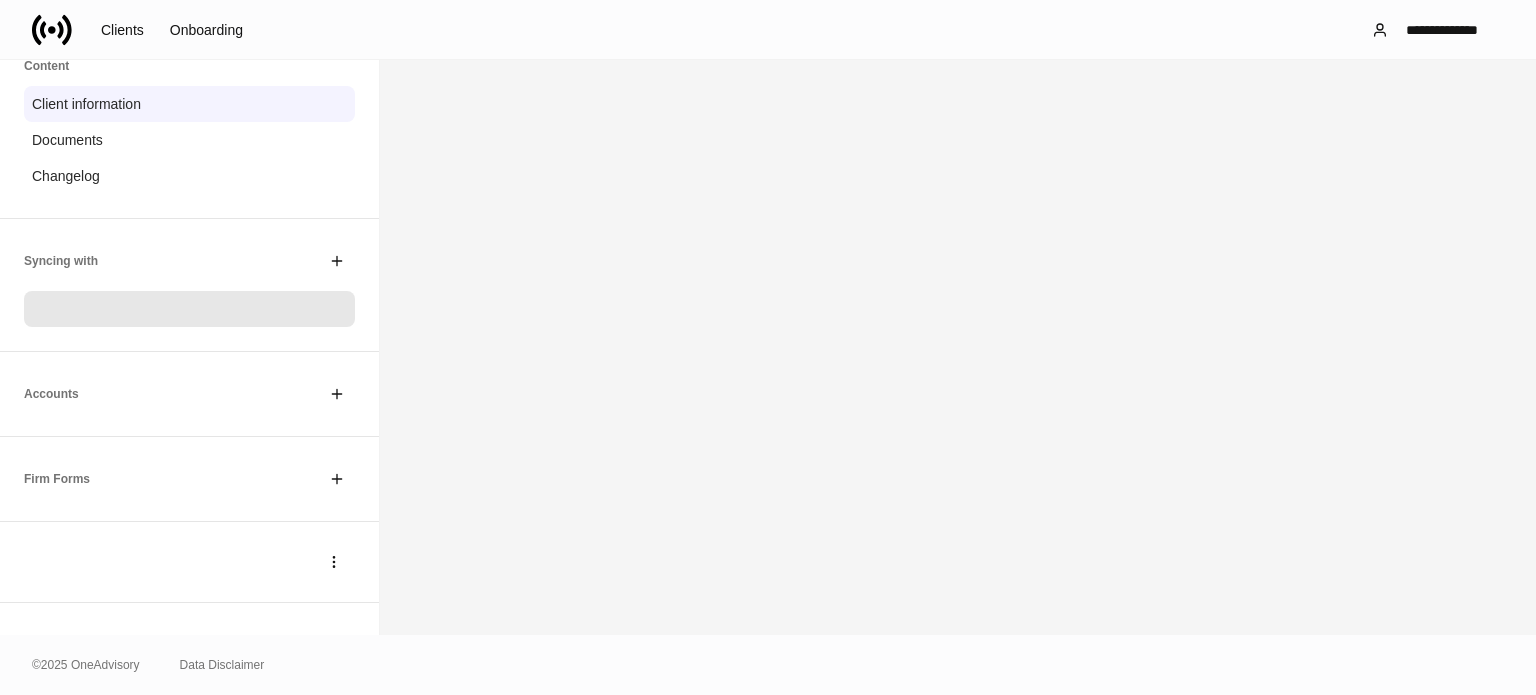 scroll, scrollTop: 0, scrollLeft: 0, axis: both 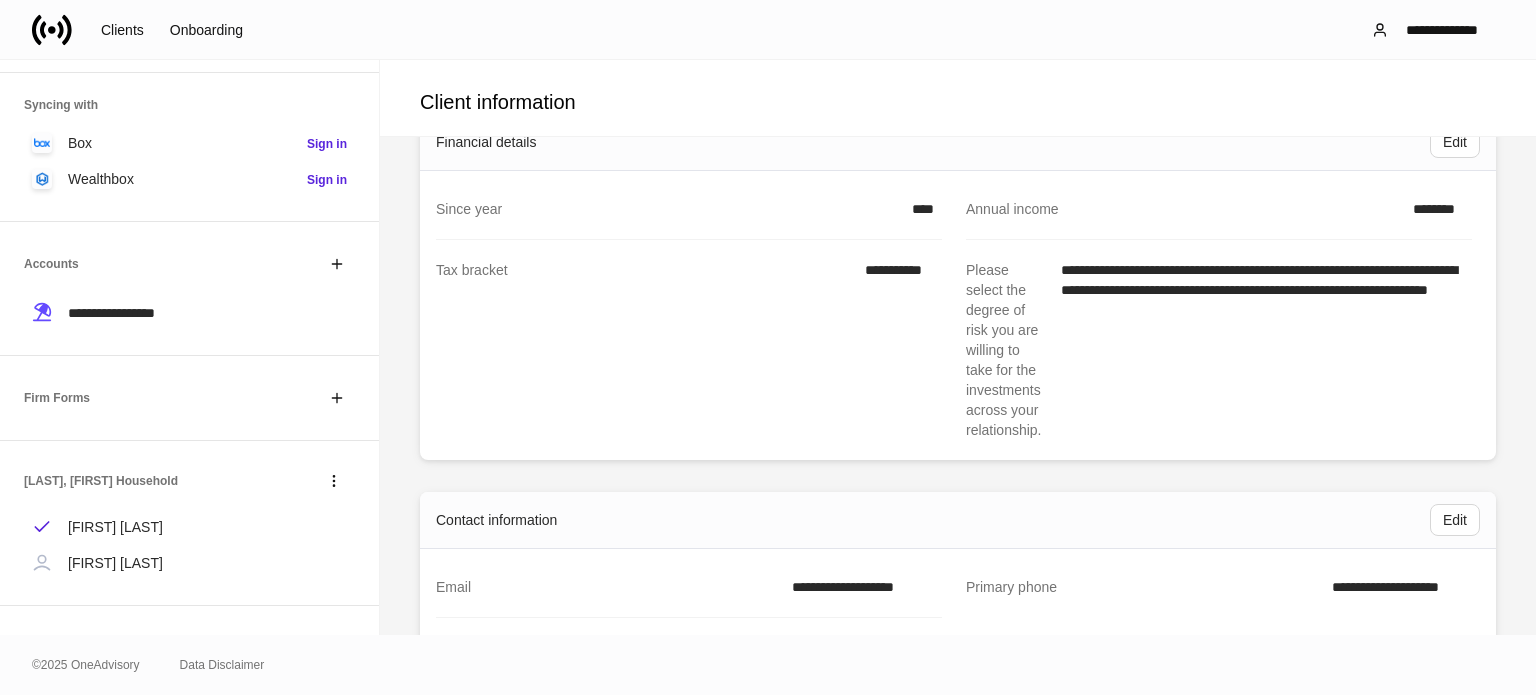 click 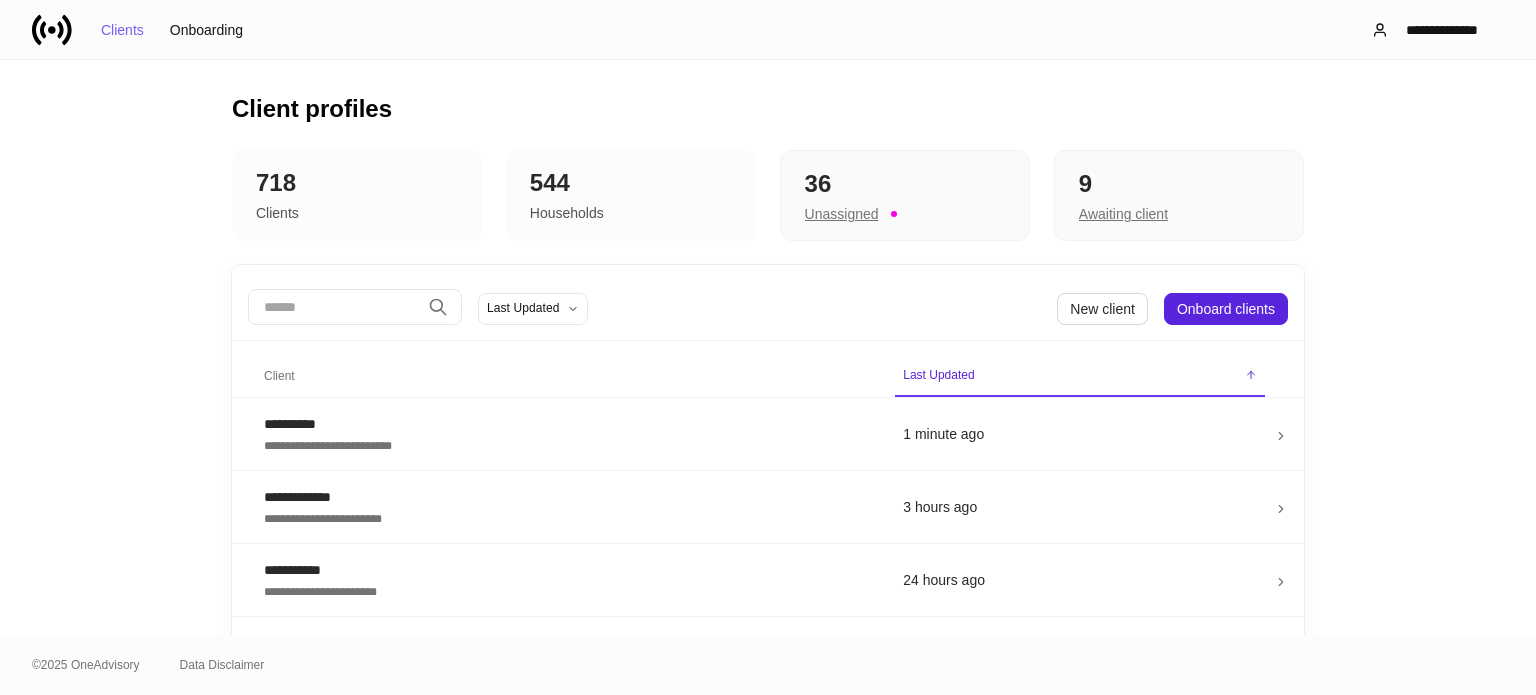 click at bounding box center [334, 307] 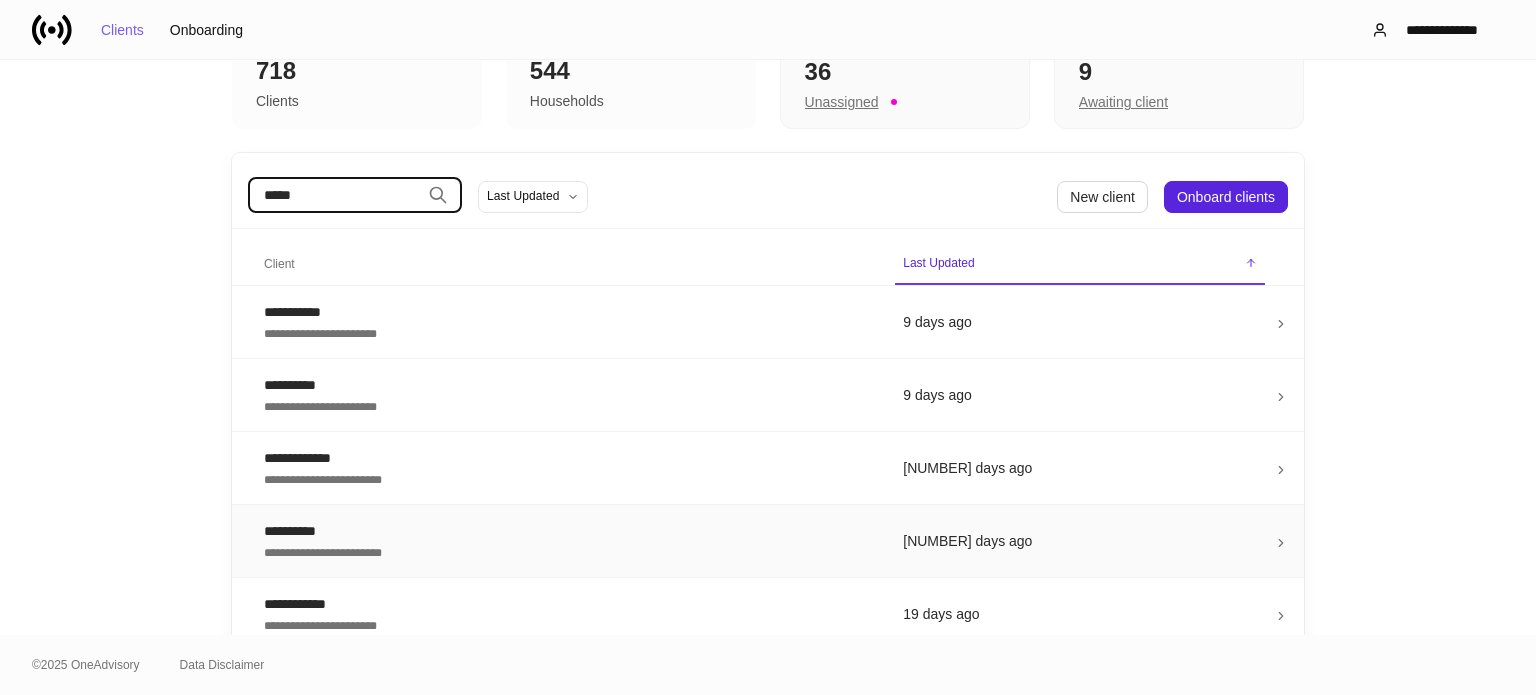 scroll, scrollTop: 197, scrollLeft: 0, axis: vertical 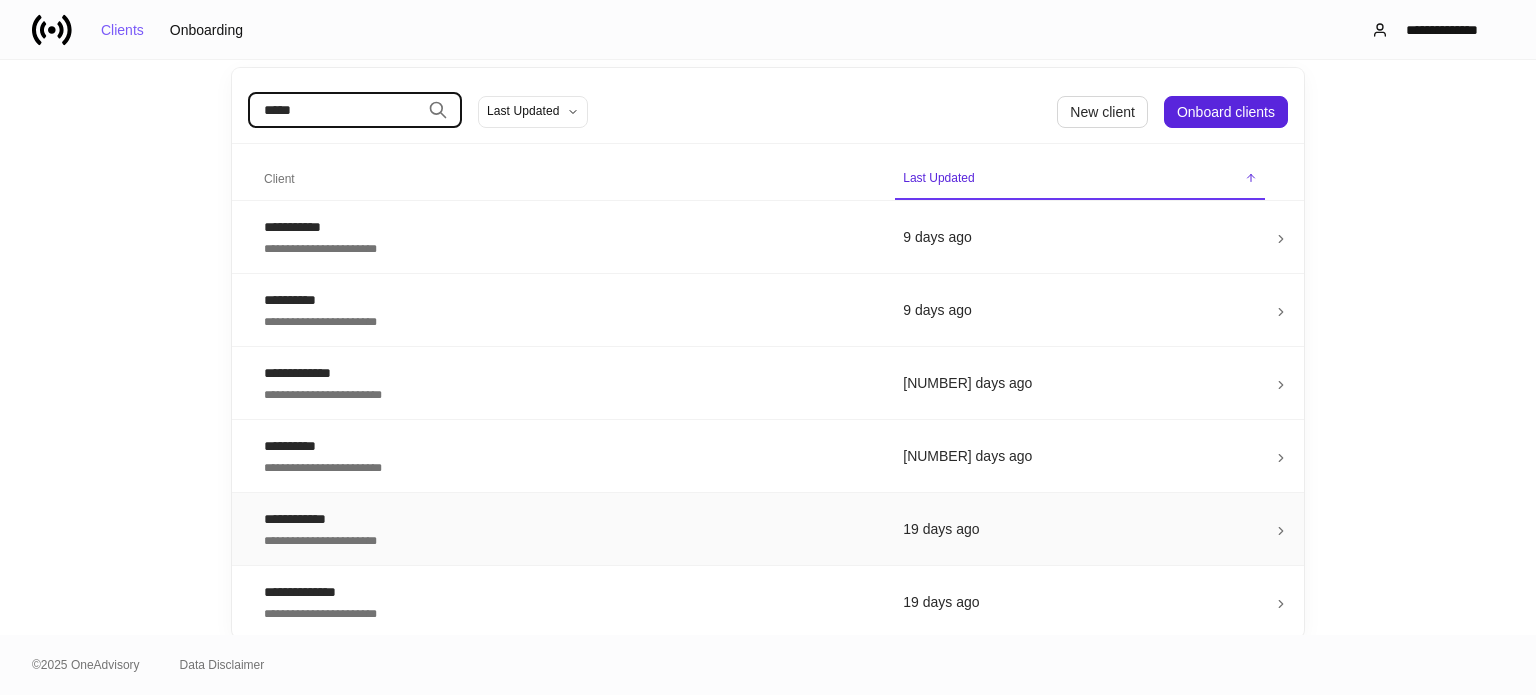 type on "*****" 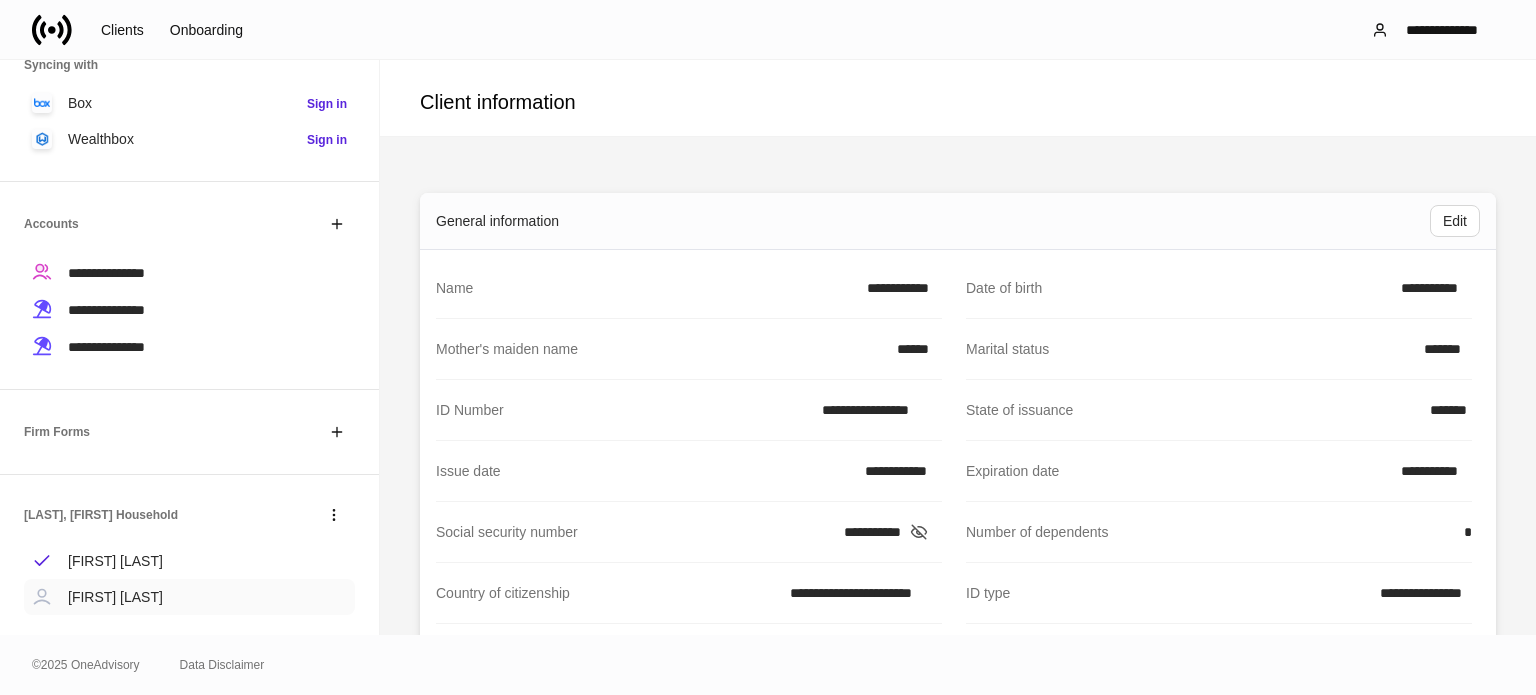 click on "[FIRST] [LAST]" at bounding box center [115, 597] 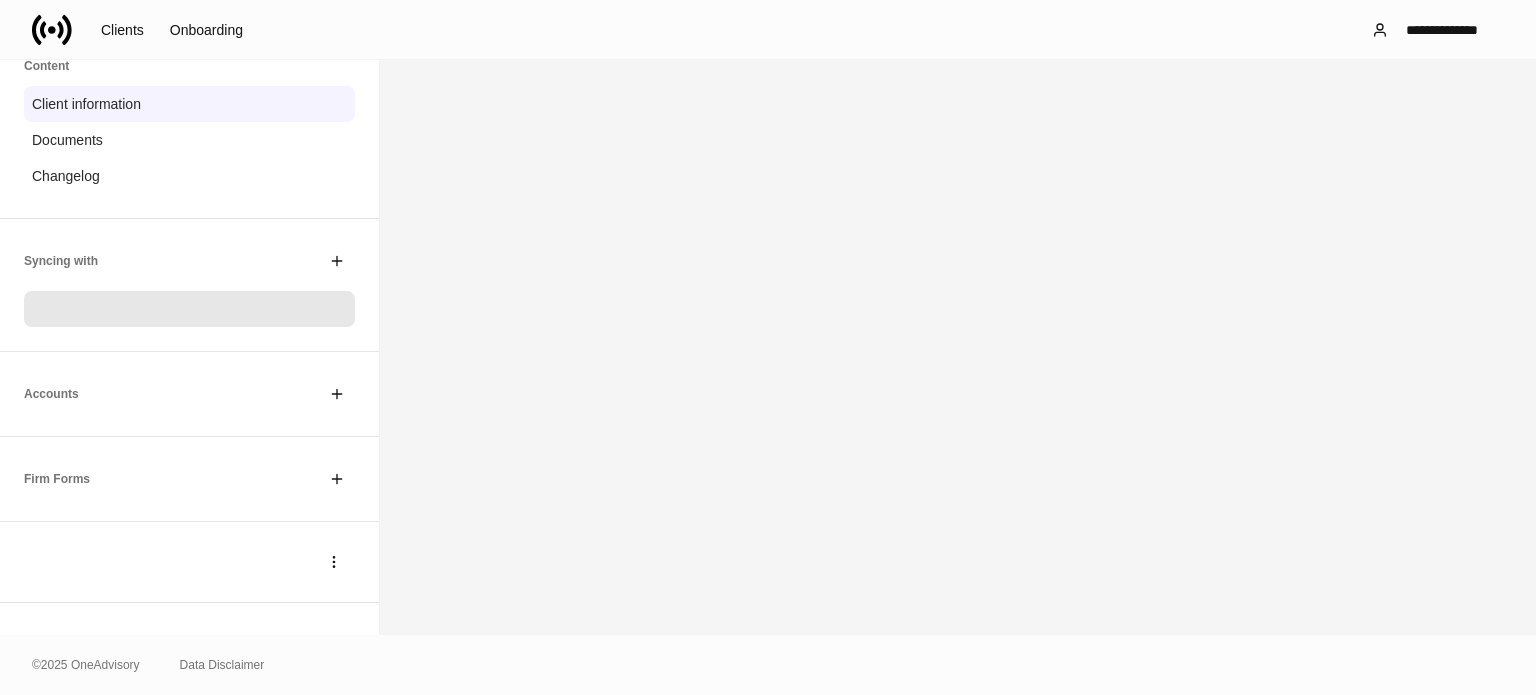 scroll, scrollTop: 260, scrollLeft: 0, axis: vertical 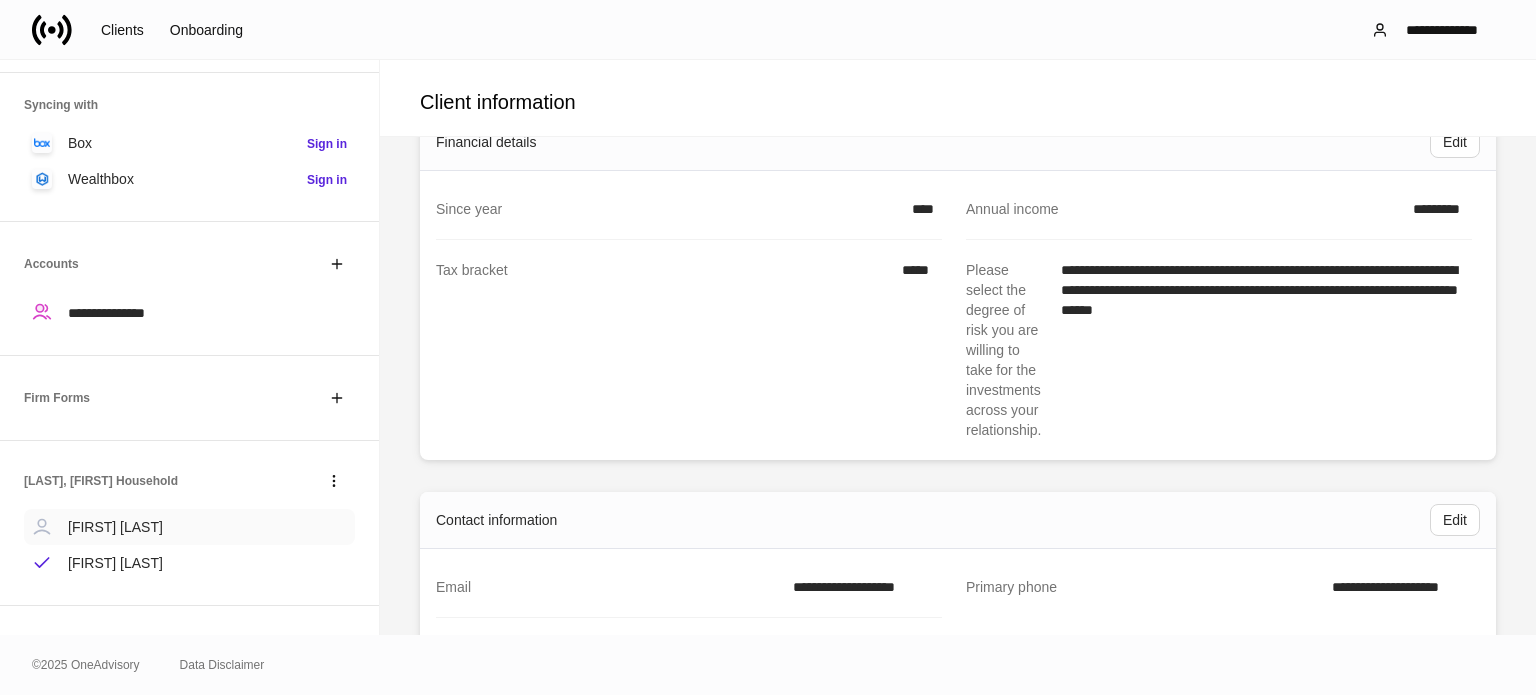 click on "[FIRST] [LAST]" at bounding box center (115, 527) 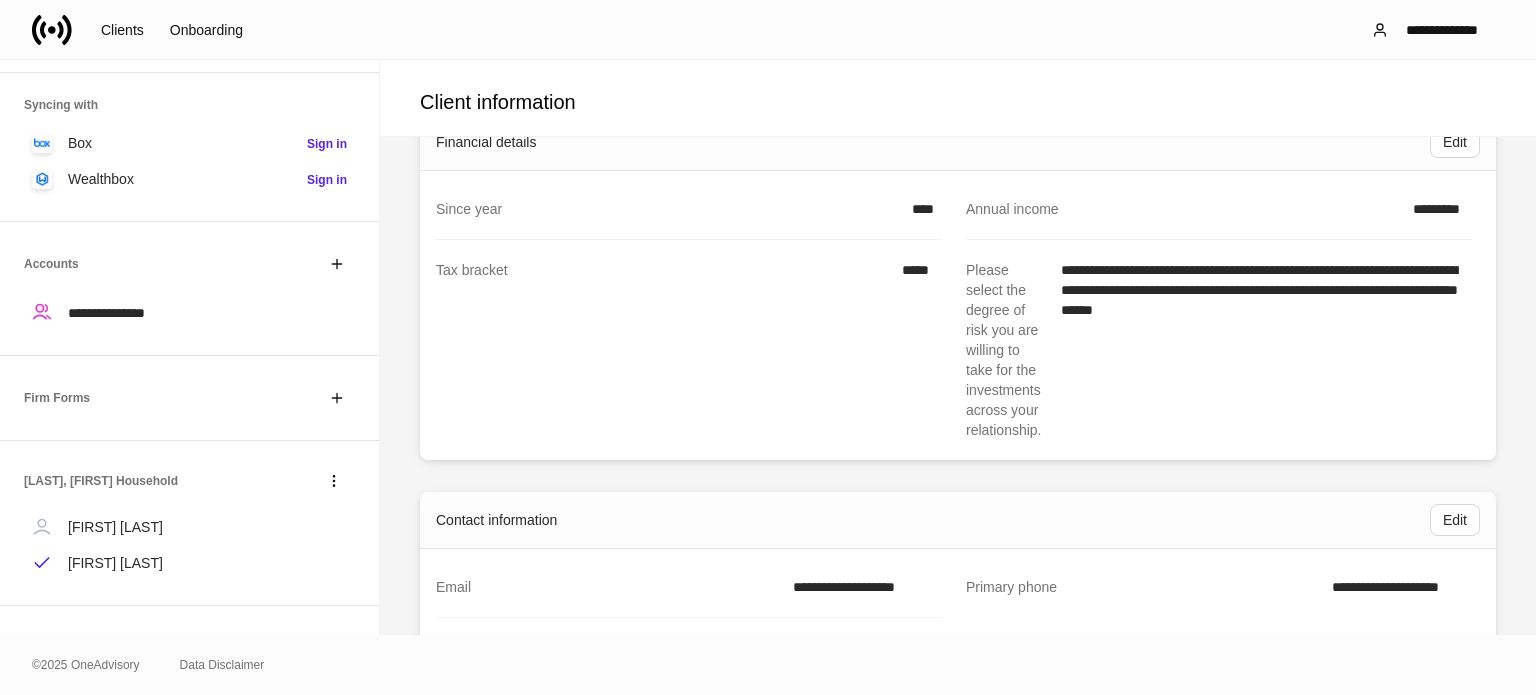 scroll, scrollTop: 0, scrollLeft: 0, axis: both 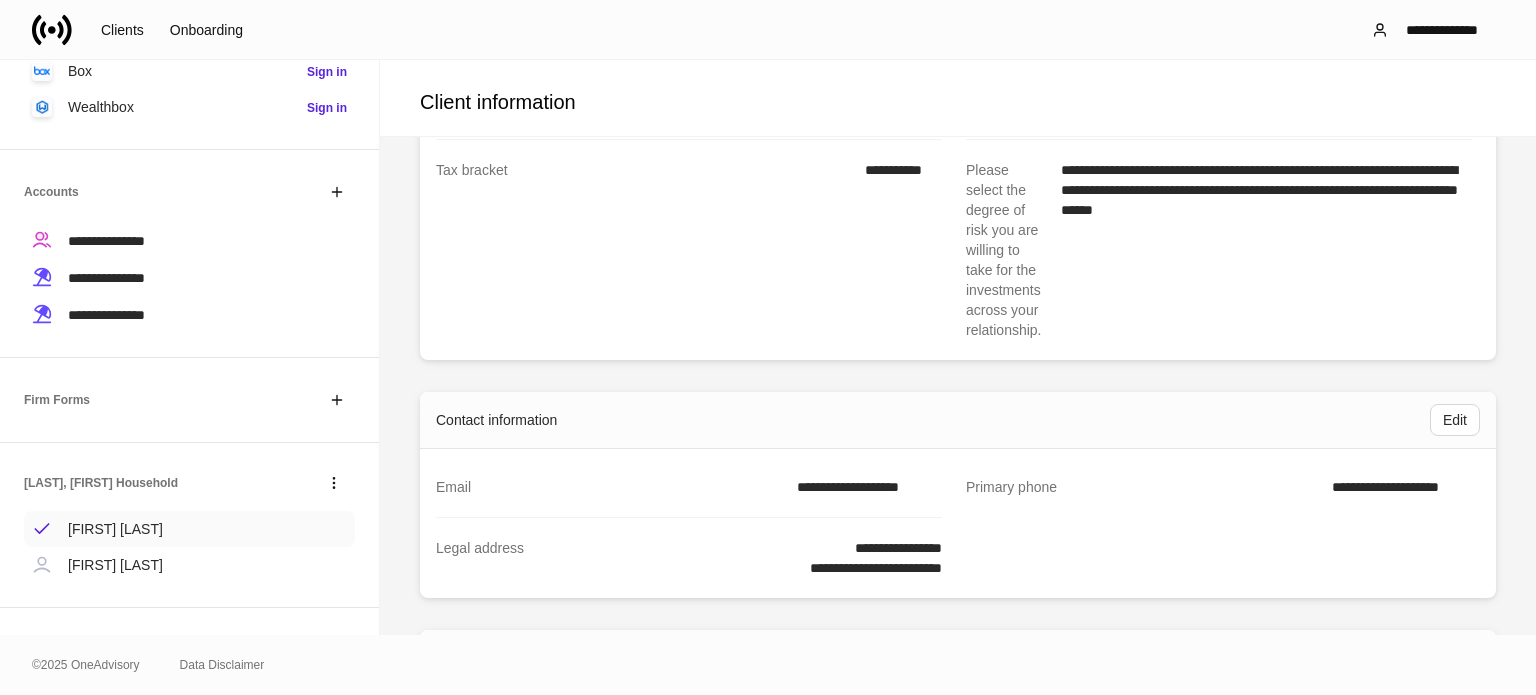 click on "[FIRST] [LAST]" at bounding box center (115, 529) 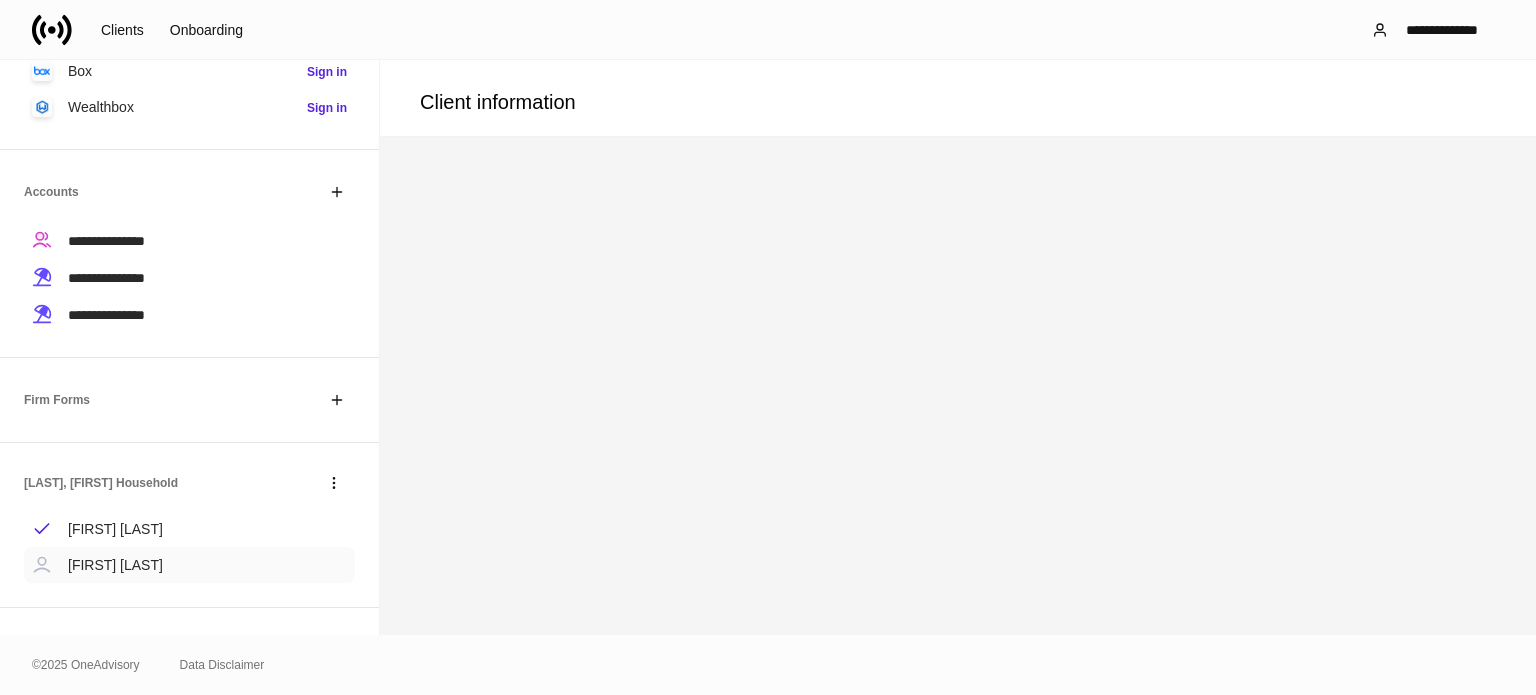 scroll, scrollTop: 0, scrollLeft: 0, axis: both 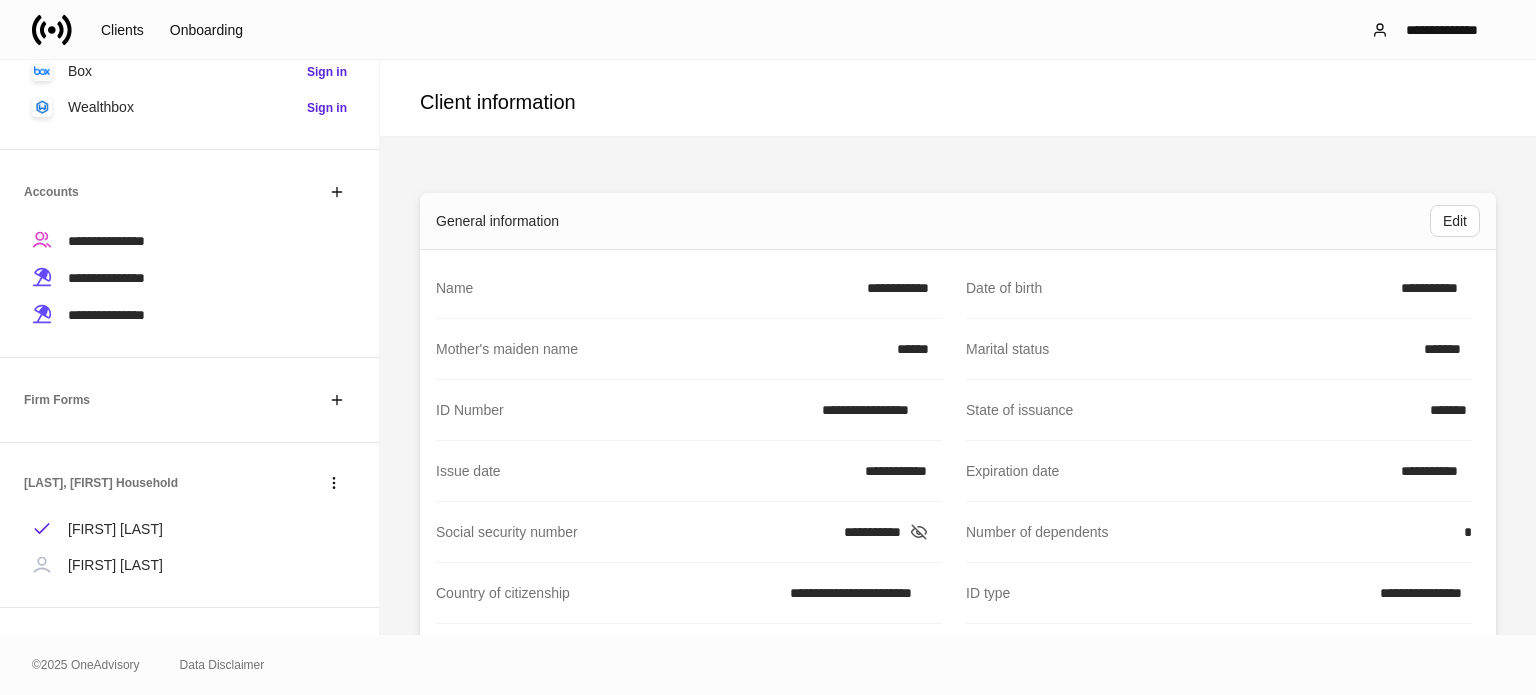 click on "[LAST], [FIRST] Household [FIRST] [LAST]" at bounding box center (189, 525) 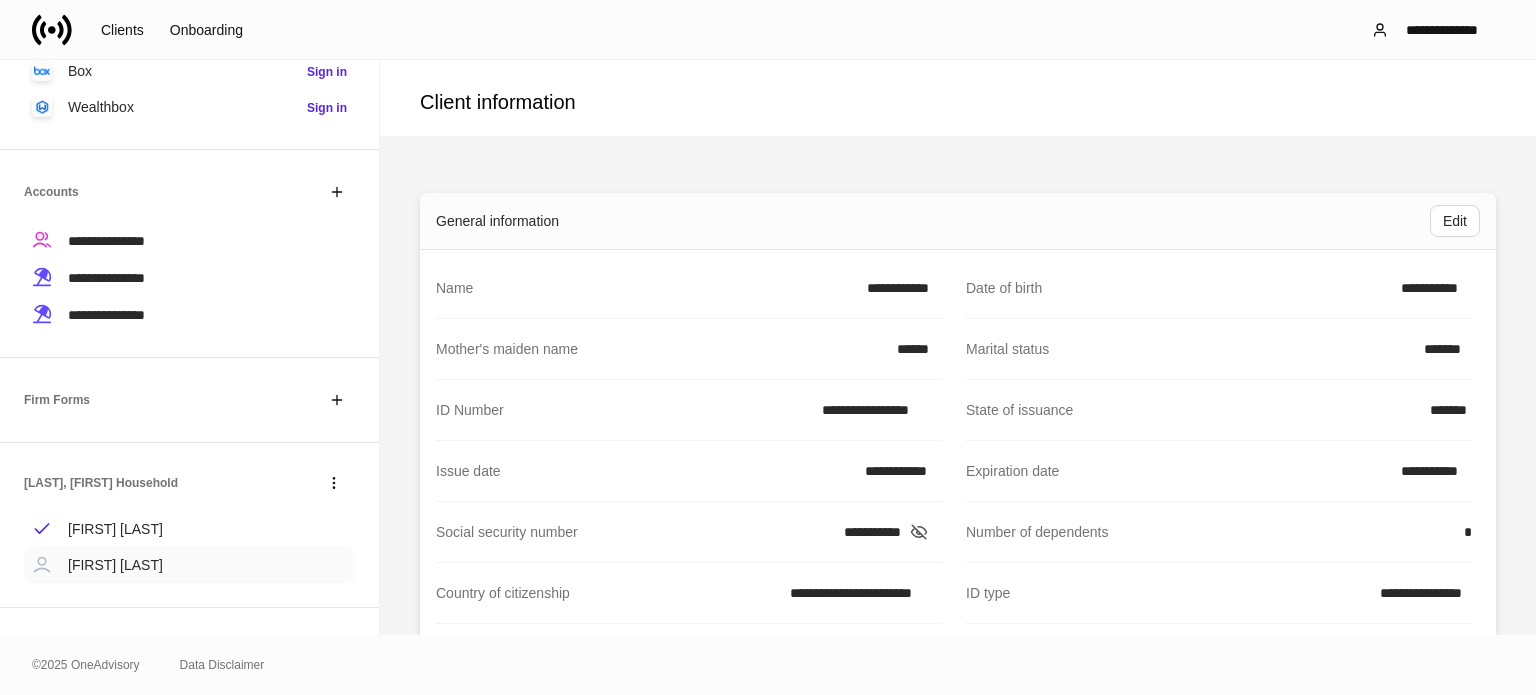 click on "[FIRST] [LAST]" at bounding box center (115, 565) 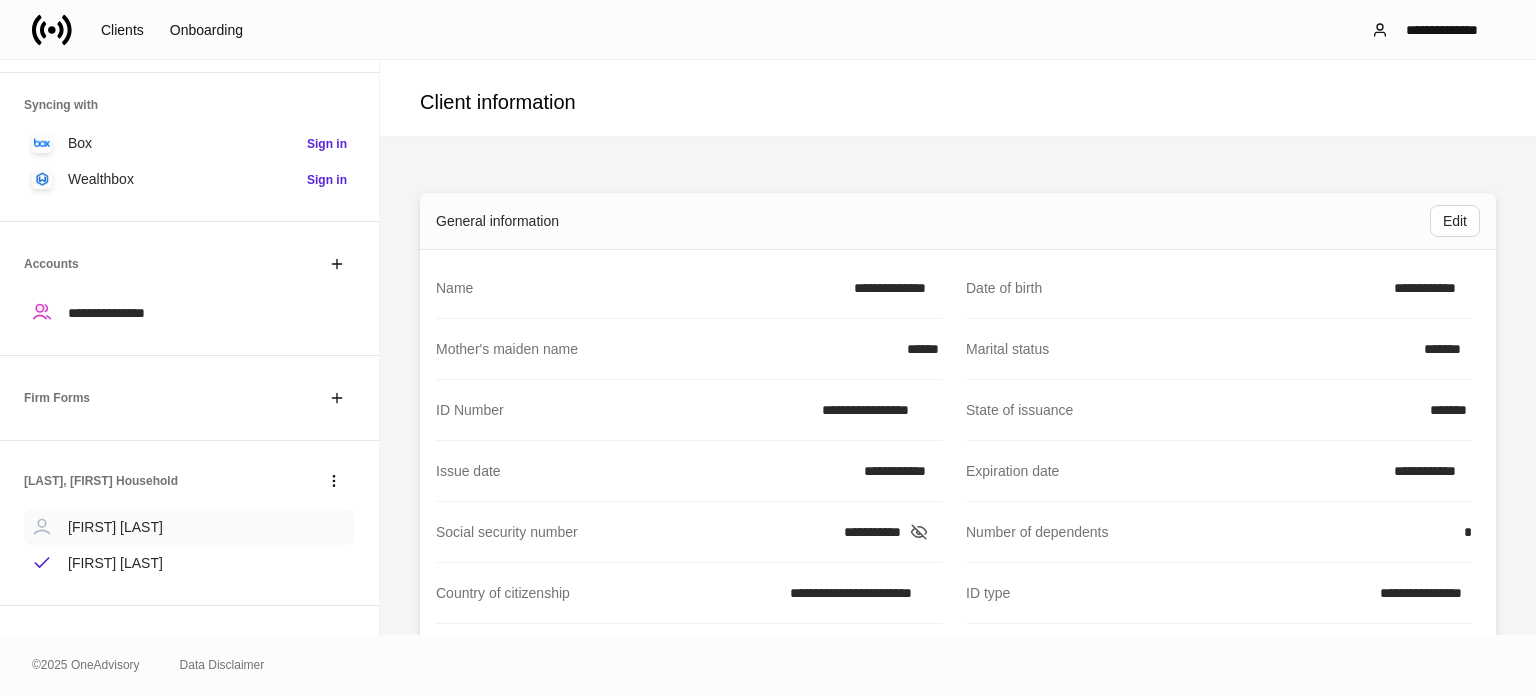 click on "[FIRST] [LAST]" at bounding box center (115, 527) 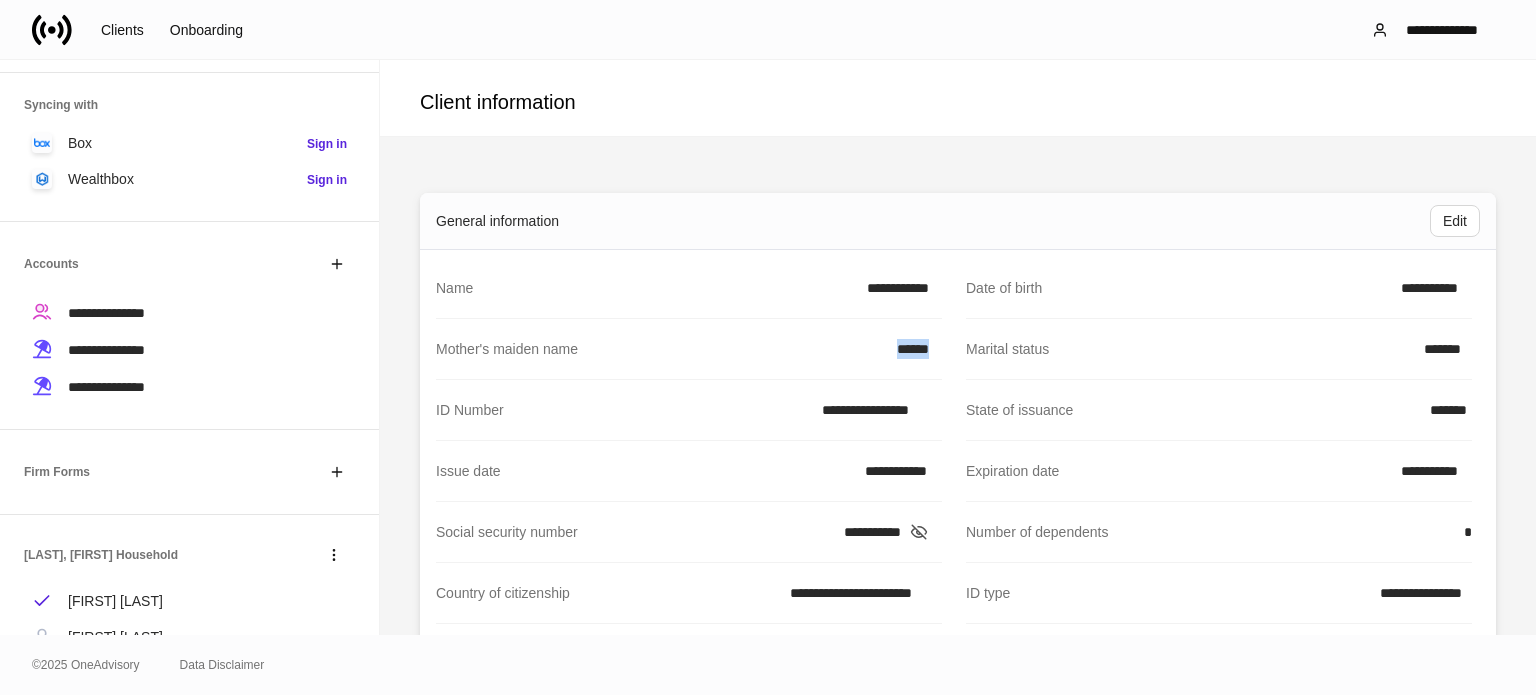 drag, startPoint x: 874, startPoint y: 349, endPoint x: 948, endPoint y: 355, distance: 74.24284 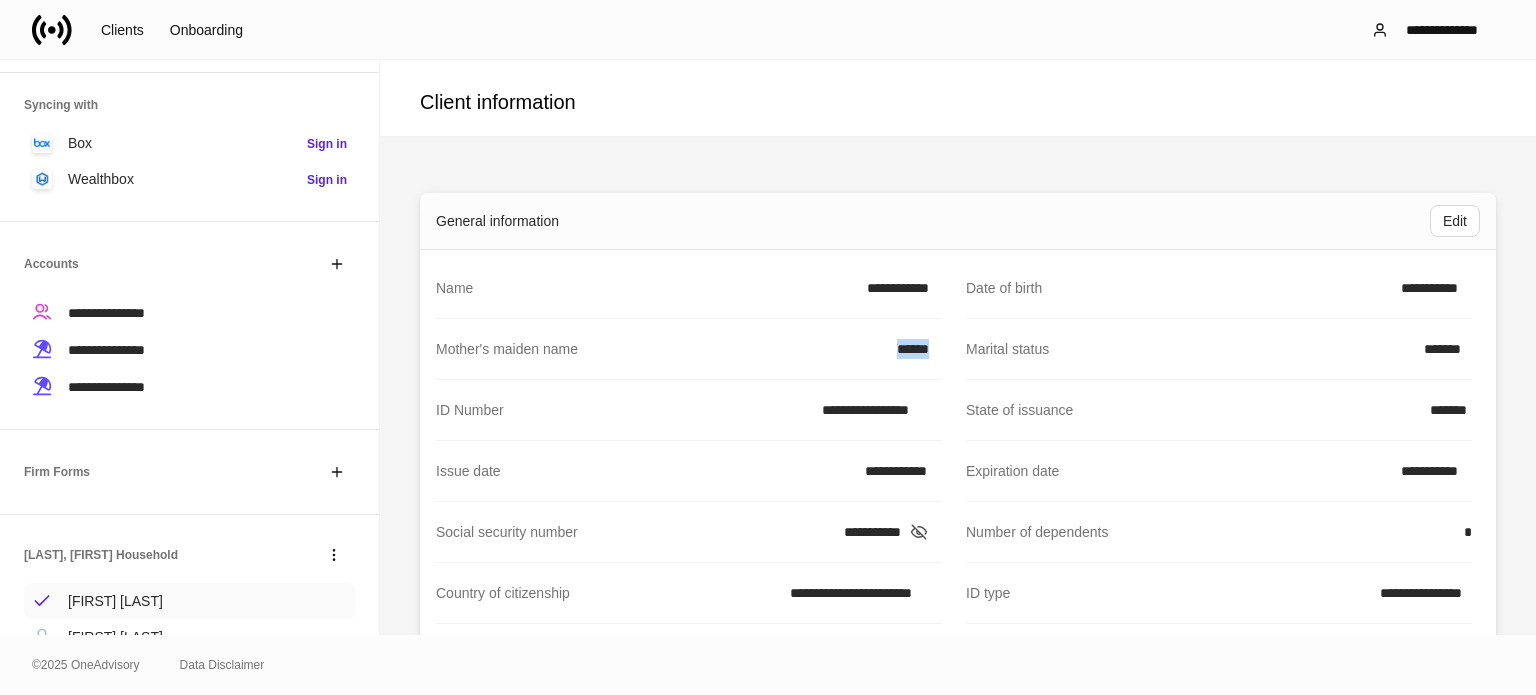 click on "[FIRST] [LAST]" at bounding box center (115, 601) 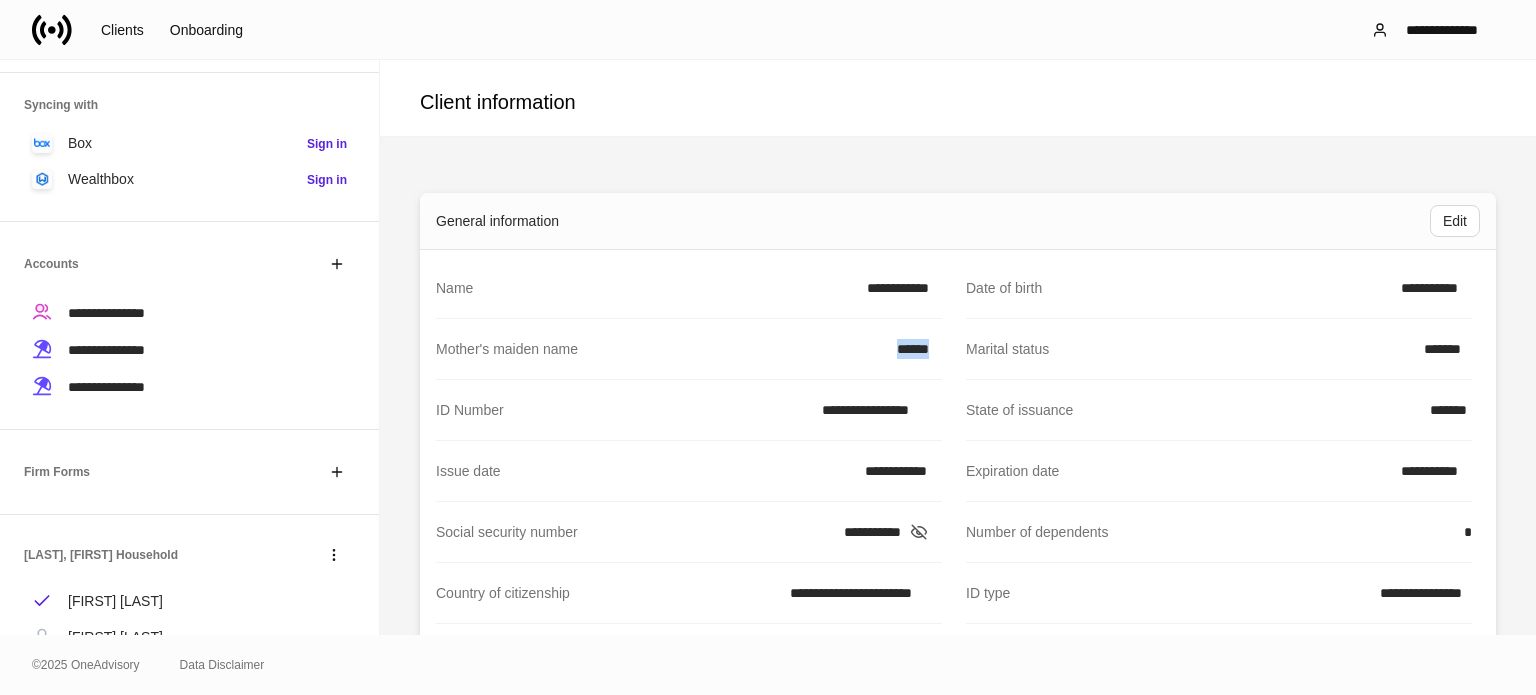 drag, startPoint x: 858, startPoint y: 368, endPoint x: 944, endPoint y: 360, distance: 86.37129 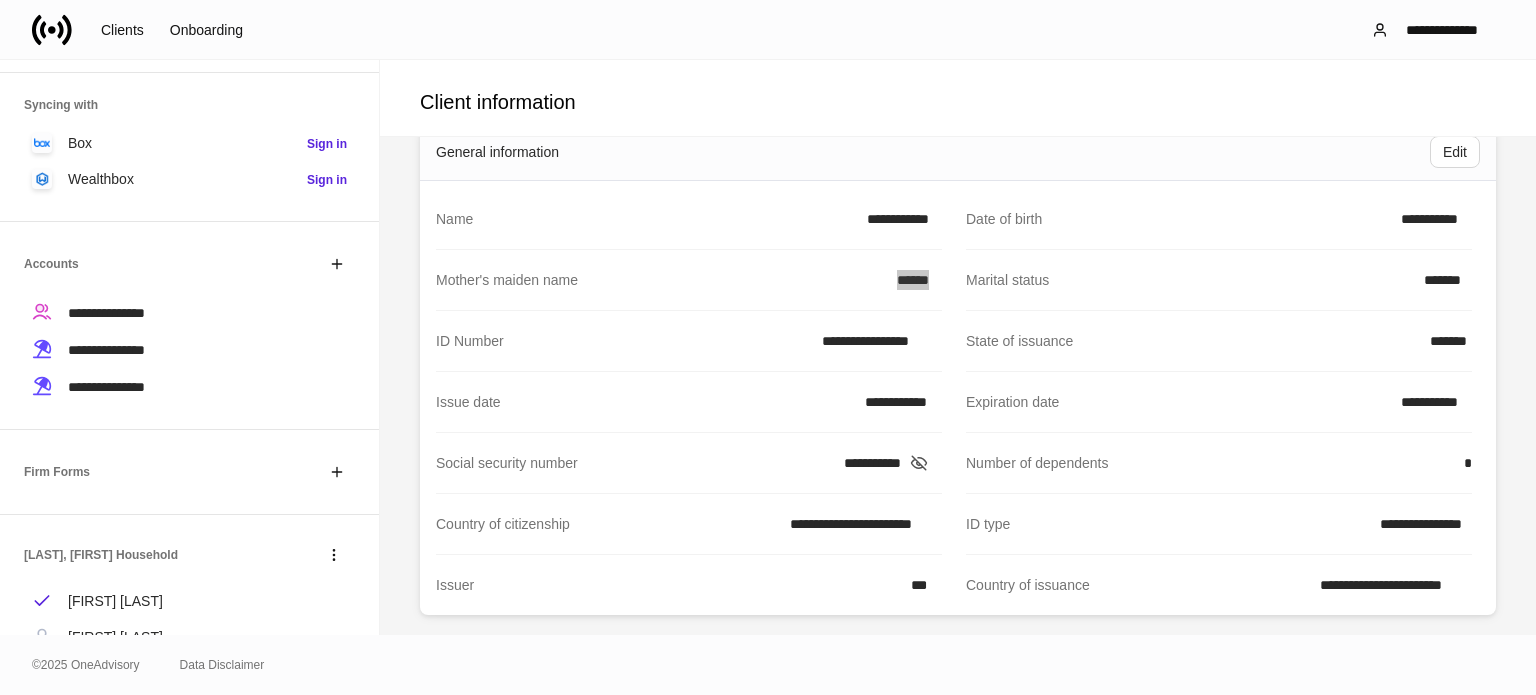 scroll, scrollTop: 100, scrollLeft: 0, axis: vertical 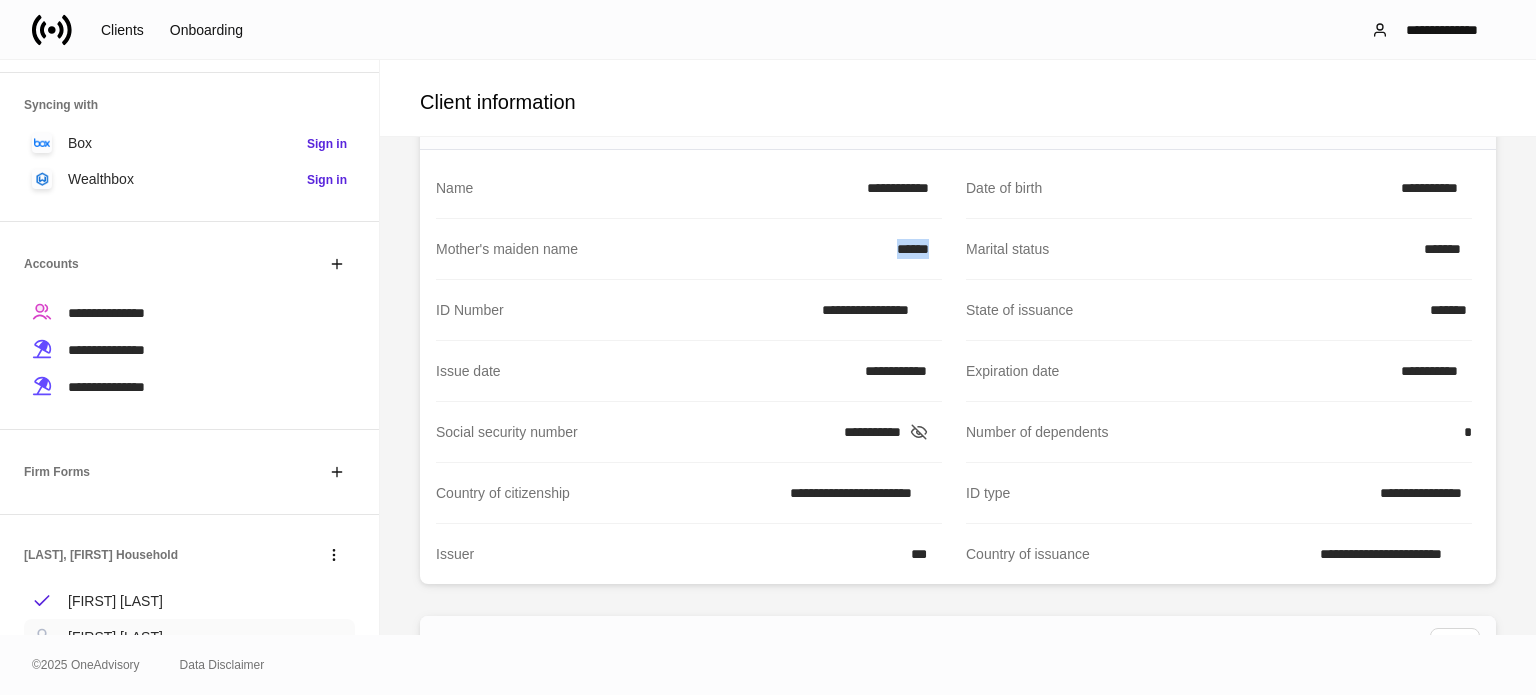 click on "[FIRST] [LAST]" at bounding box center [115, 637] 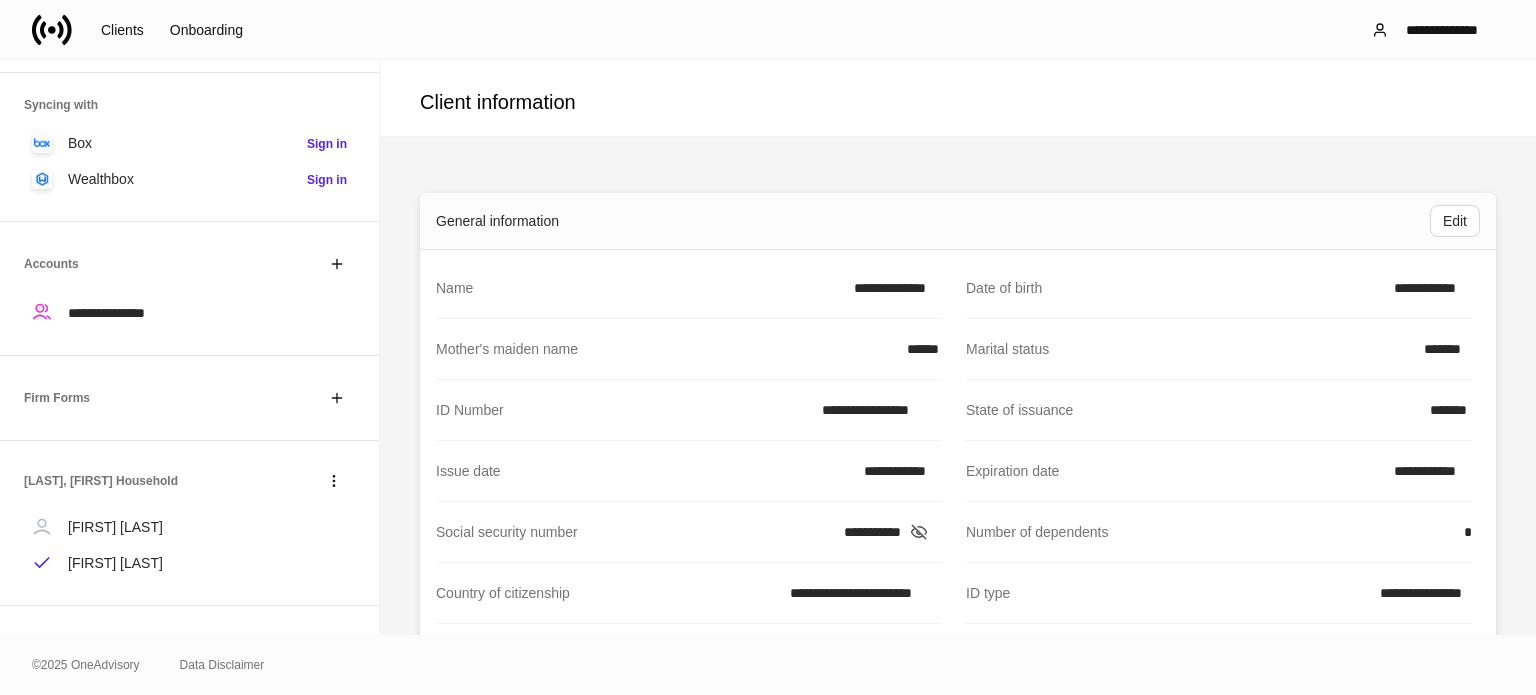 click on "**********" at bounding box center (689, 410) 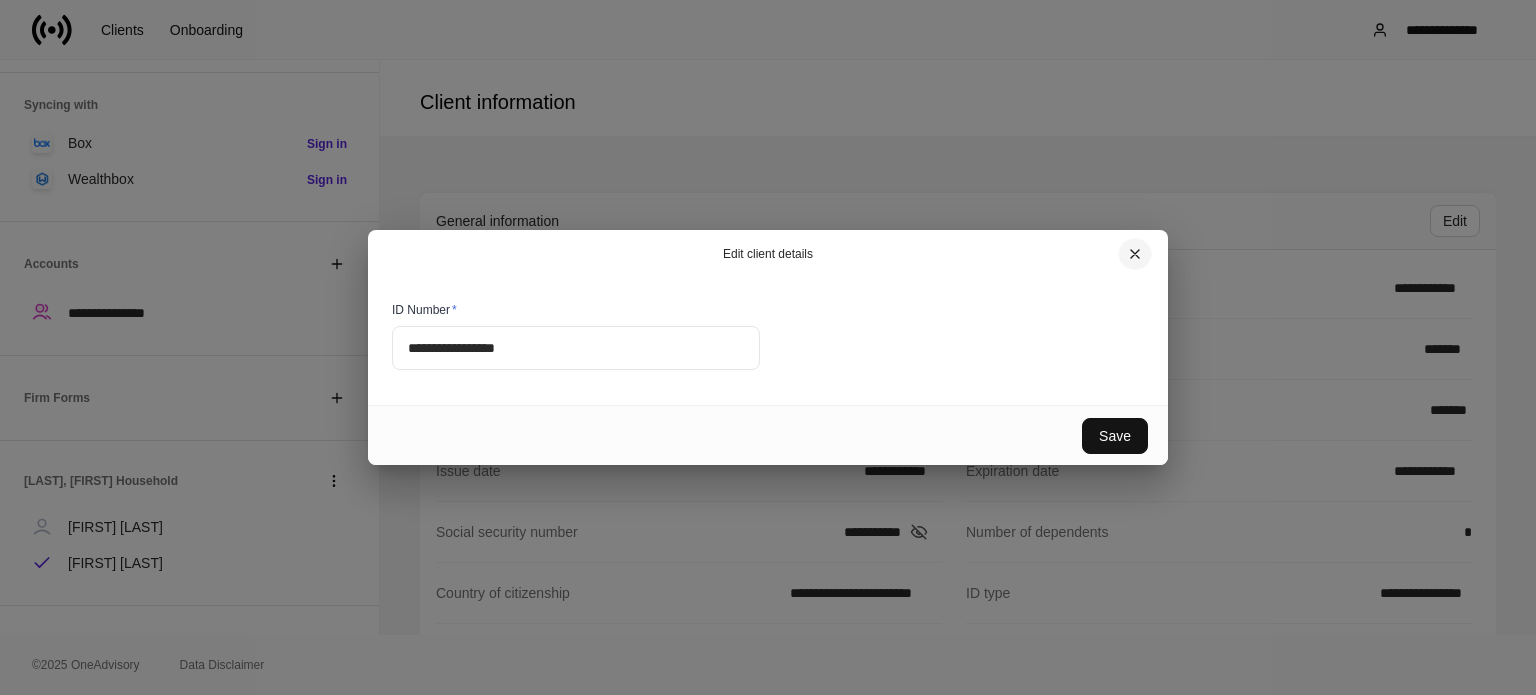 click 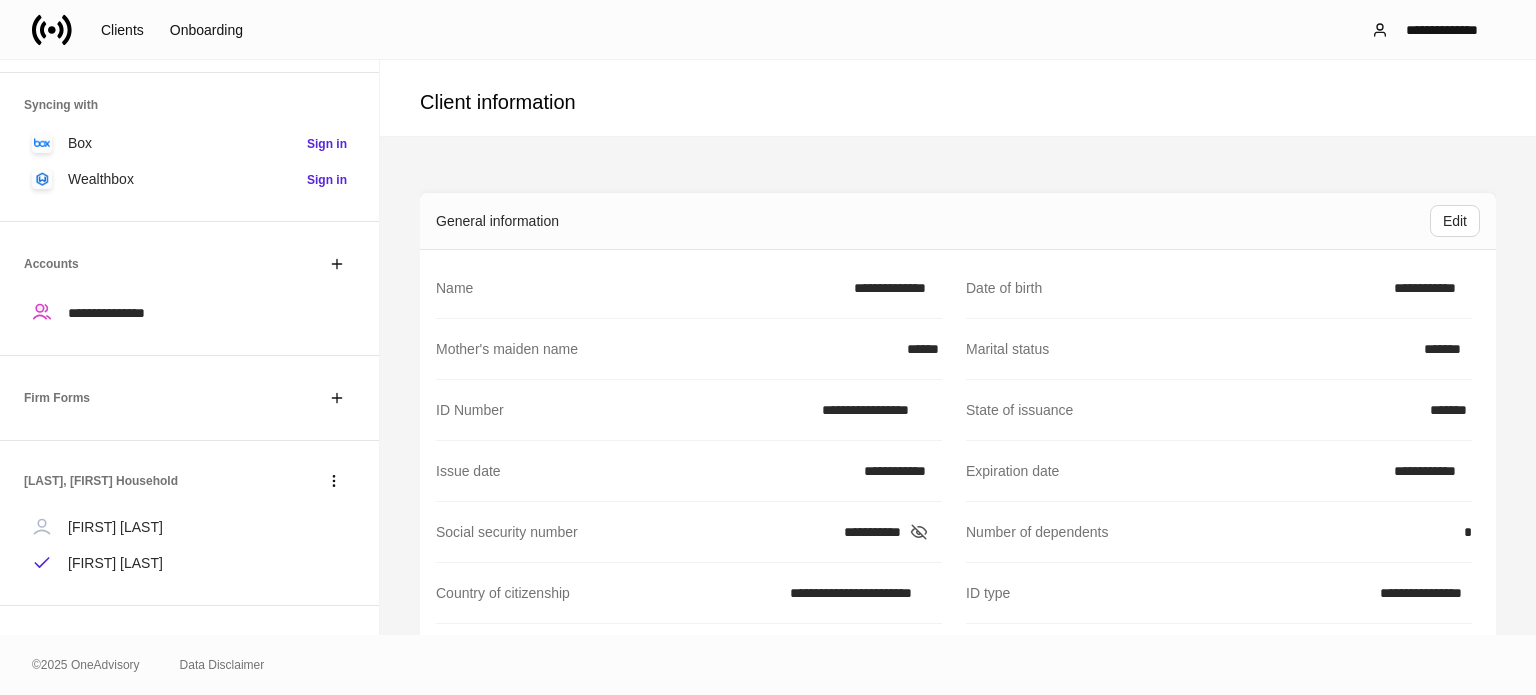 click 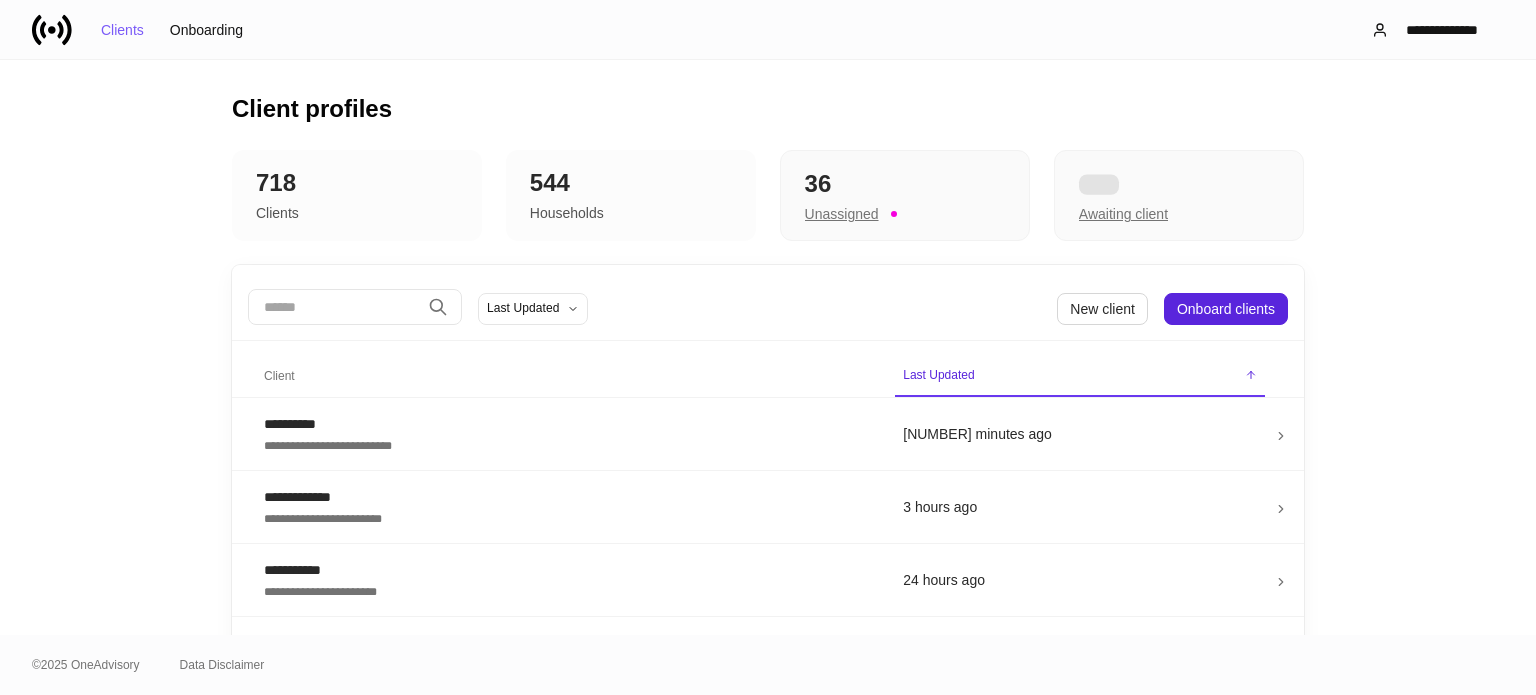 click at bounding box center [334, 307] 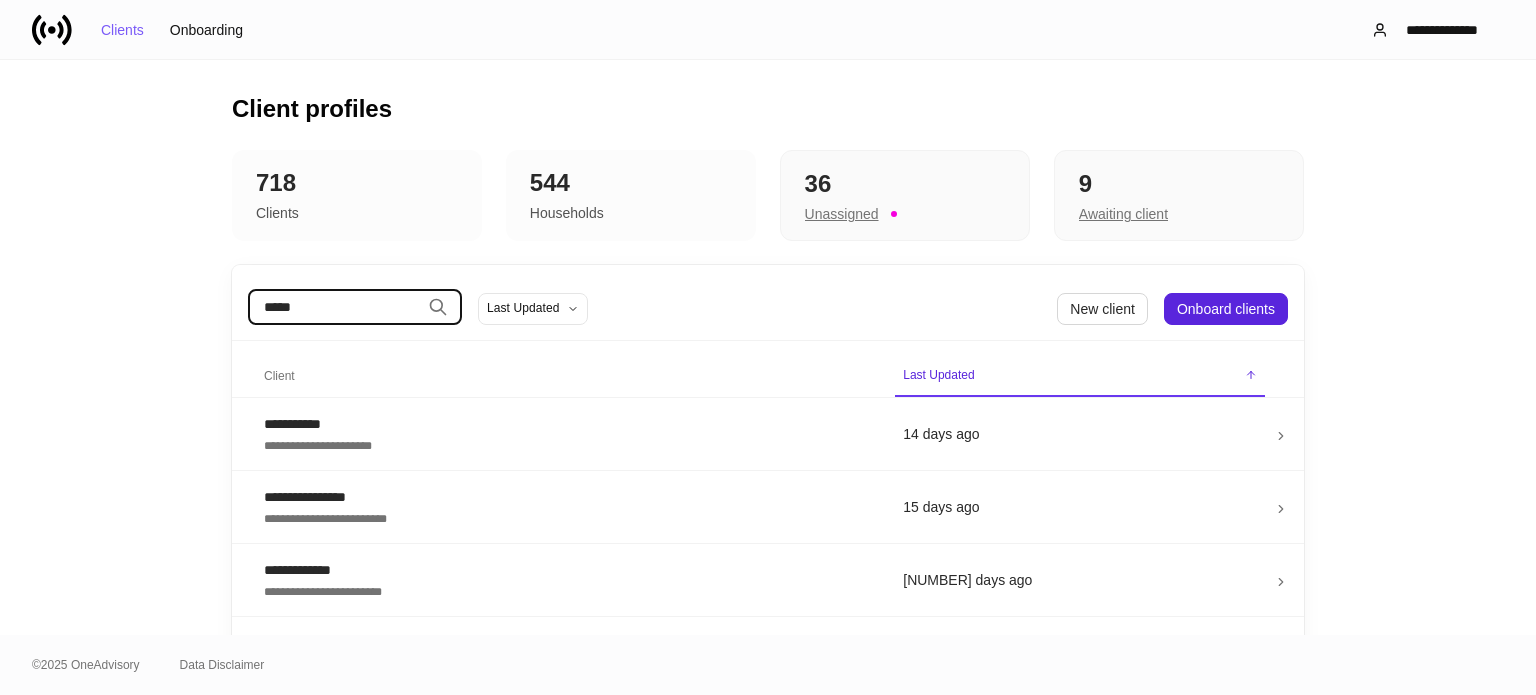 type on "*****" 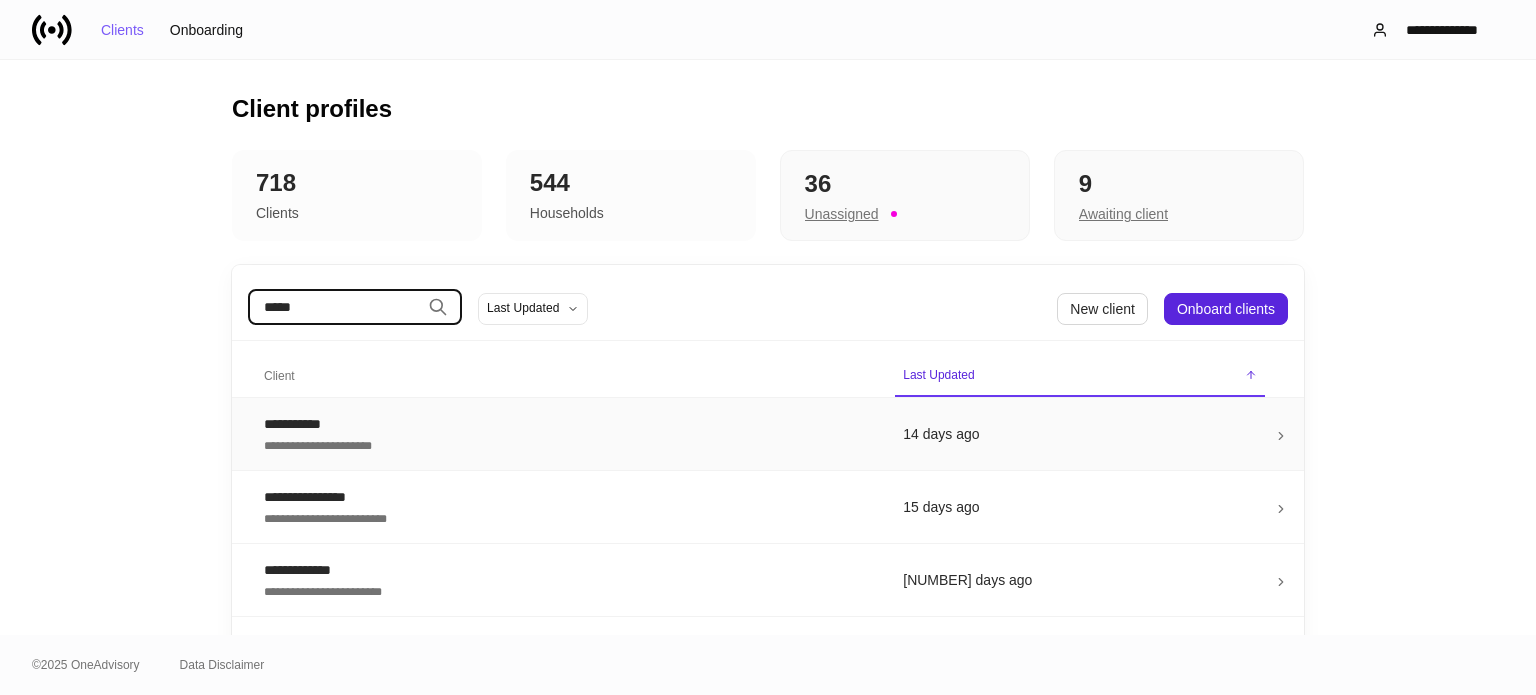 click on "**********" at bounding box center (567, 444) 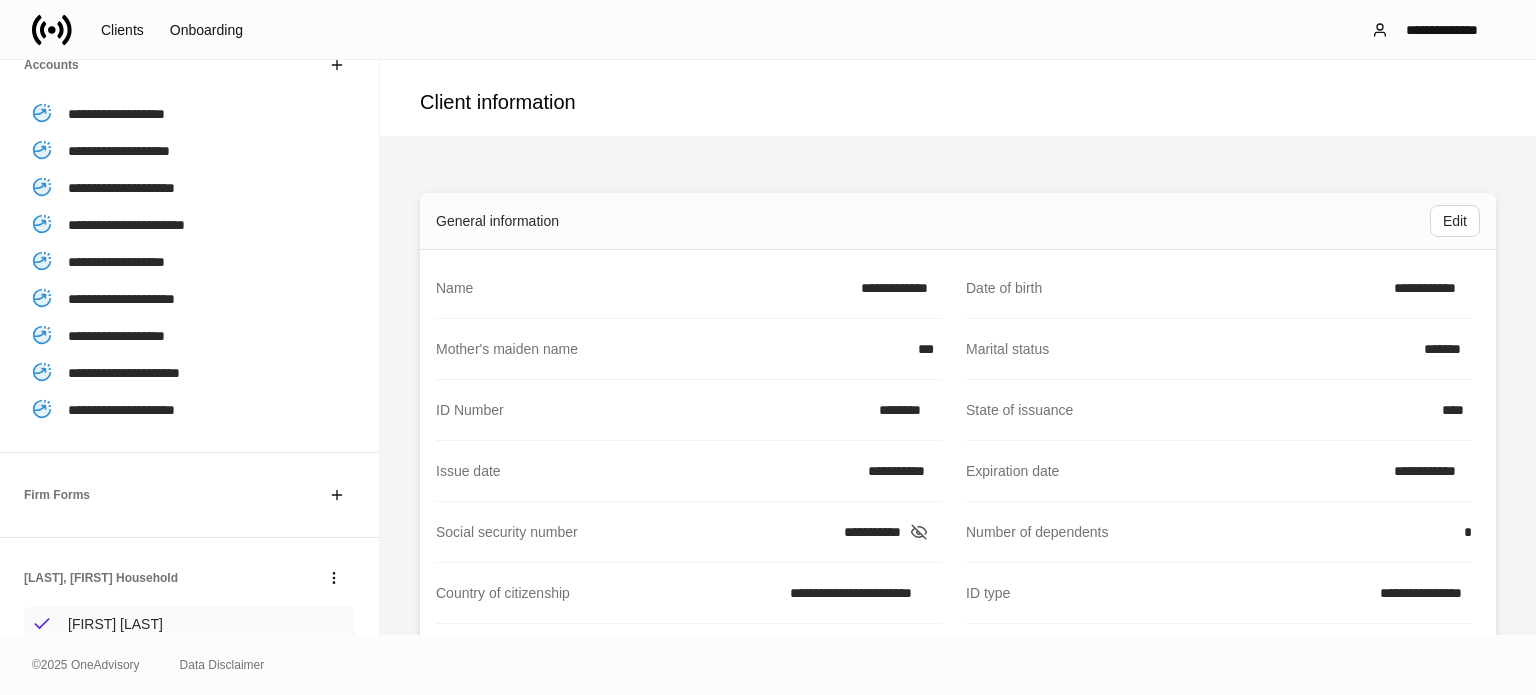 scroll, scrollTop: 512, scrollLeft: 0, axis: vertical 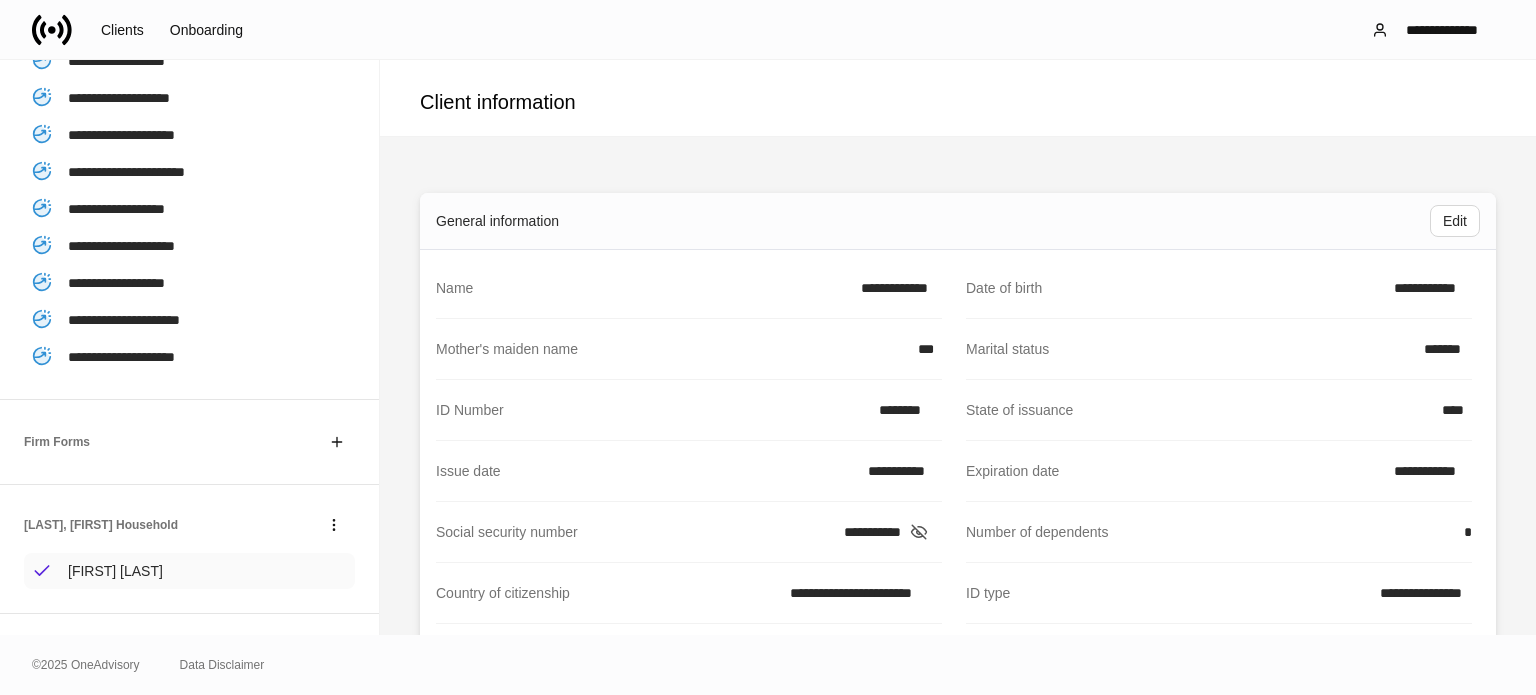 click on "[FIRST] [LAST]" at bounding box center [189, 571] 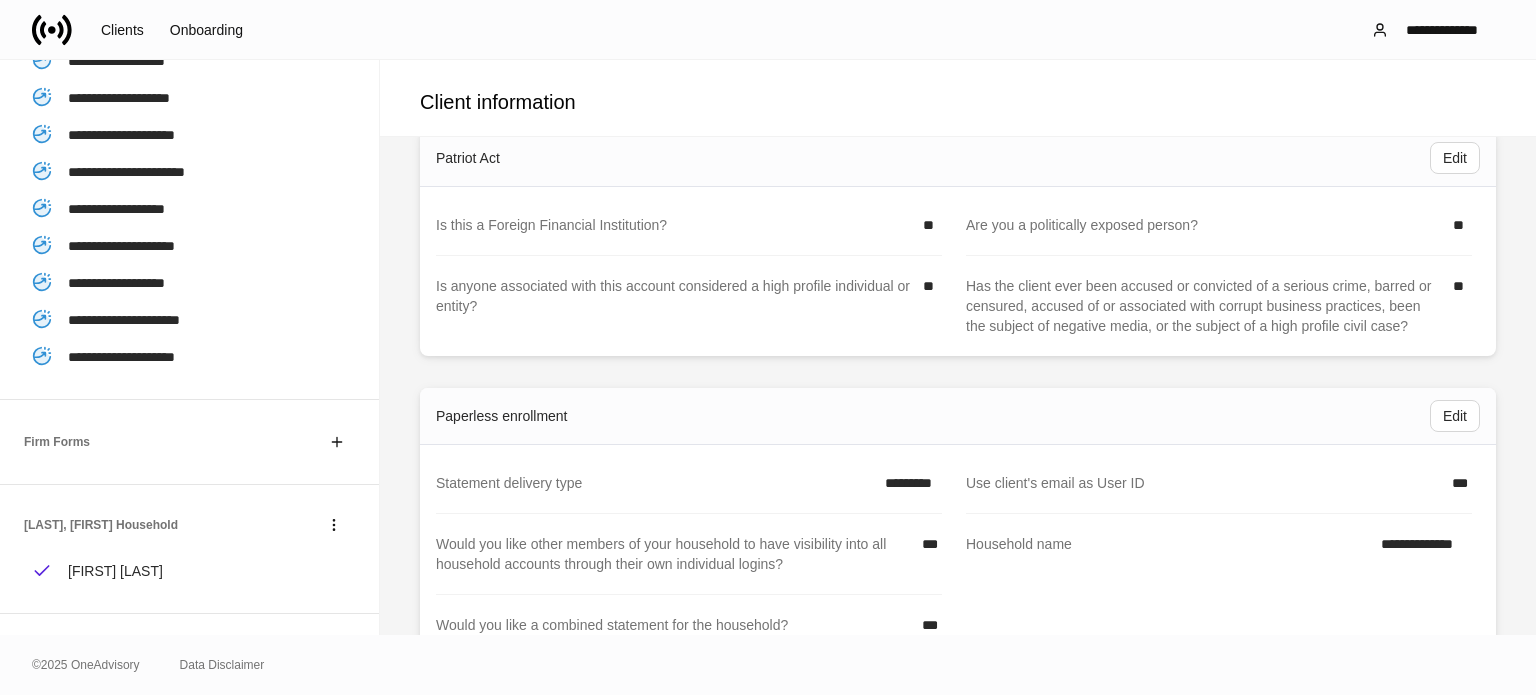 scroll, scrollTop: 2710, scrollLeft: 0, axis: vertical 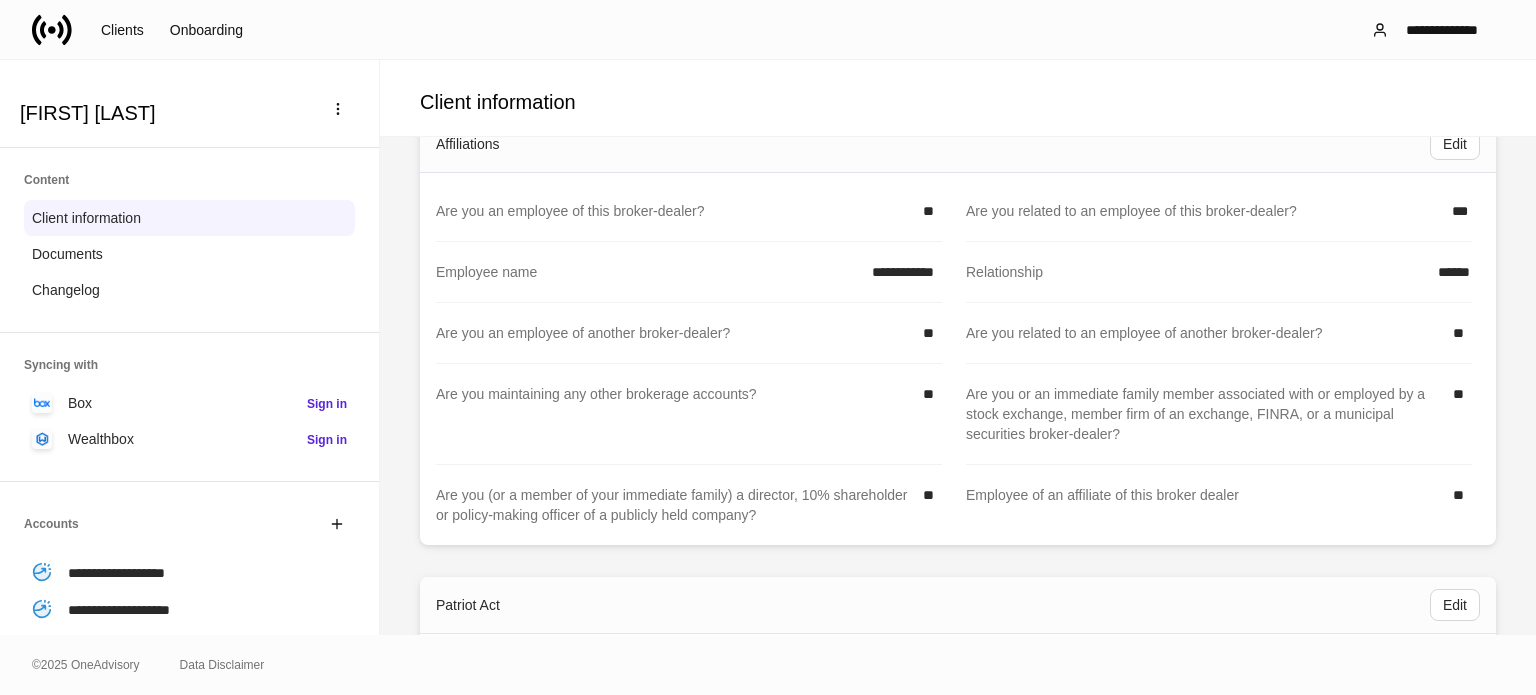 click 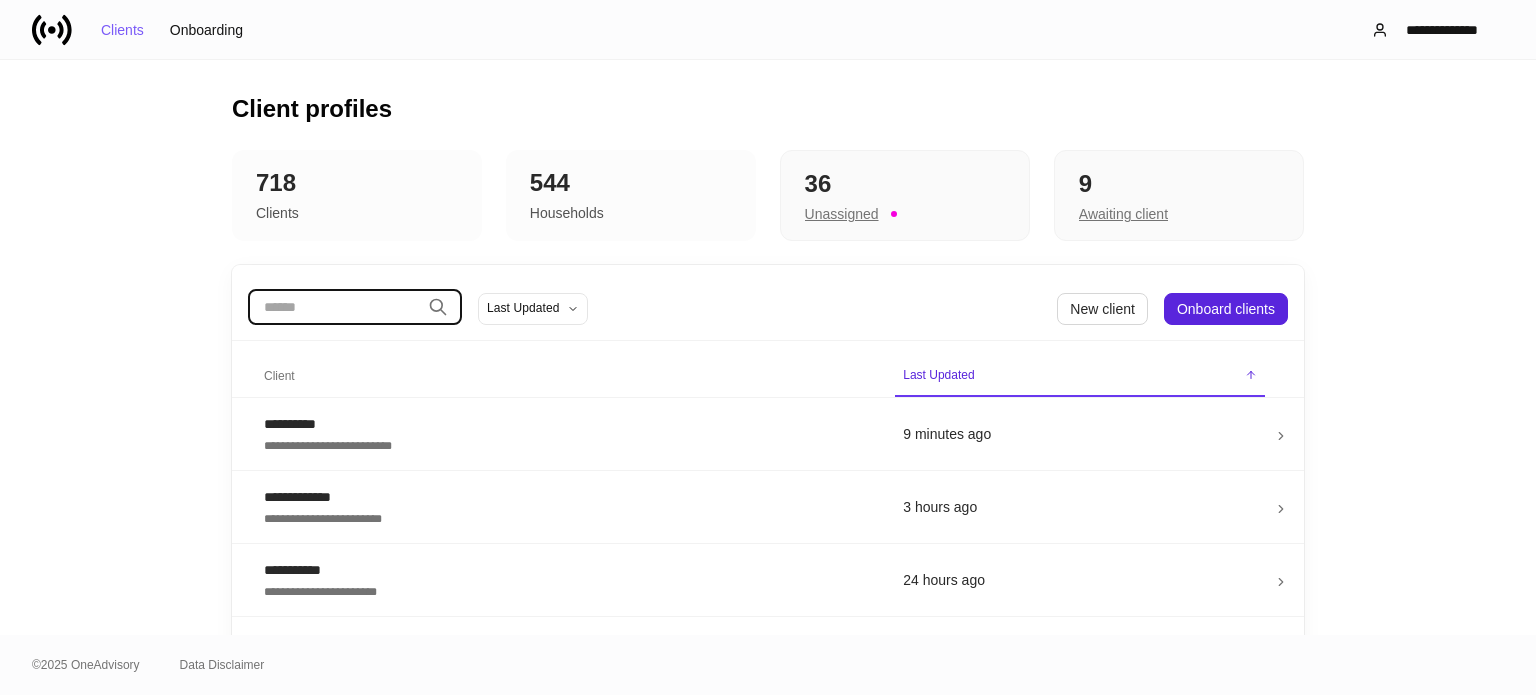 click at bounding box center [334, 307] 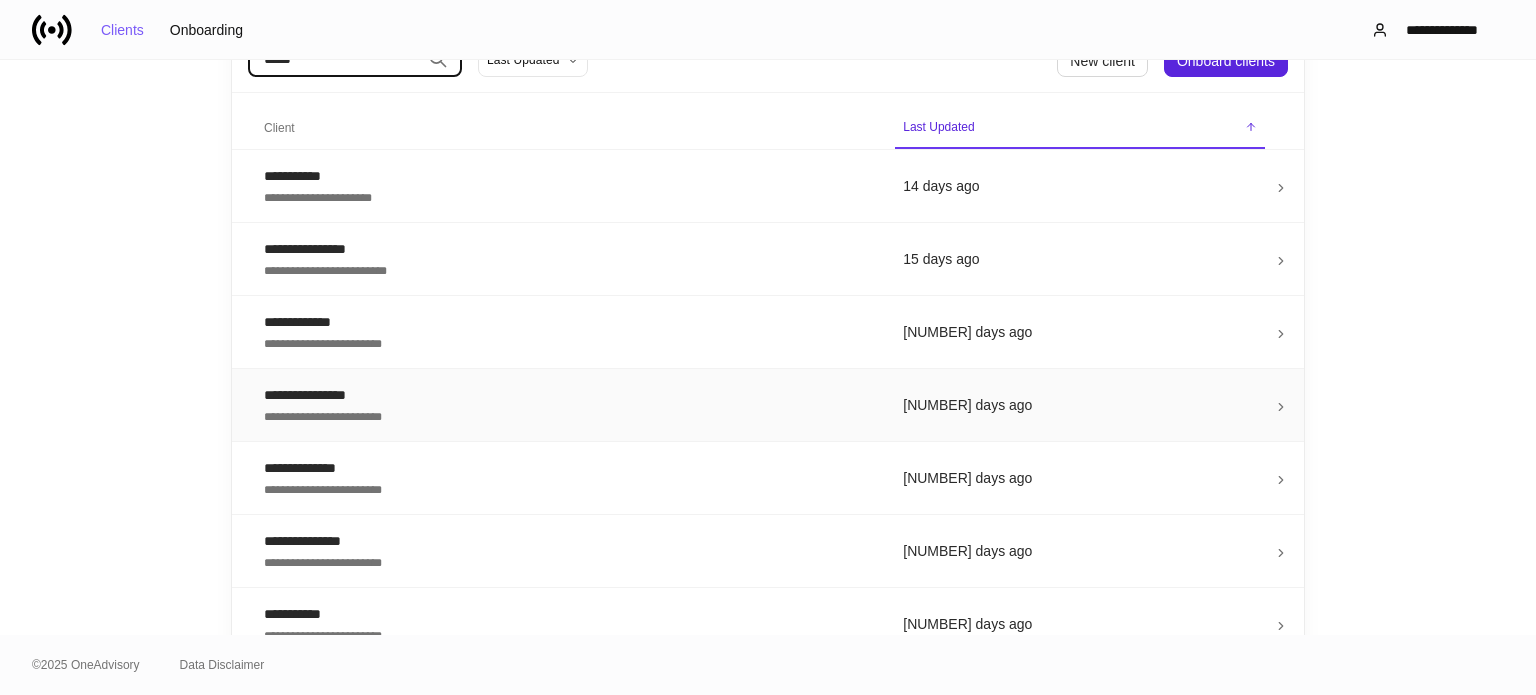 scroll, scrollTop: 270, scrollLeft: 0, axis: vertical 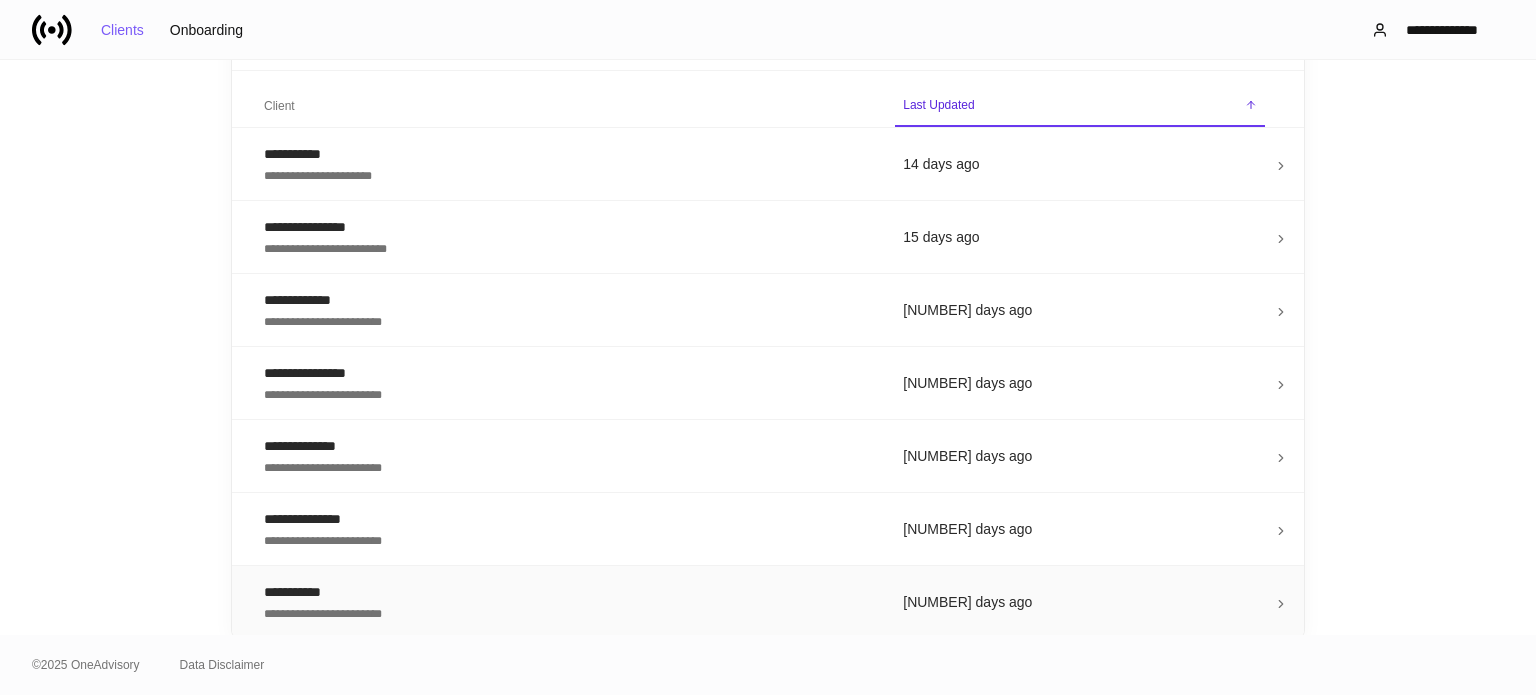 type on "*****" 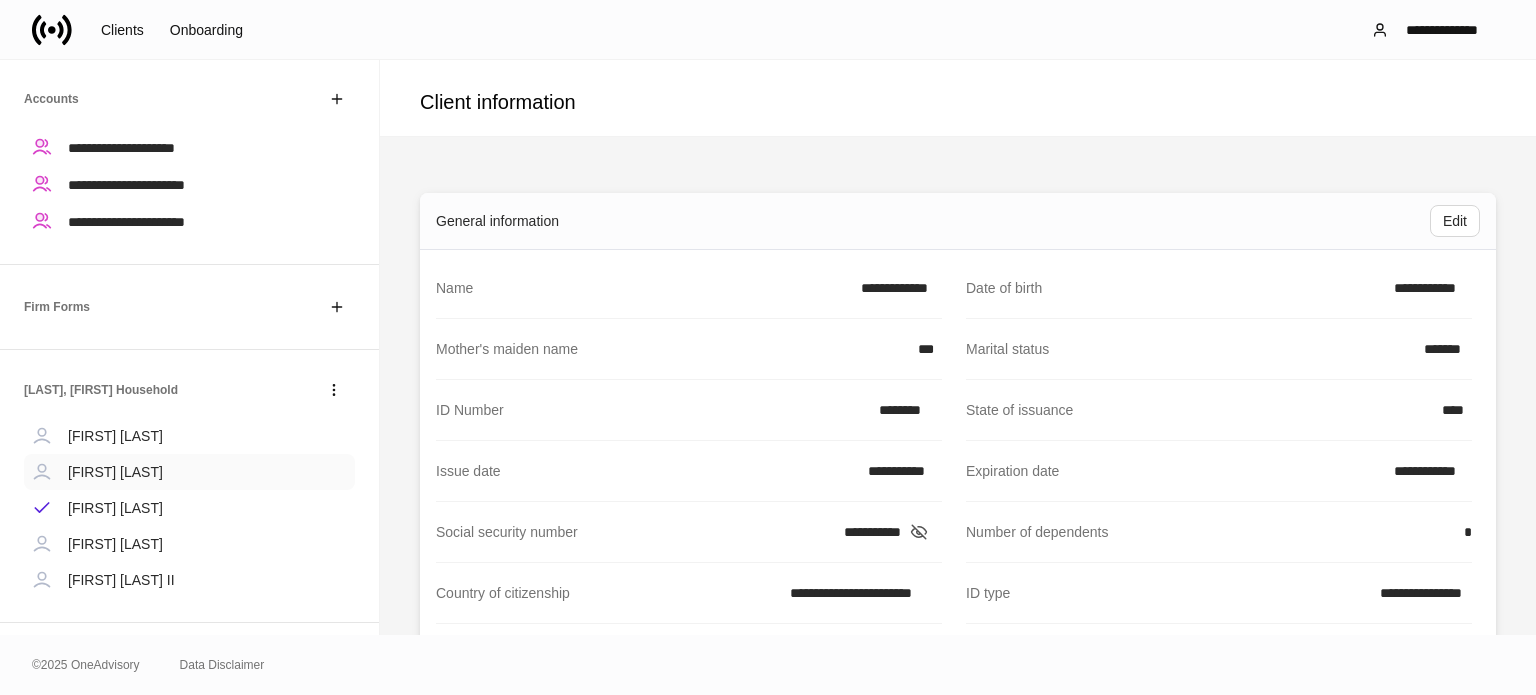 scroll, scrollTop: 440, scrollLeft: 0, axis: vertical 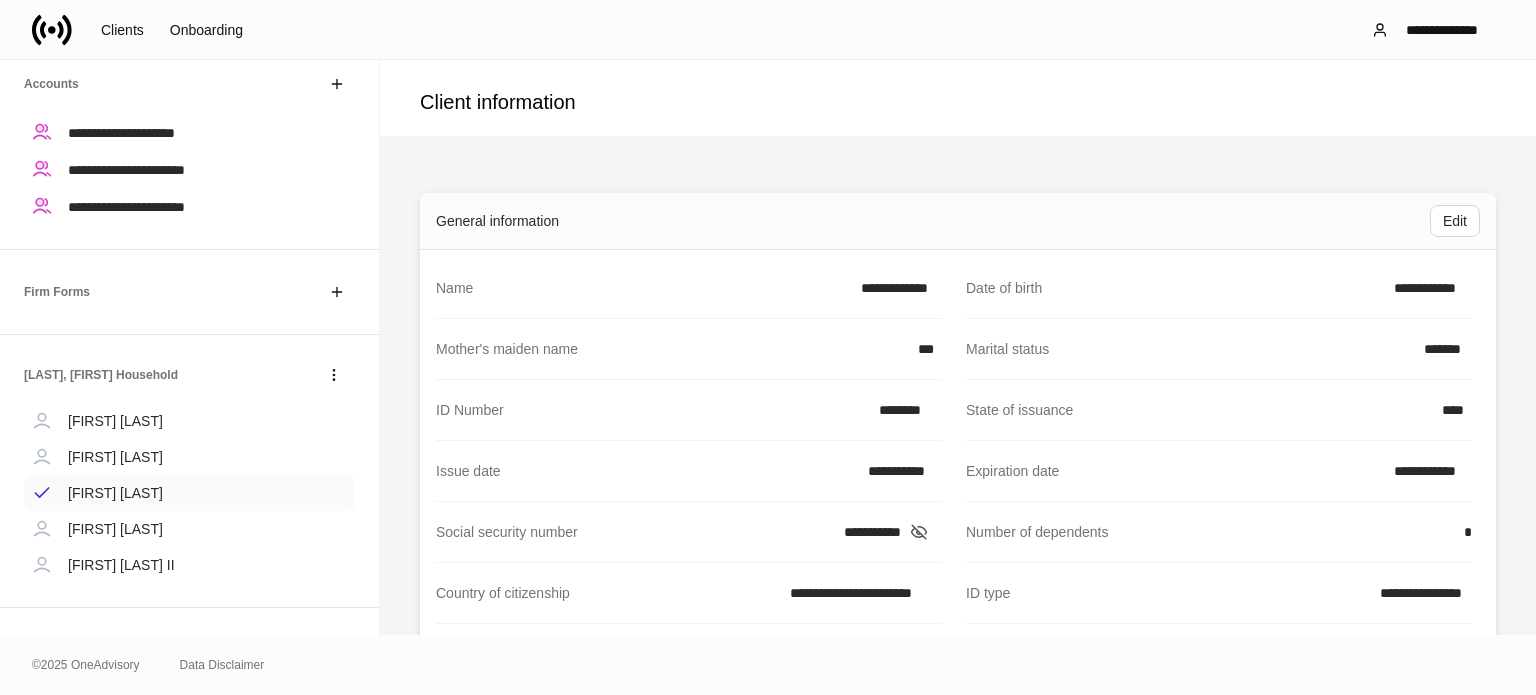 click on "[FIRST] [LAST]" at bounding box center [115, 493] 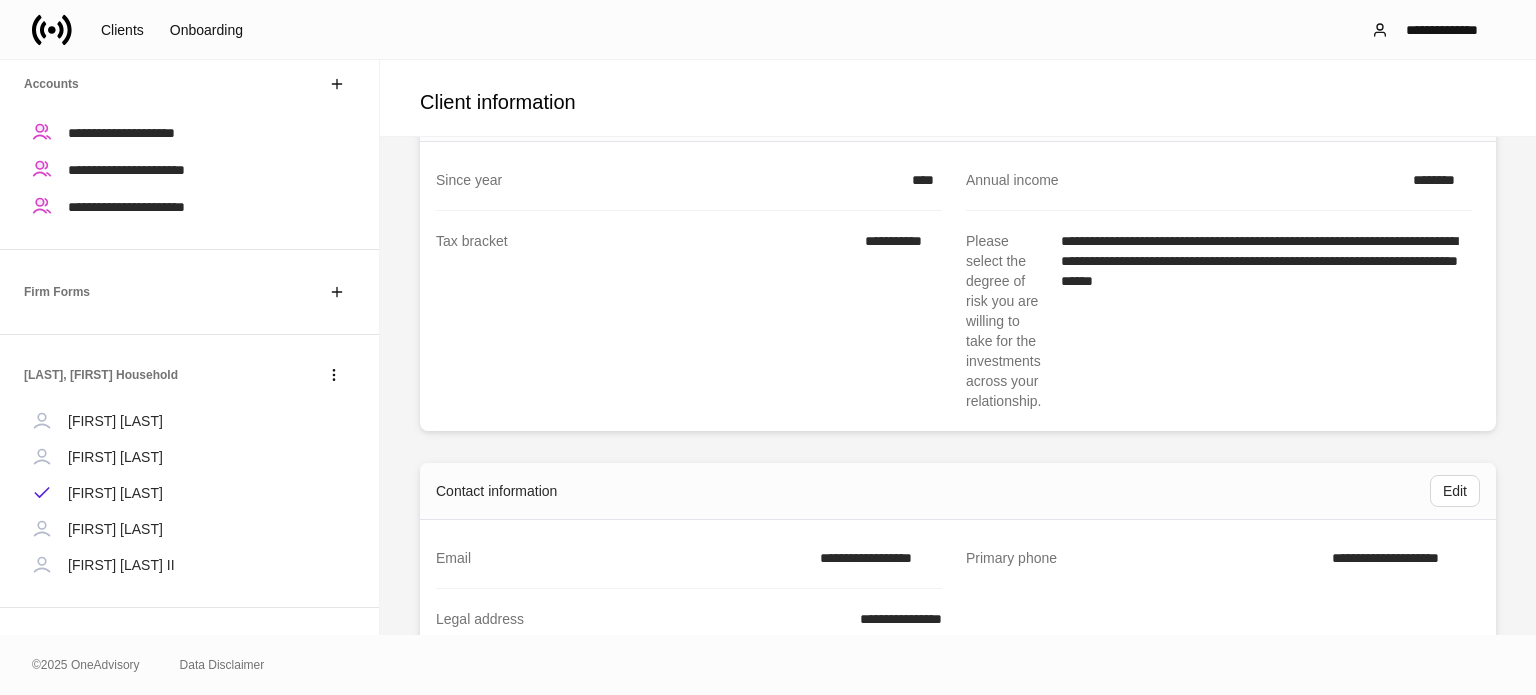 scroll, scrollTop: 1000, scrollLeft: 0, axis: vertical 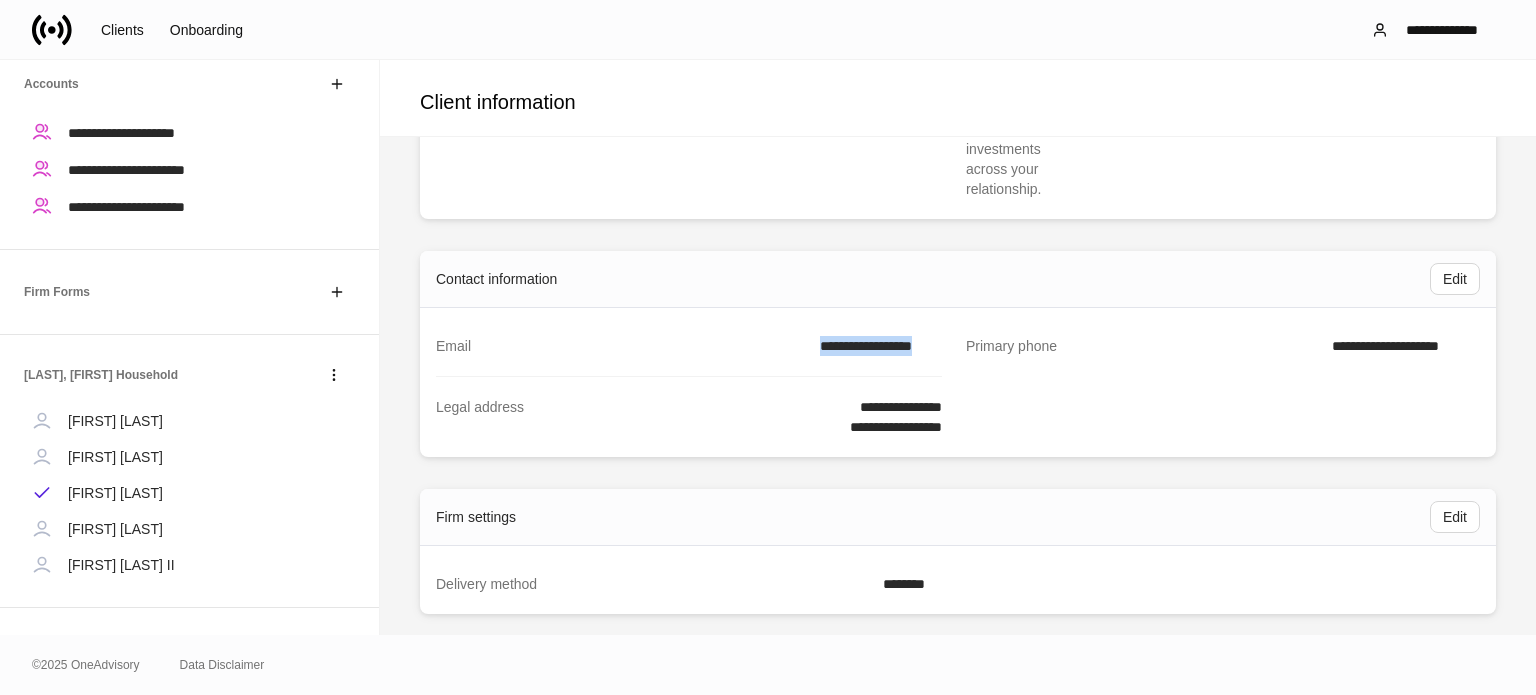 drag, startPoint x: 800, startPoint y: 341, endPoint x: 939, endPoint y: 359, distance: 140.16063 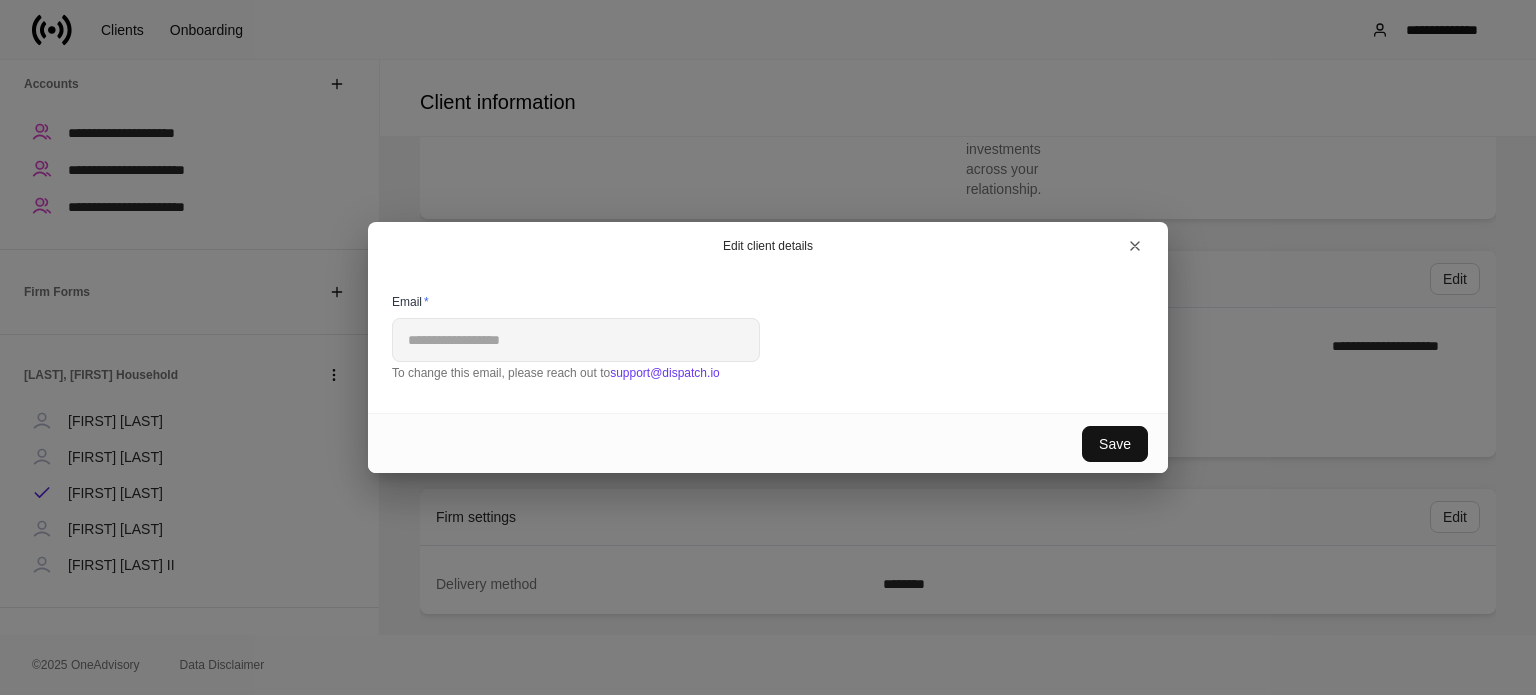 click on "**********" at bounding box center [760, 325] 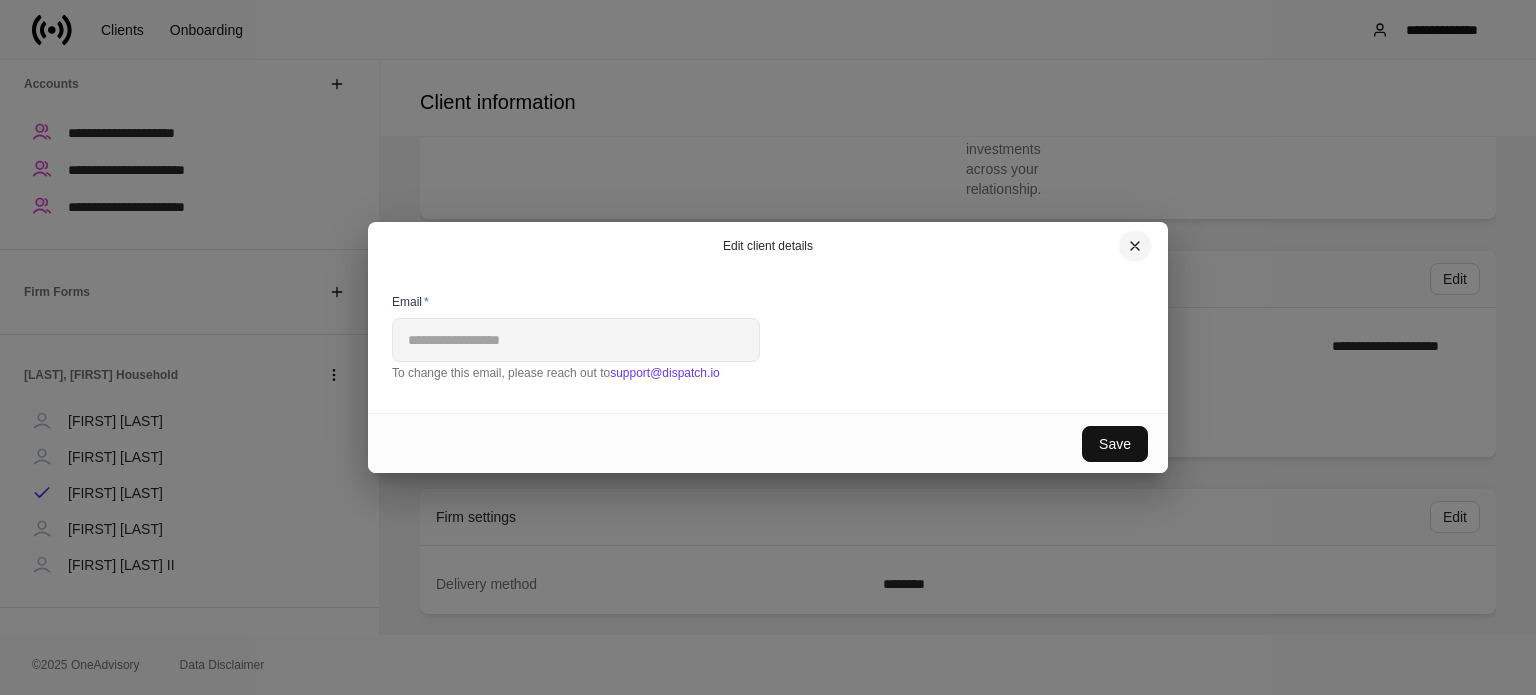 drag, startPoint x: 1116, startPoint y: 243, endPoint x: 1141, endPoint y: 244, distance: 25.019993 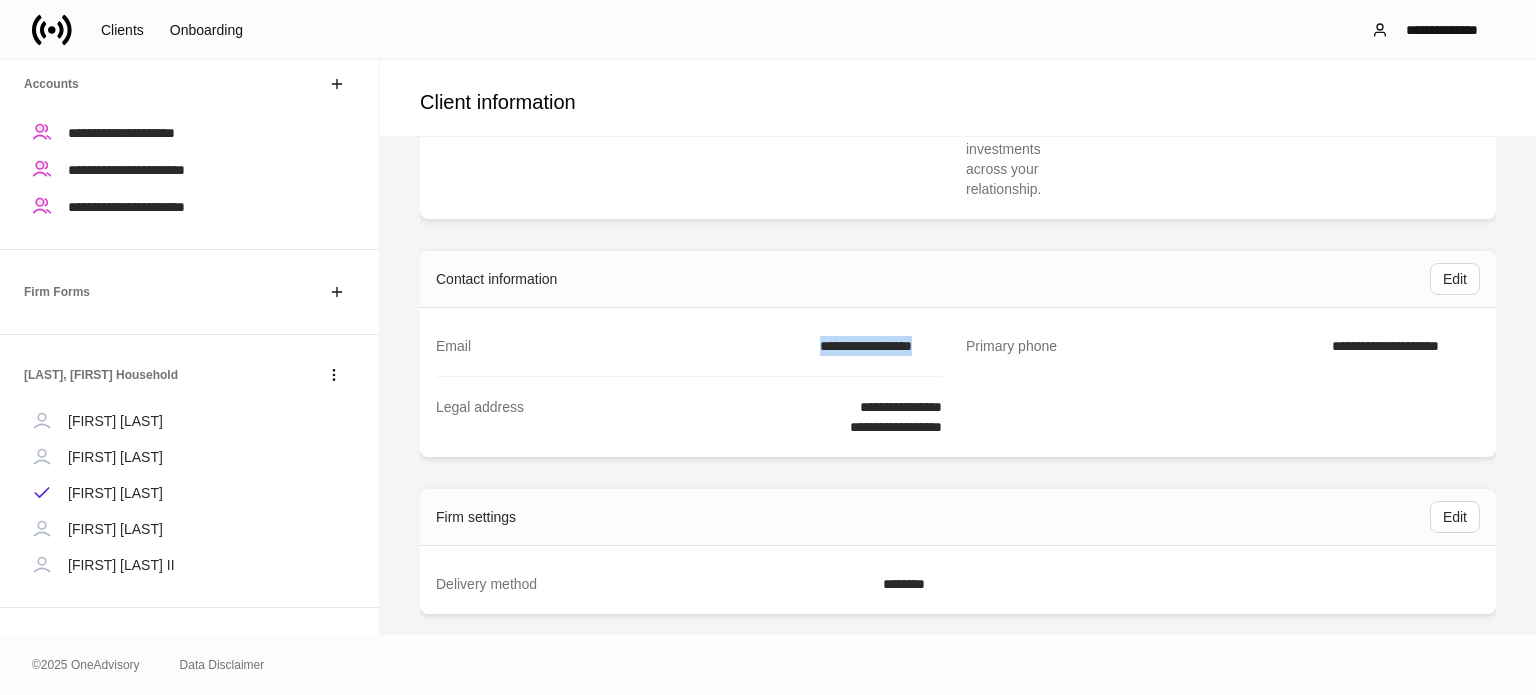drag, startPoint x: 797, startPoint y: 351, endPoint x: 942, endPoint y: 348, distance: 145.03104 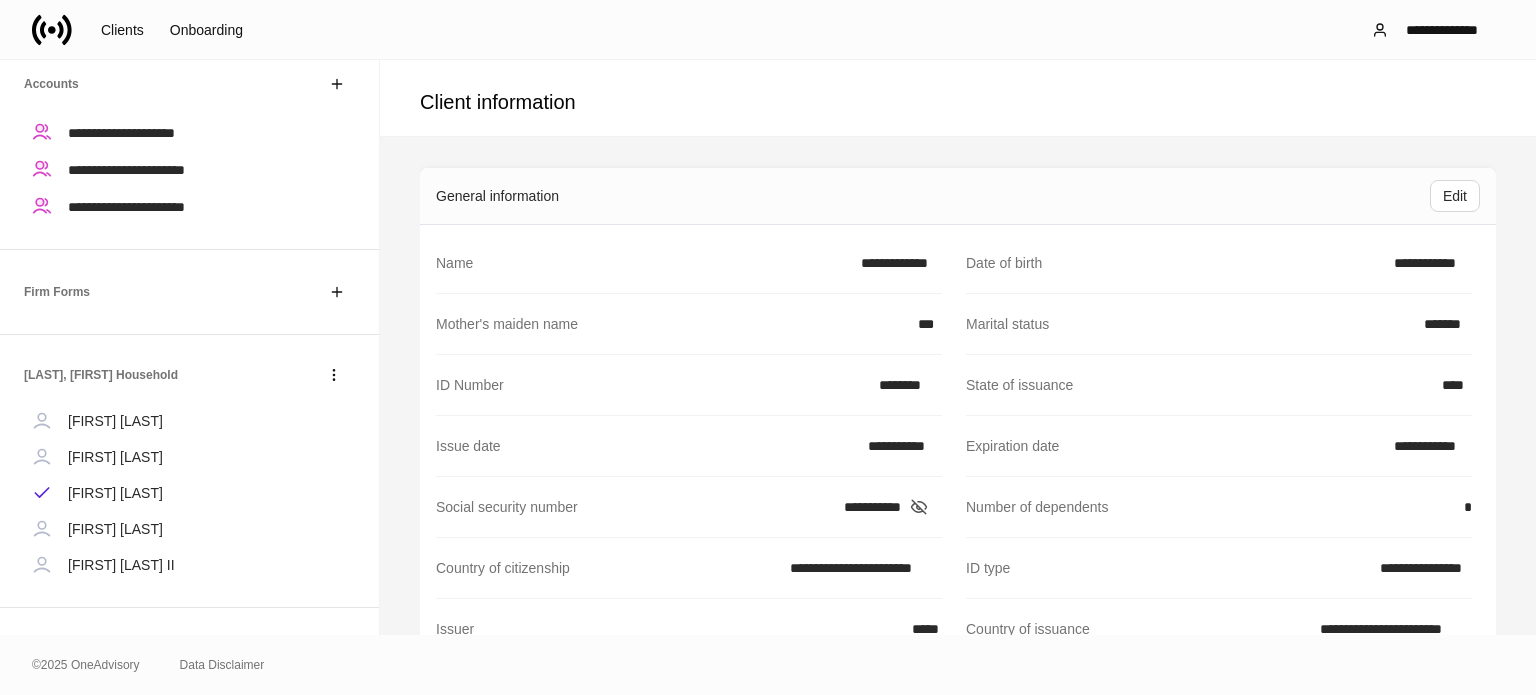 scroll, scrollTop: 0, scrollLeft: 0, axis: both 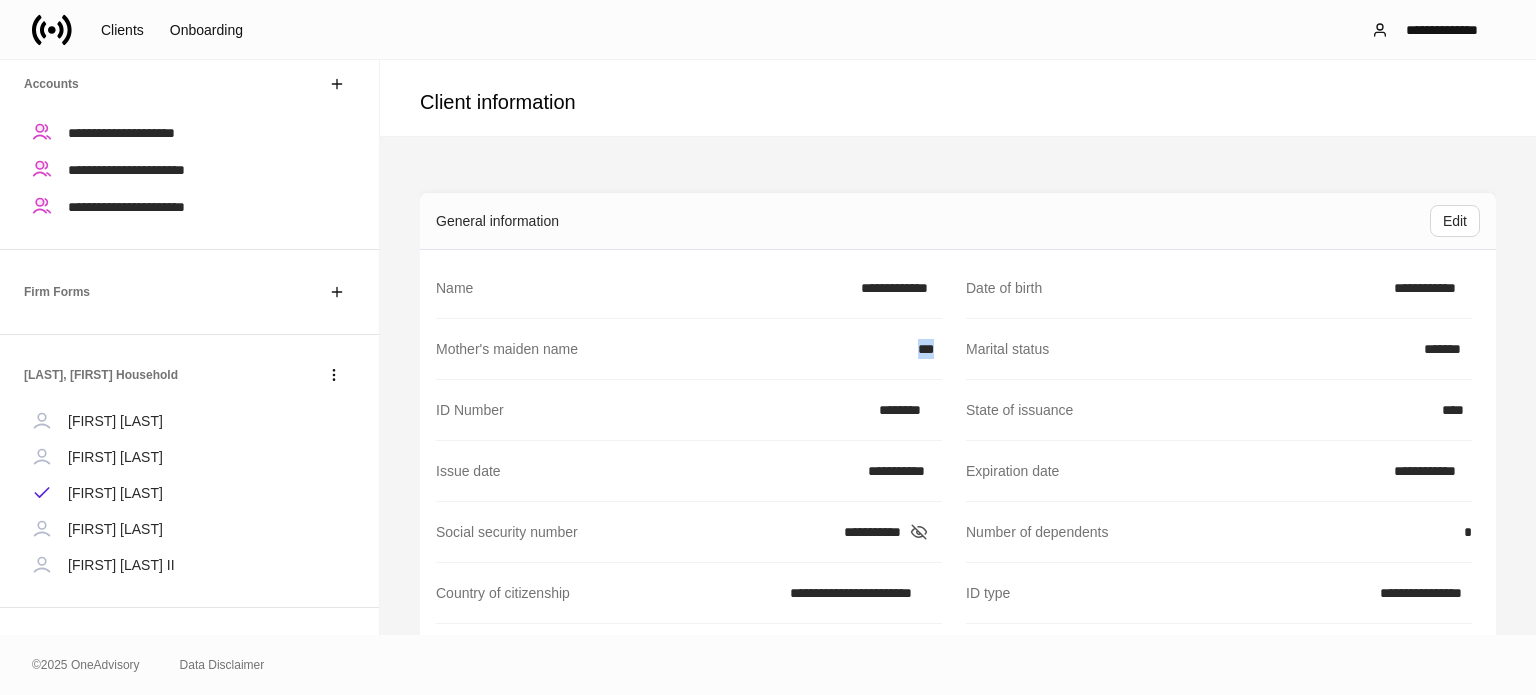 drag, startPoint x: 872, startPoint y: 349, endPoint x: 937, endPoint y: 359, distance: 65.76473 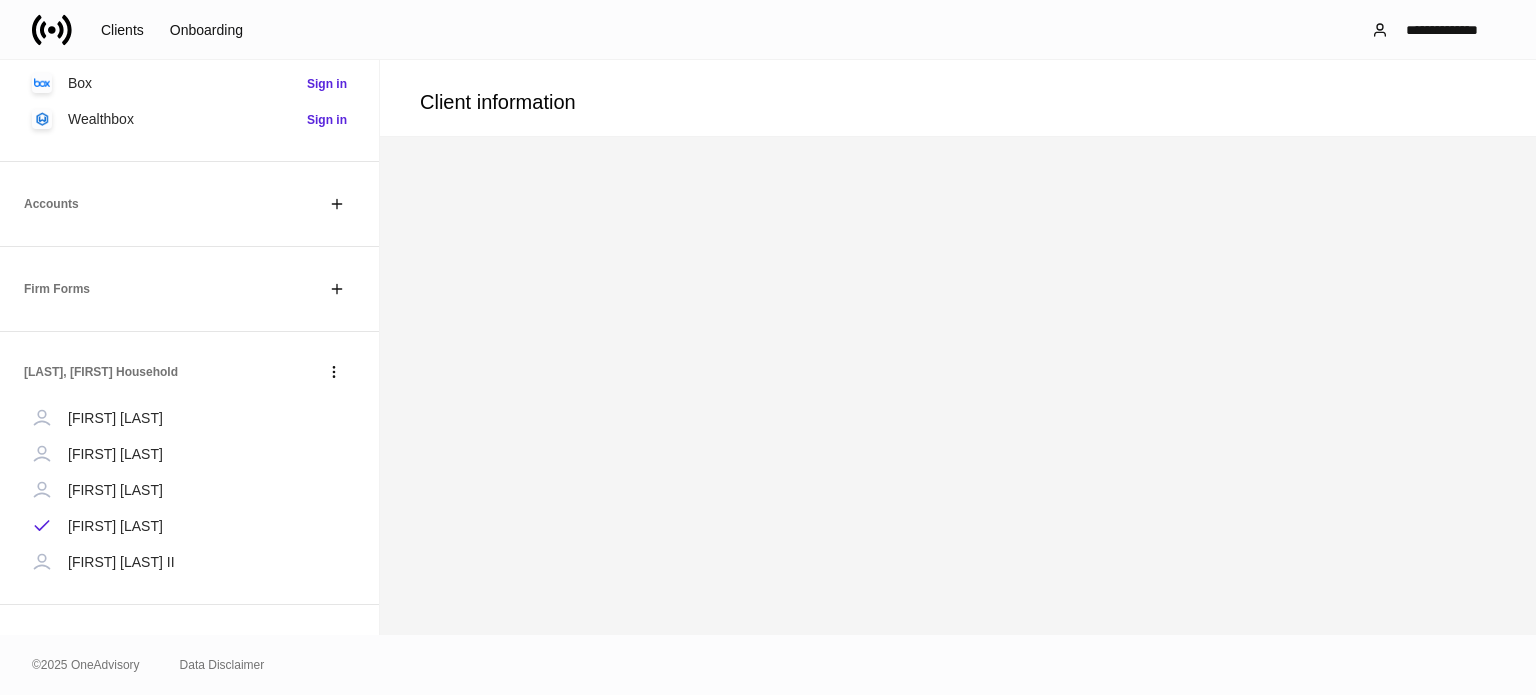 scroll, scrollTop: 404, scrollLeft: 0, axis: vertical 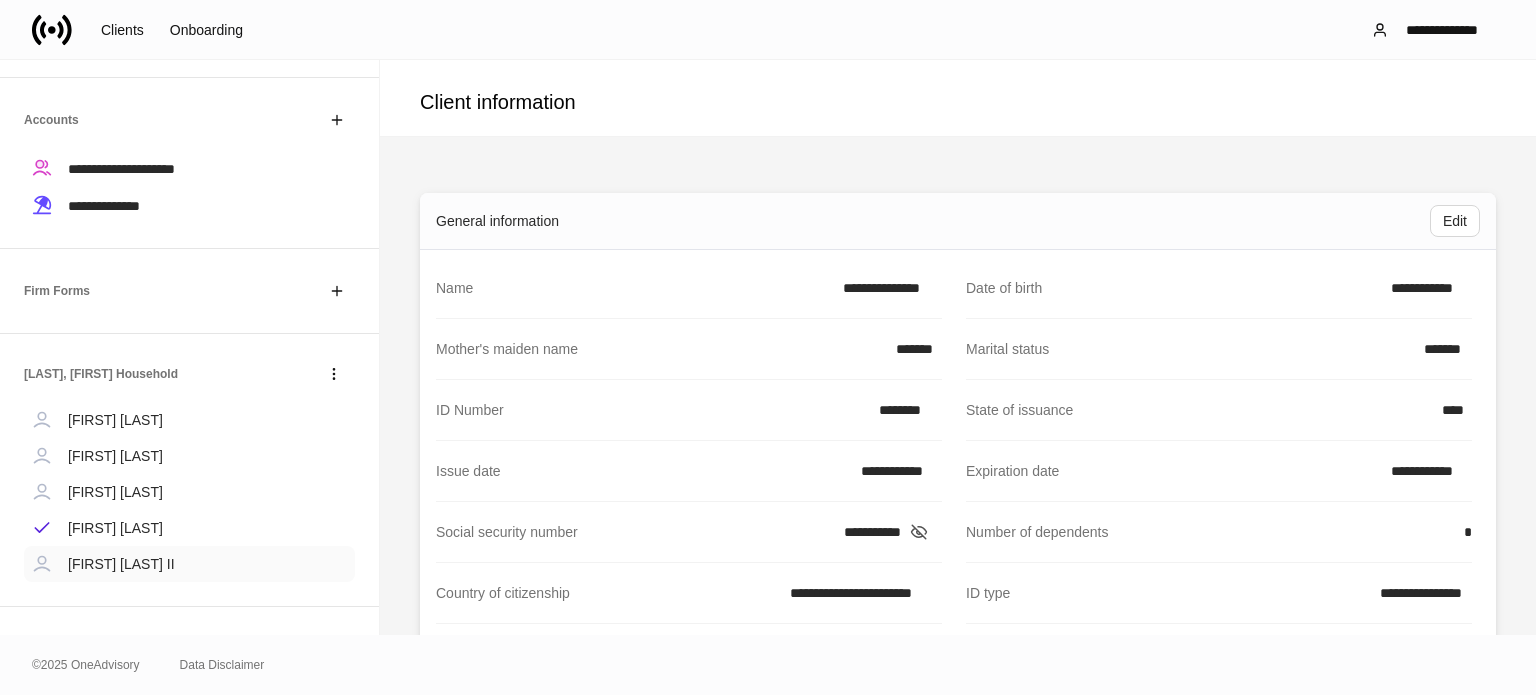 click on "[FIRST] [LAST] II" at bounding box center (189, 564) 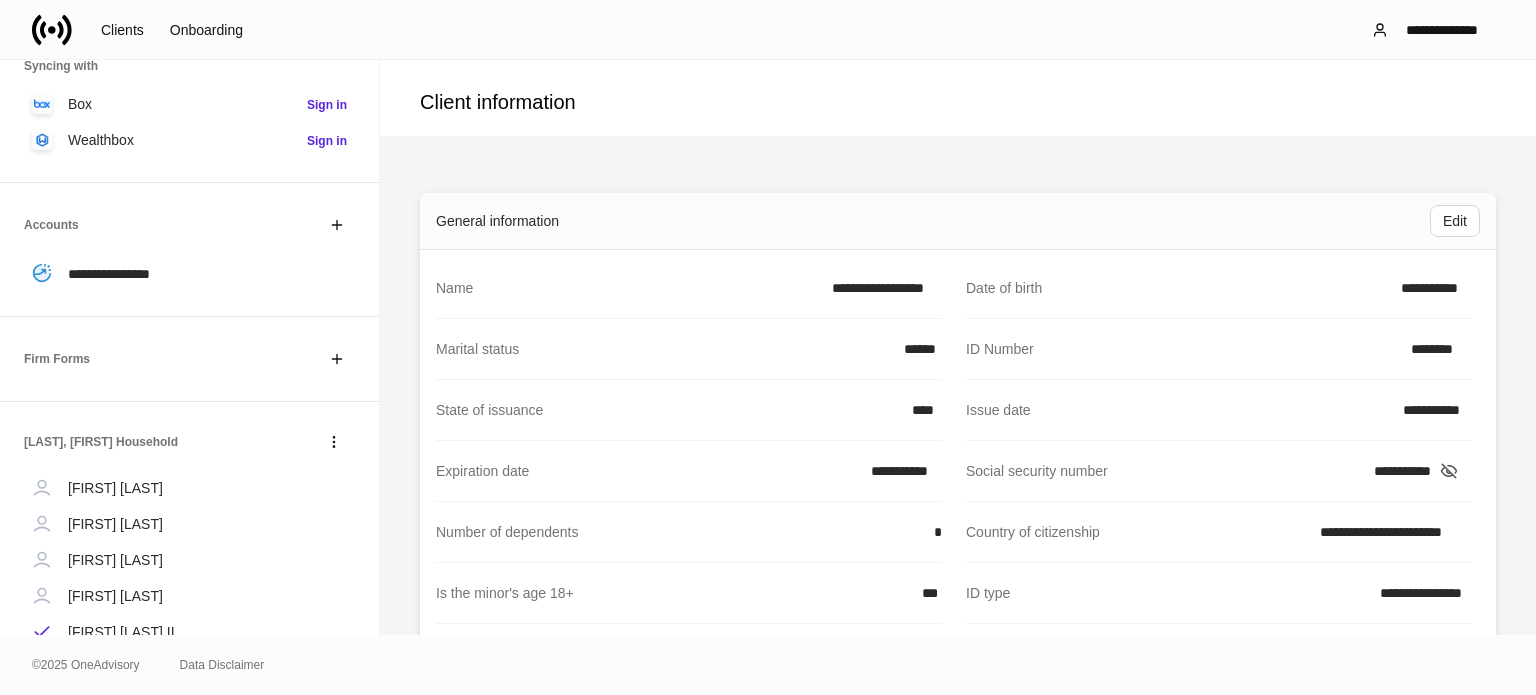 scroll, scrollTop: 168, scrollLeft: 0, axis: vertical 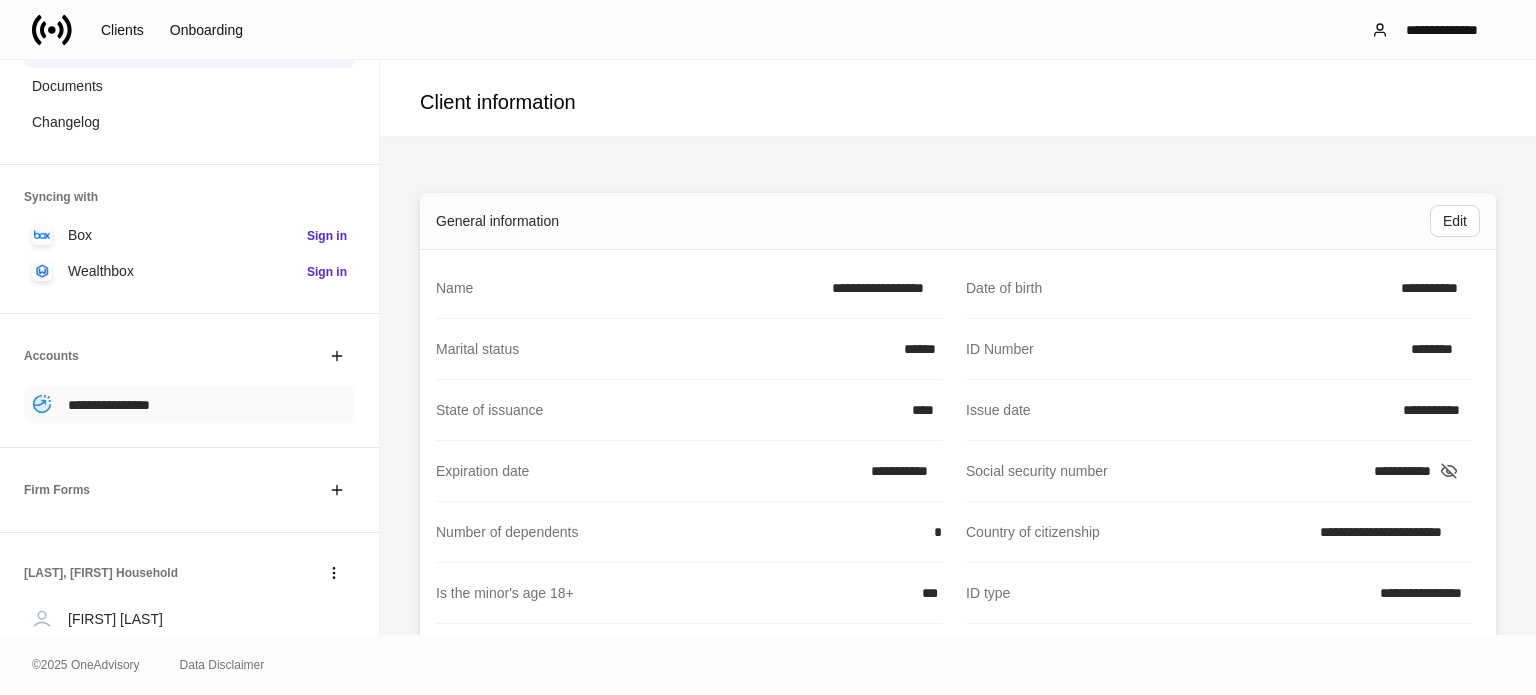 click on "**********" at bounding box center [189, 404] 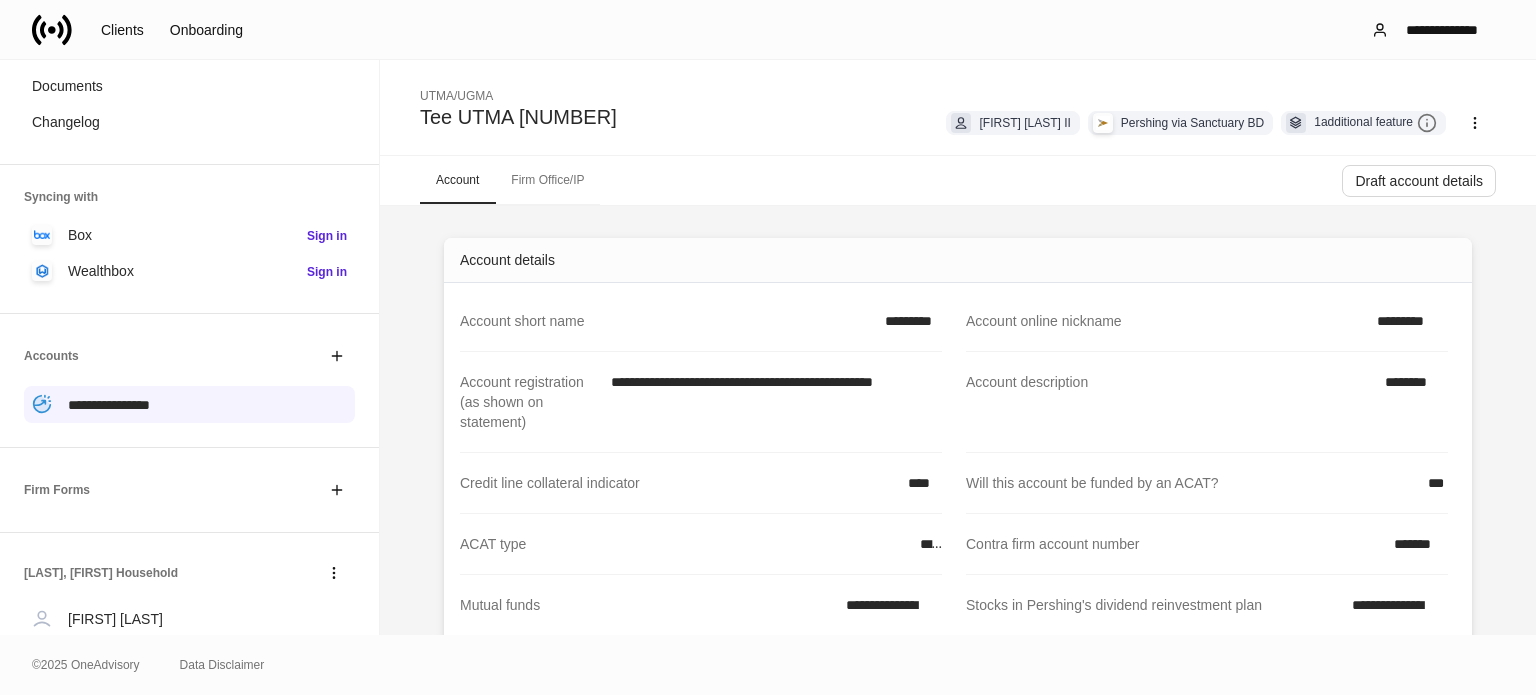 click 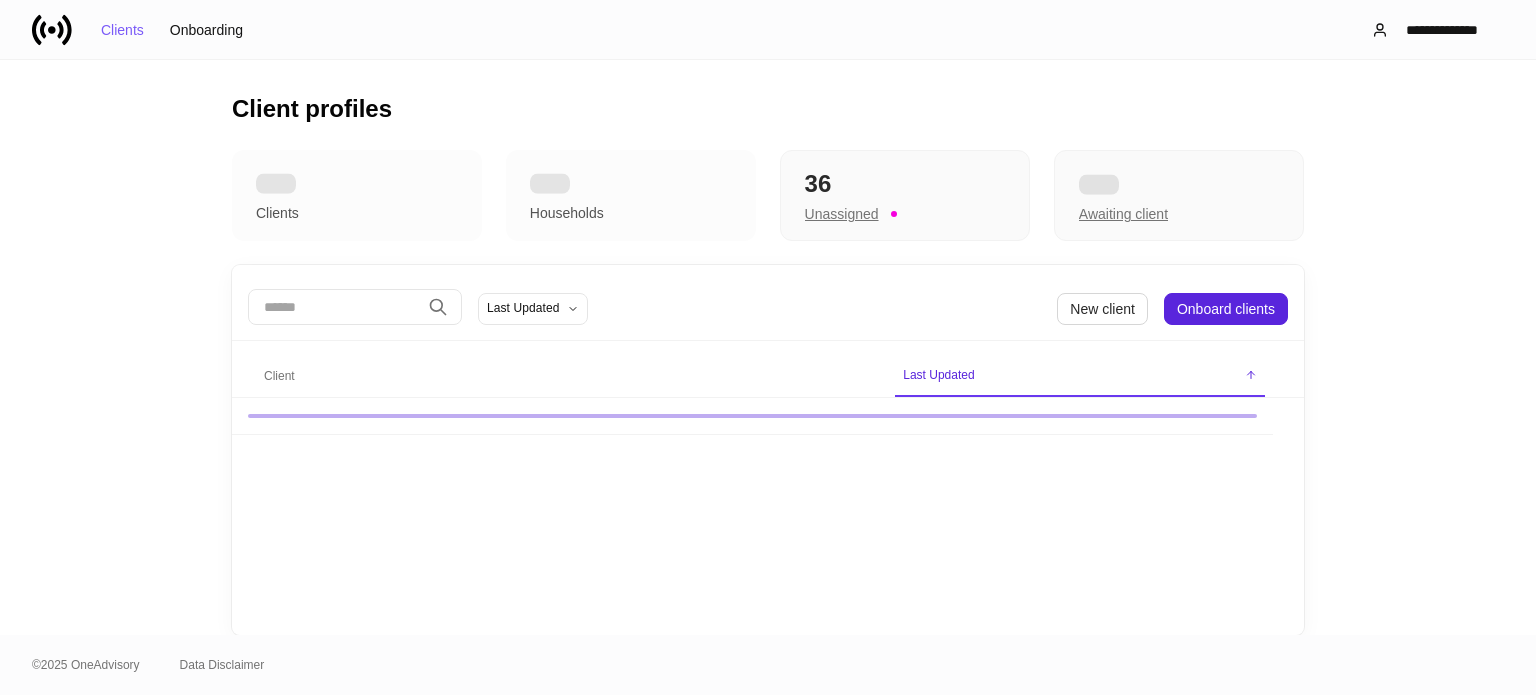 click at bounding box center [334, 307] 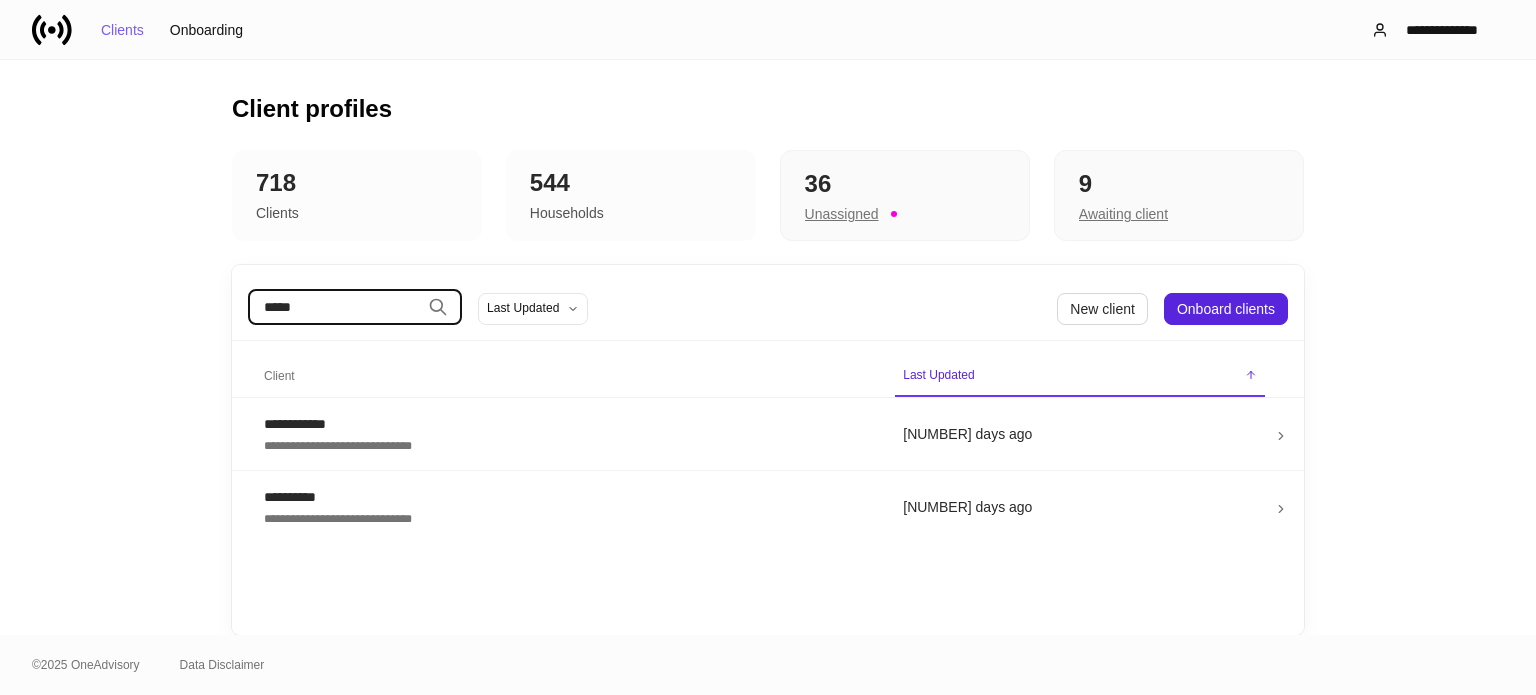 type on "*****" 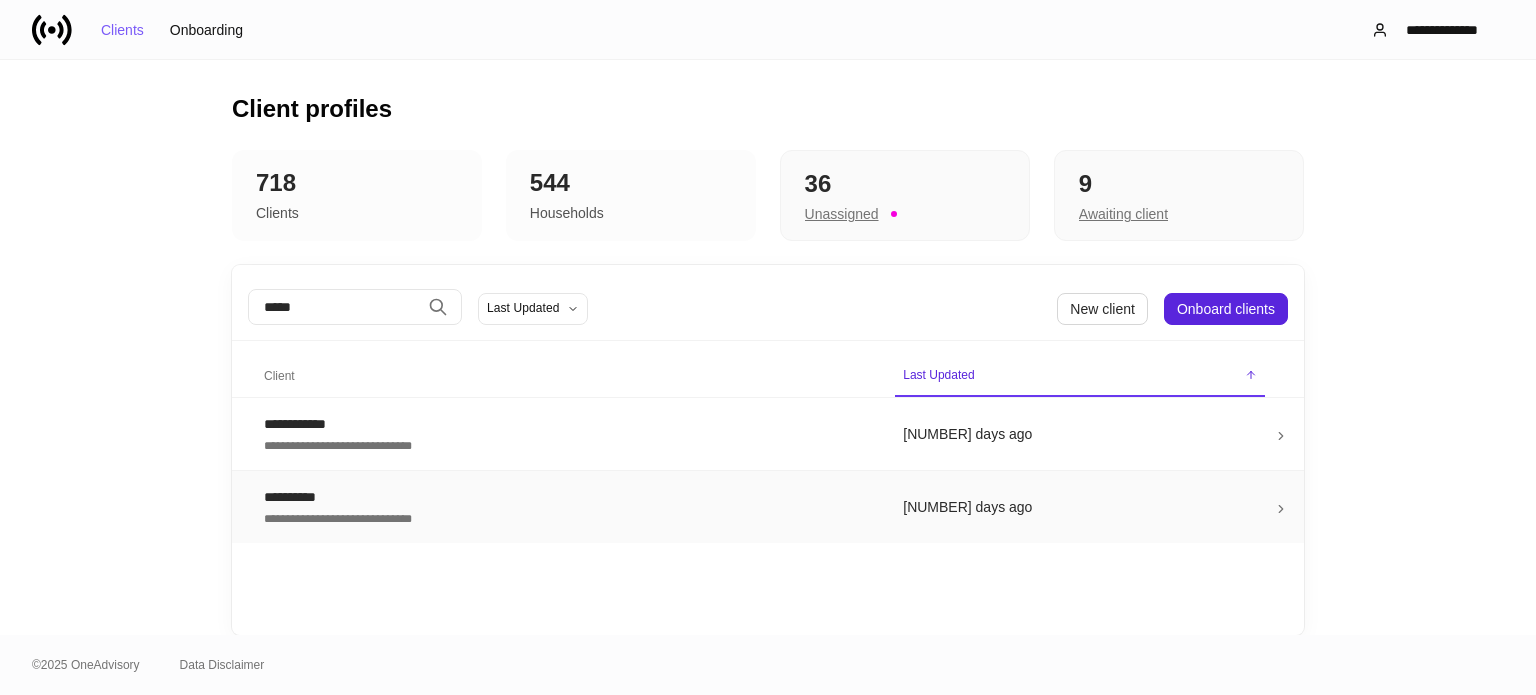 click on "**********" at bounding box center [567, 517] 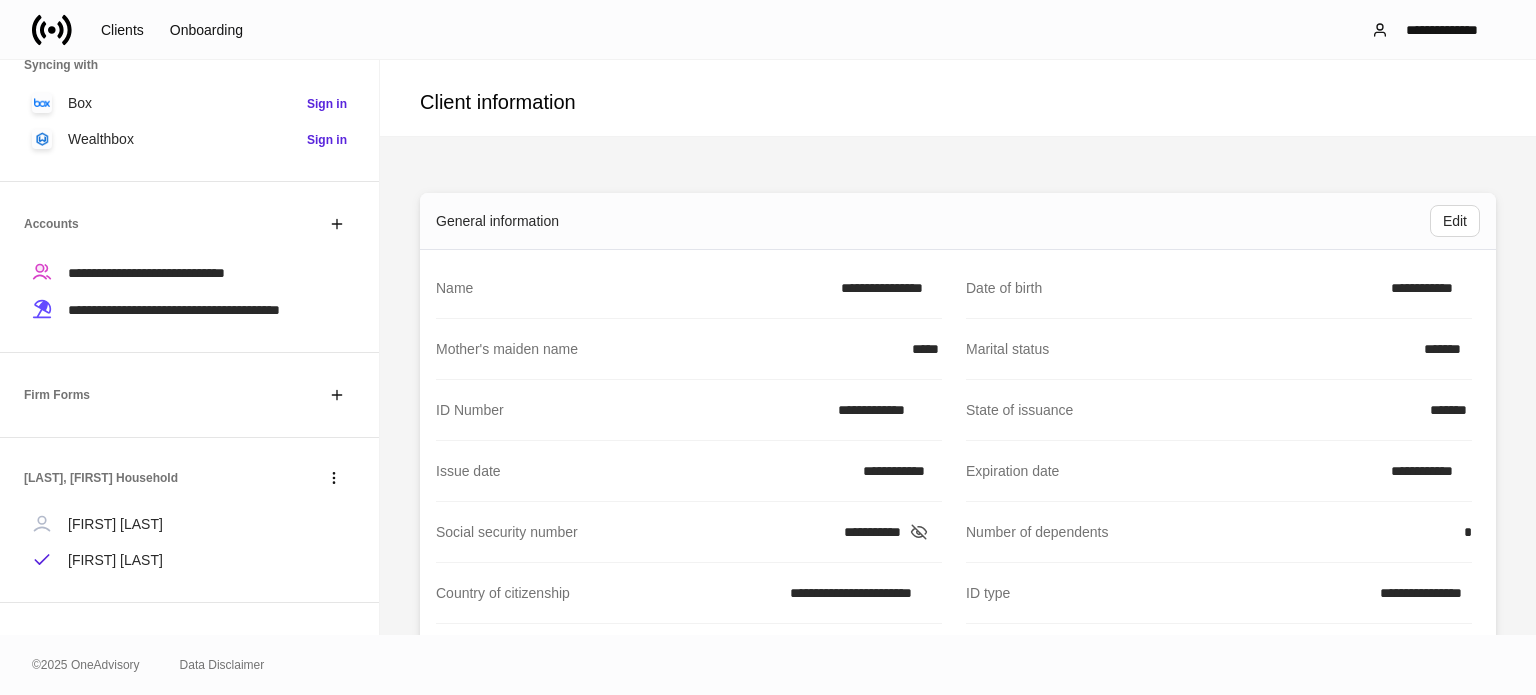 click on "[FIRST] [LAST]" at bounding box center (115, 524) 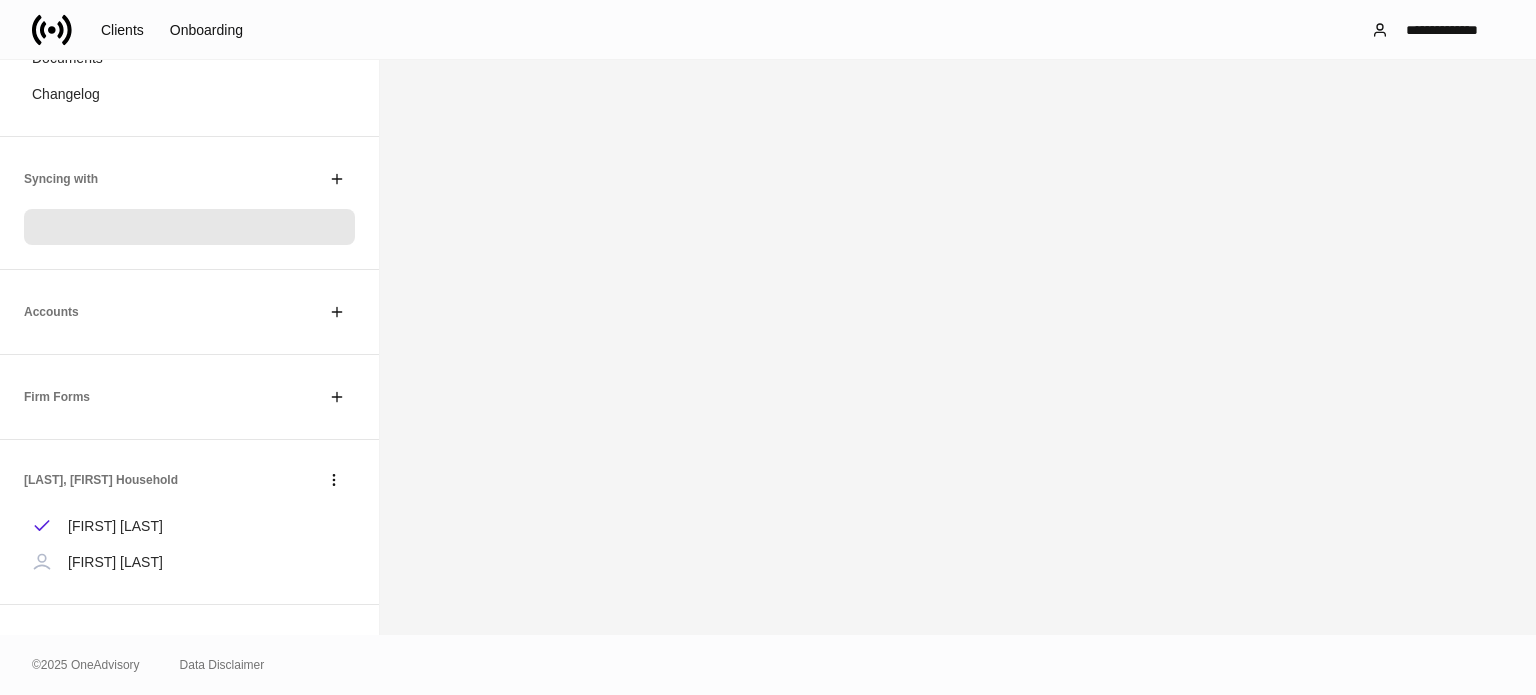 scroll, scrollTop: 260, scrollLeft: 0, axis: vertical 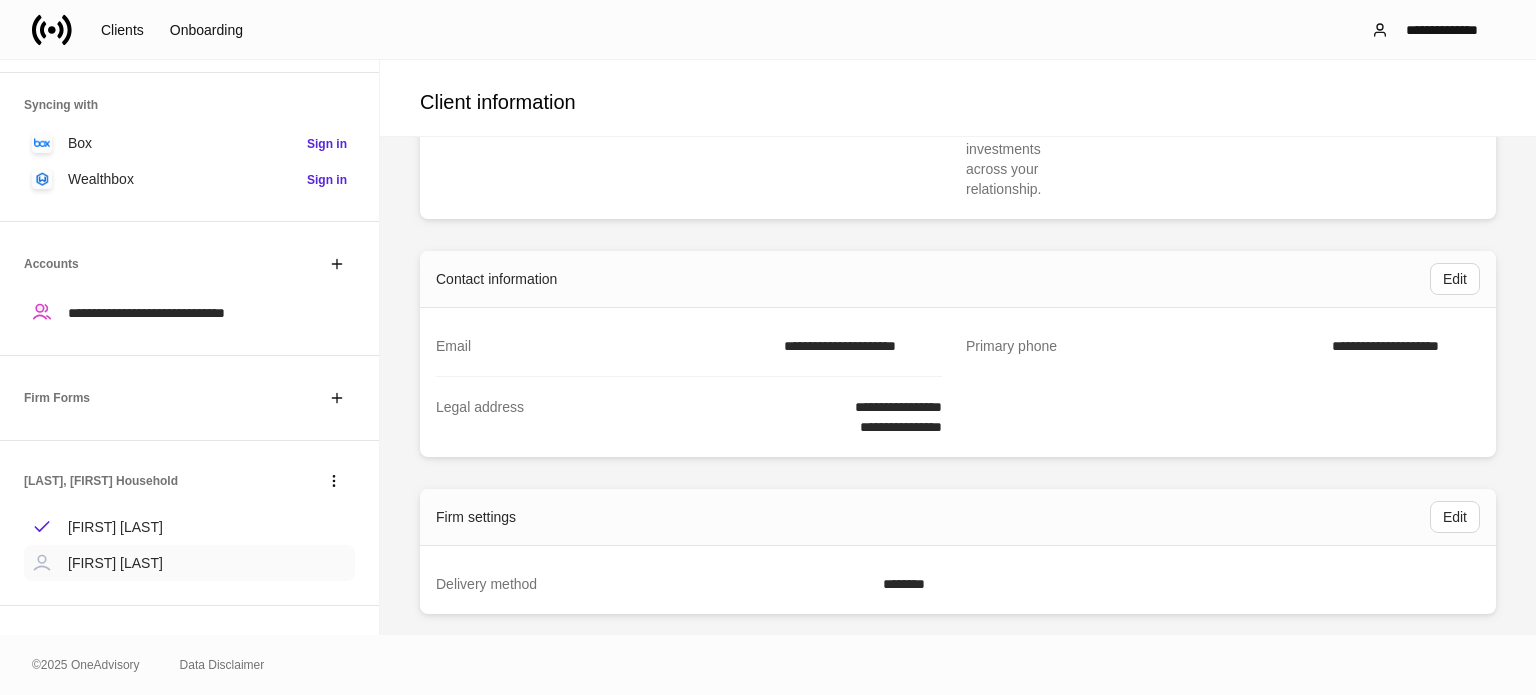 click on "[FIRST] [LAST]" at bounding box center (97, 563) 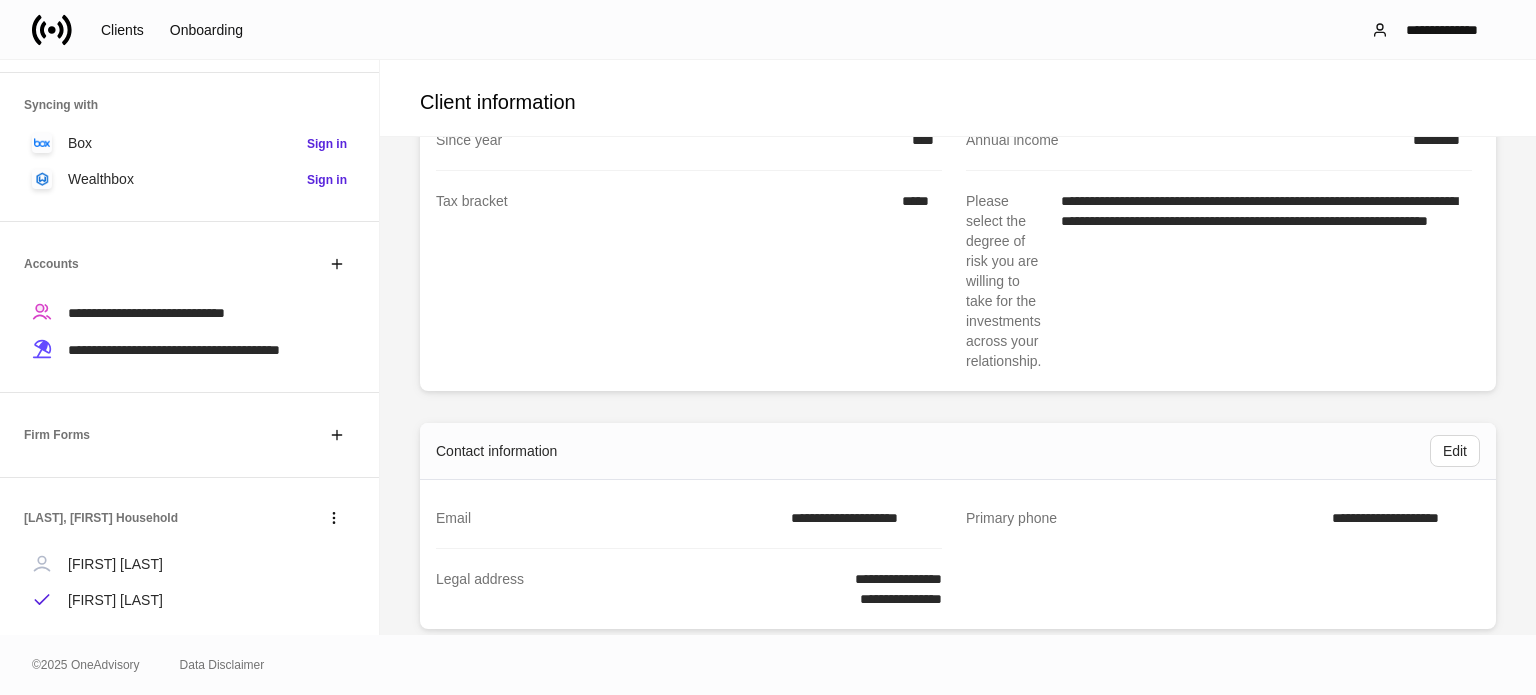 scroll, scrollTop: 1000, scrollLeft: 0, axis: vertical 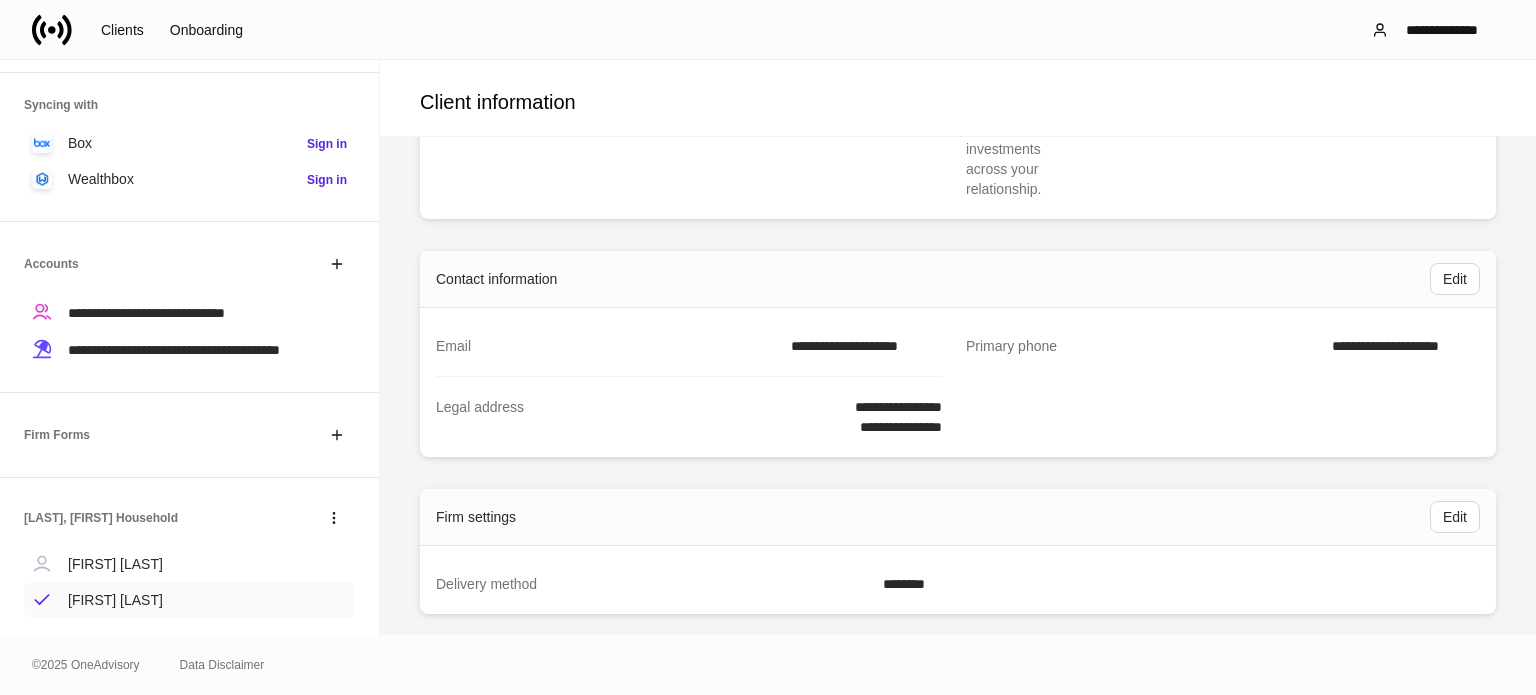 drag, startPoint x: 156, startPoint y: 576, endPoint x: 268, endPoint y: 551, distance: 114.75626 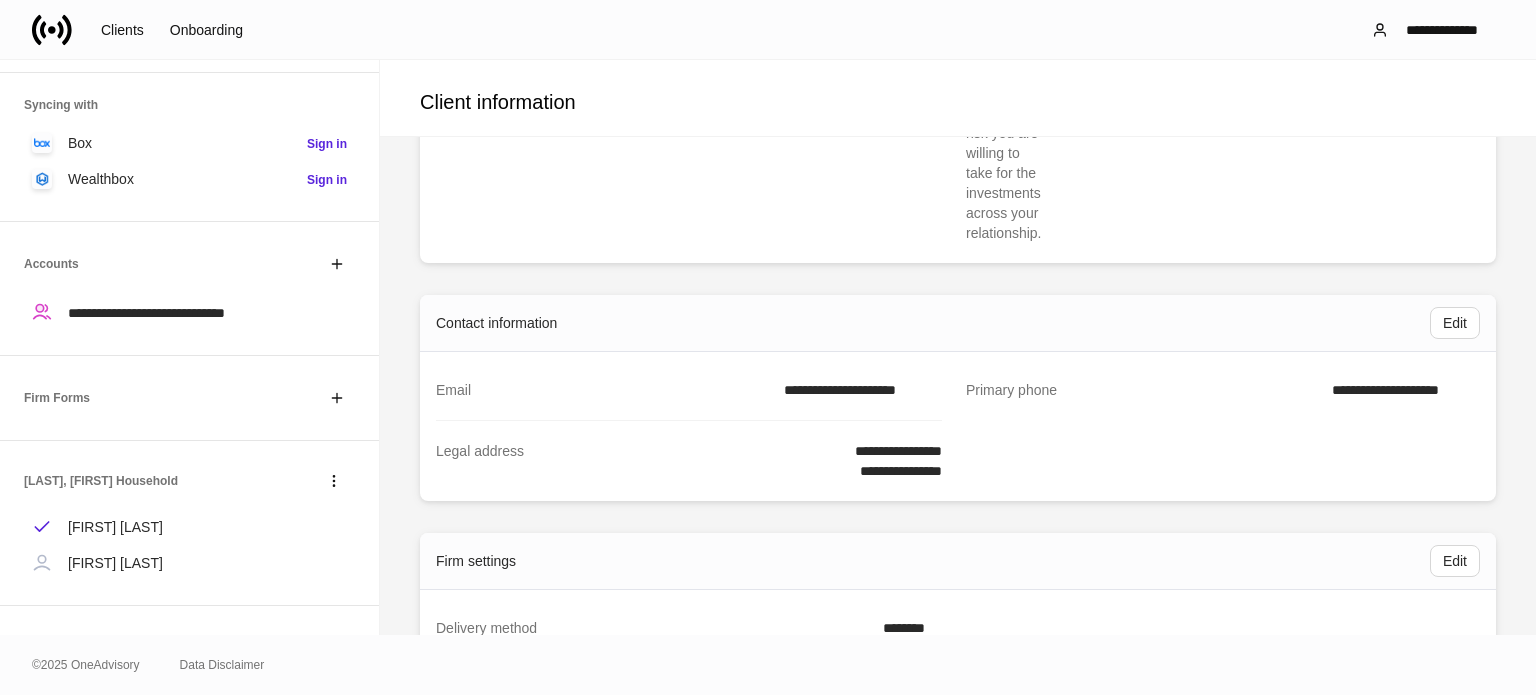 scroll, scrollTop: 947, scrollLeft: 0, axis: vertical 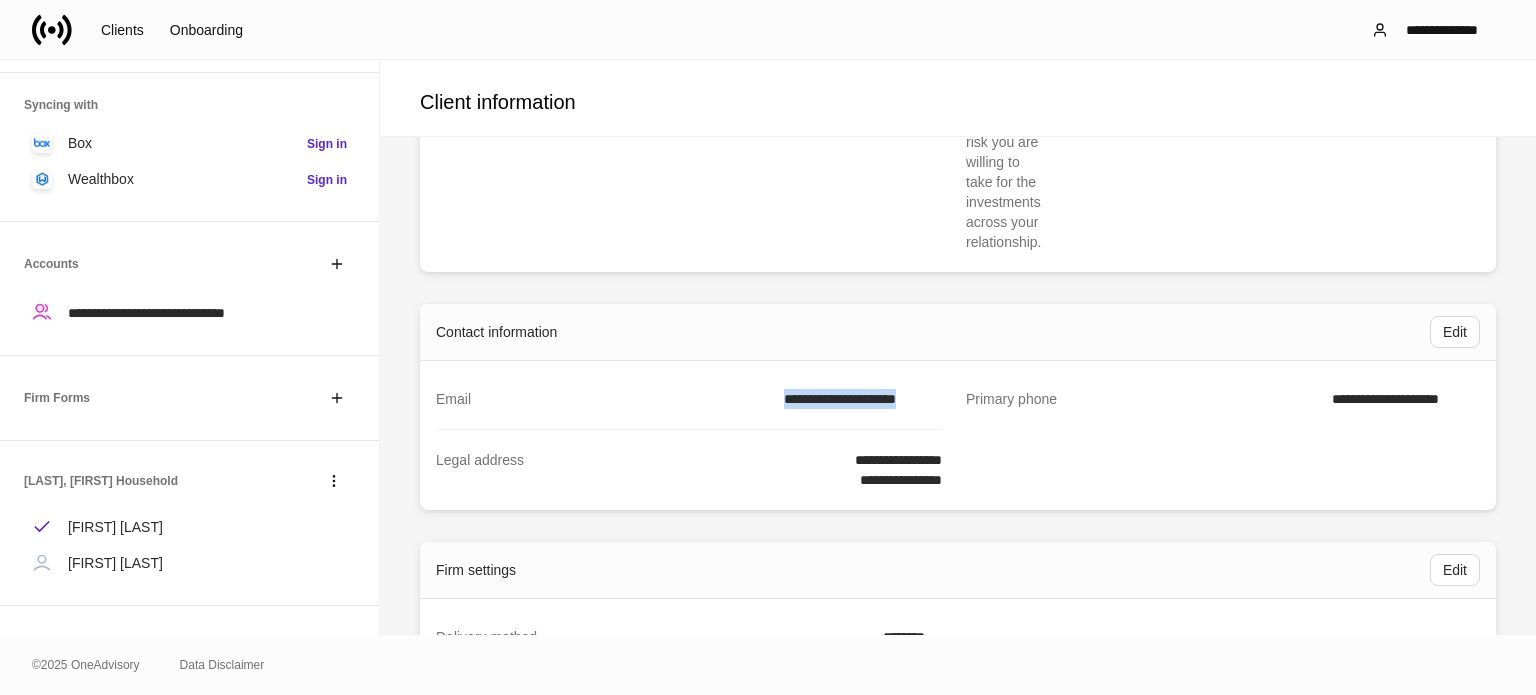 drag, startPoint x: 737, startPoint y: 399, endPoint x: 932, endPoint y: 411, distance: 195.36888 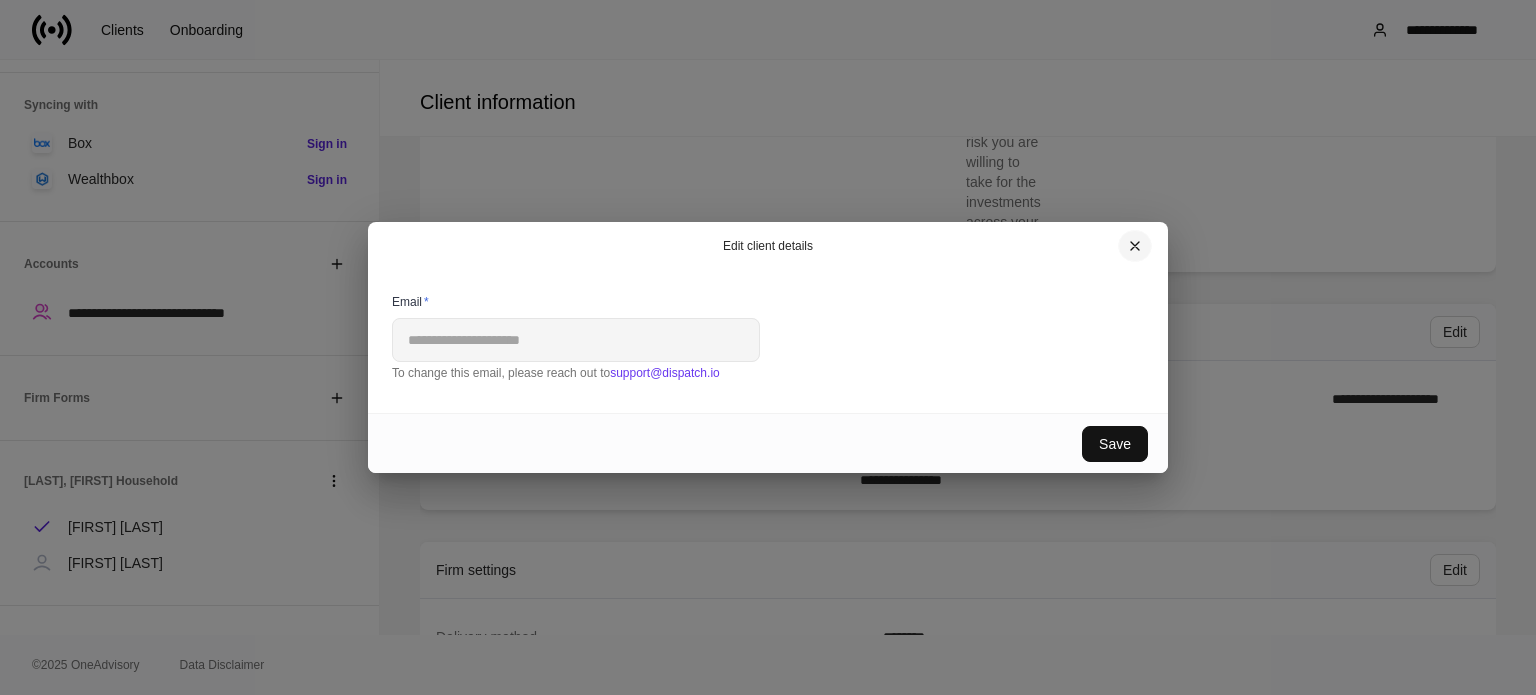 drag, startPoint x: 1143, startPoint y: 247, endPoint x: 1132, endPoint y: 261, distance: 17.804493 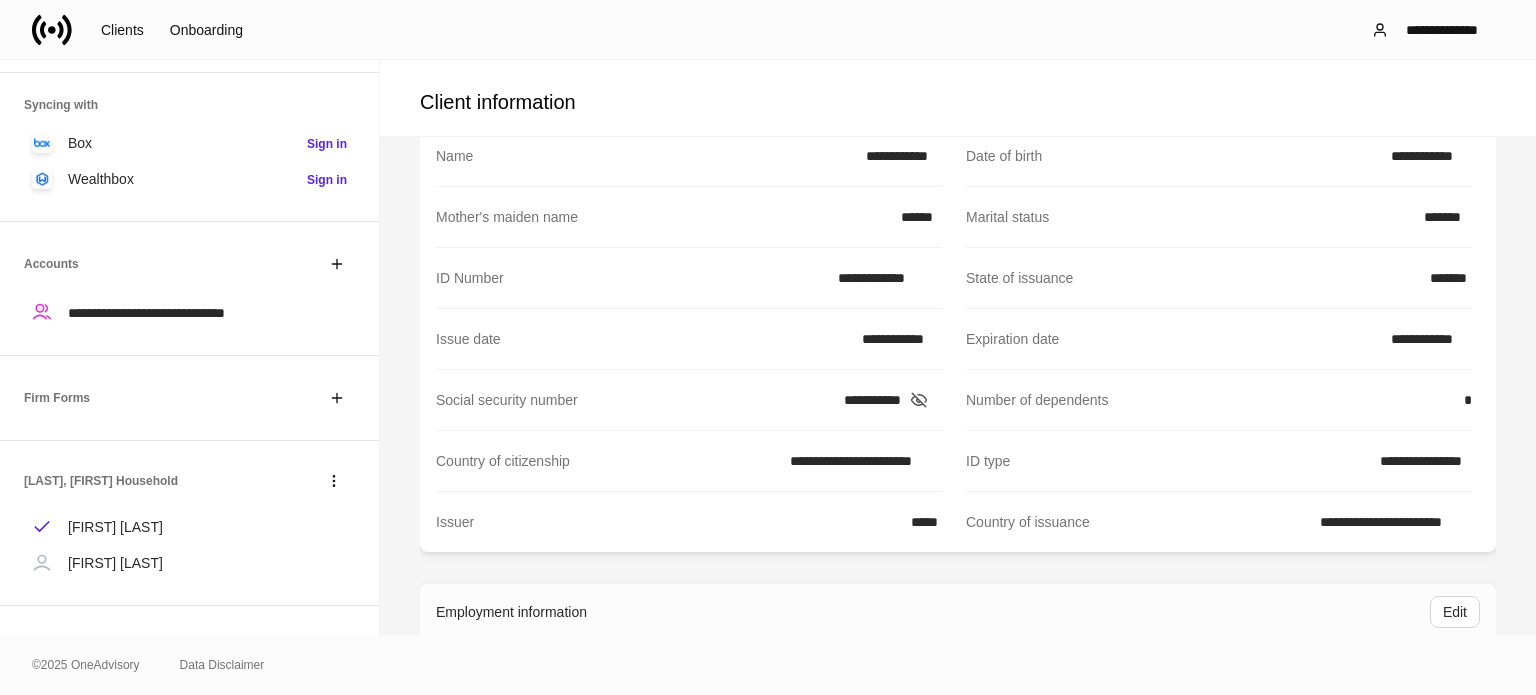 scroll, scrollTop: 0, scrollLeft: 0, axis: both 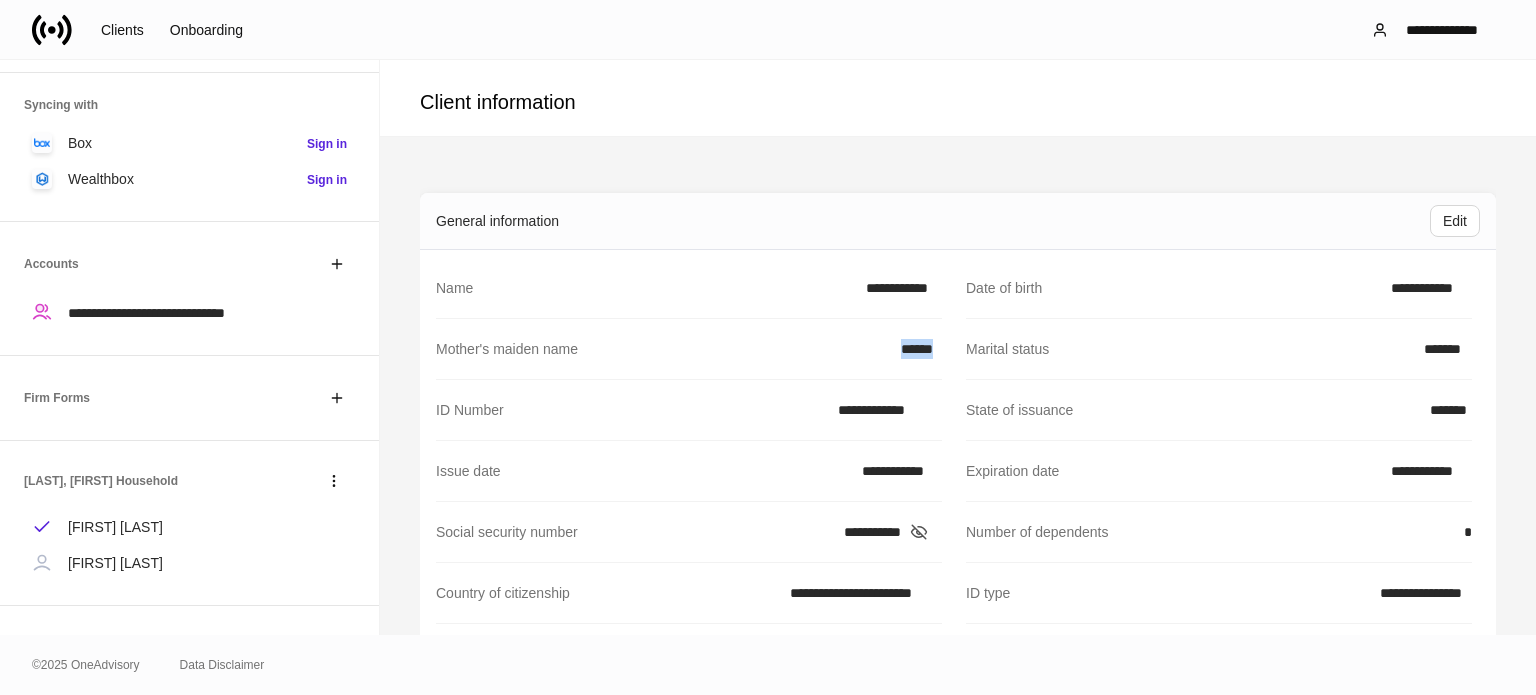 drag, startPoint x: 861, startPoint y: 356, endPoint x: 948, endPoint y: 359, distance: 87.05171 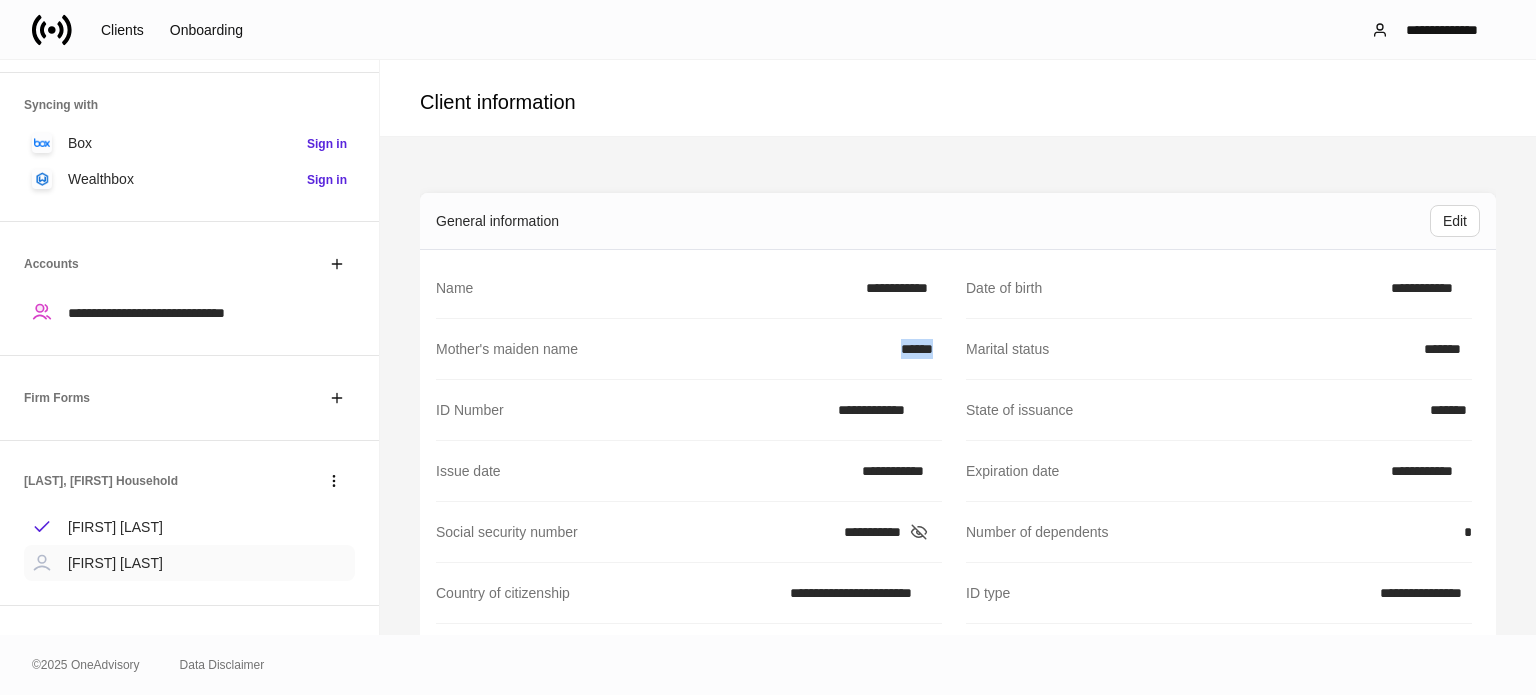 drag, startPoint x: 92, startPoint y: 533, endPoint x: 98, endPoint y: 559, distance: 26.683329 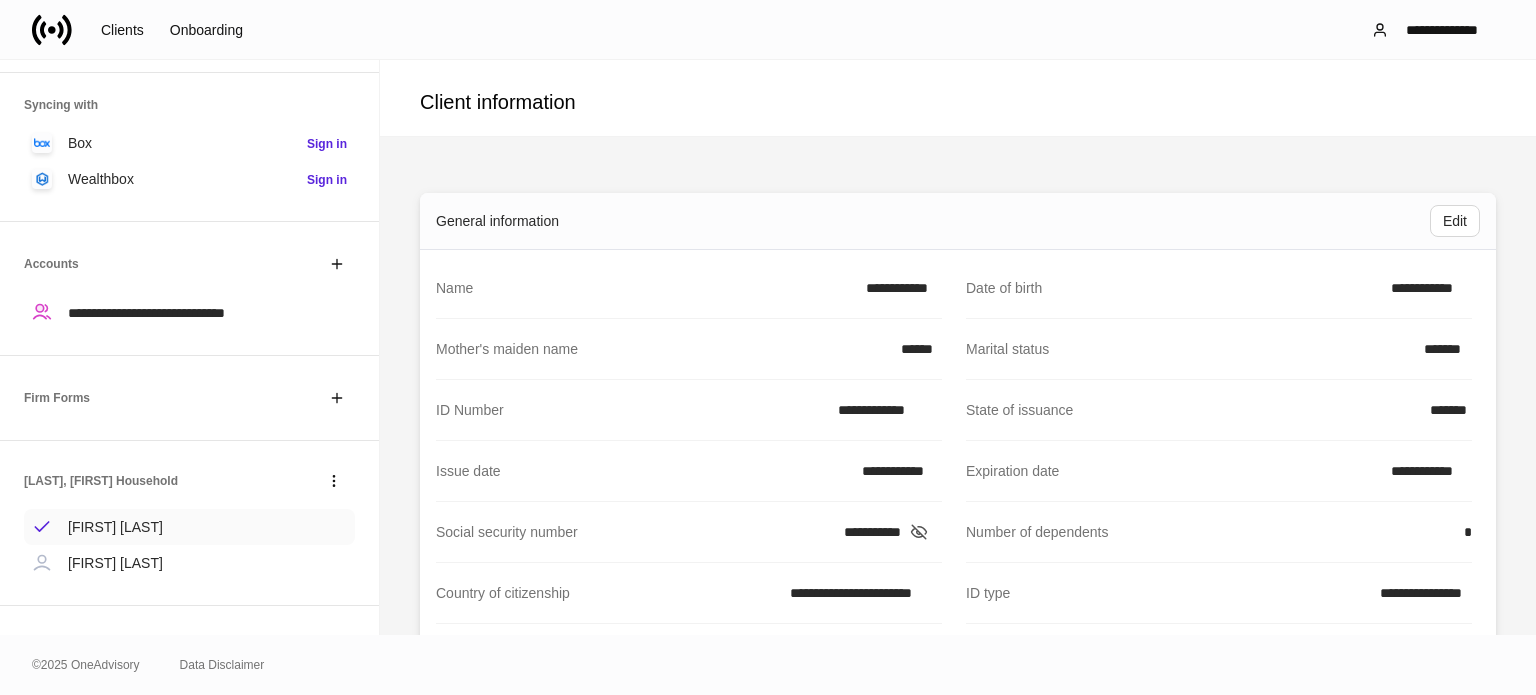 click on "[FIRST] [LAST]" at bounding box center (115, 563) 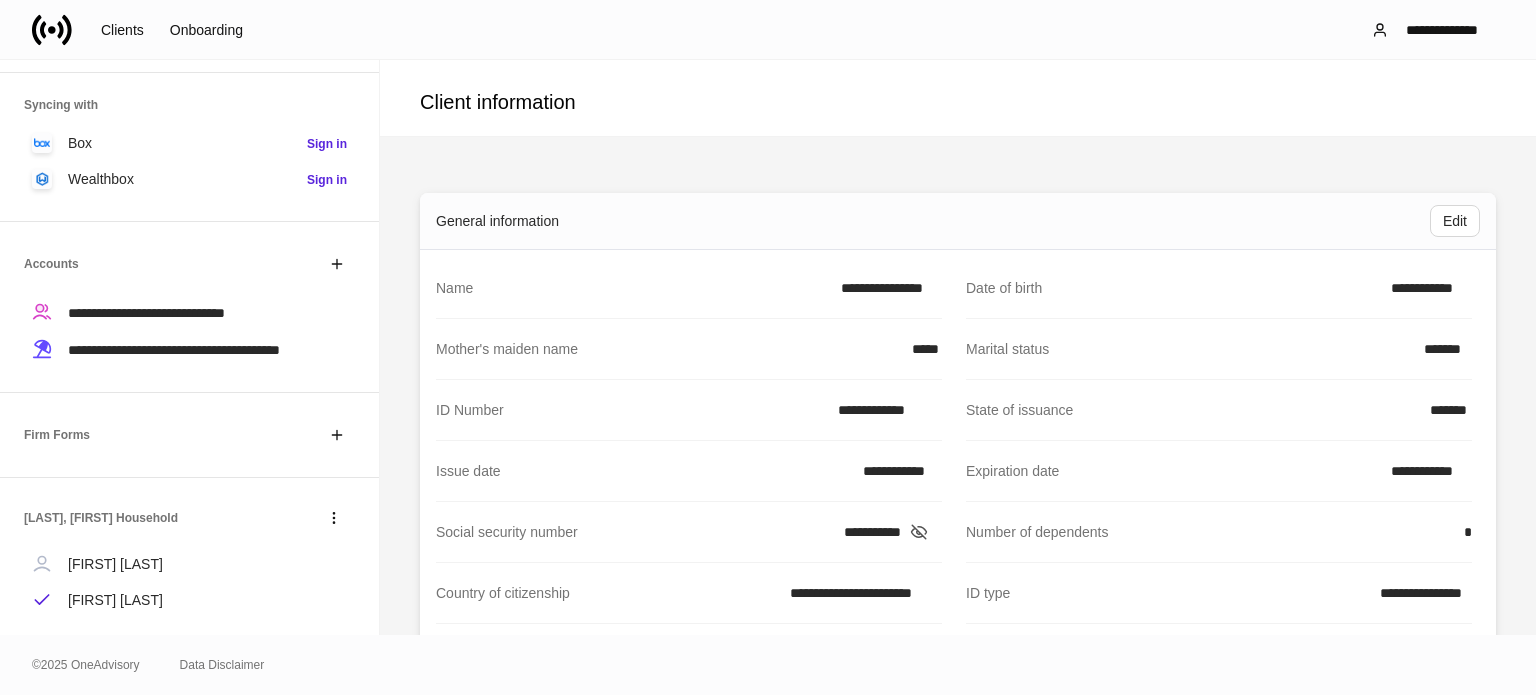 click 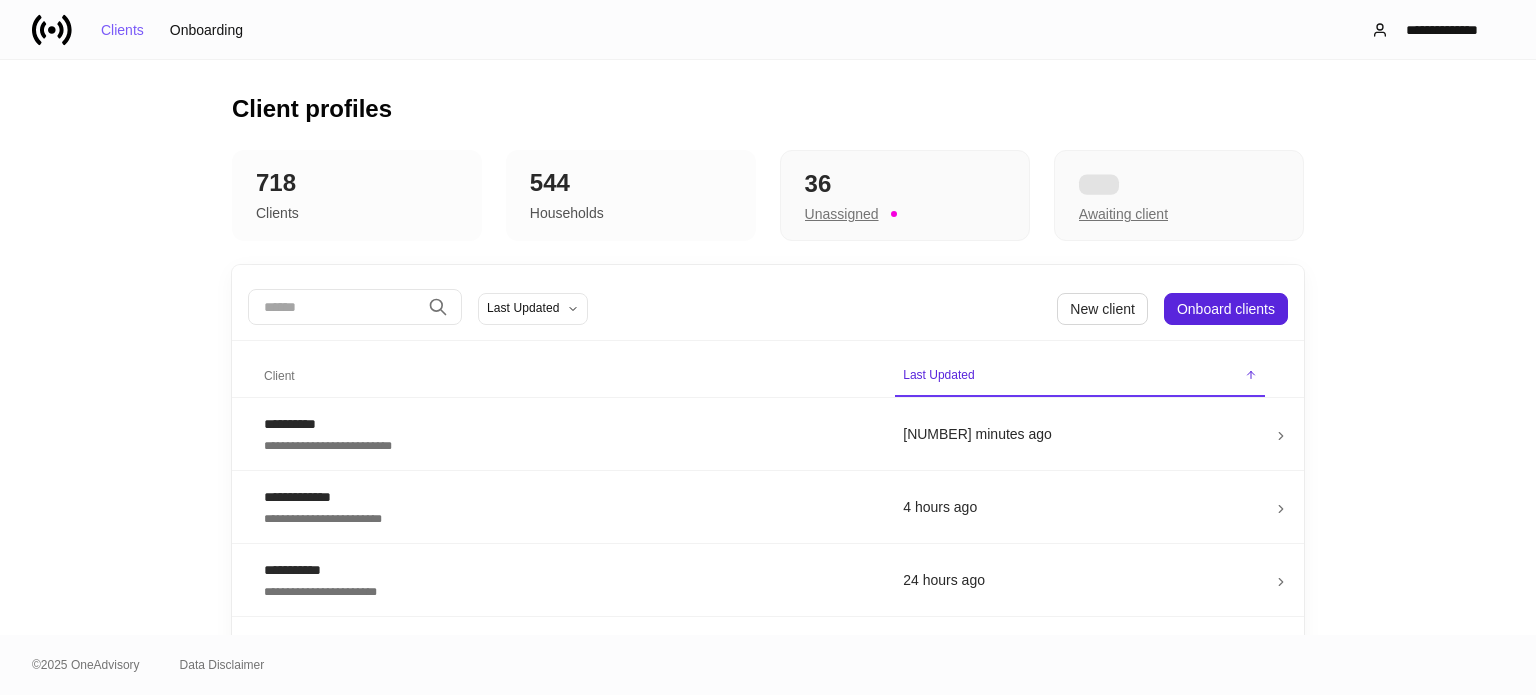click at bounding box center [334, 307] 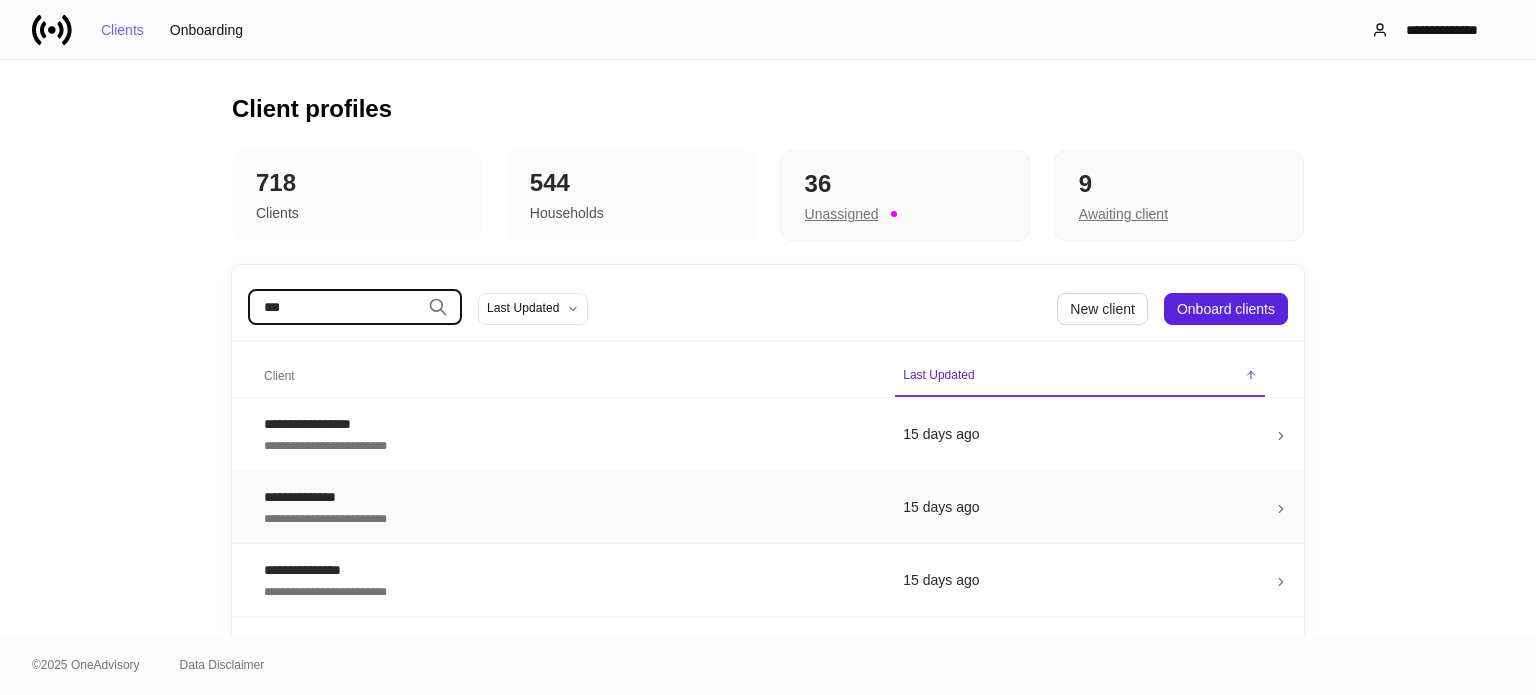 type on "***" 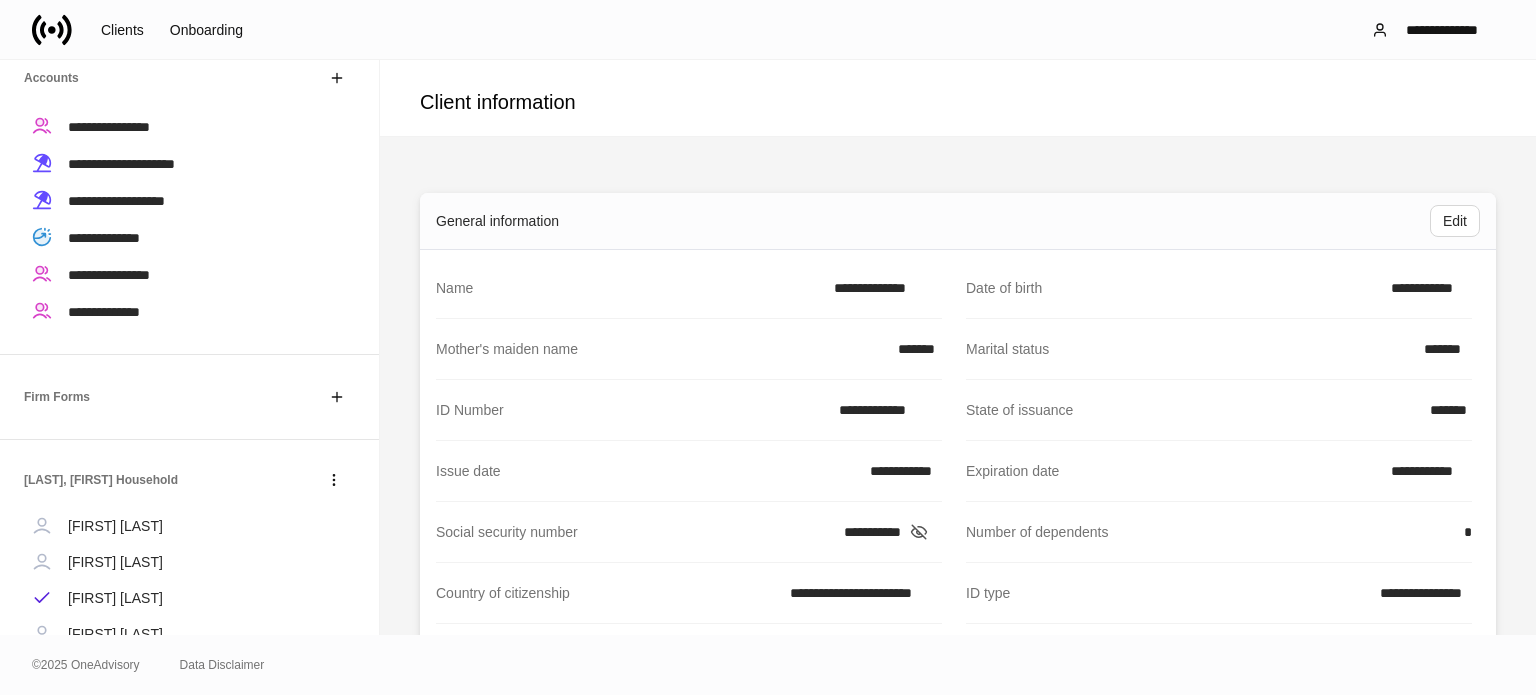 scroll, scrollTop: 512, scrollLeft: 0, axis: vertical 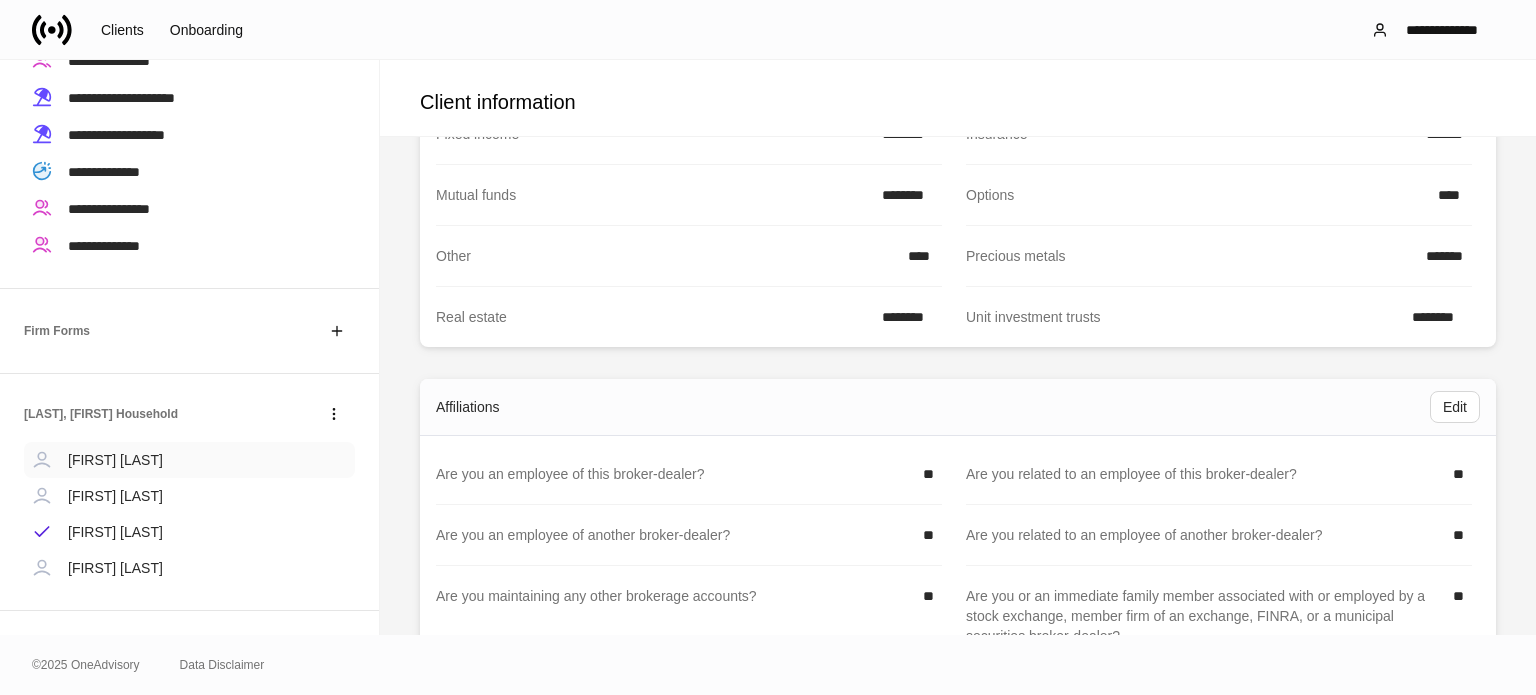 click on "[FIRST] [LAST]" at bounding box center (115, 460) 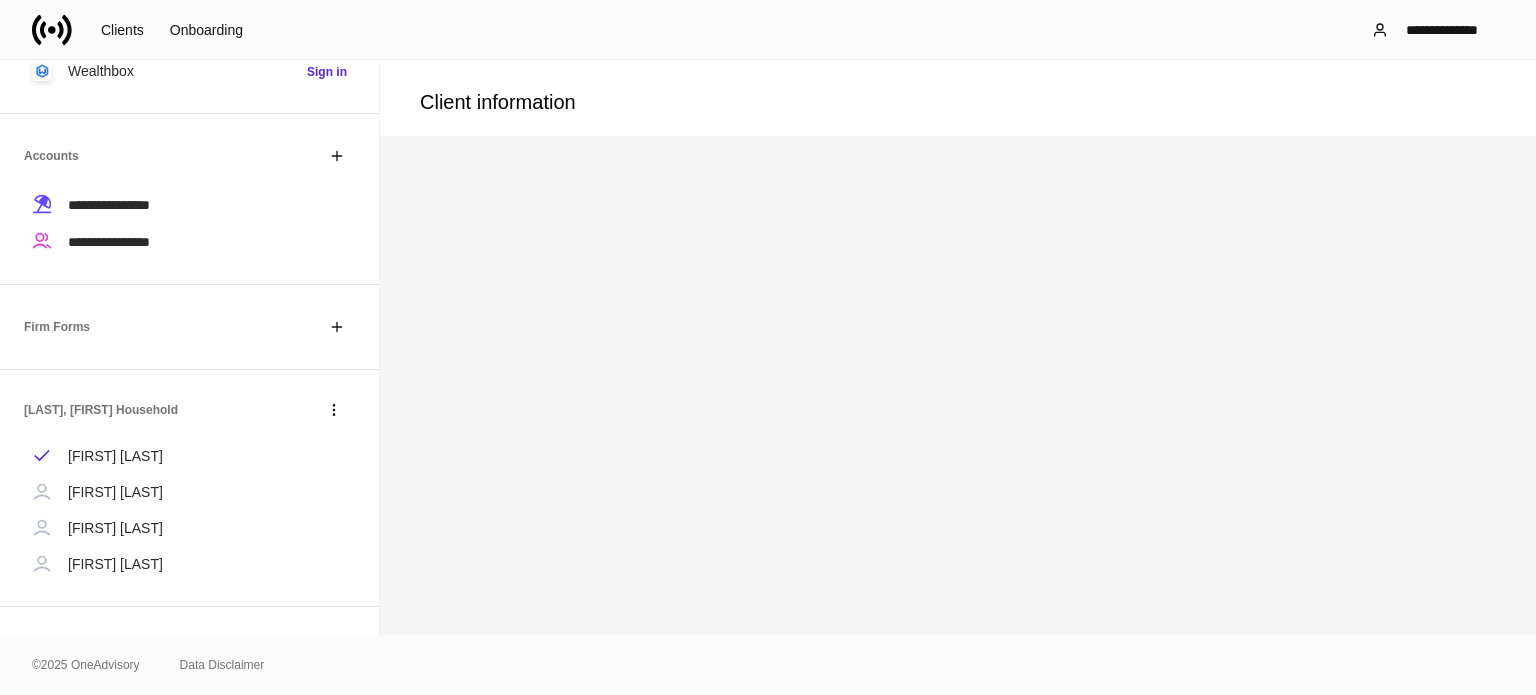 scroll, scrollTop: 368, scrollLeft: 0, axis: vertical 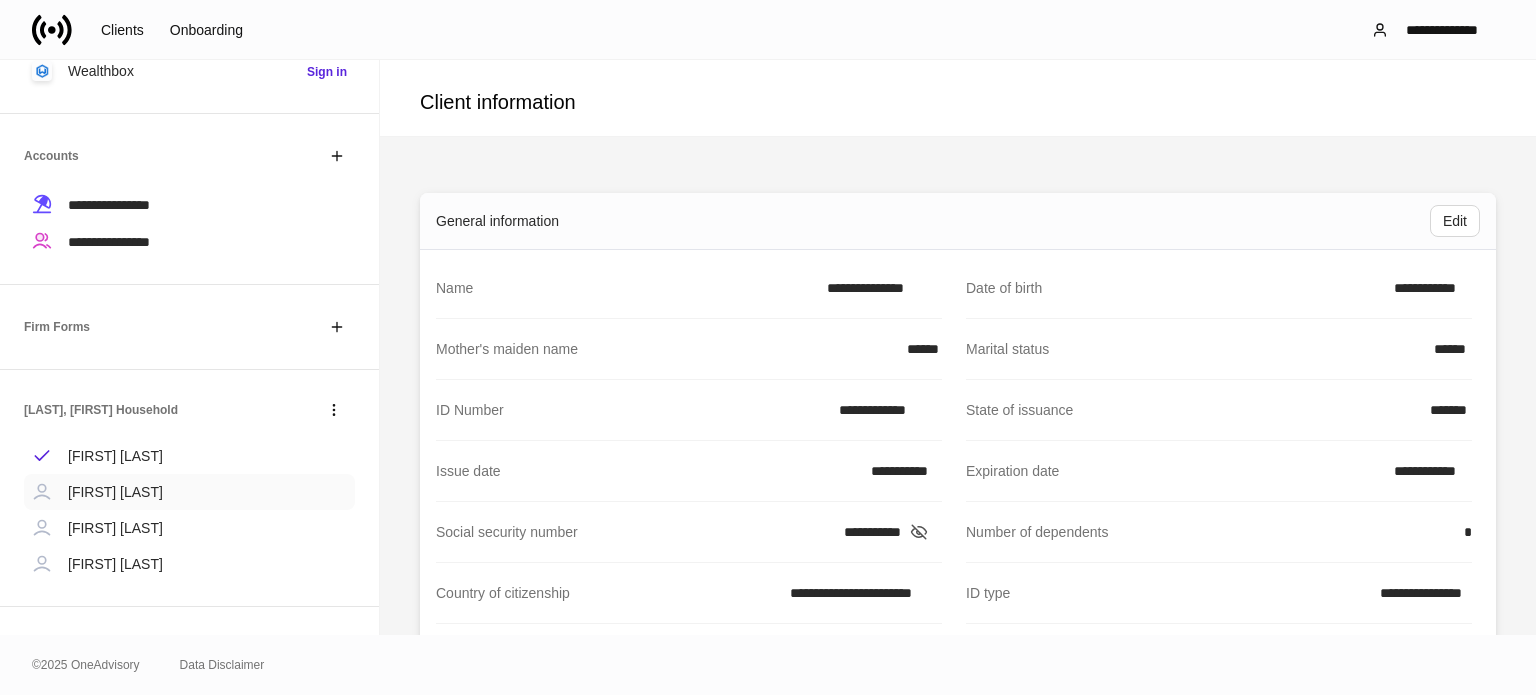 click on "[FIRST] [LAST]" at bounding box center (115, 492) 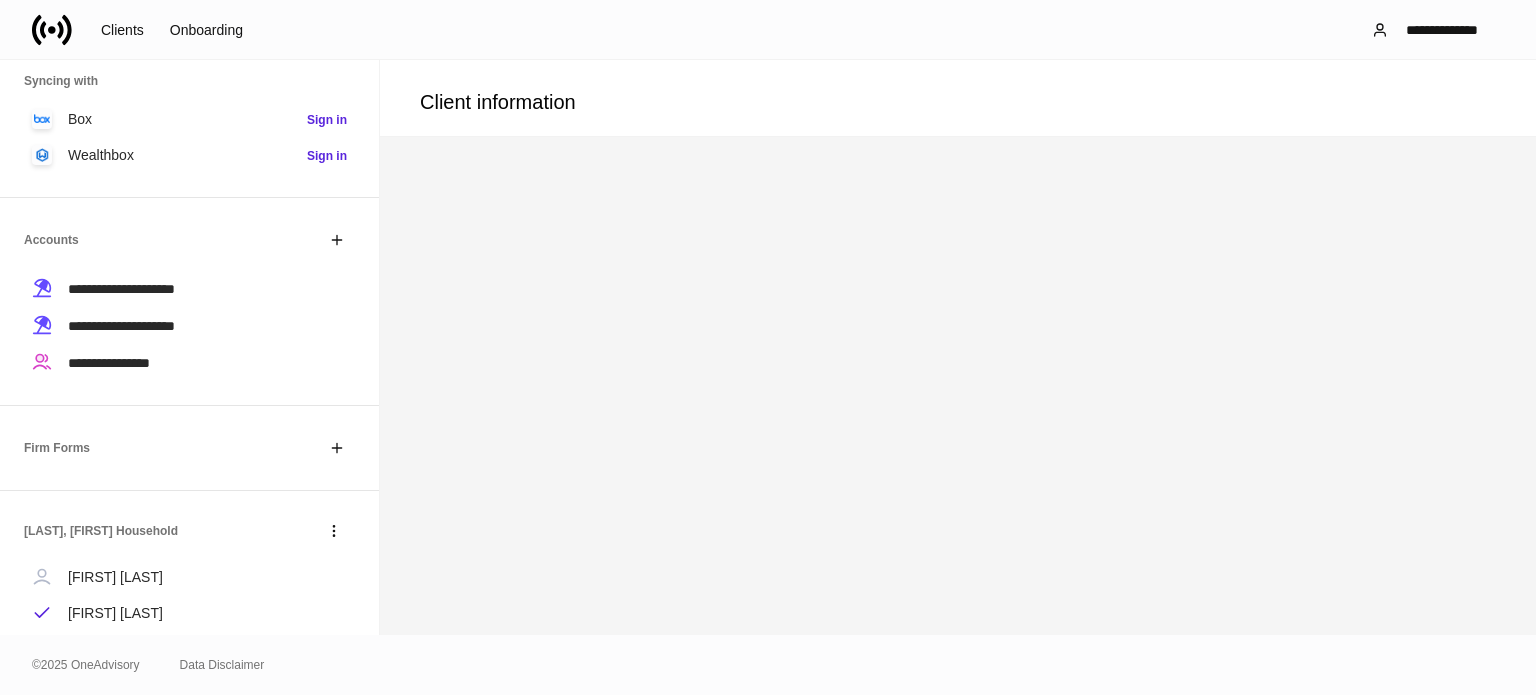 scroll, scrollTop: 368, scrollLeft: 0, axis: vertical 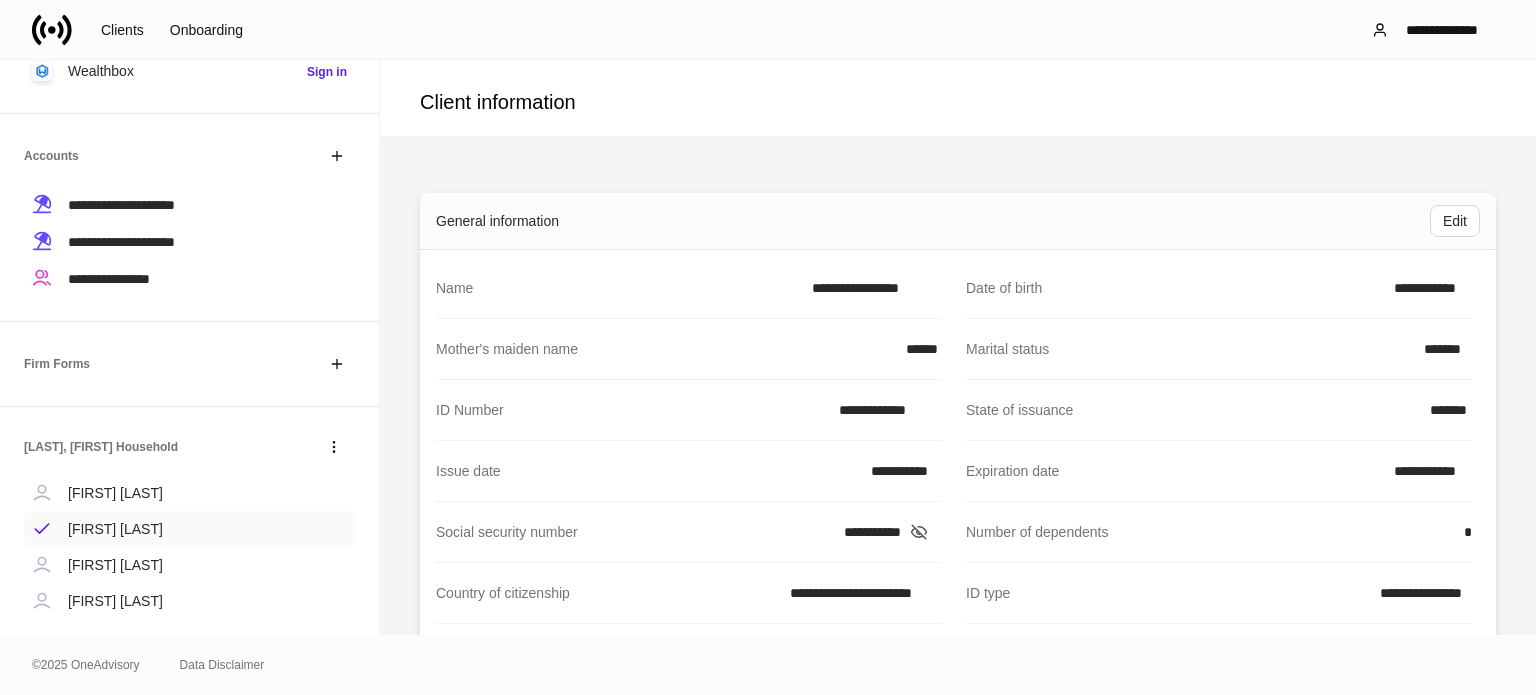 click on "[FIRST] [LAST]" at bounding box center [115, 493] 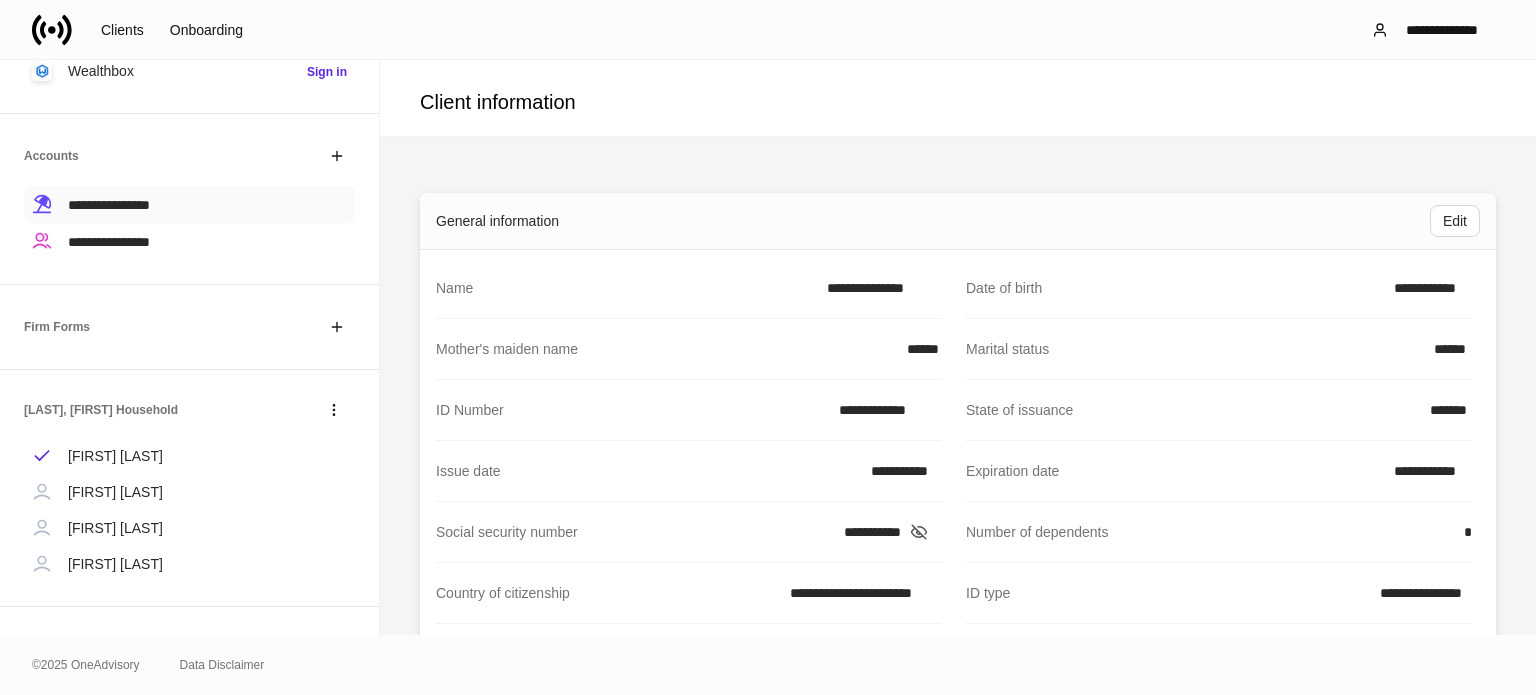 click on "**********" at bounding box center [109, 205] 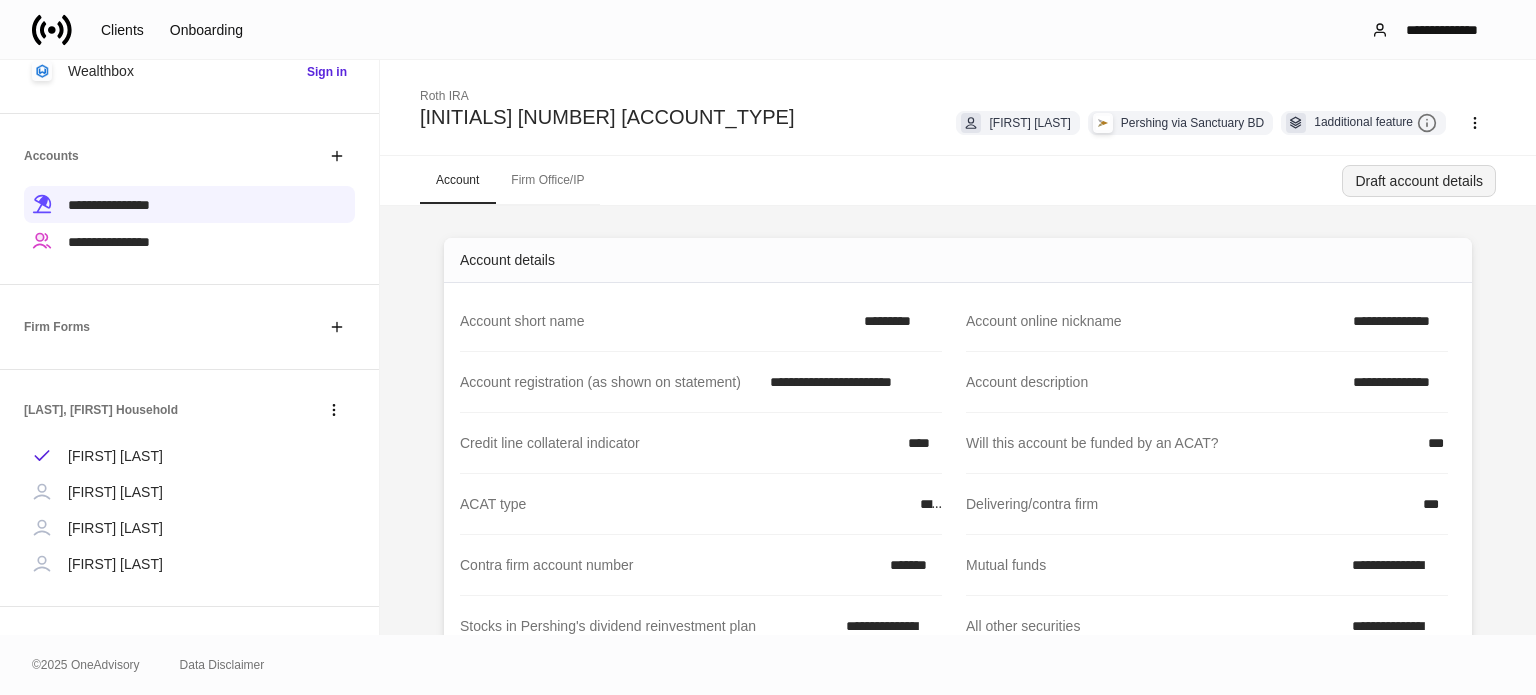 click on "Draft account details" at bounding box center [1419, 181] 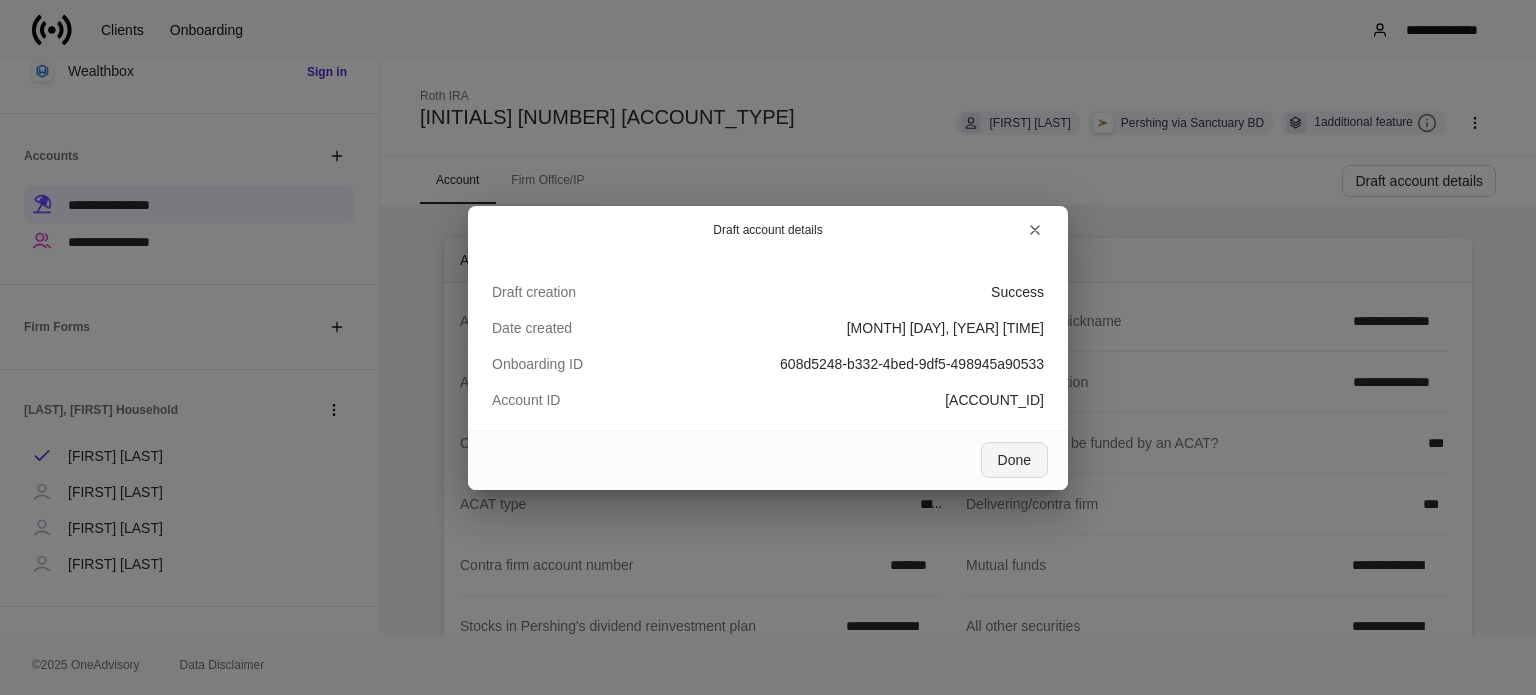 click on "Done" at bounding box center (1014, 460) 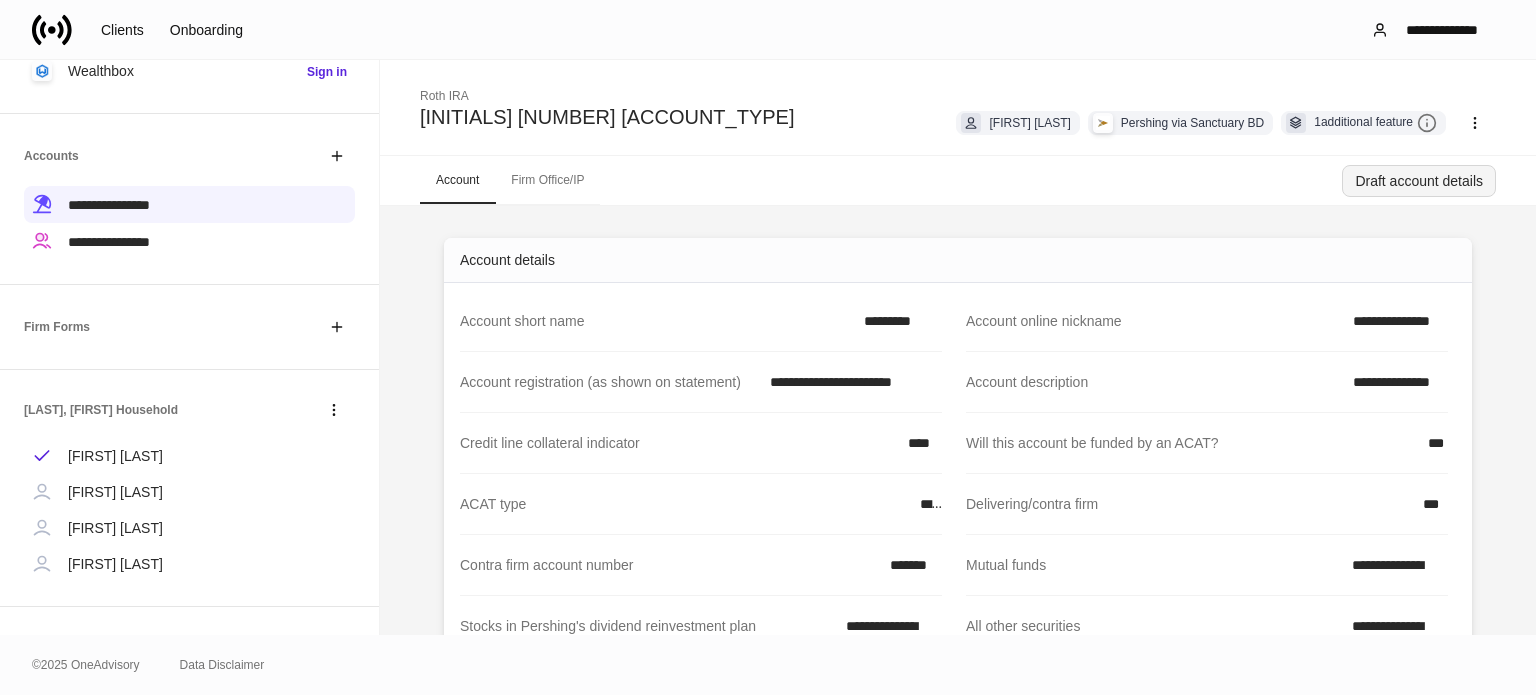 click on "Draft account details" at bounding box center (1419, 181) 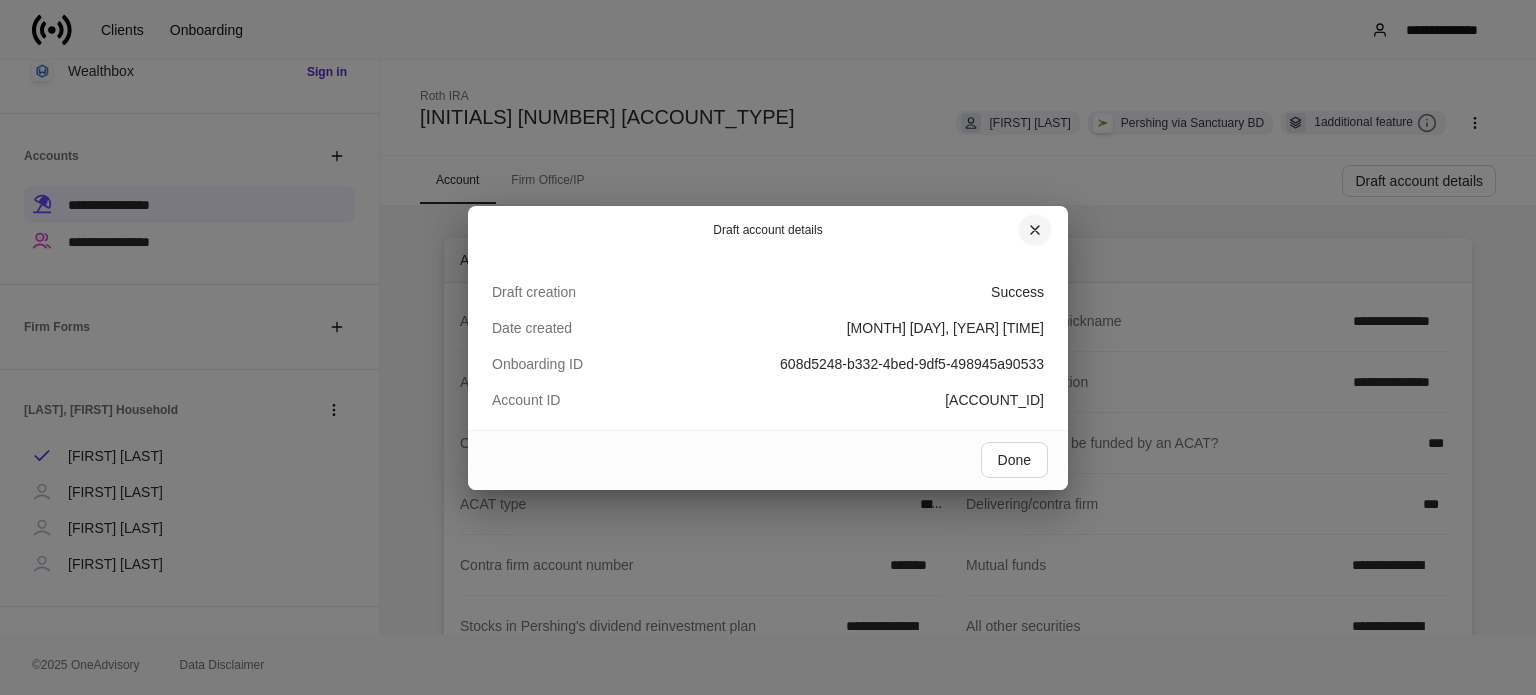 click 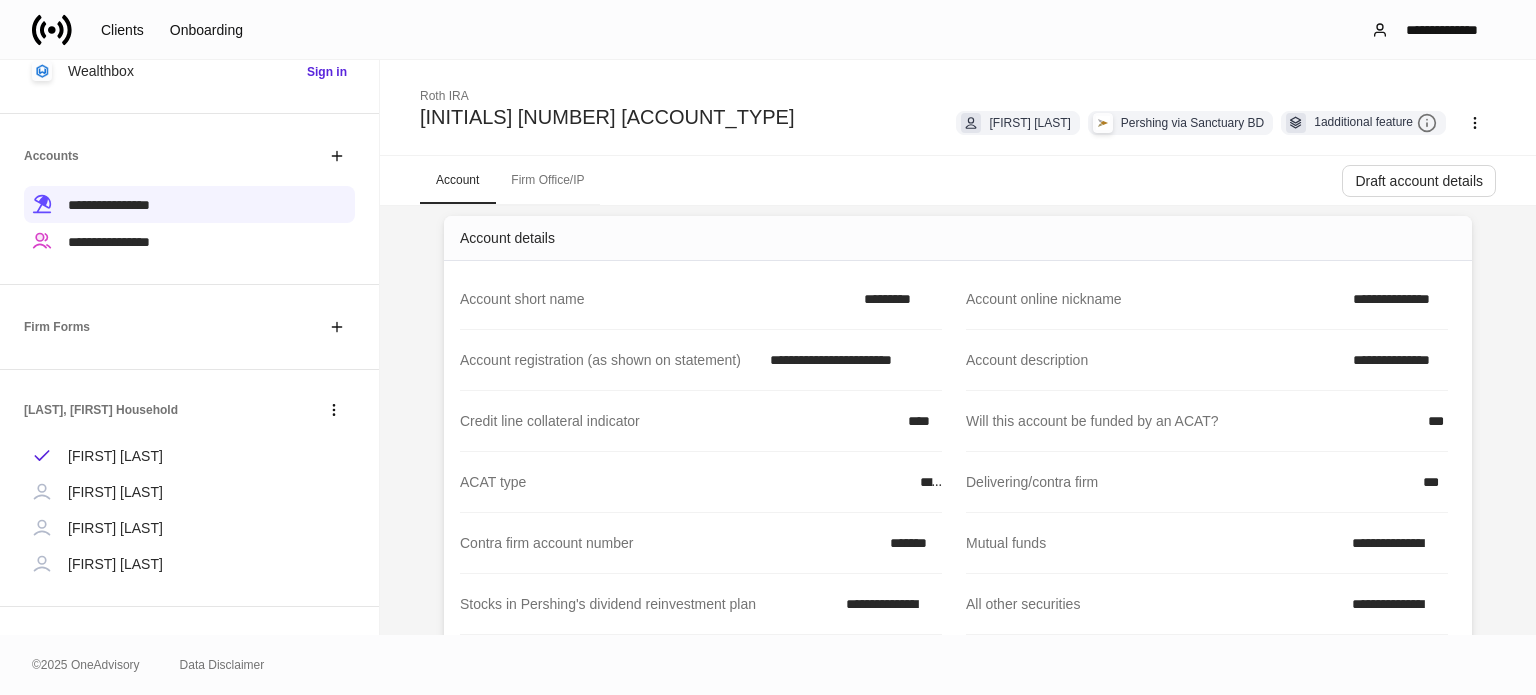 scroll, scrollTop: 0, scrollLeft: 0, axis: both 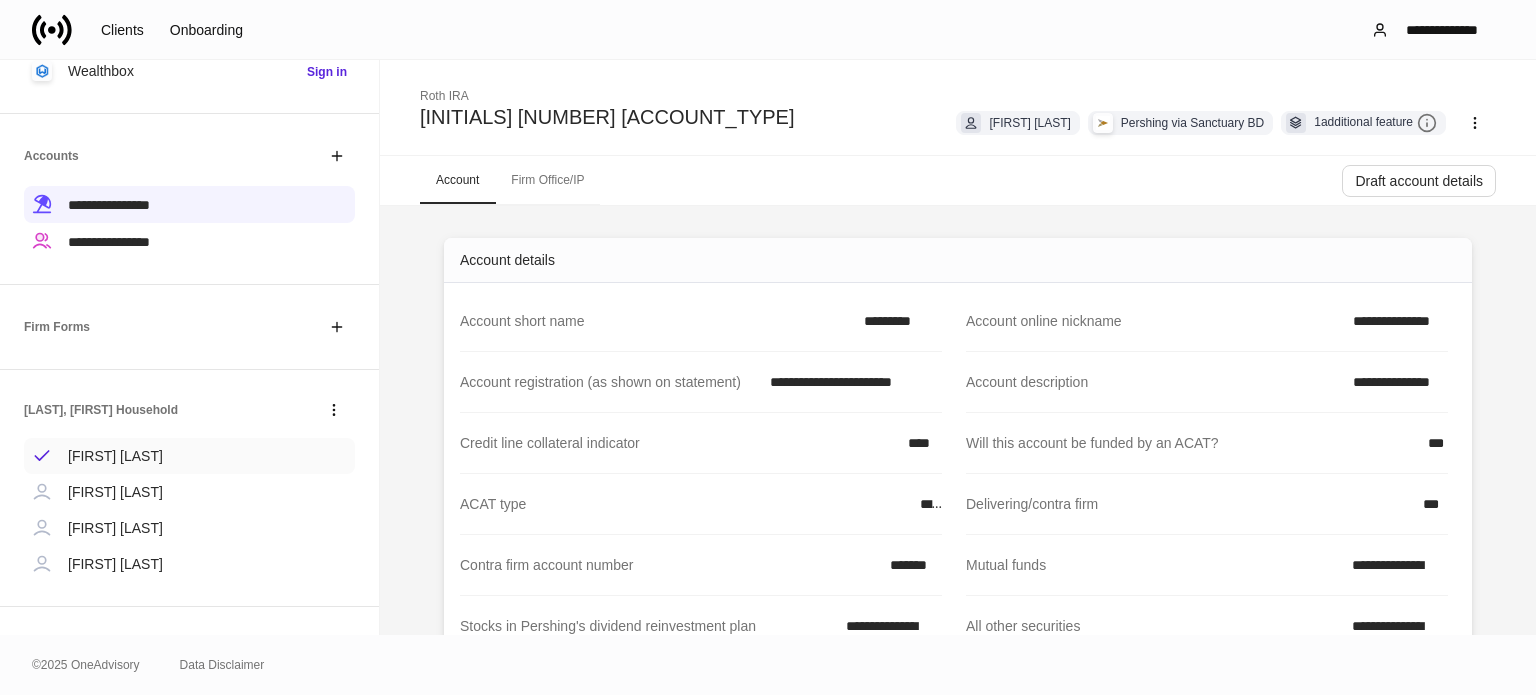 click on "[FIRST] [LAST]" at bounding box center (115, 456) 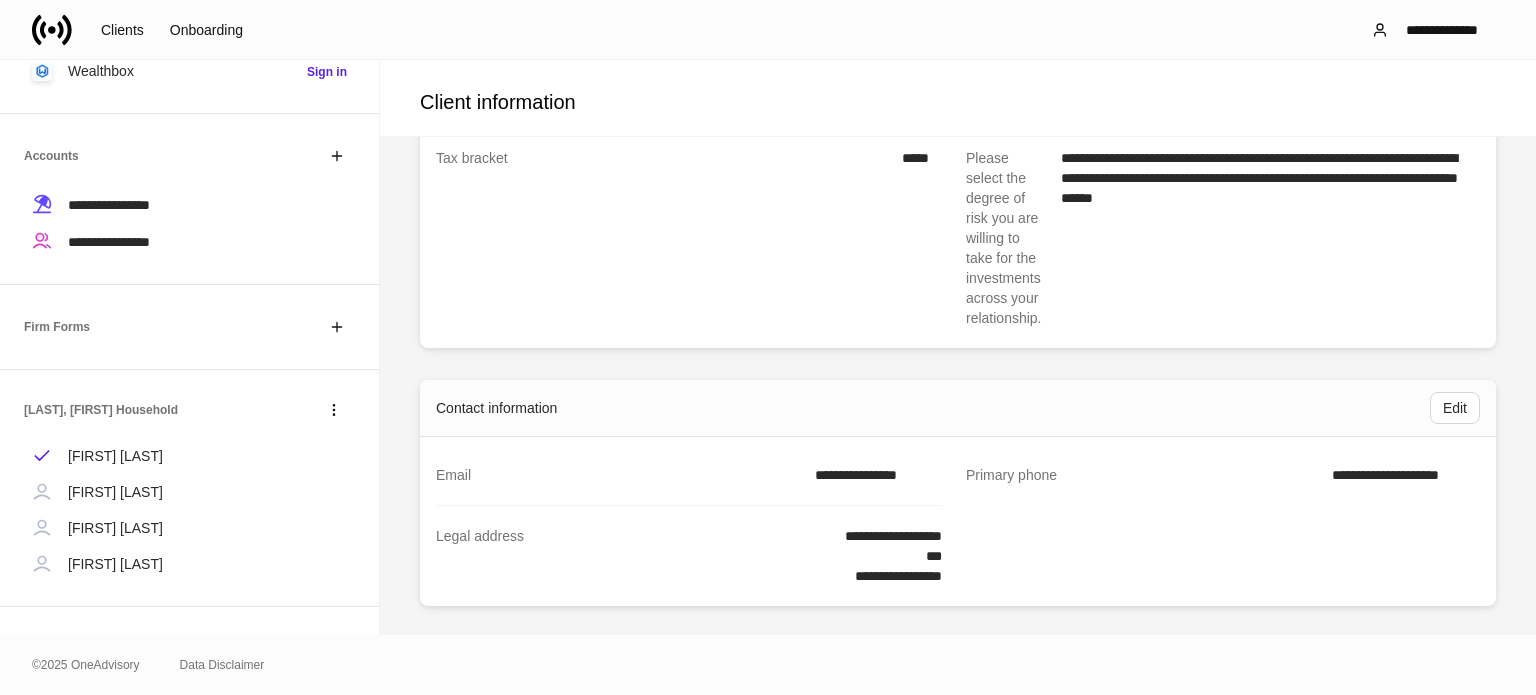 scroll, scrollTop: 1100, scrollLeft: 0, axis: vertical 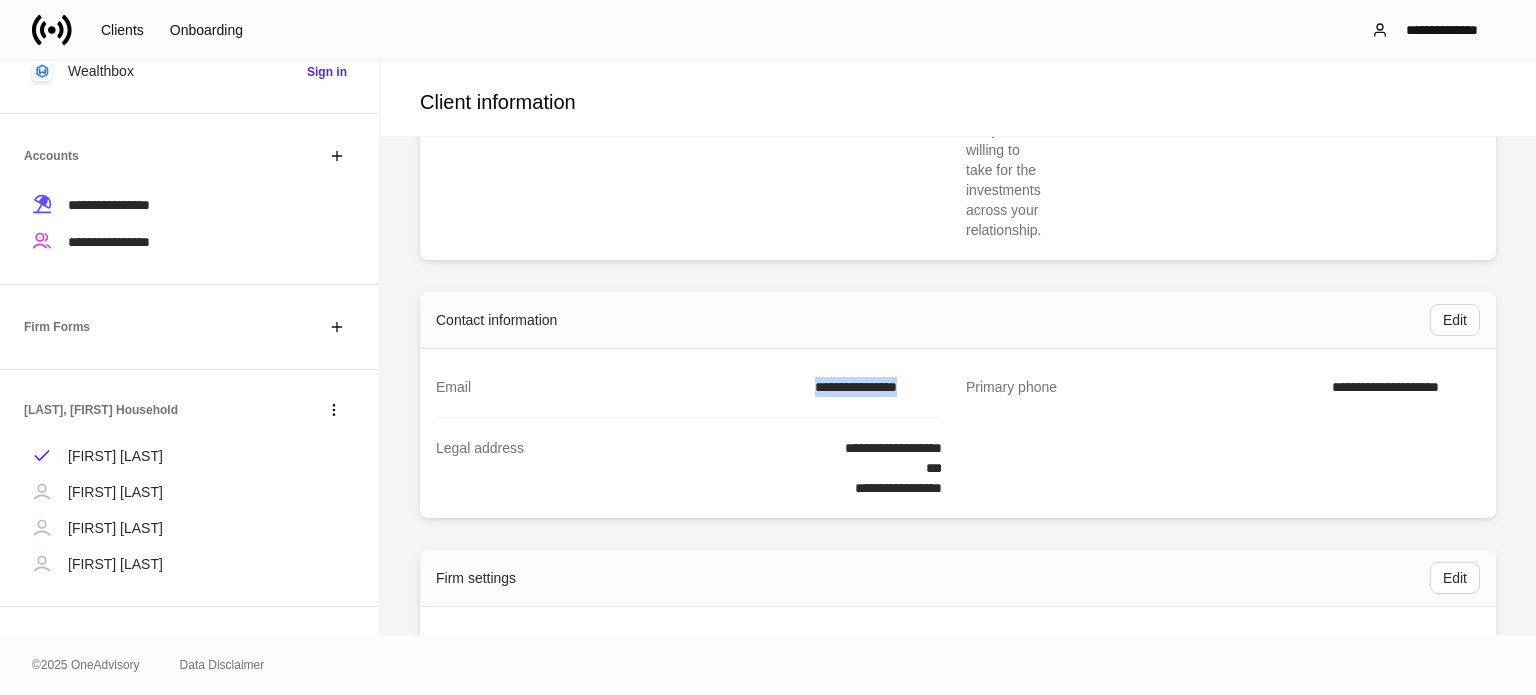 drag, startPoint x: 792, startPoint y: 387, endPoint x: 932, endPoint y: 399, distance: 140.51335 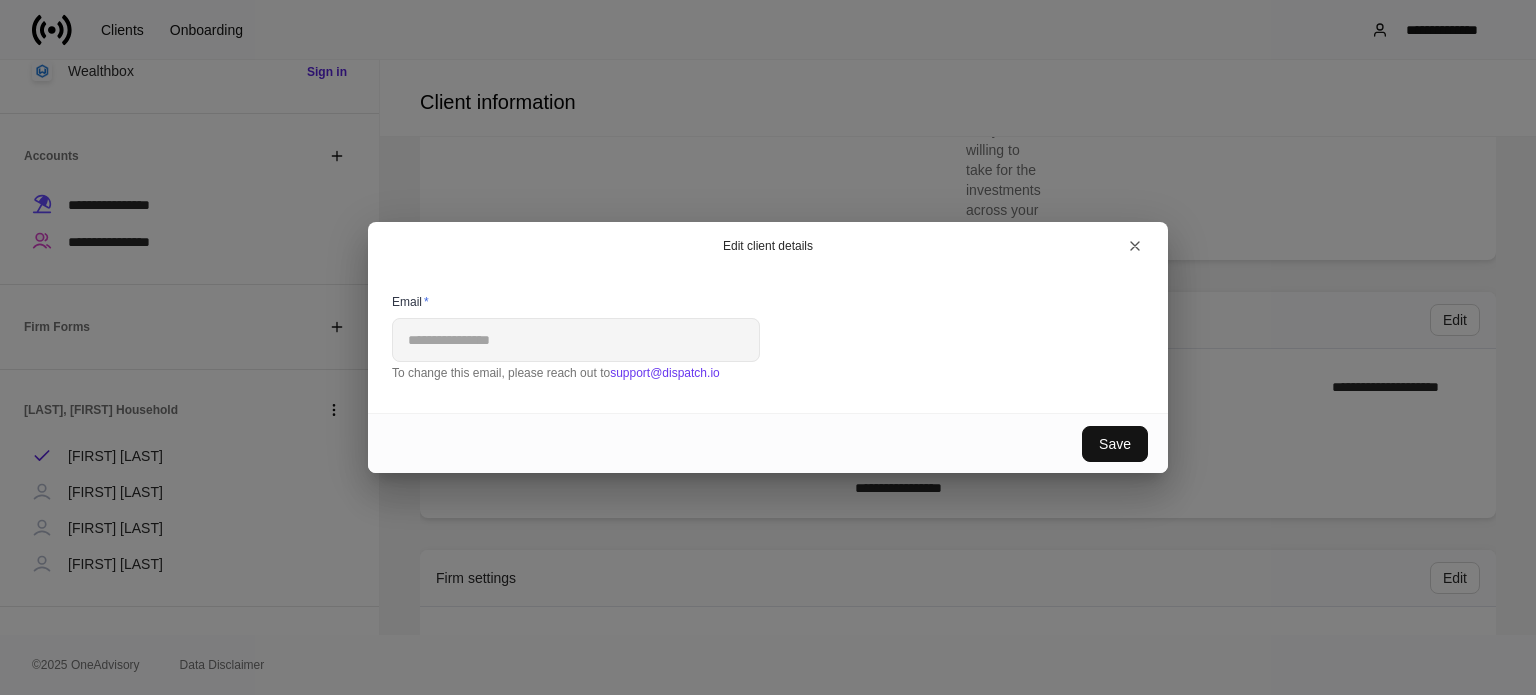 copy on "**********" 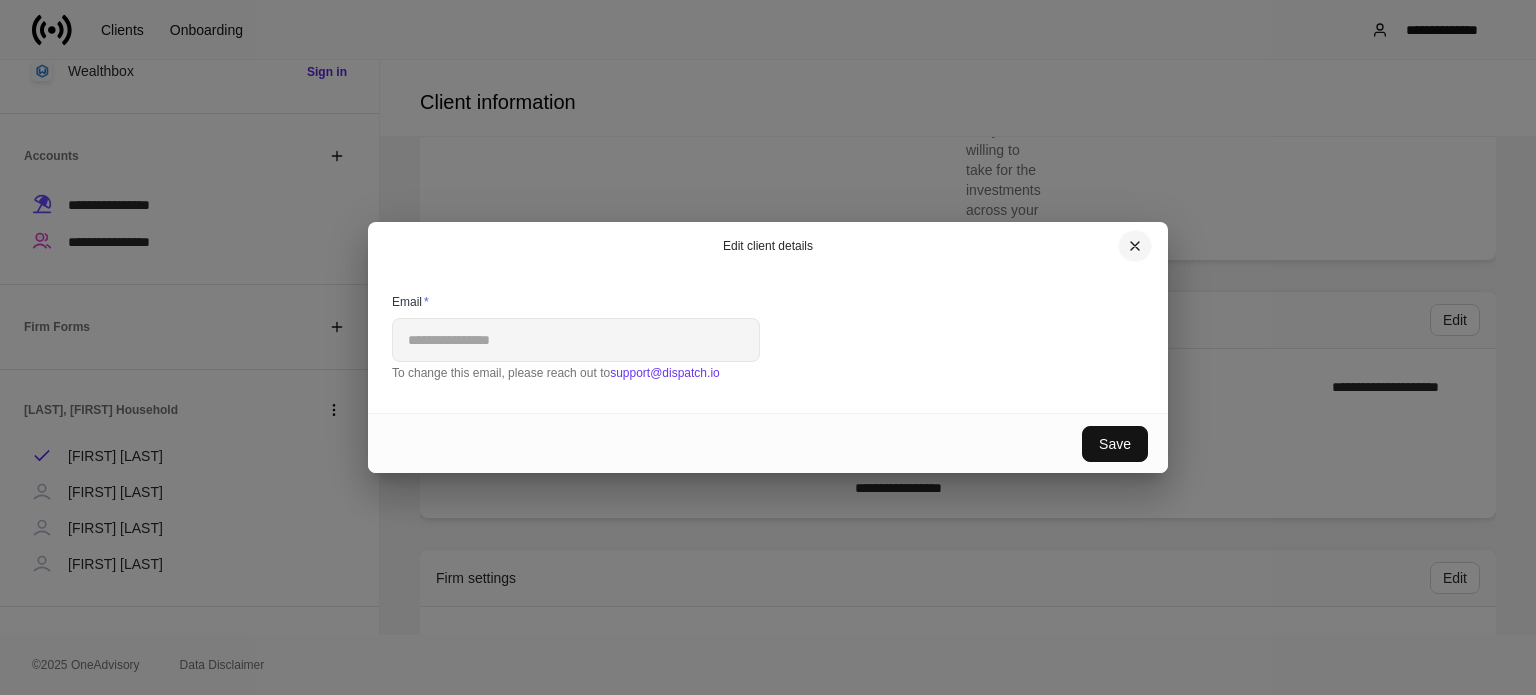 click at bounding box center (1135, 246) 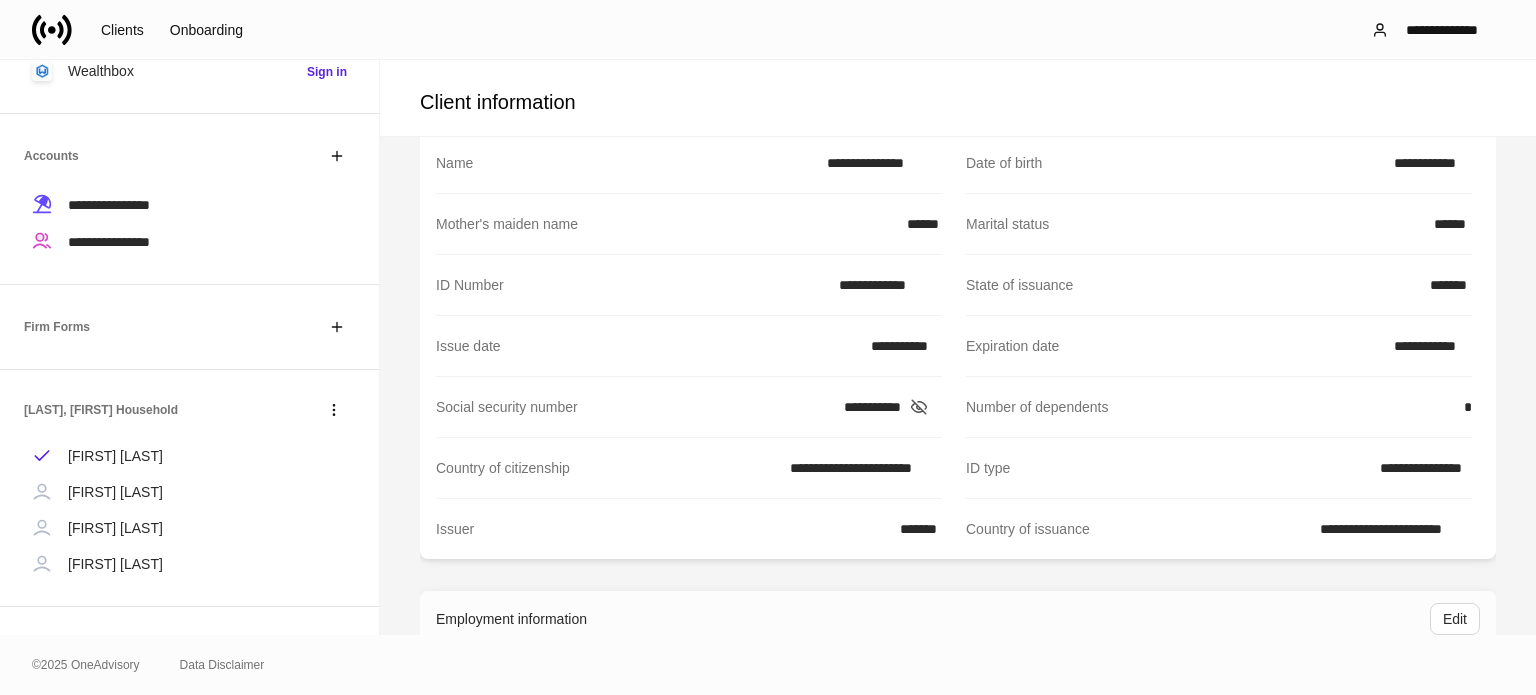 scroll, scrollTop: 0, scrollLeft: 0, axis: both 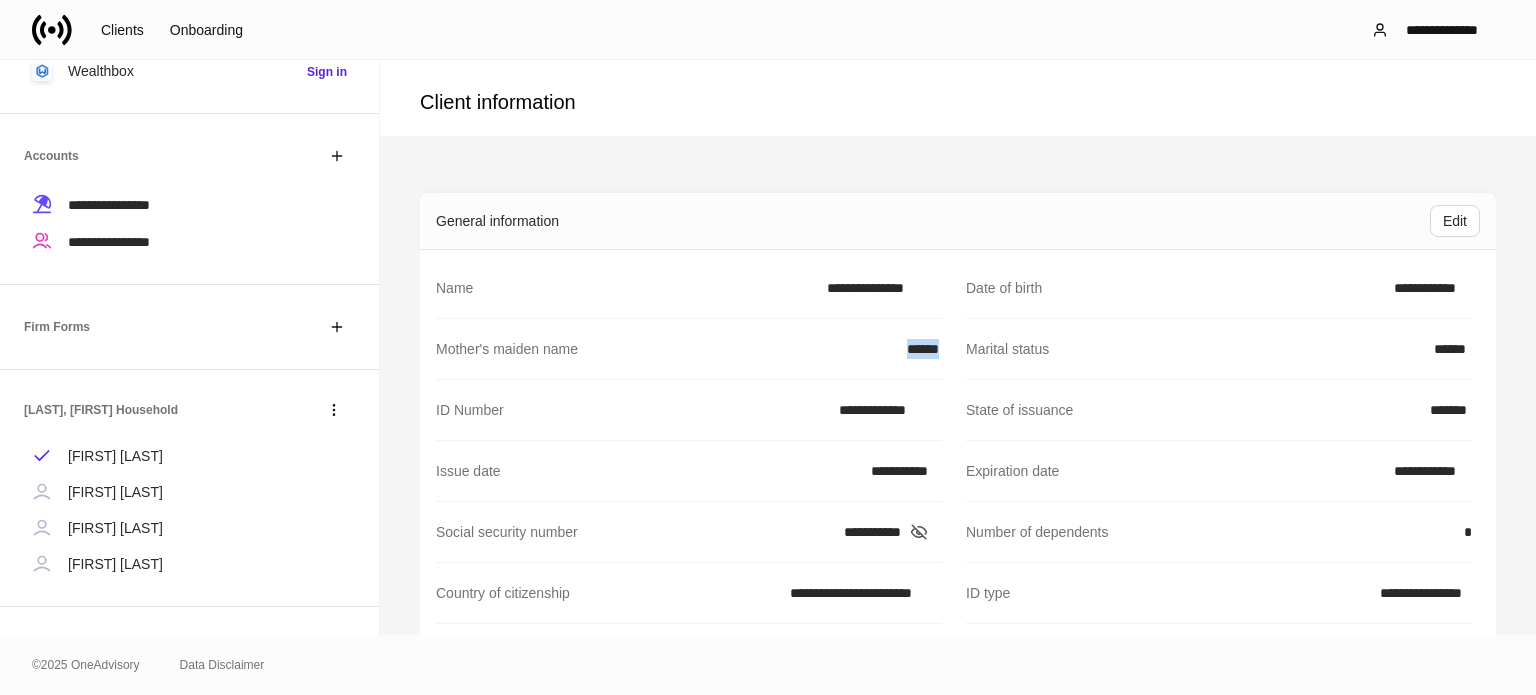 drag, startPoint x: 892, startPoint y: 360, endPoint x: 935, endPoint y: 366, distance: 43.416588 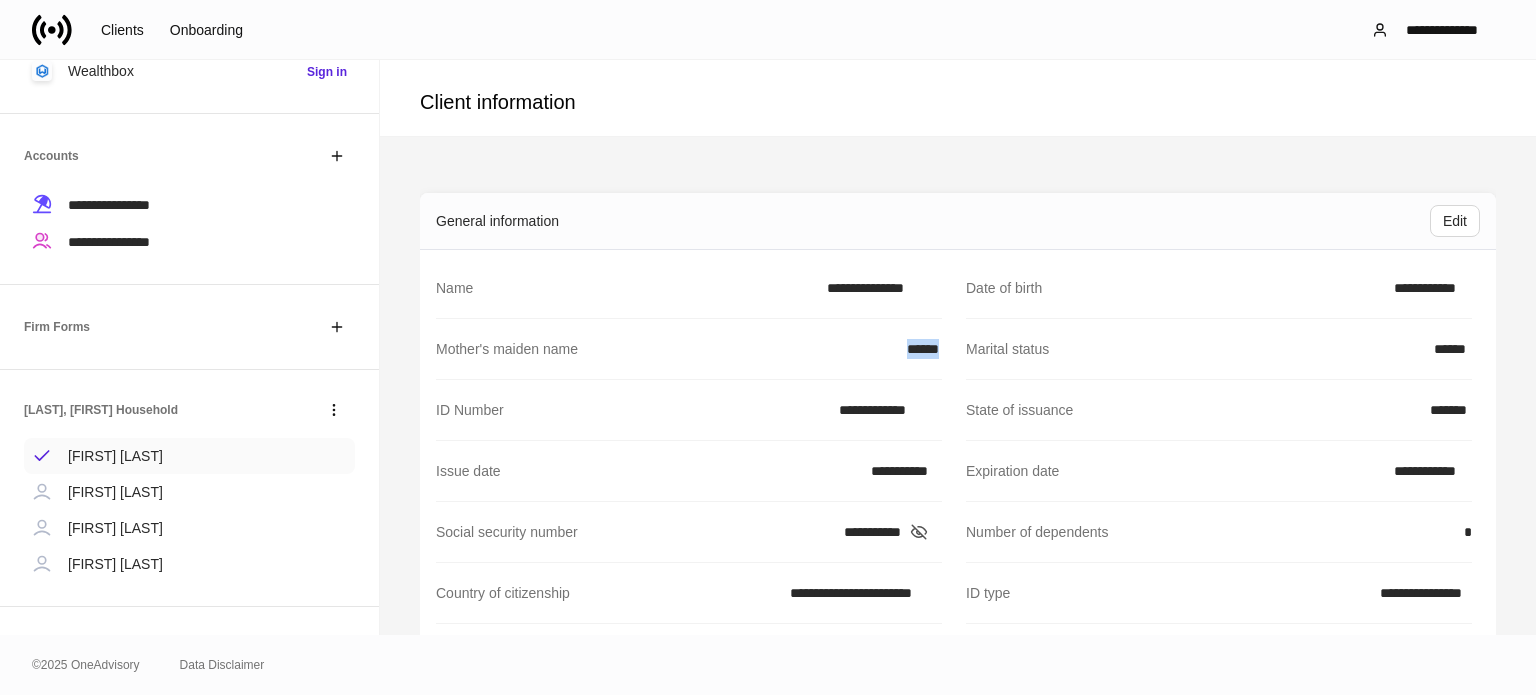 click on "[FIRST] [LAST]" at bounding box center [115, 456] 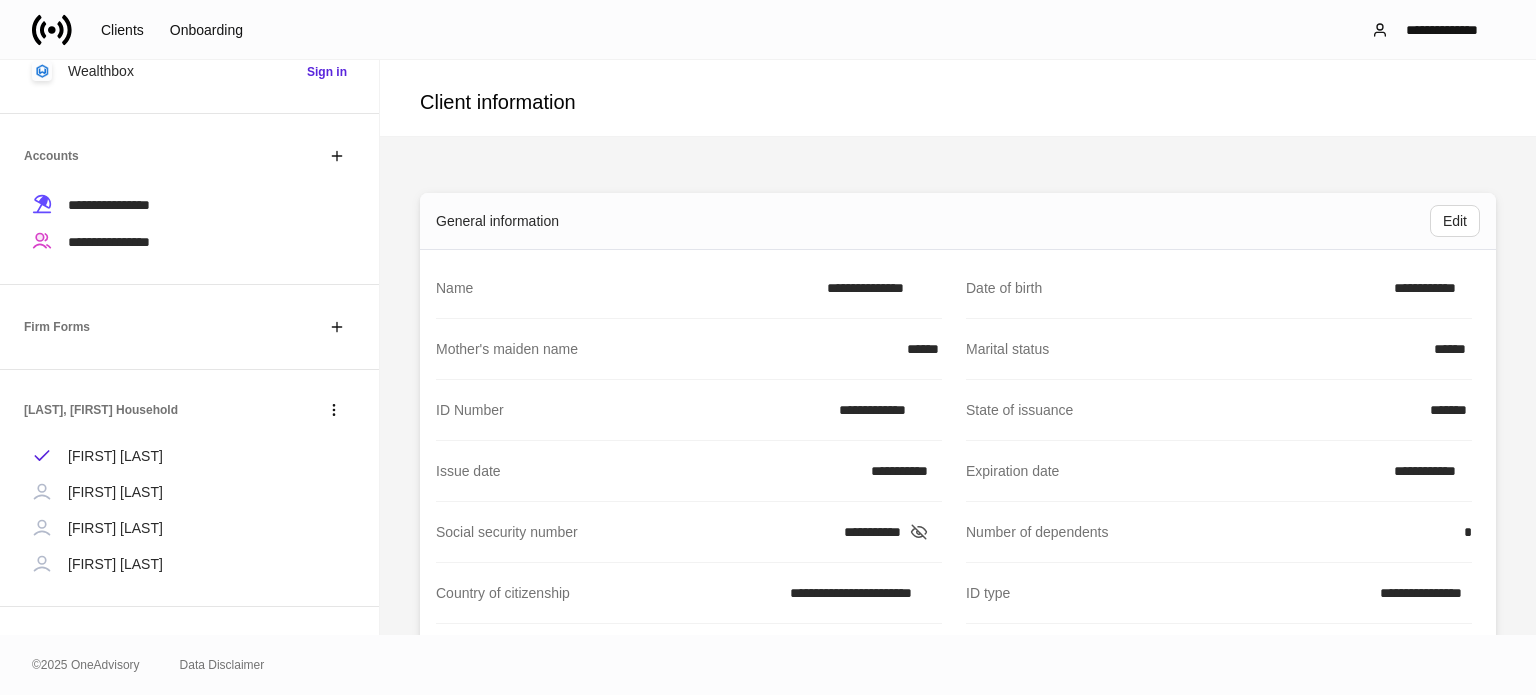 click on "**********" at bounding box center (958, 1899) 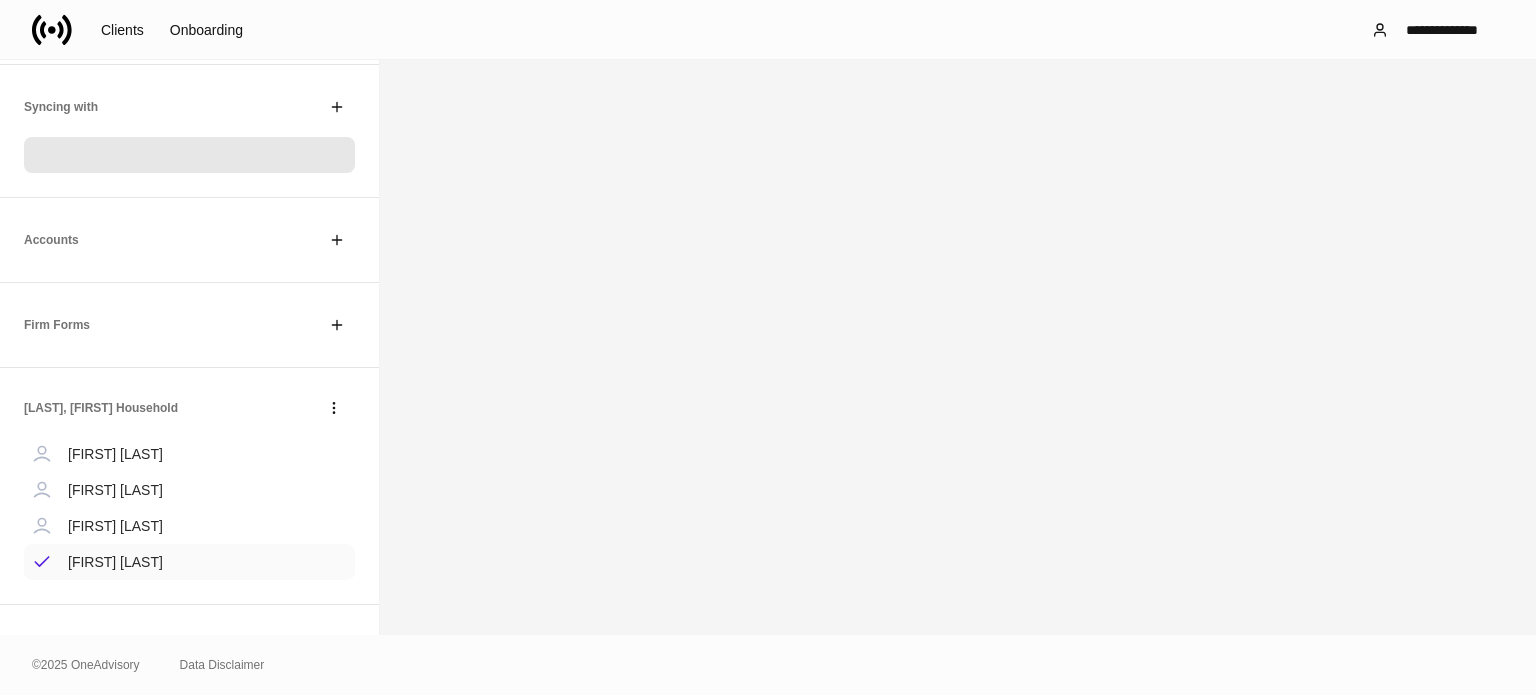 scroll, scrollTop: 368, scrollLeft: 0, axis: vertical 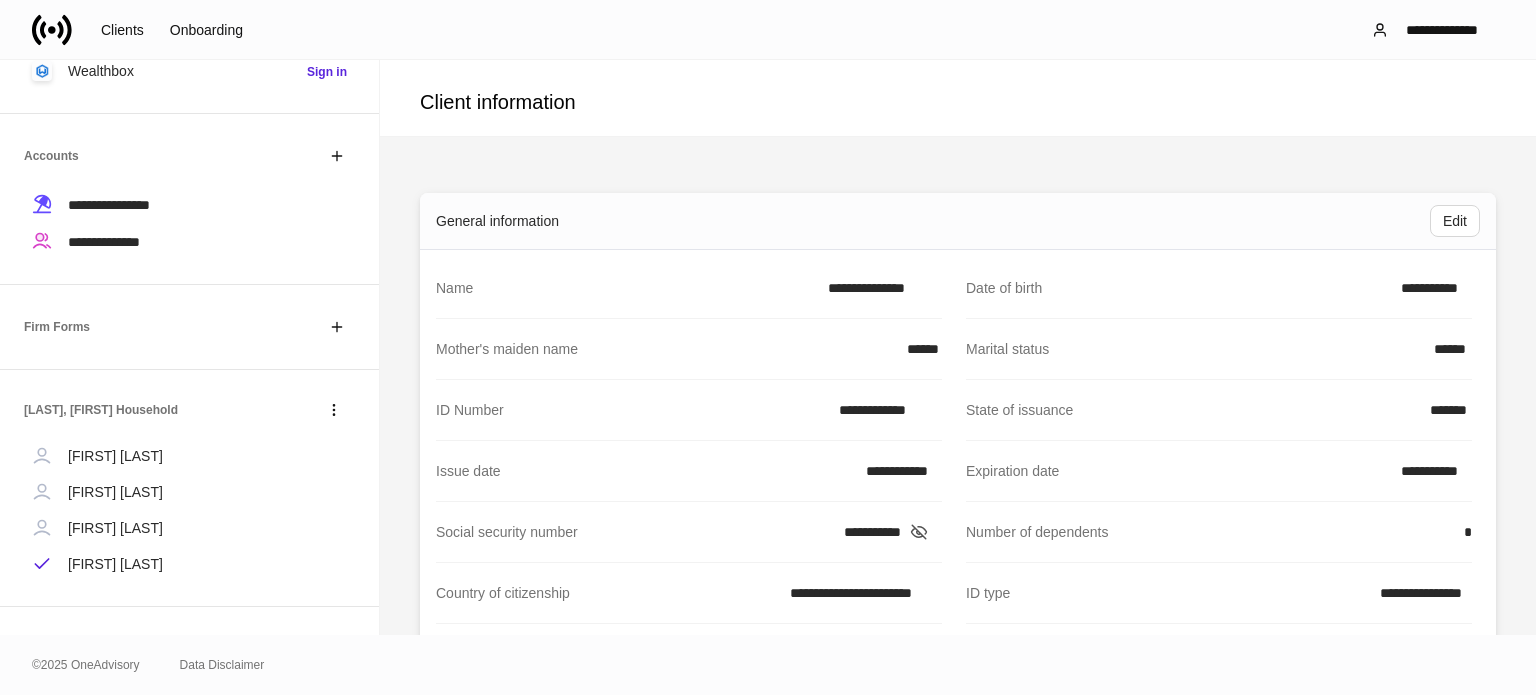 click on "[FIRST] [LAST]" at bounding box center (115, 528) 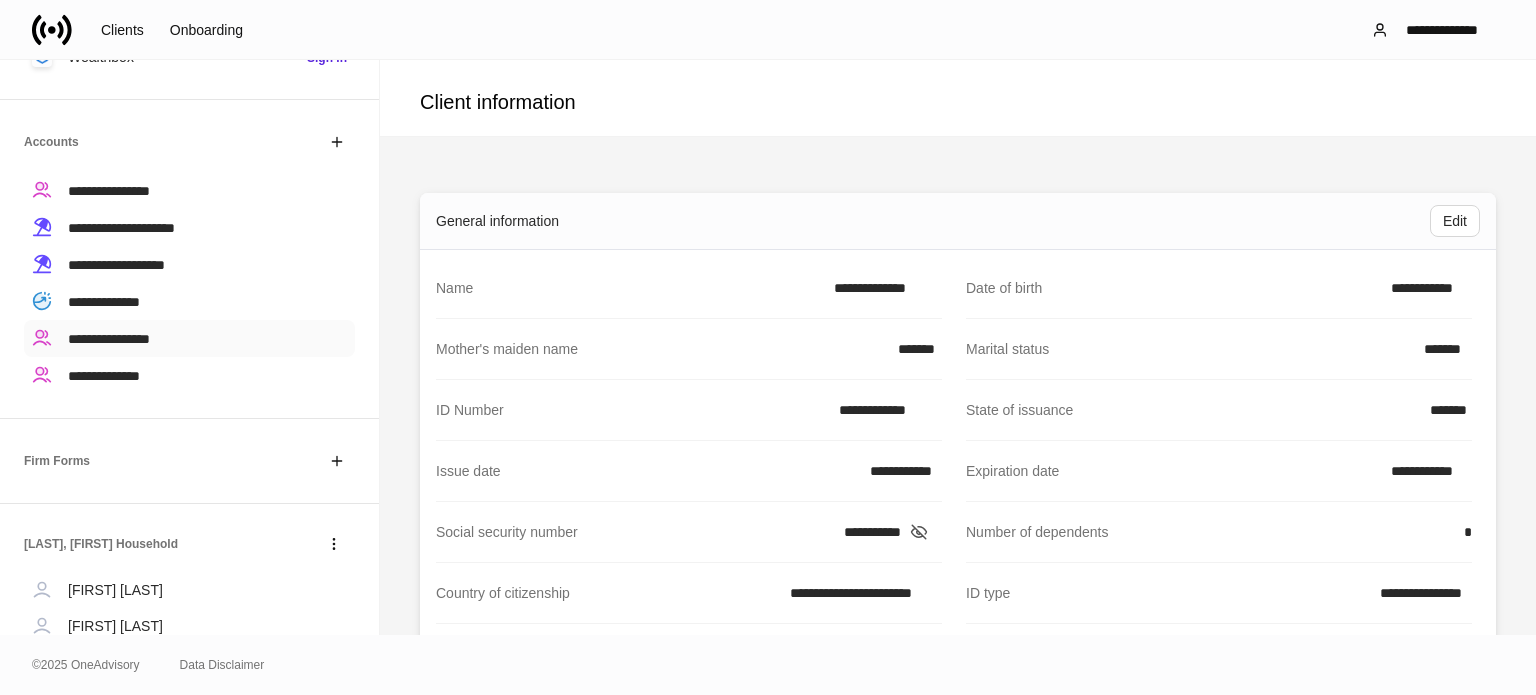 scroll, scrollTop: 512, scrollLeft: 0, axis: vertical 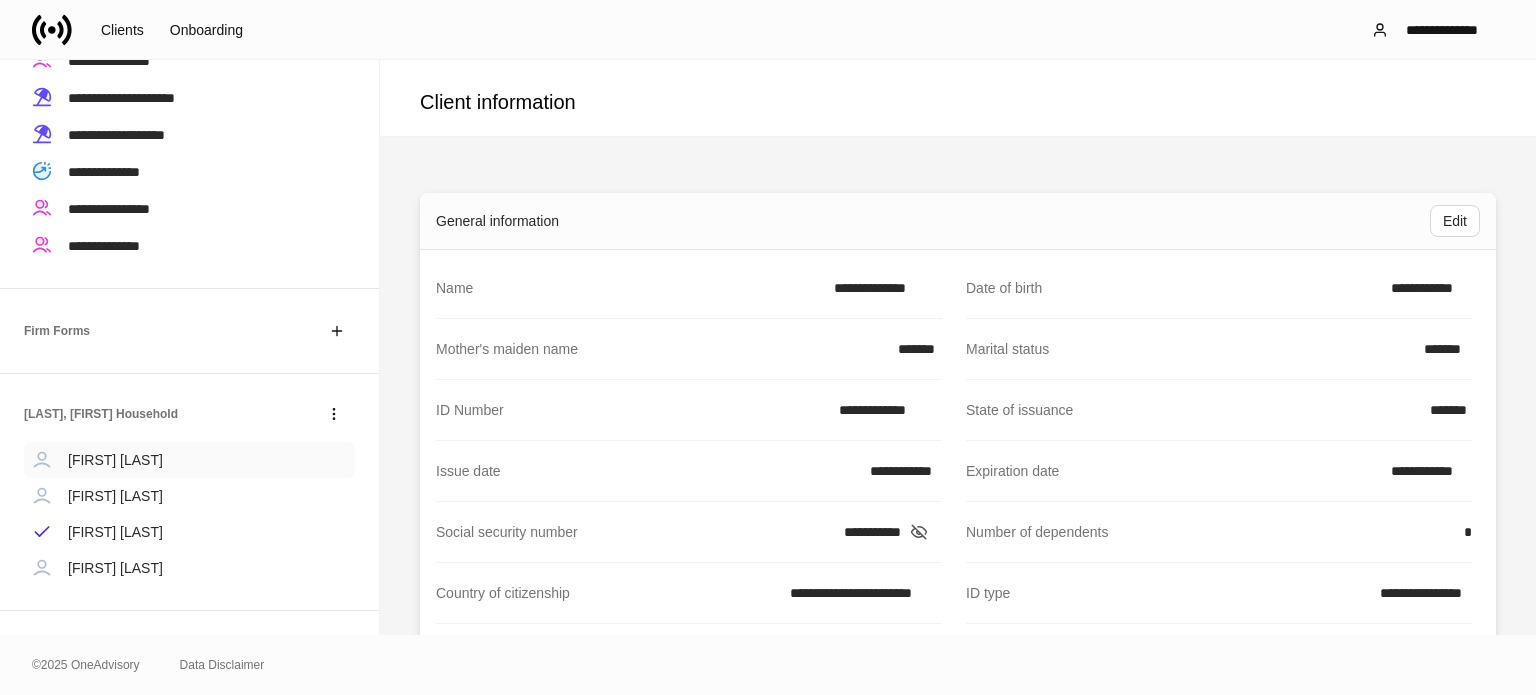 click on "[FIRST] [LAST]" at bounding box center (189, 460) 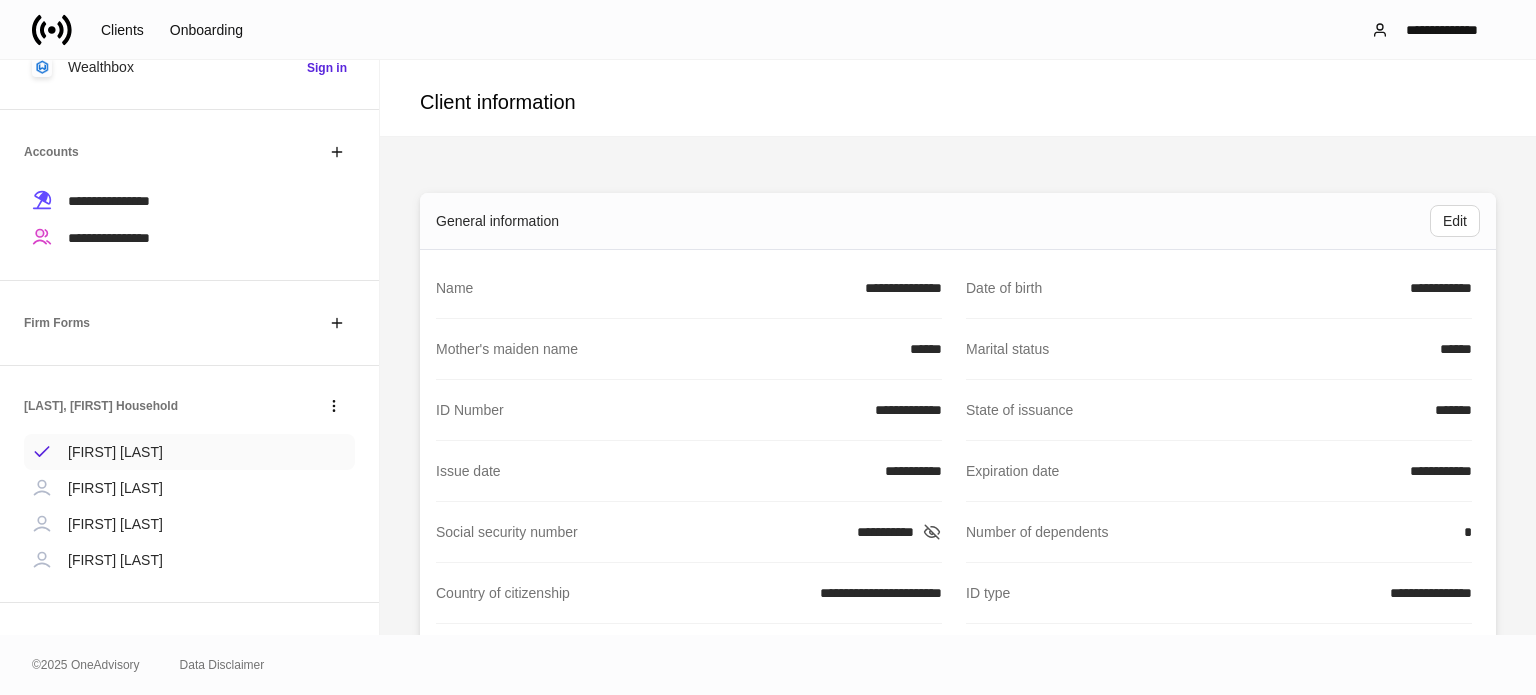scroll, scrollTop: 368, scrollLeft: 0, axis: vertical 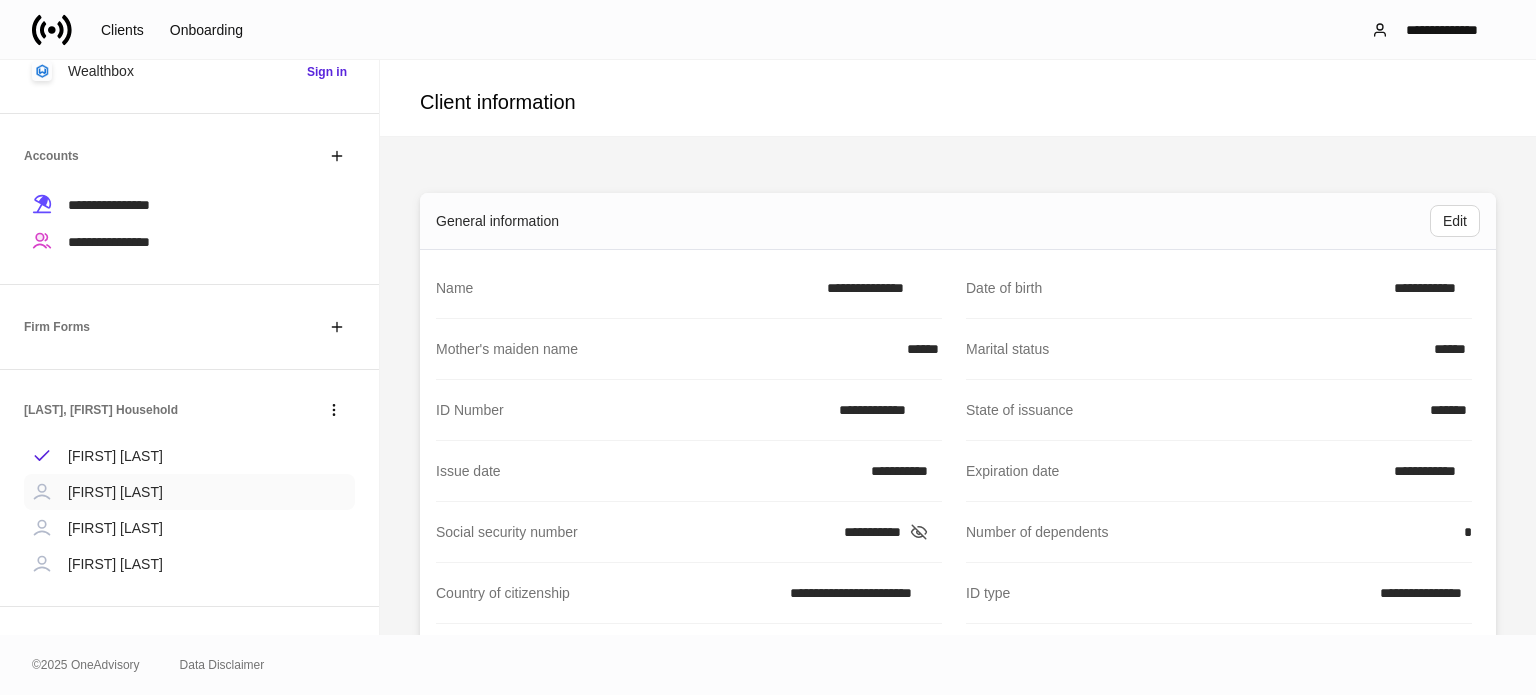 click on "[FIRST] [LAST]" at bounding box center [115, 492] 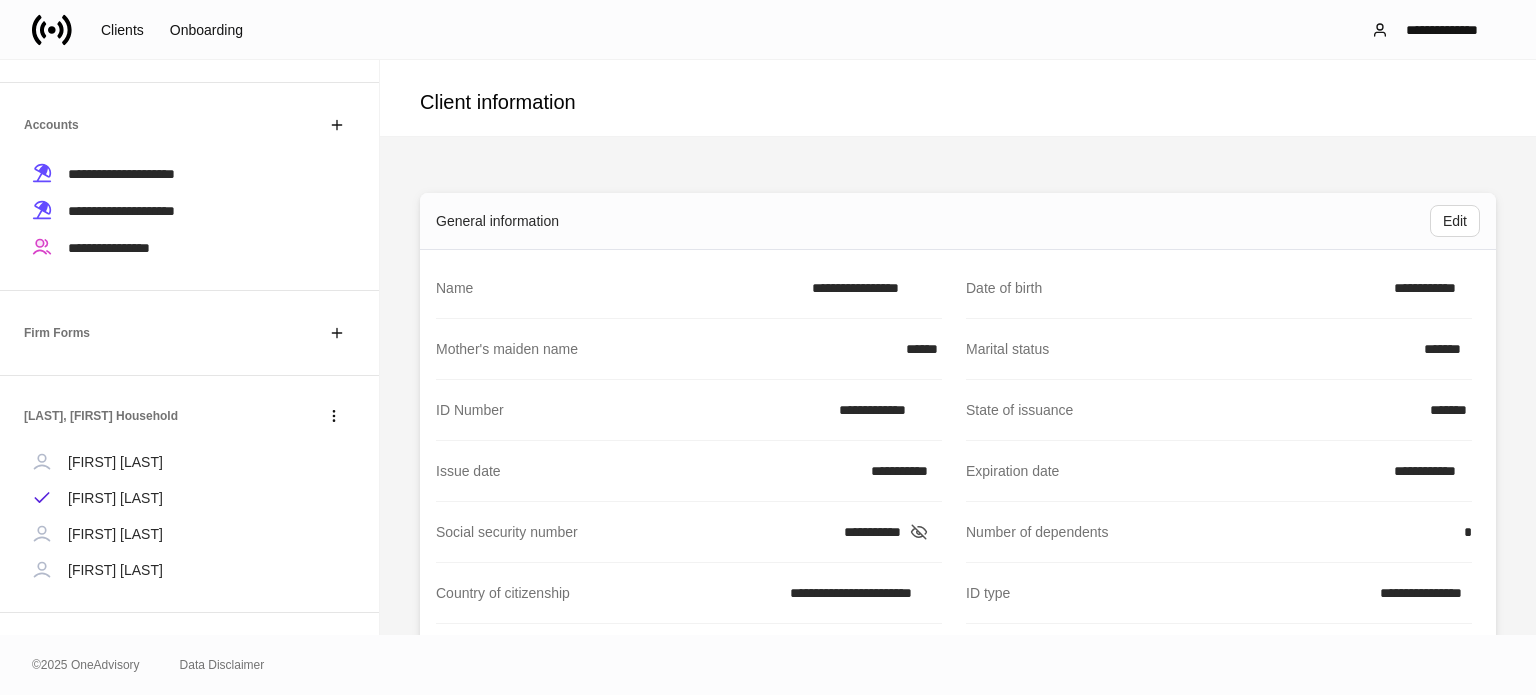 scroll, scrollTop: 404, scrollLeft: 0, axis: vertical 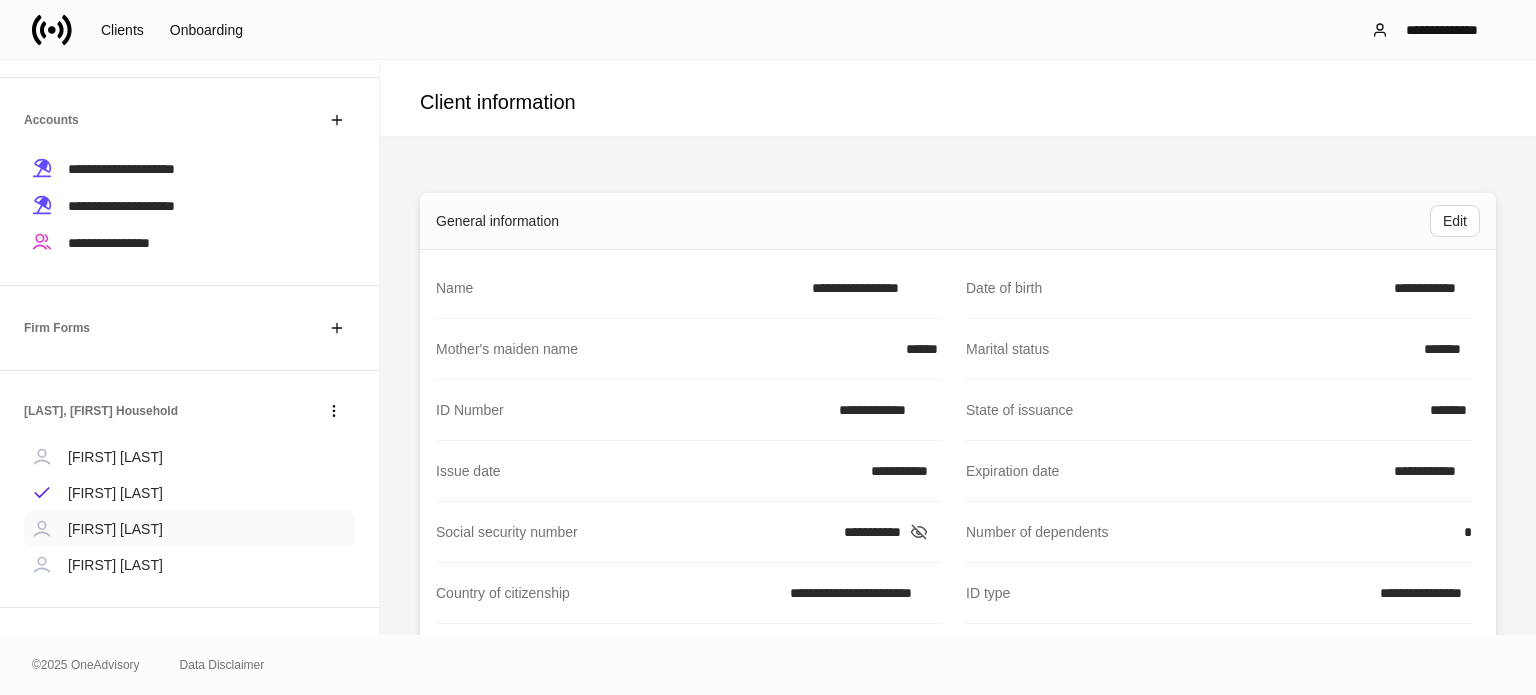 click on "[FIRST] [LAST]" at bounding box center (115, 529) 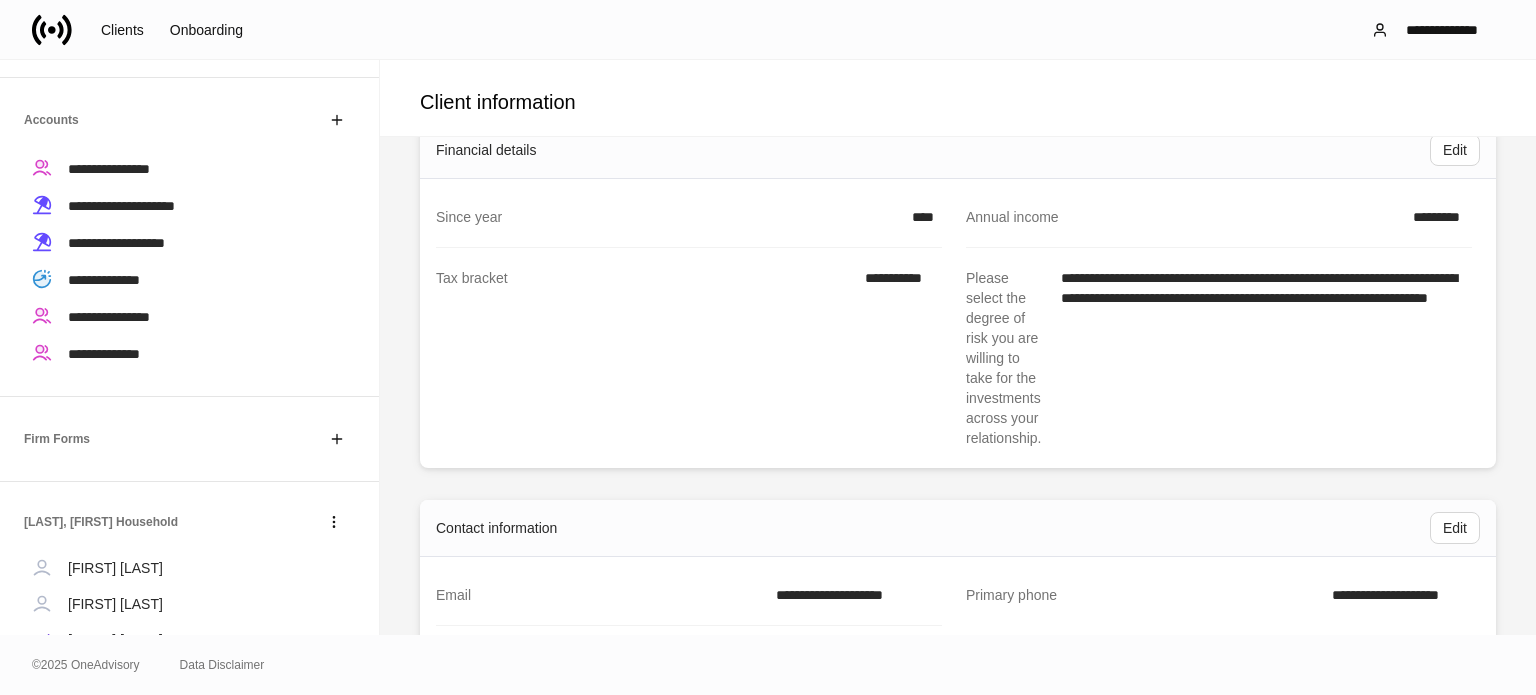 scroll, scrollTop: 1000, scrollLeft: 0, axis: vertical 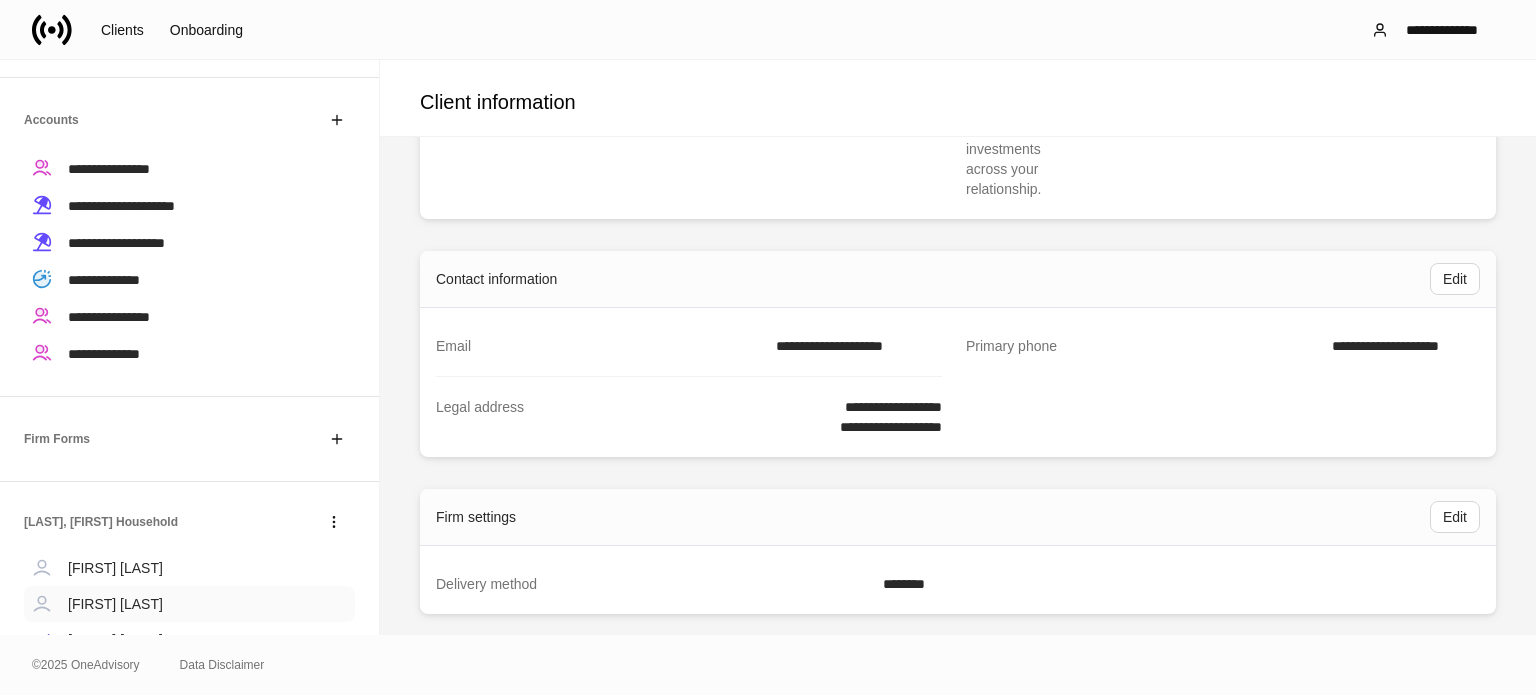 click on "[FIRST] [LAST]" at bounding box center [115, 604] 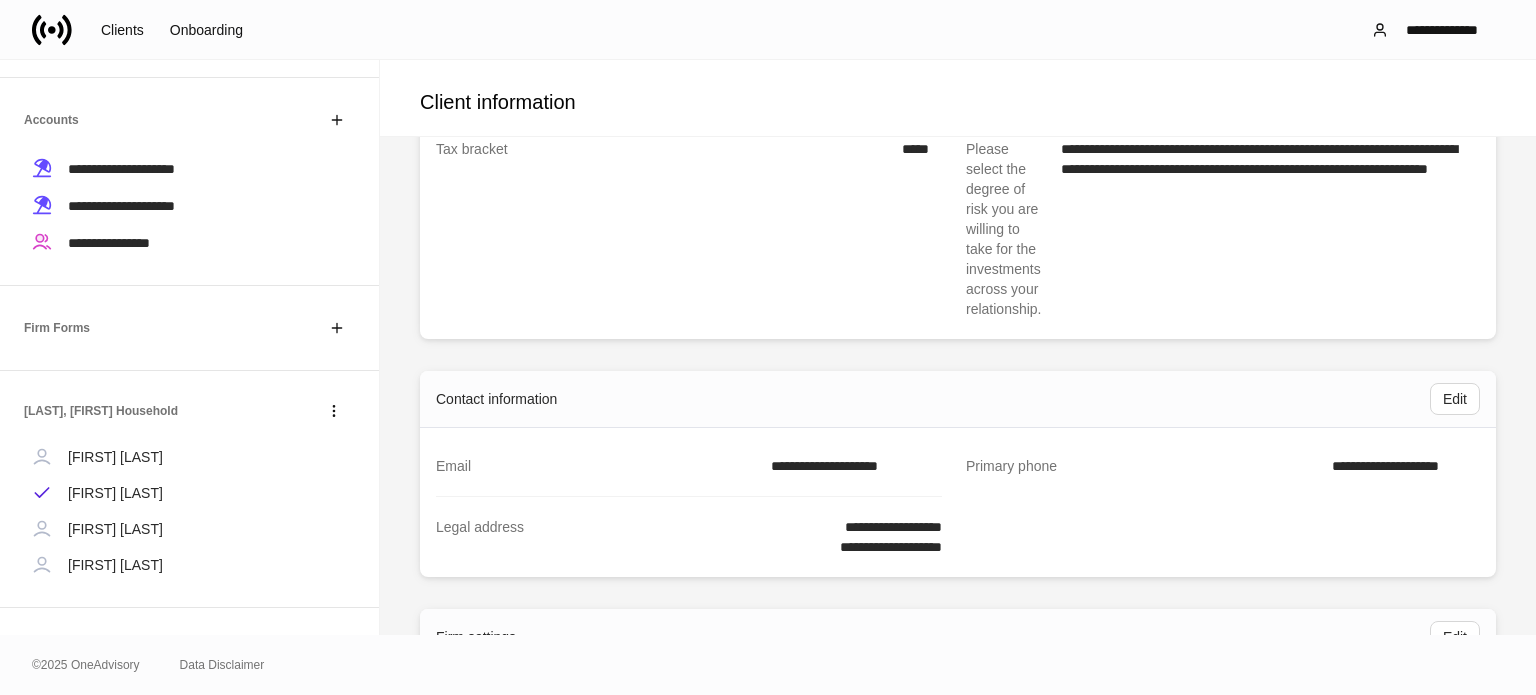 scroll, scrollTop: 1000, scrollLeft: 0, axis: vertical 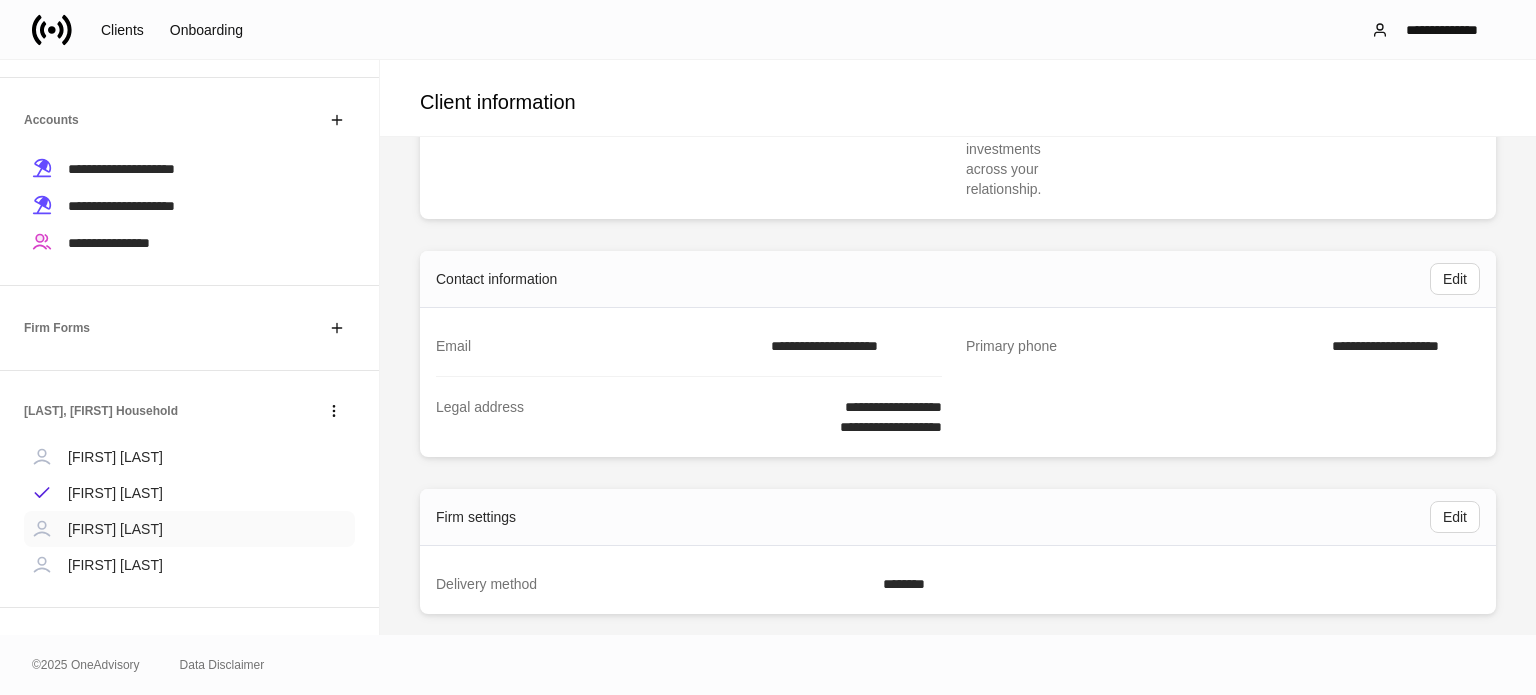 click on "[FIRST] [LAST]" at bounding box center [115, 529] 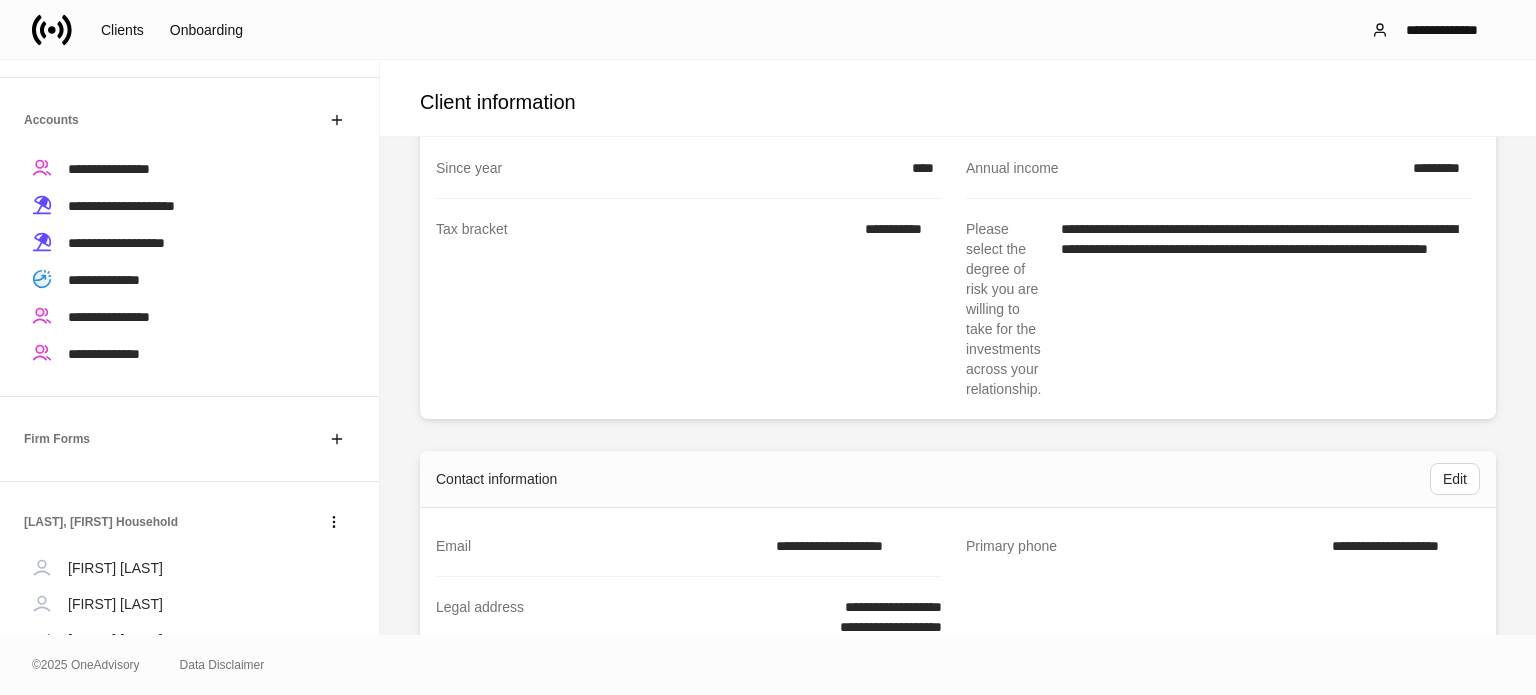 scroll, scrollTop: 900, scrollLeft: 0, axis: vertical 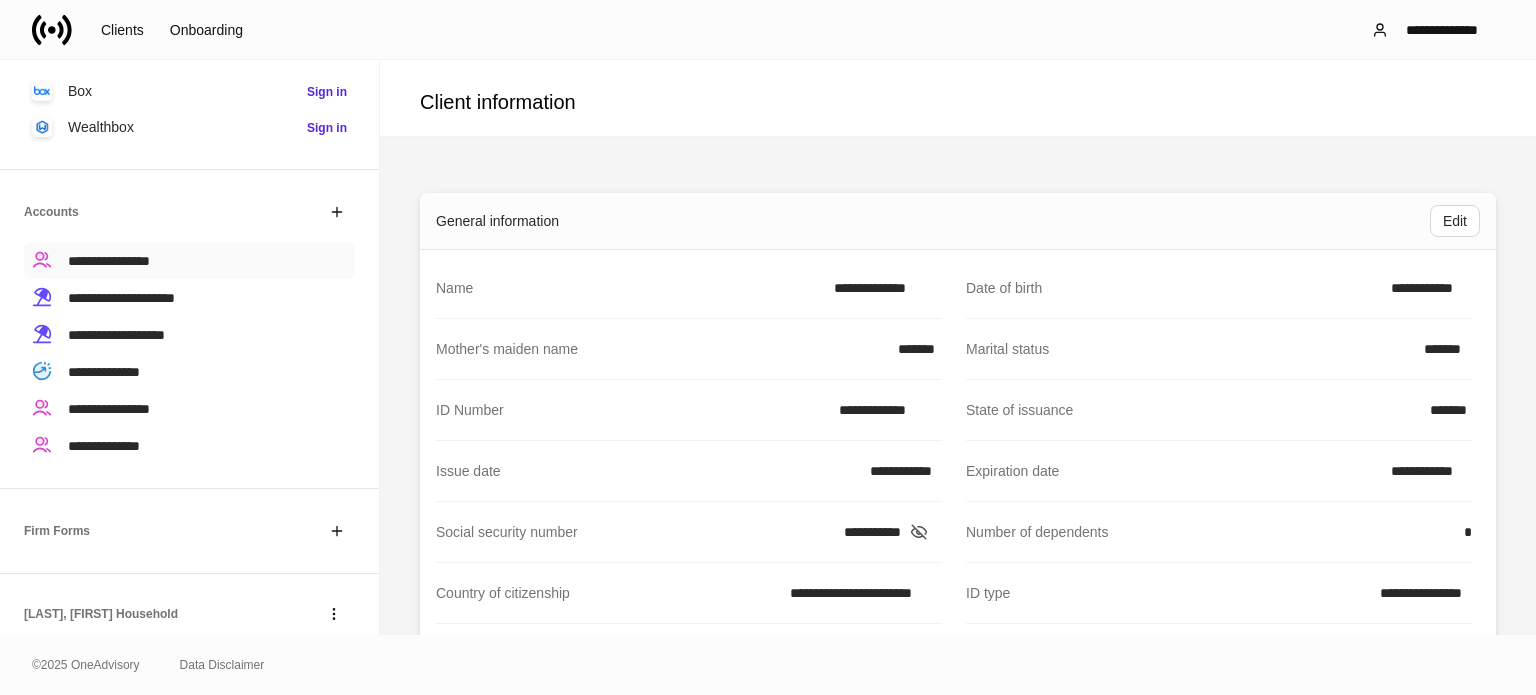 click on "**********" at bounding box center (109, 261) 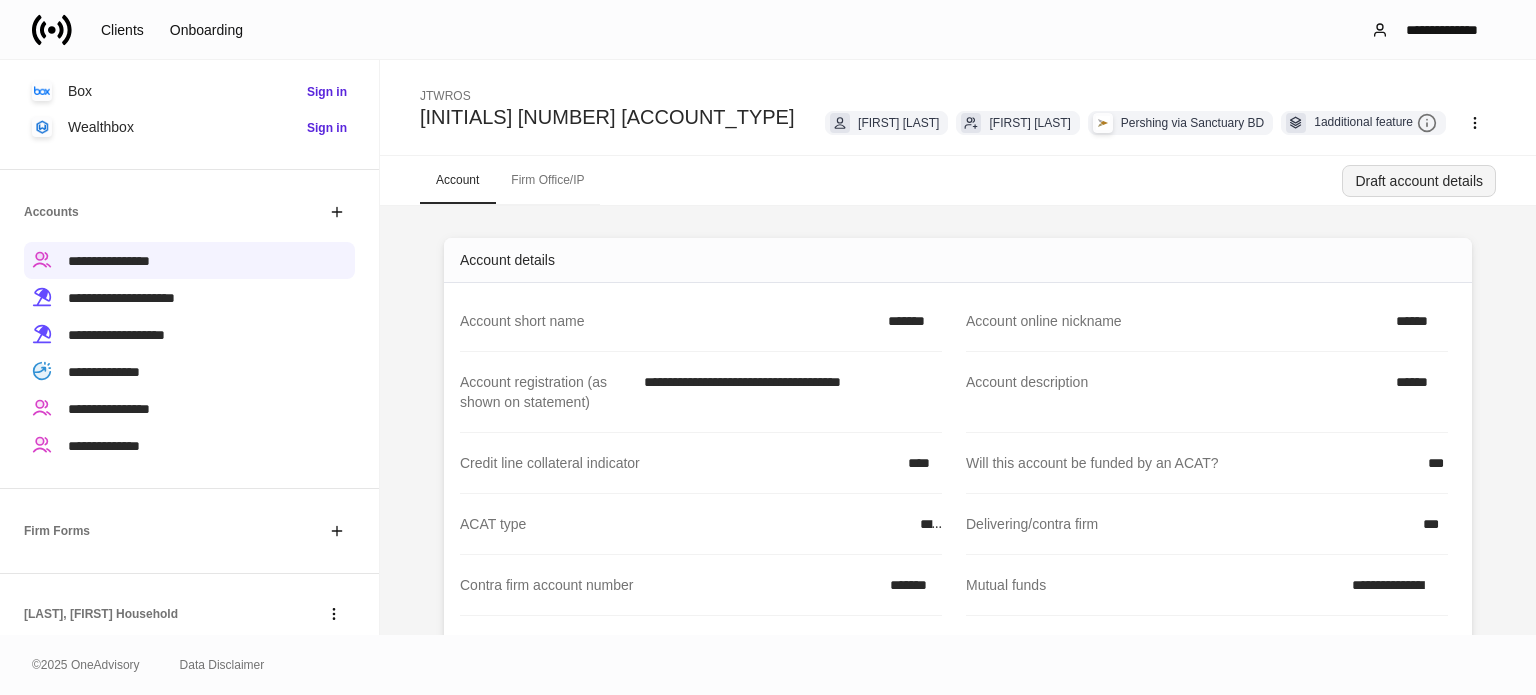 click on "Draft account details" at bounding box center (1419, 181) 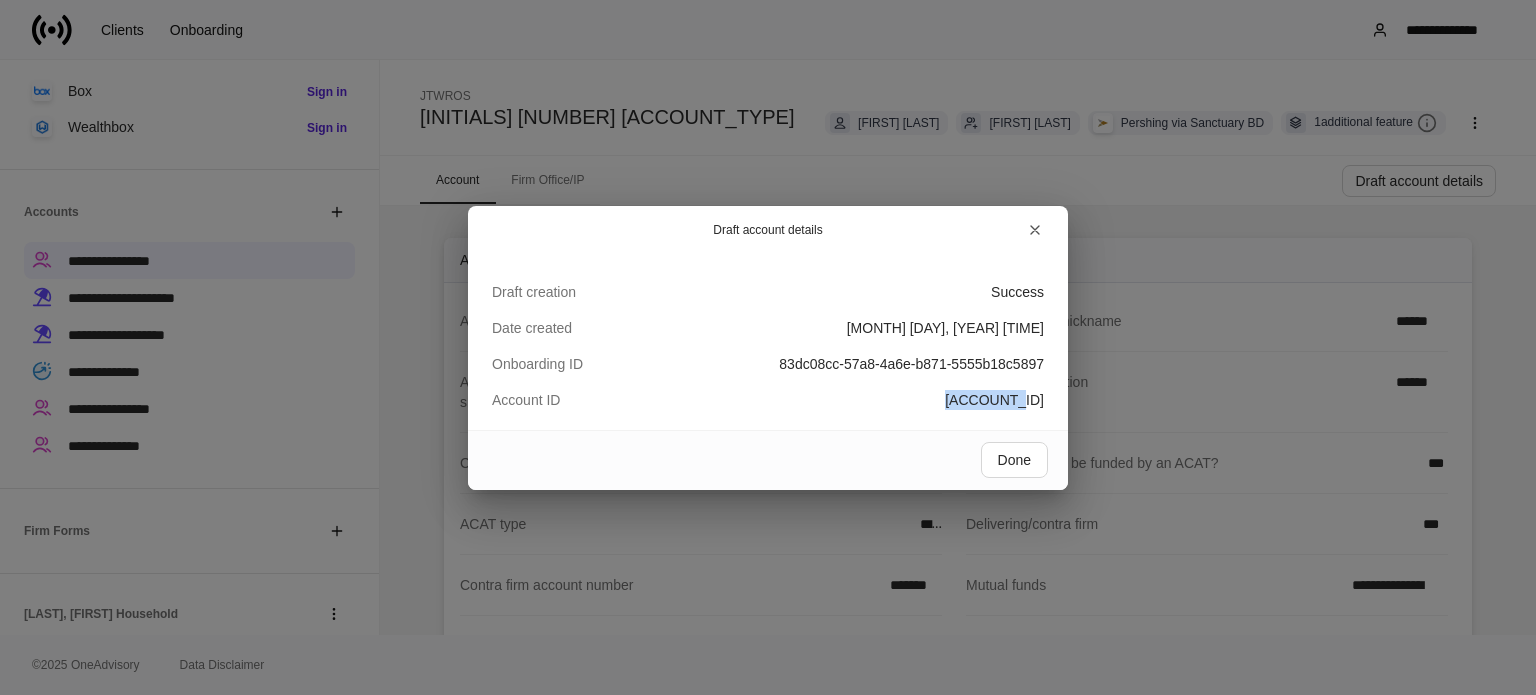 drag, startPoint x: 952, startPoint y: 403, endPoint x: 1058, endPoint y: 403, distance: 106 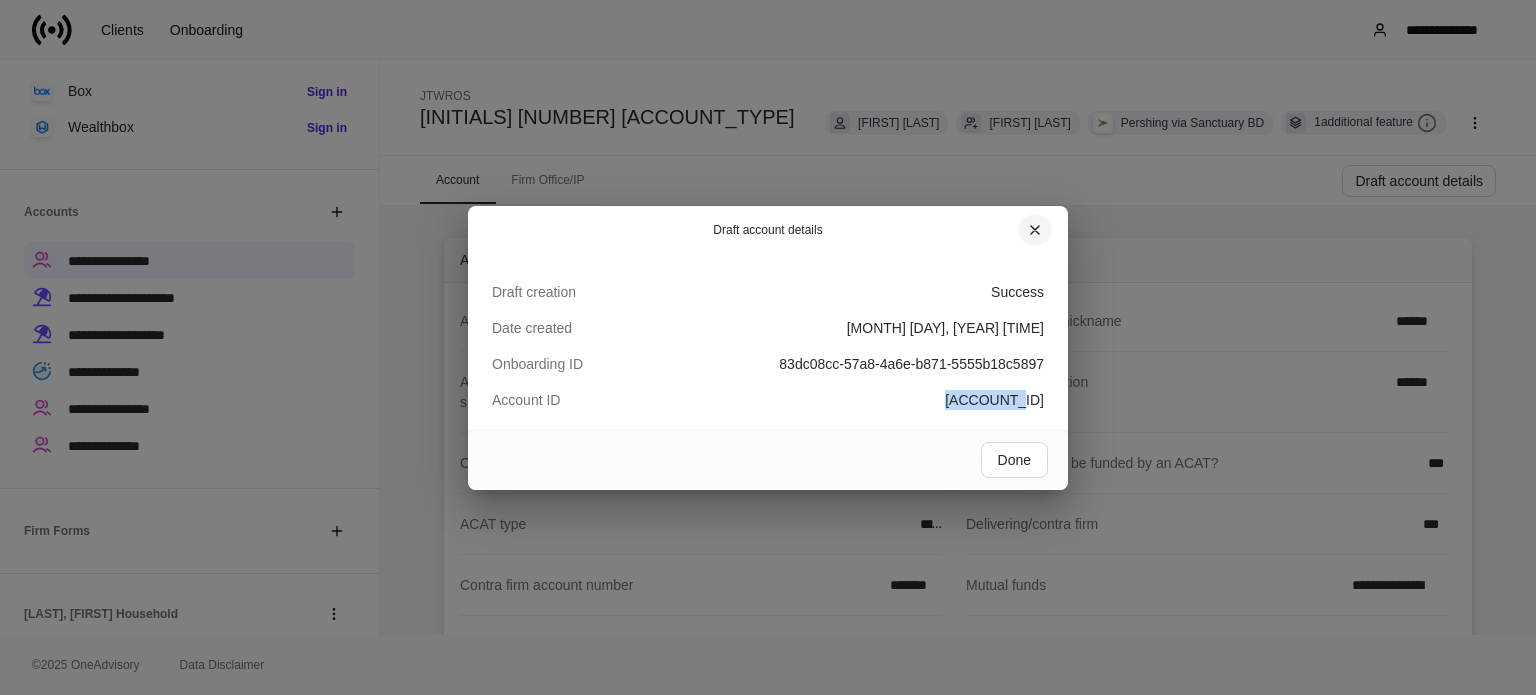 click 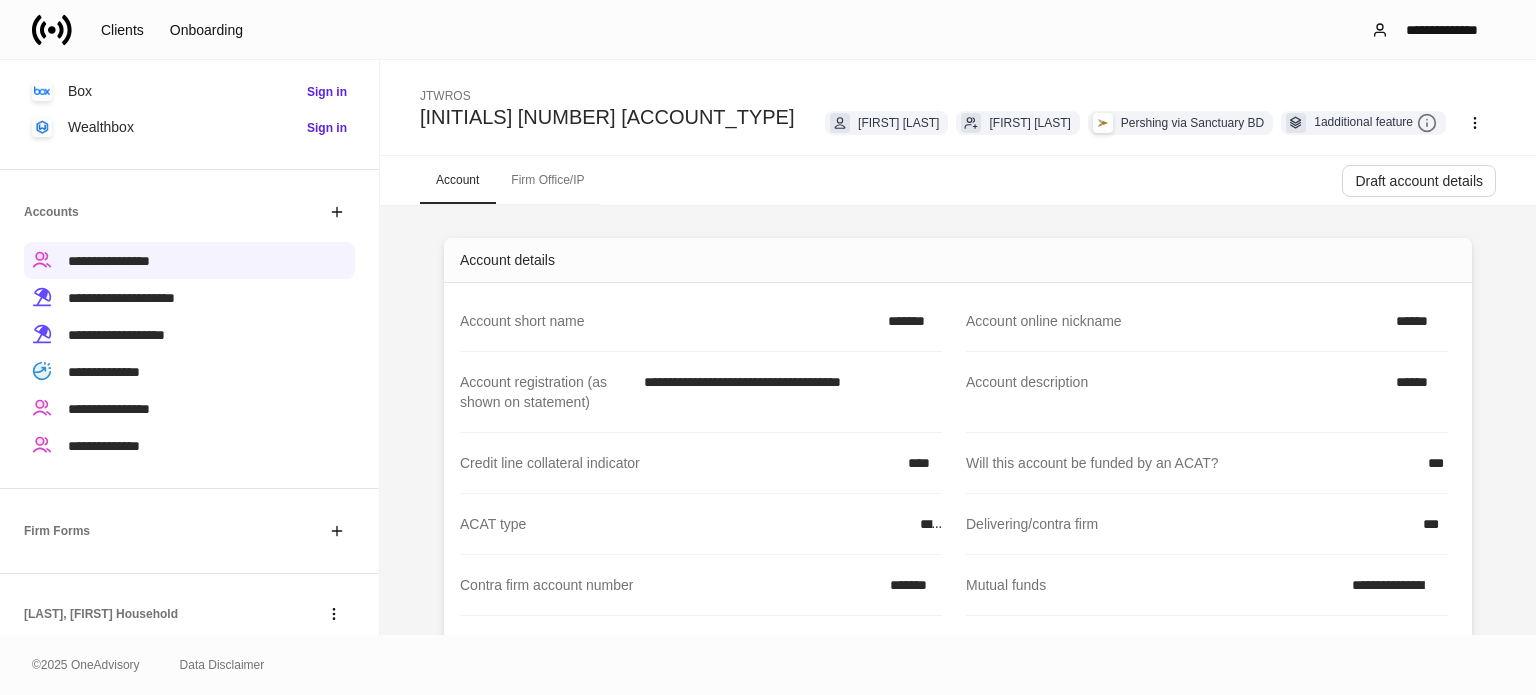 drag, startPoint x: 1391, startPoint y: 342, endPoint x: 1390, endPoint y: 322, distance: 20.024984 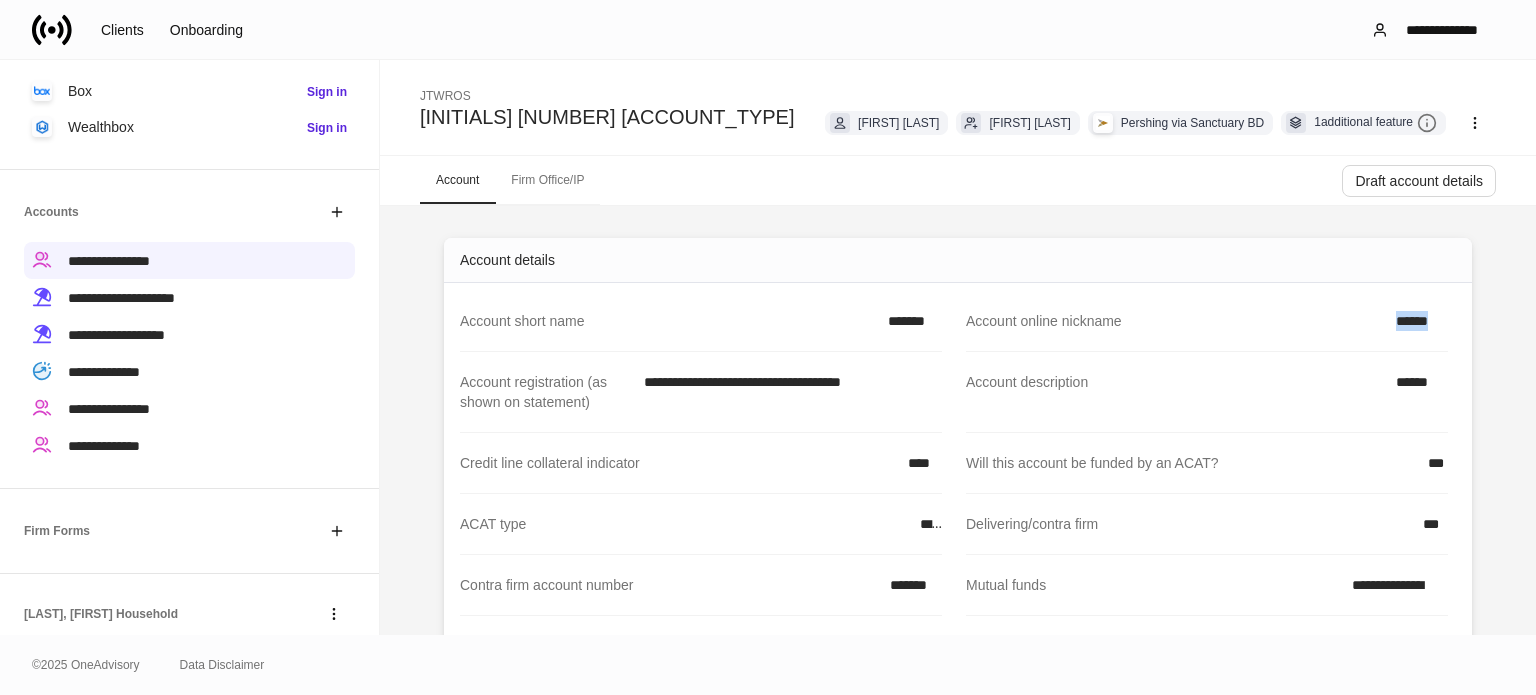 drag, startPoint x: 1365, startPoint y: 321, endPoint x: 1450, endPoint y: 323, distance: 85.02353 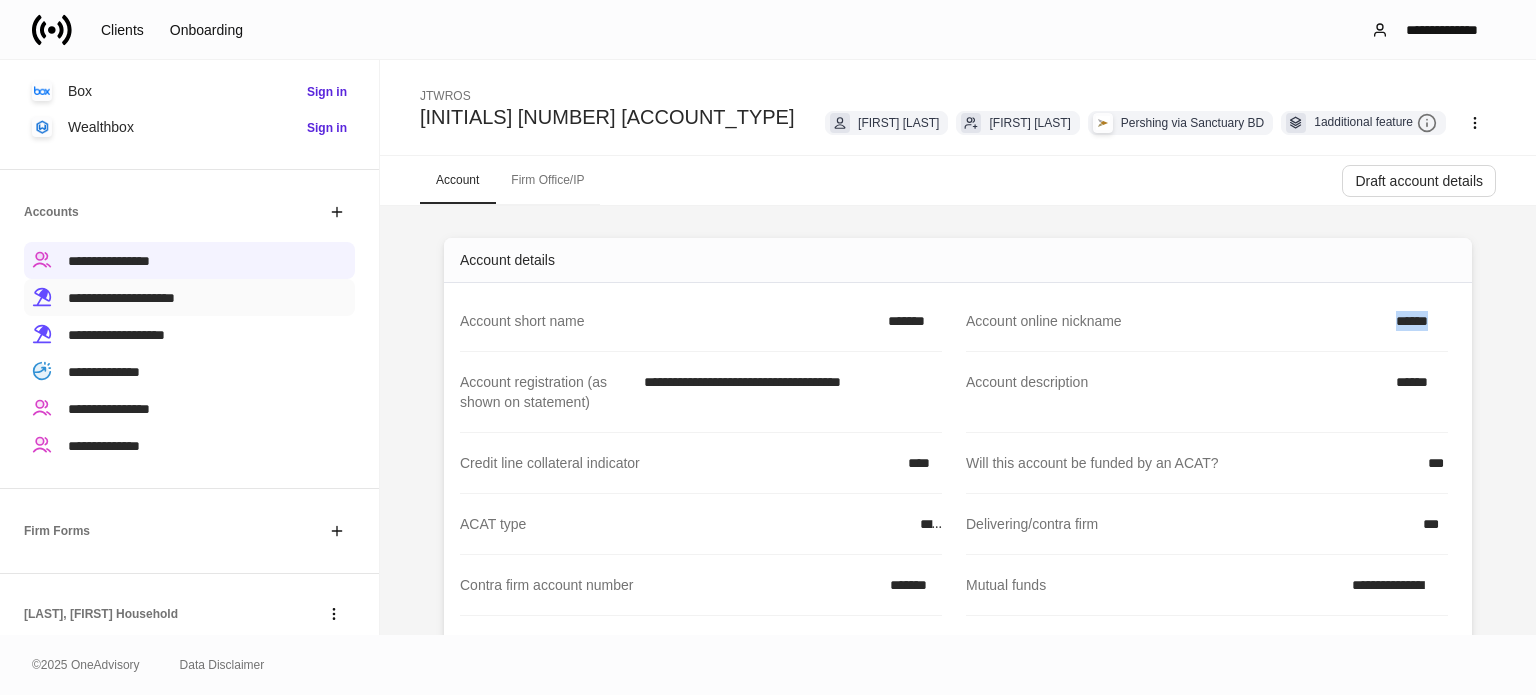 click on "**********" at bounding box center (121, 298) 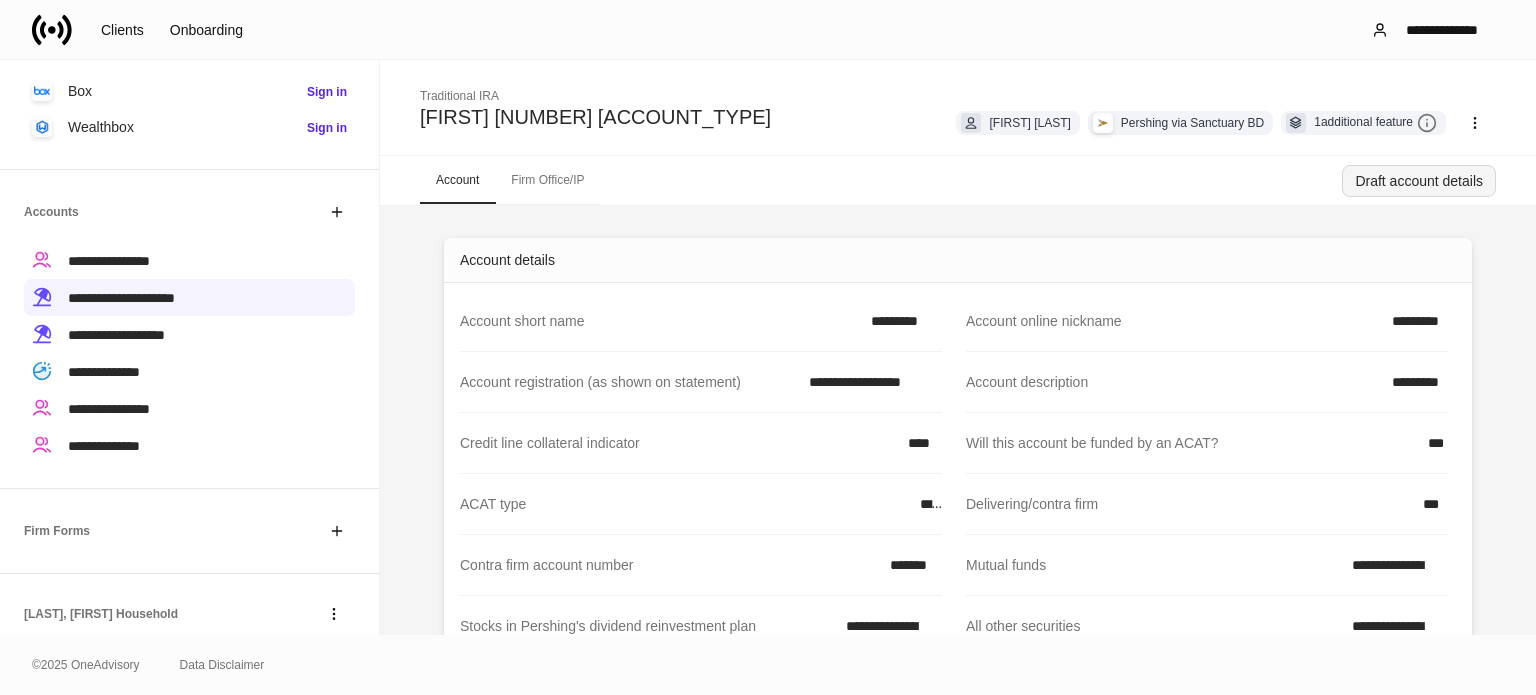 click on "Draft account details" at bounding box center (1419, 181) 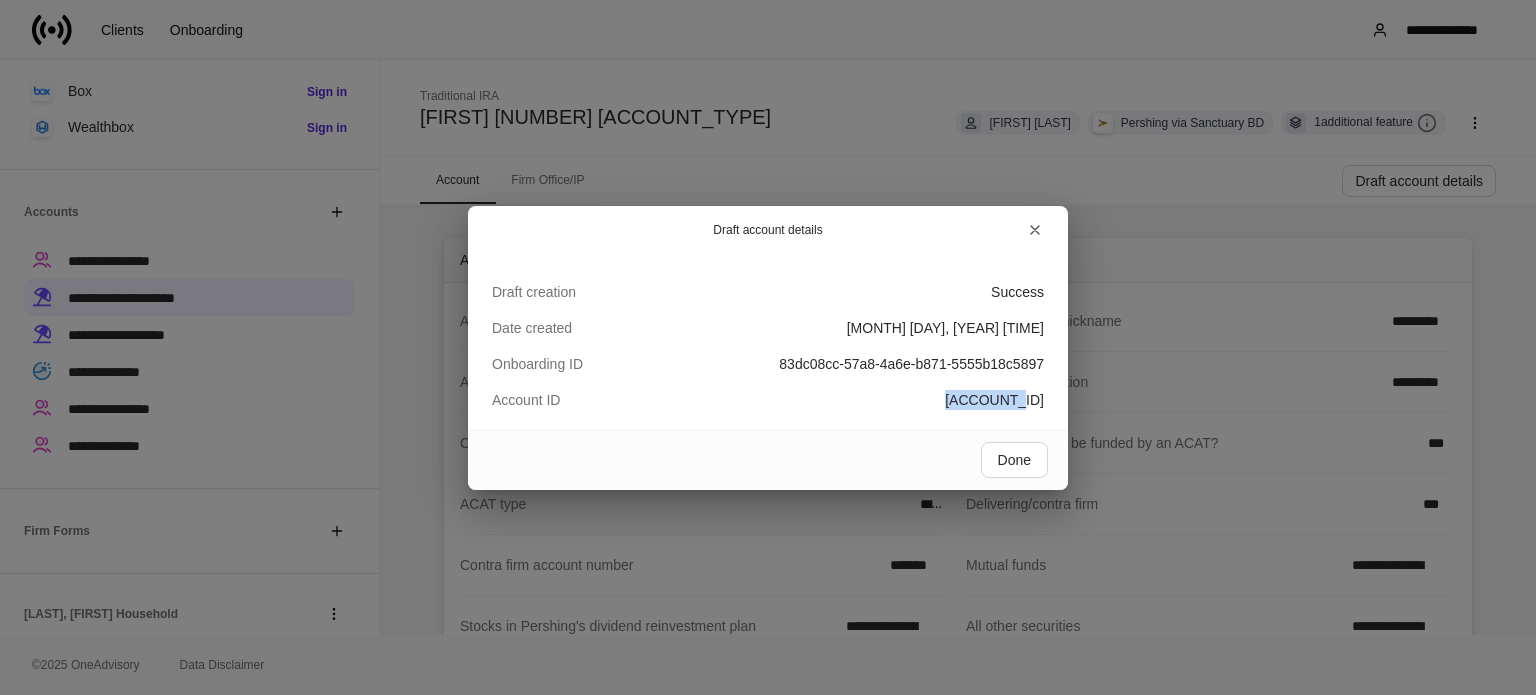 drag, startPoint x: 963, startPoint y: 413, endPoint x: 1048, endPoint y: 413, distance: 85 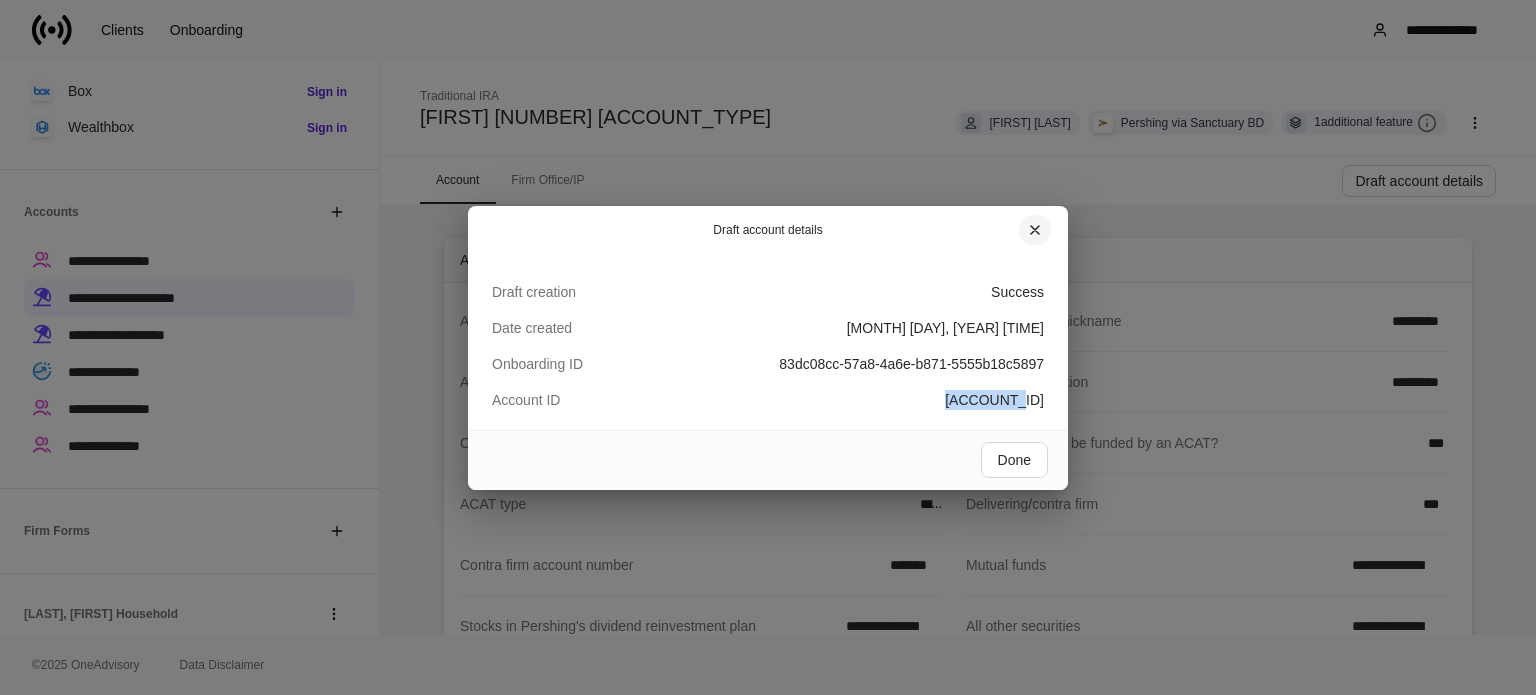 click at bounding box center [1035, 230] 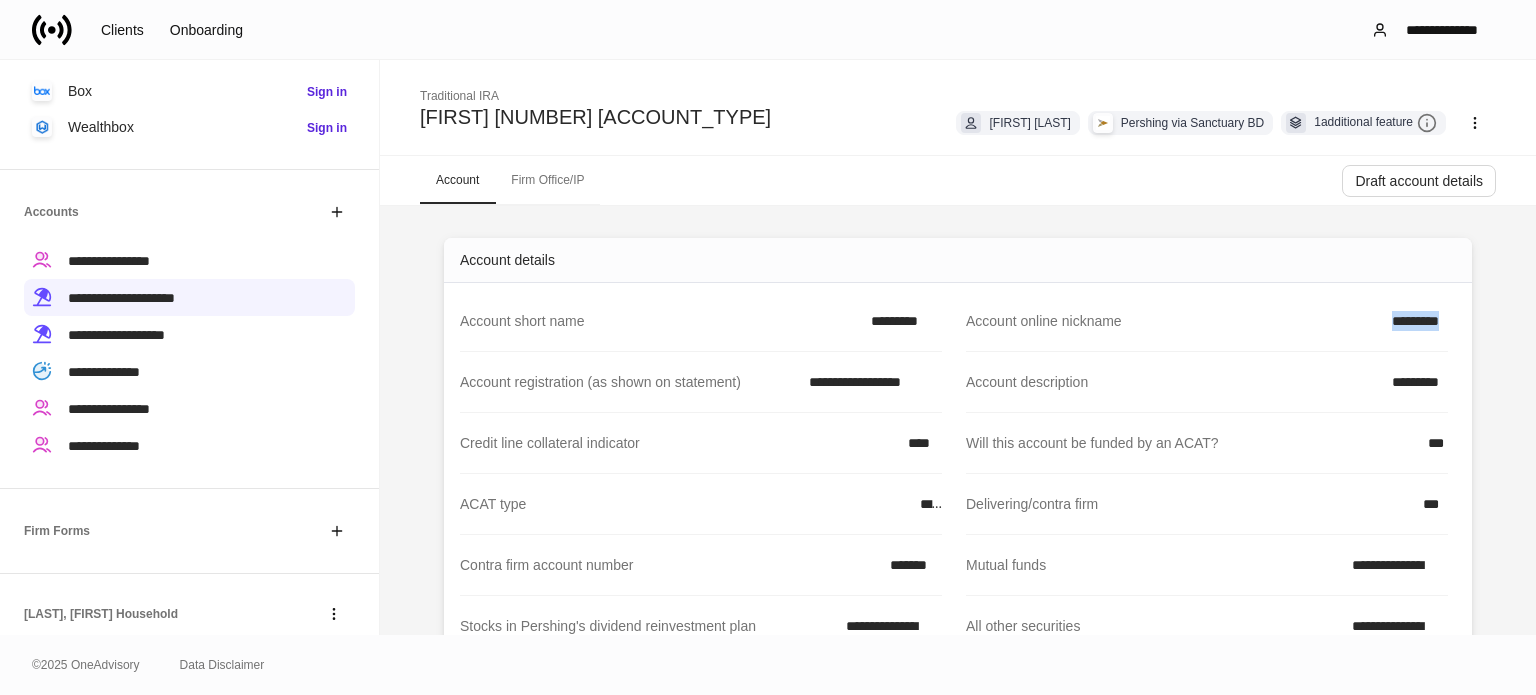 drag, startPoint x: 1348, startPoint y: 313, endPoint x: 1473, endPoint y: 323, distance: 125.39936 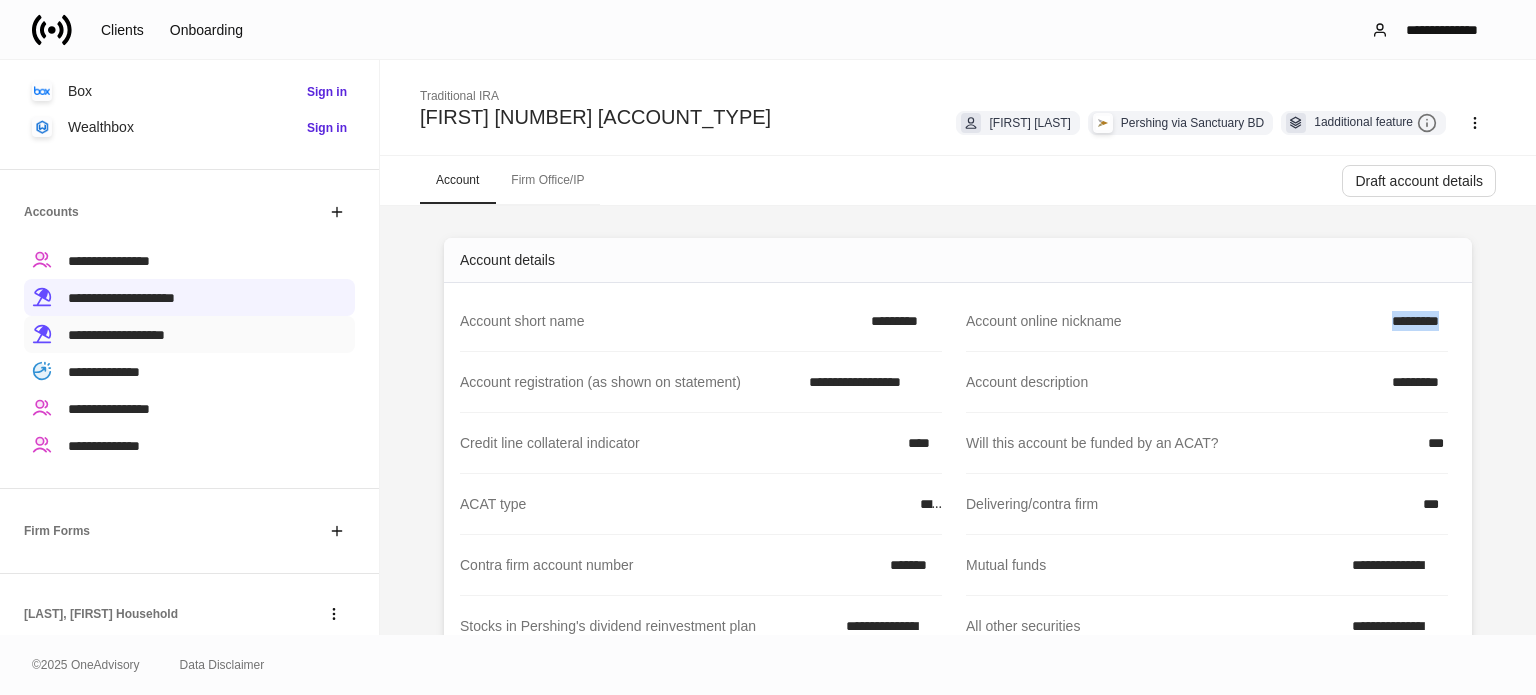 click on "**********" at bounding box center (189, 334) 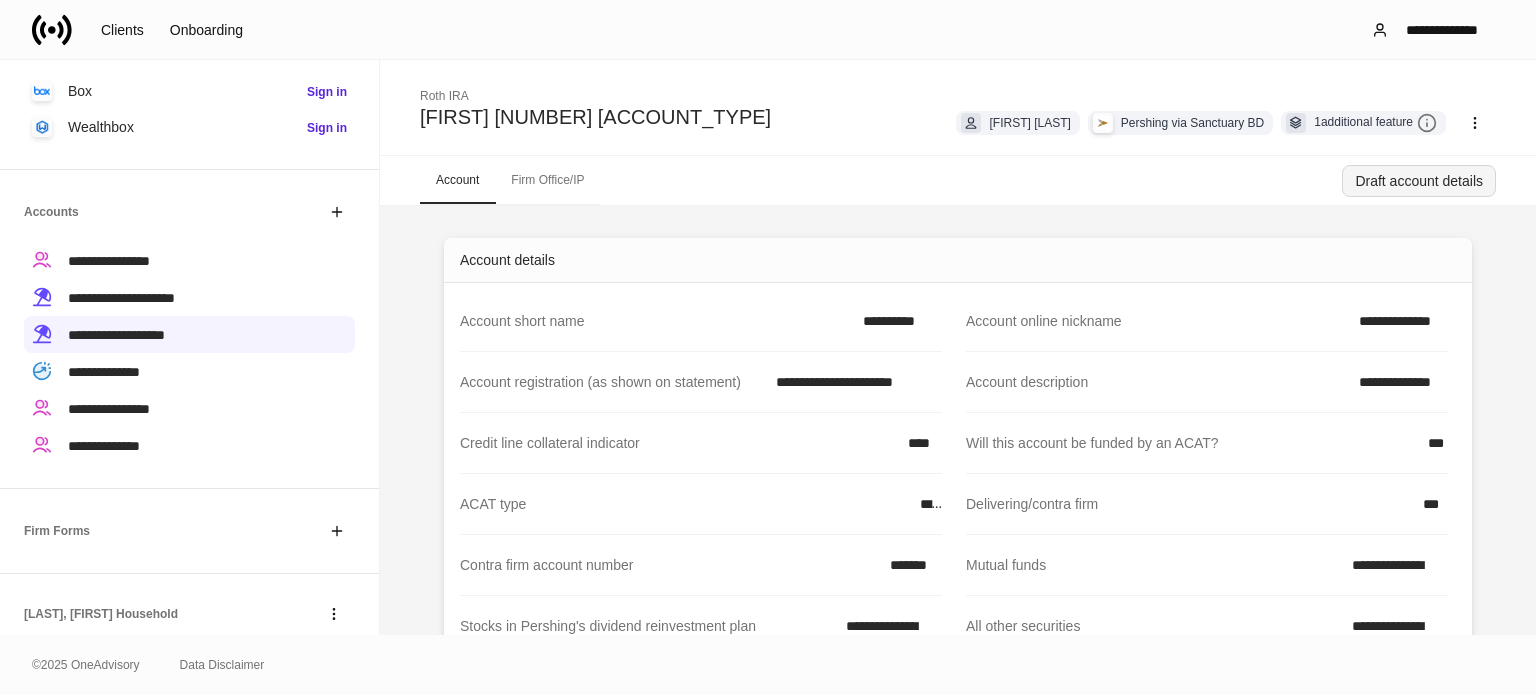 click on "Draft account details" at bounding box center (1419, 181) 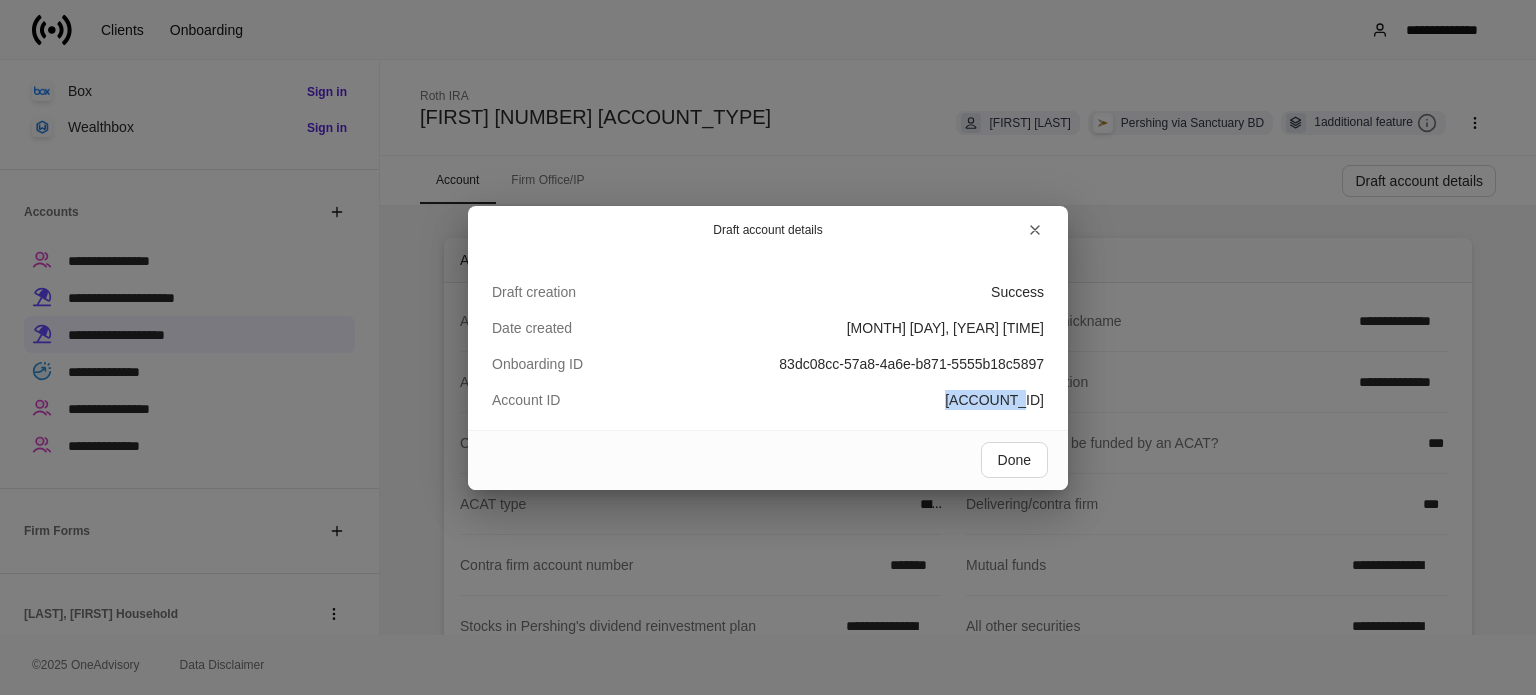 drag, startPoint x: 931, startPoint y: 405, endPoint x: 1090, endPoint y: 411, distance: 159.11317 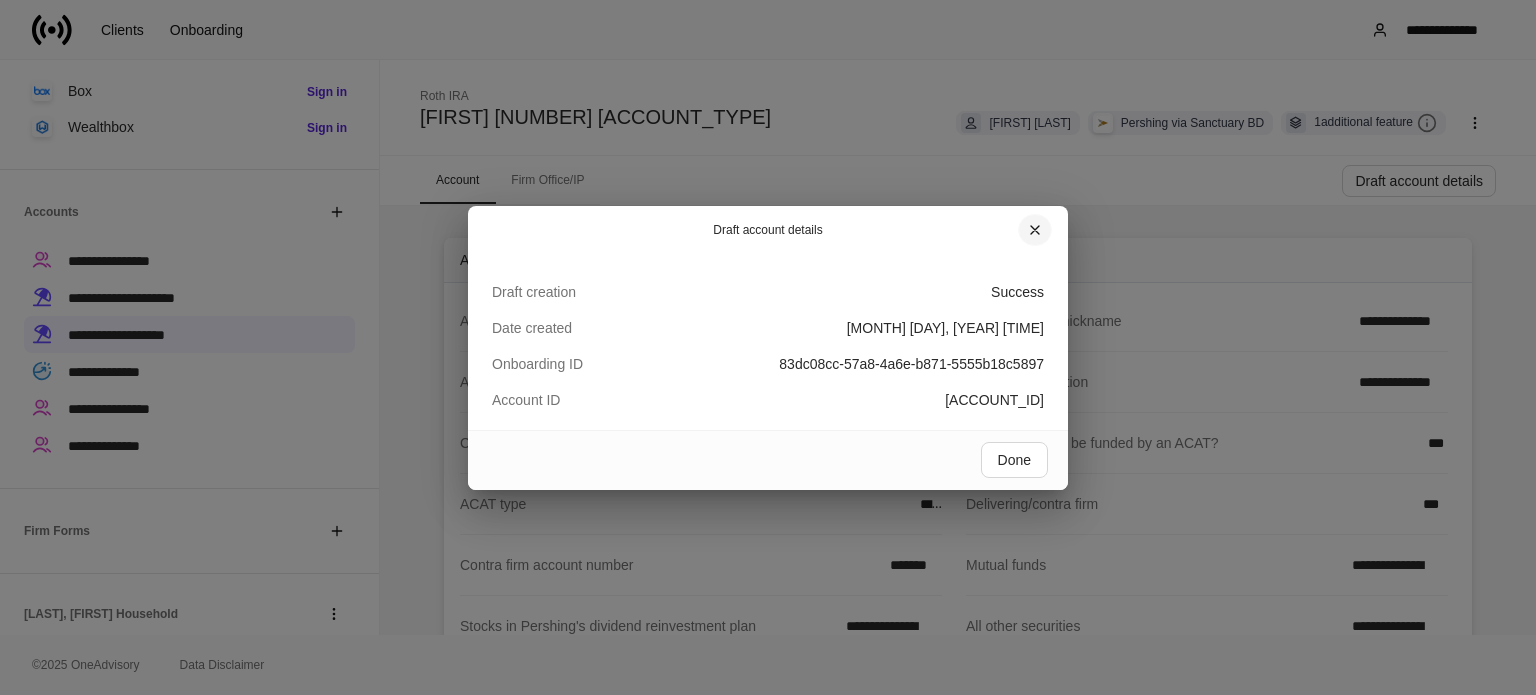 click on "Draft account details" at bounding box center (768, 230) 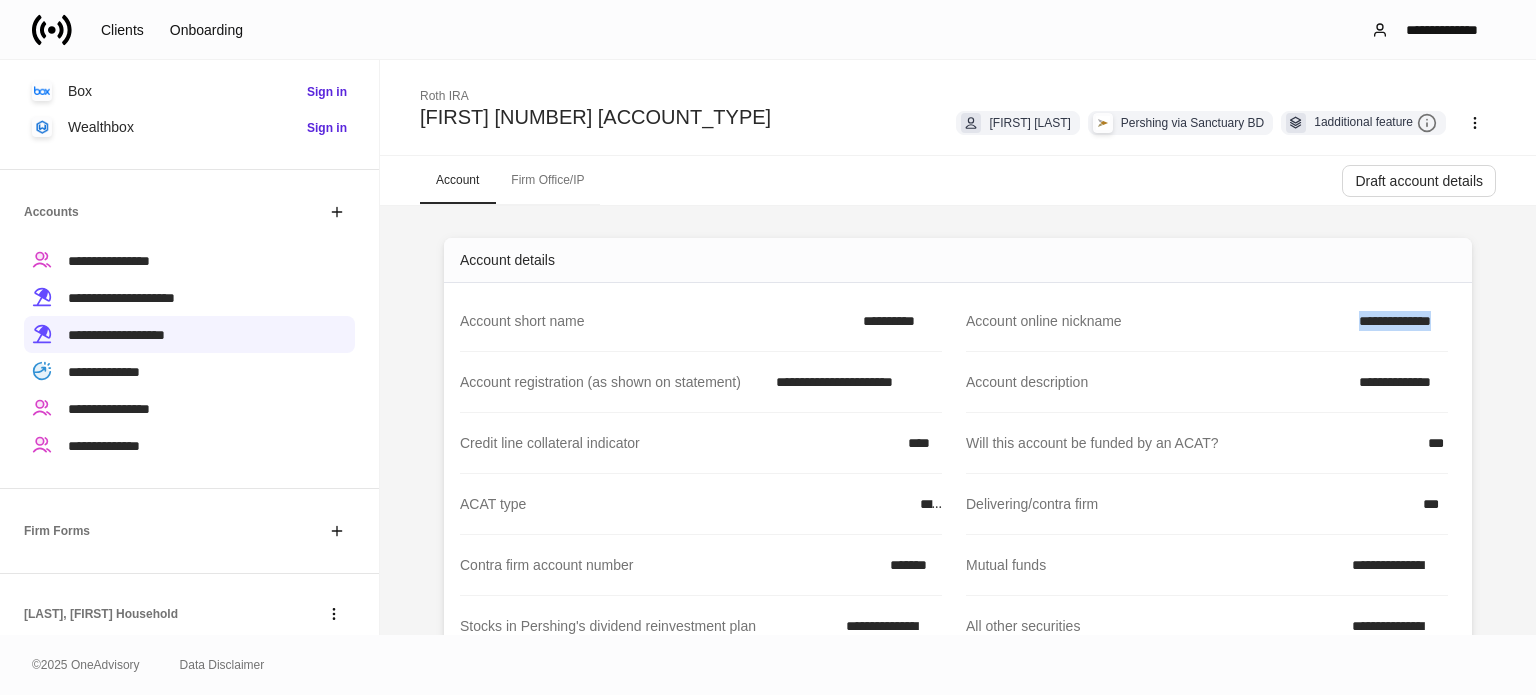 drag, startPoint x: 1316, startPoint y: 331, endPoint x: 1526, endPoint y: 335, distance: 210.03809 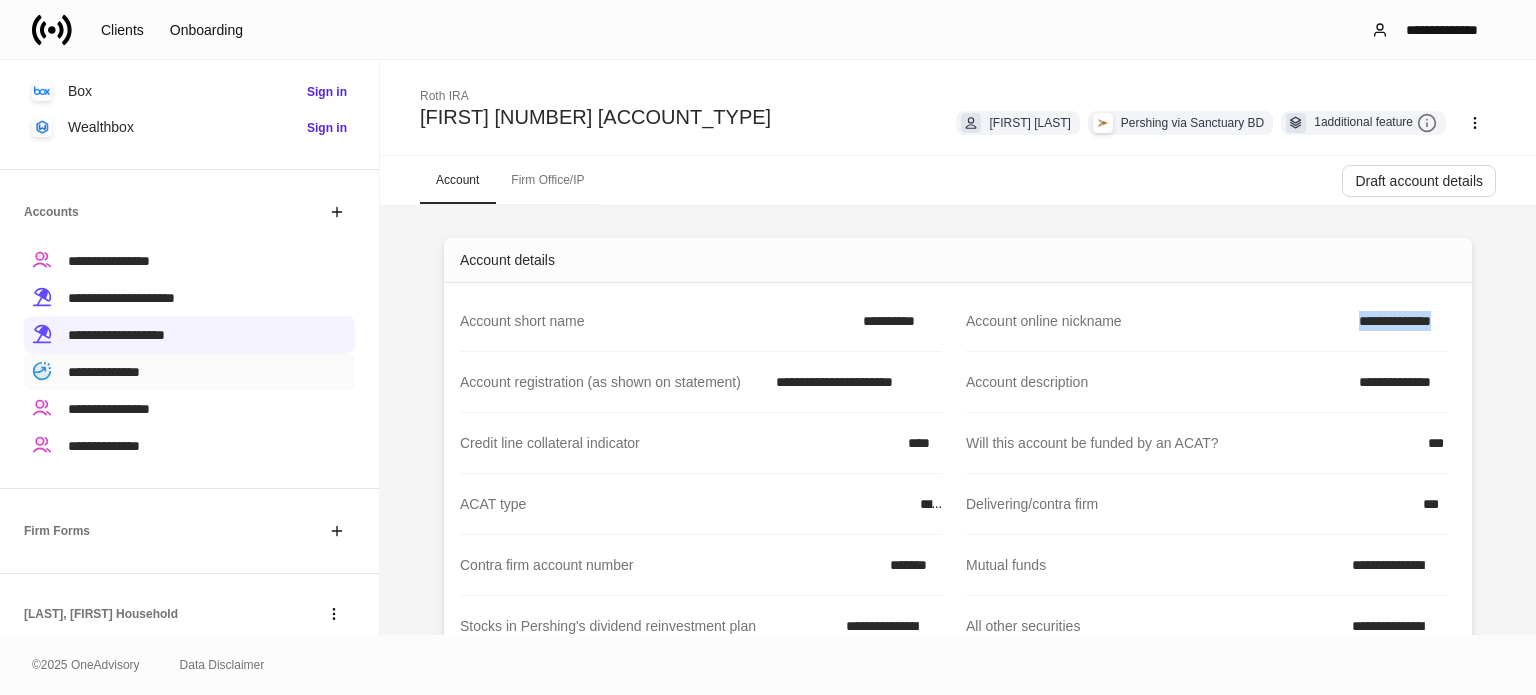 click on "**********" at bounding box center (104, 372) 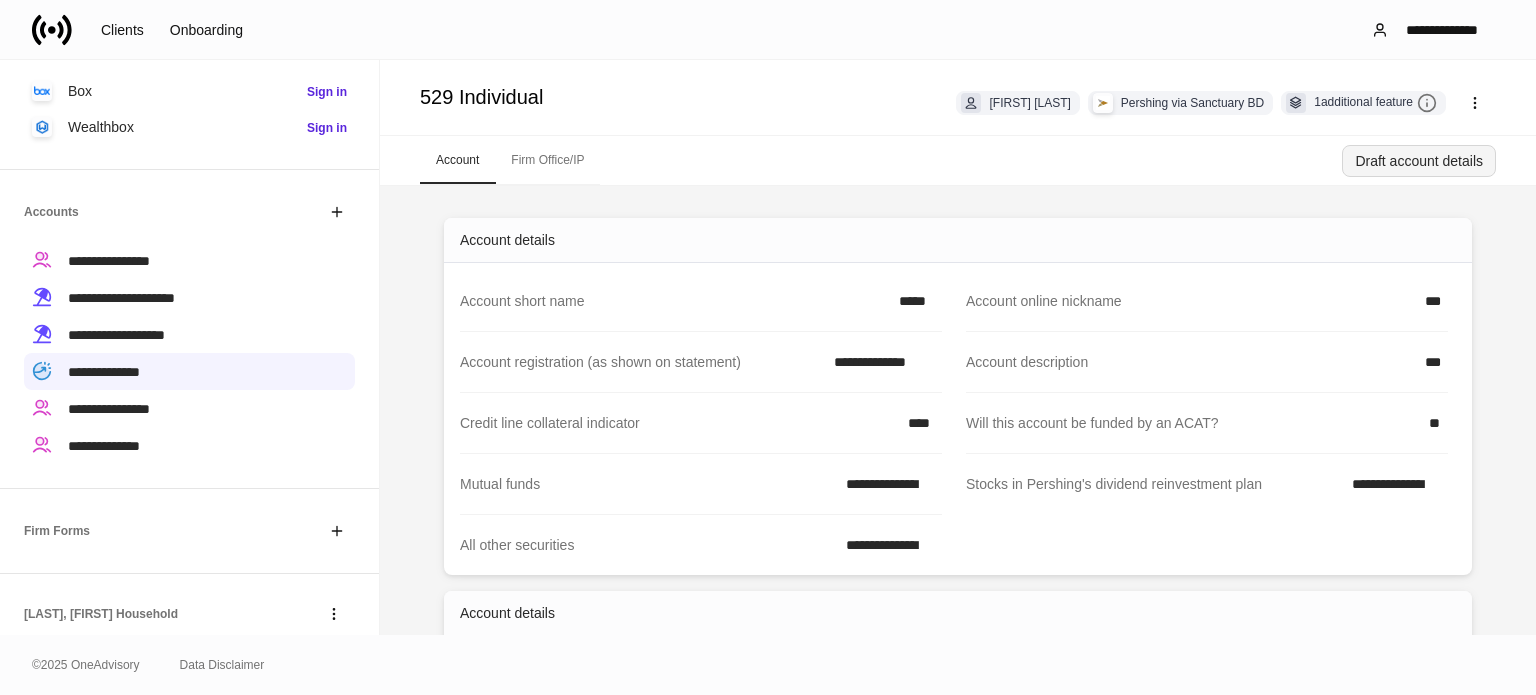 click on "Draft account details" at bounding box center (1419, 161) 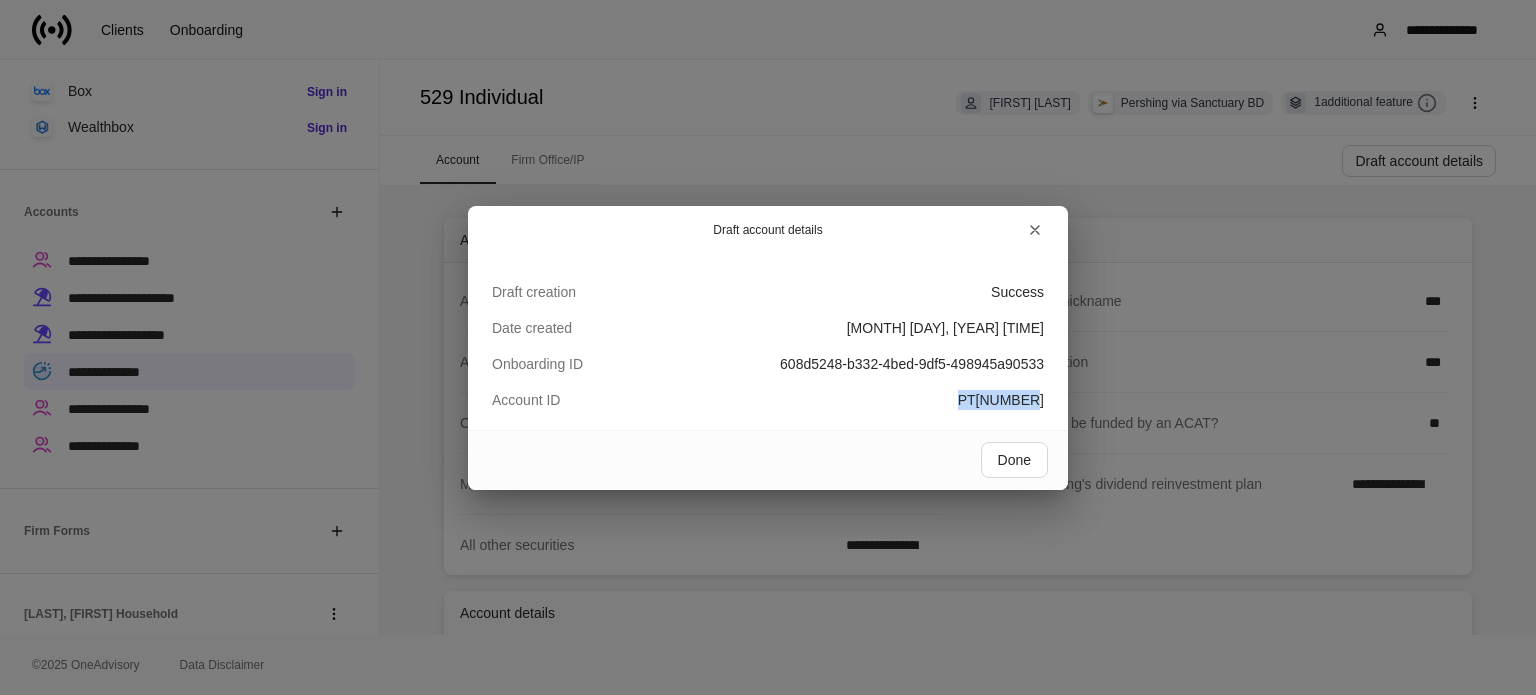 drag, startPoint x: 967, startPoint y: 407, endPoint x: 1063, endPoint y: 399, distance: 96.332756 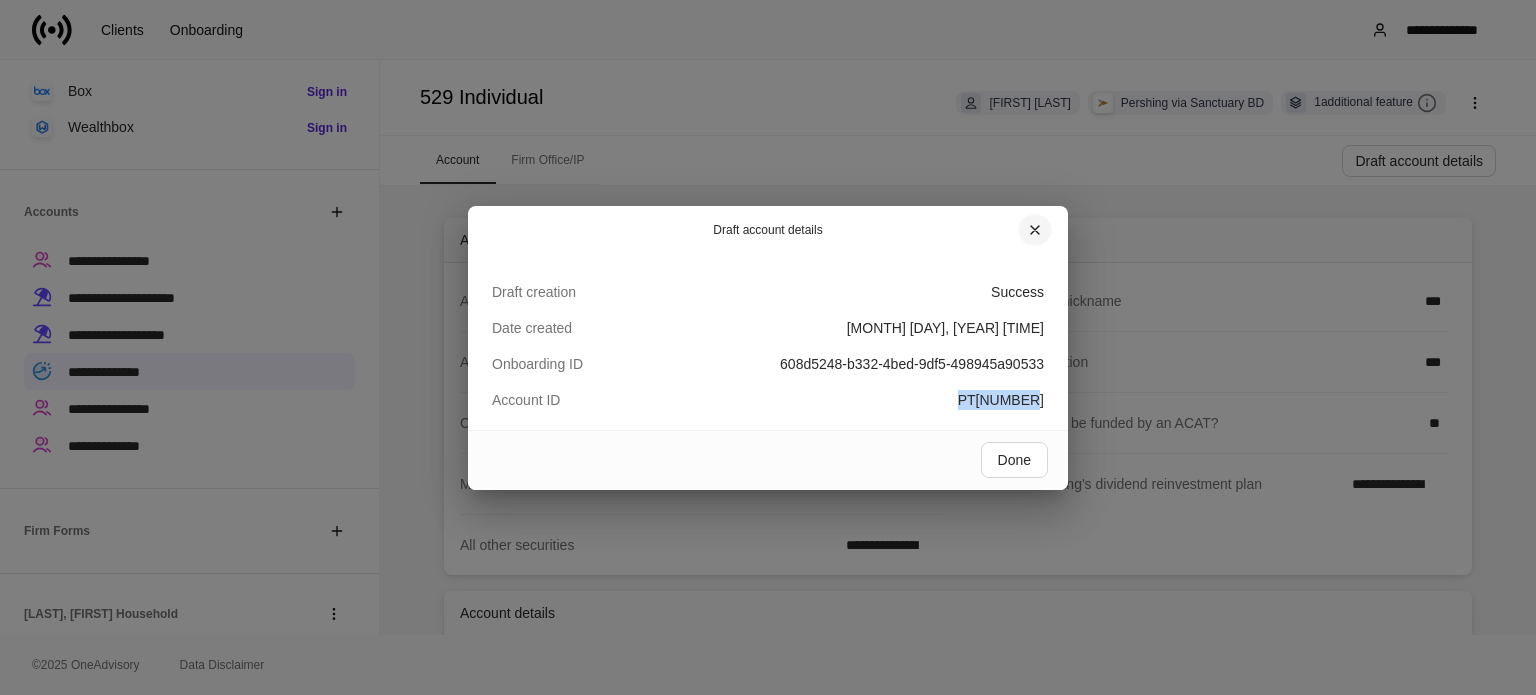 click 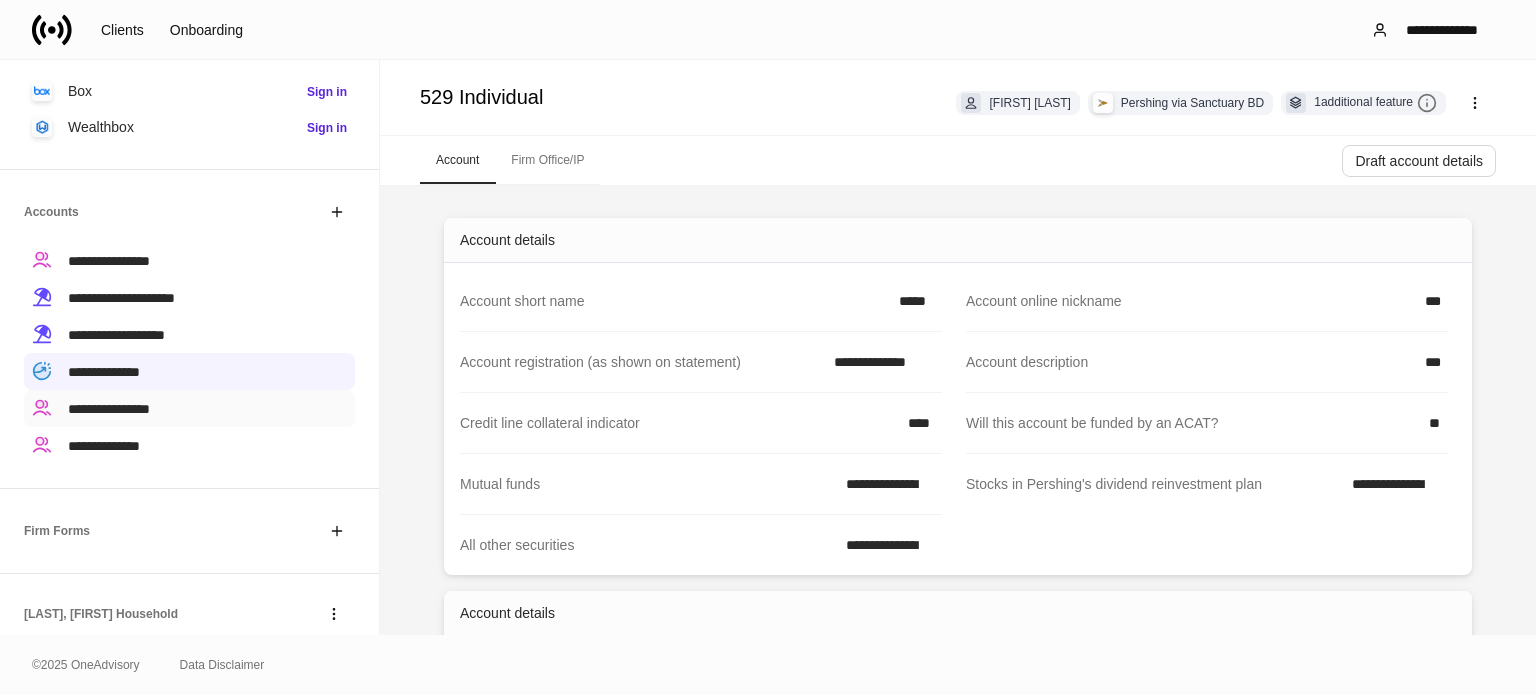 click on "**********" at bounding box center [189, 408] 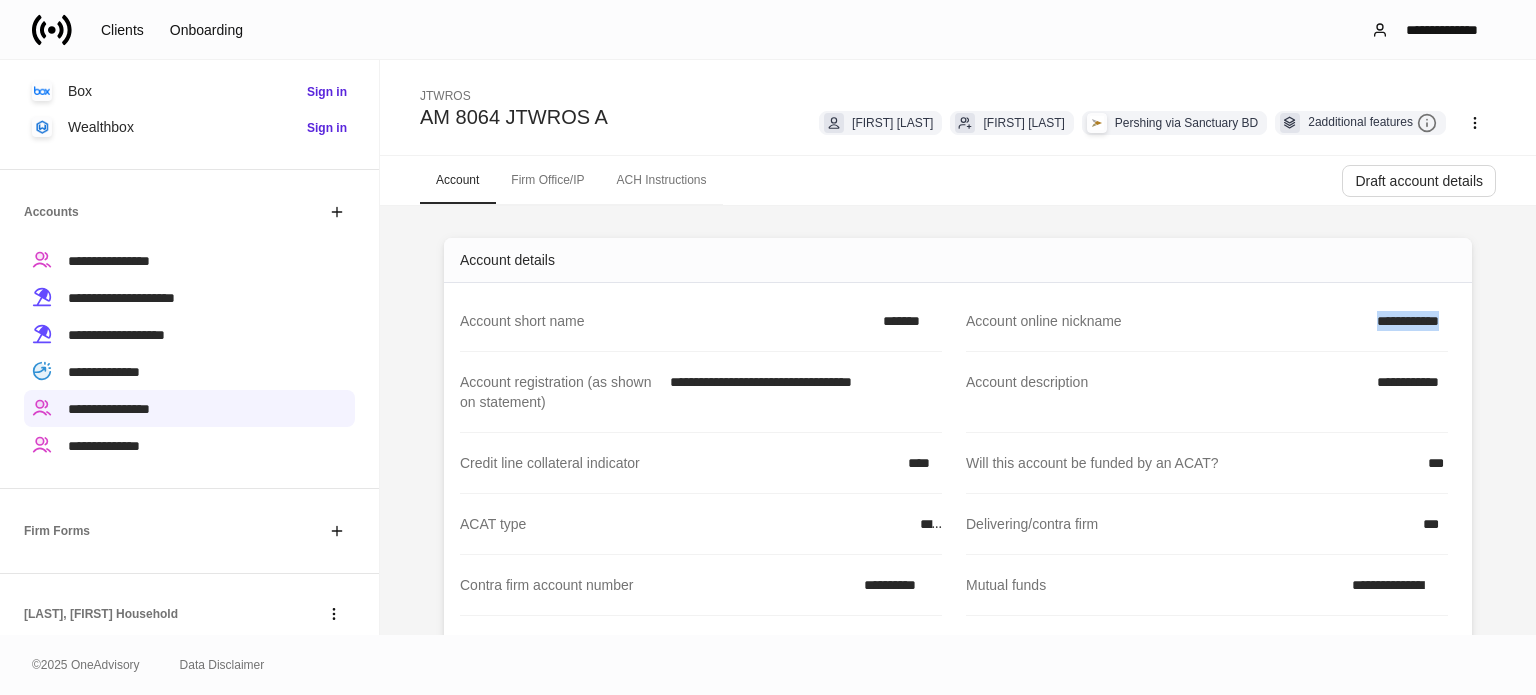 drag, startPoint x: 1323, startPoint y: 339, endPoint x: 1452, endPoint y: 330, distance: 129.31357 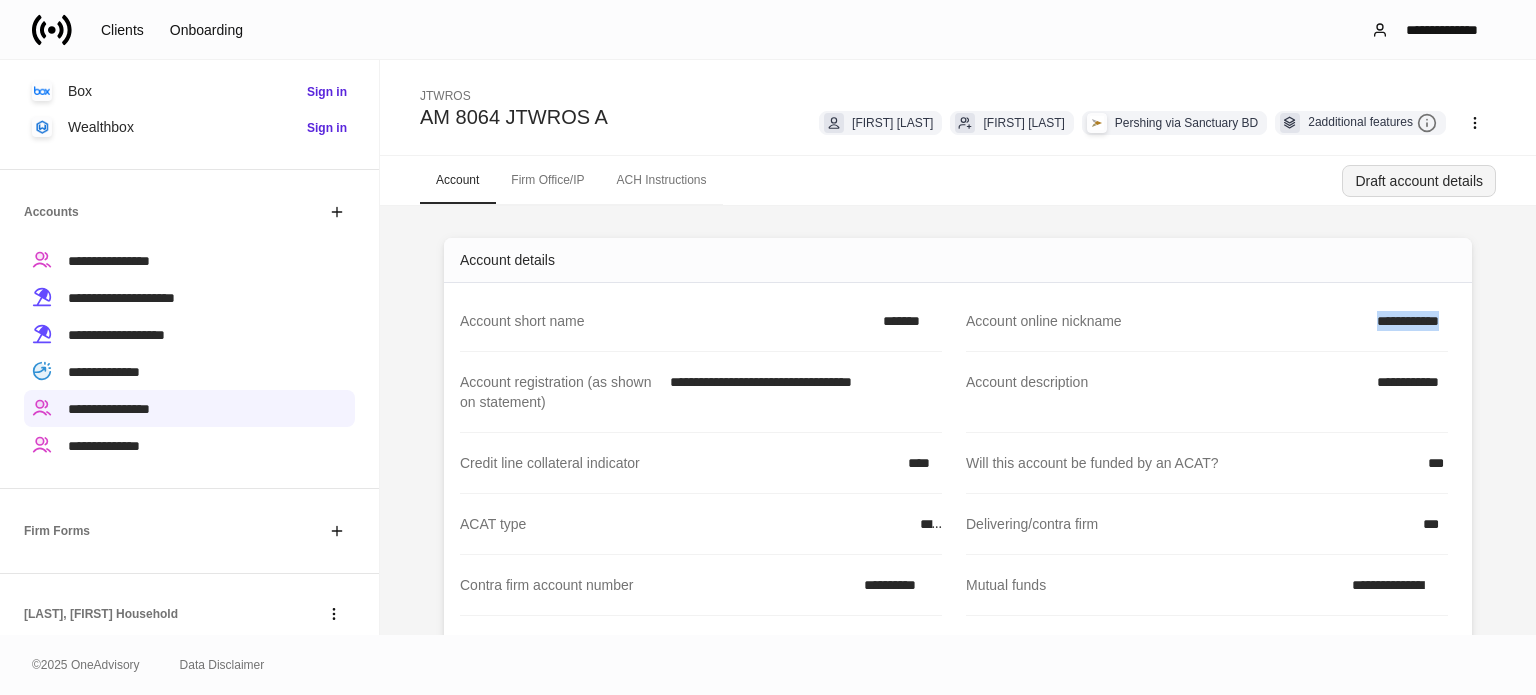 click on "Draft account details" at bounding box center [1419, 181] 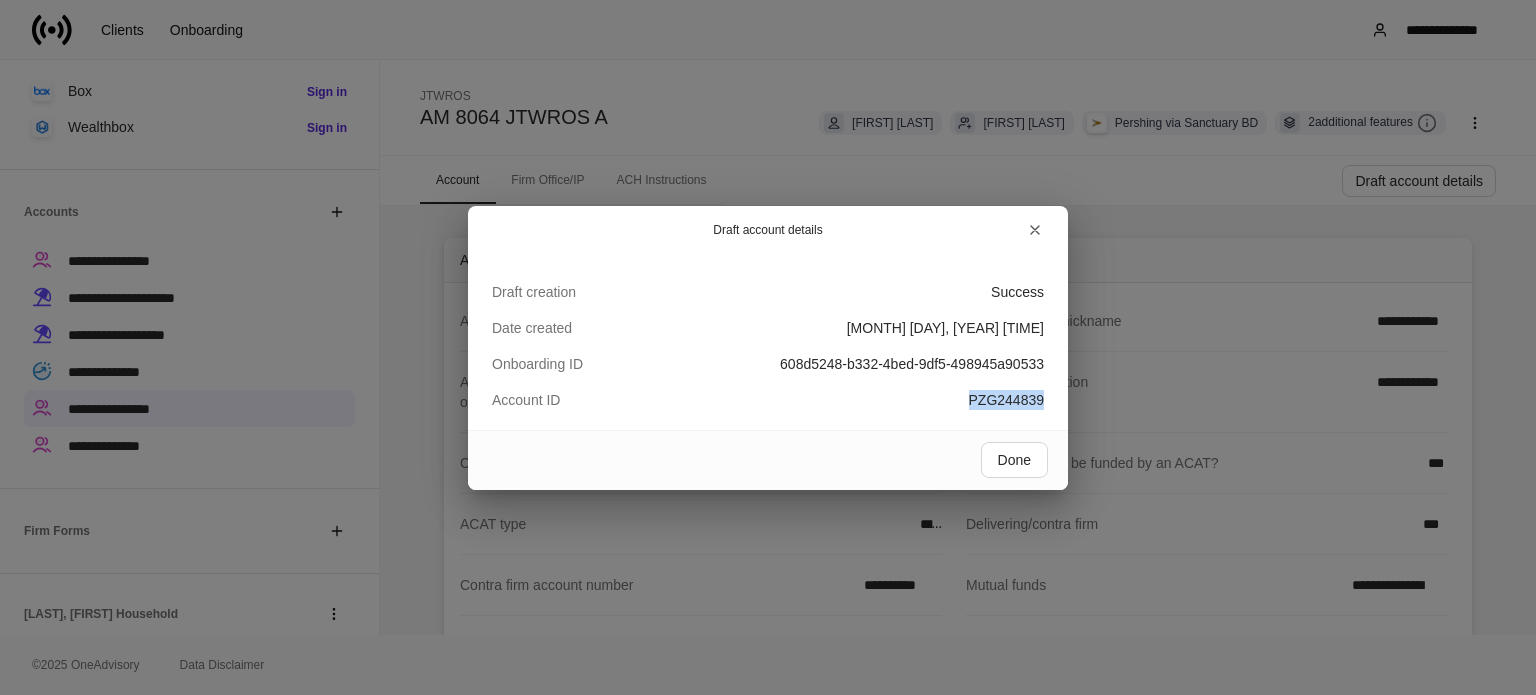 drag, startPoint x: 944, startPoint y: 402, endPoint x: 1086, endPoint y: 407, distance: 142.088 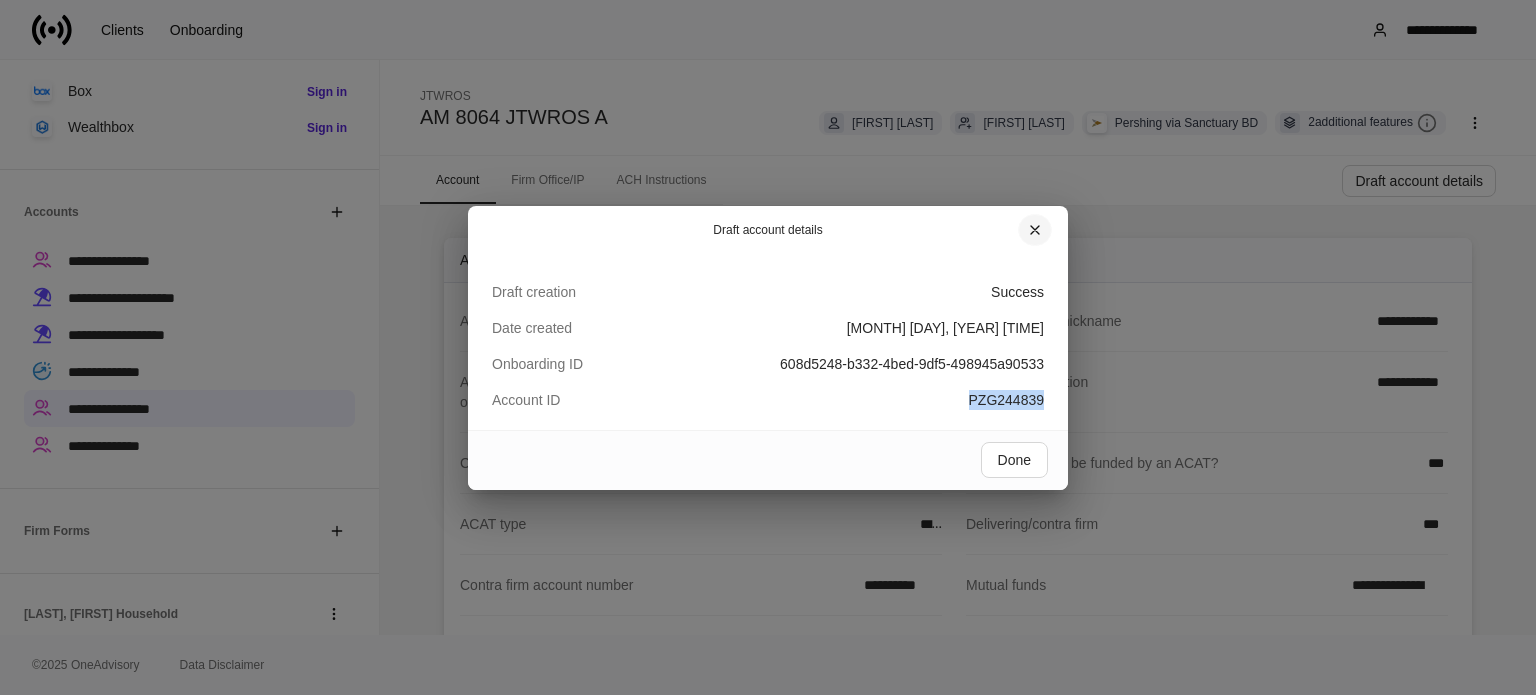 drag, startPoint x: 1034, startPoint y: 223, endPoint x: 973, endPoint y: 228, distance: 61.204575 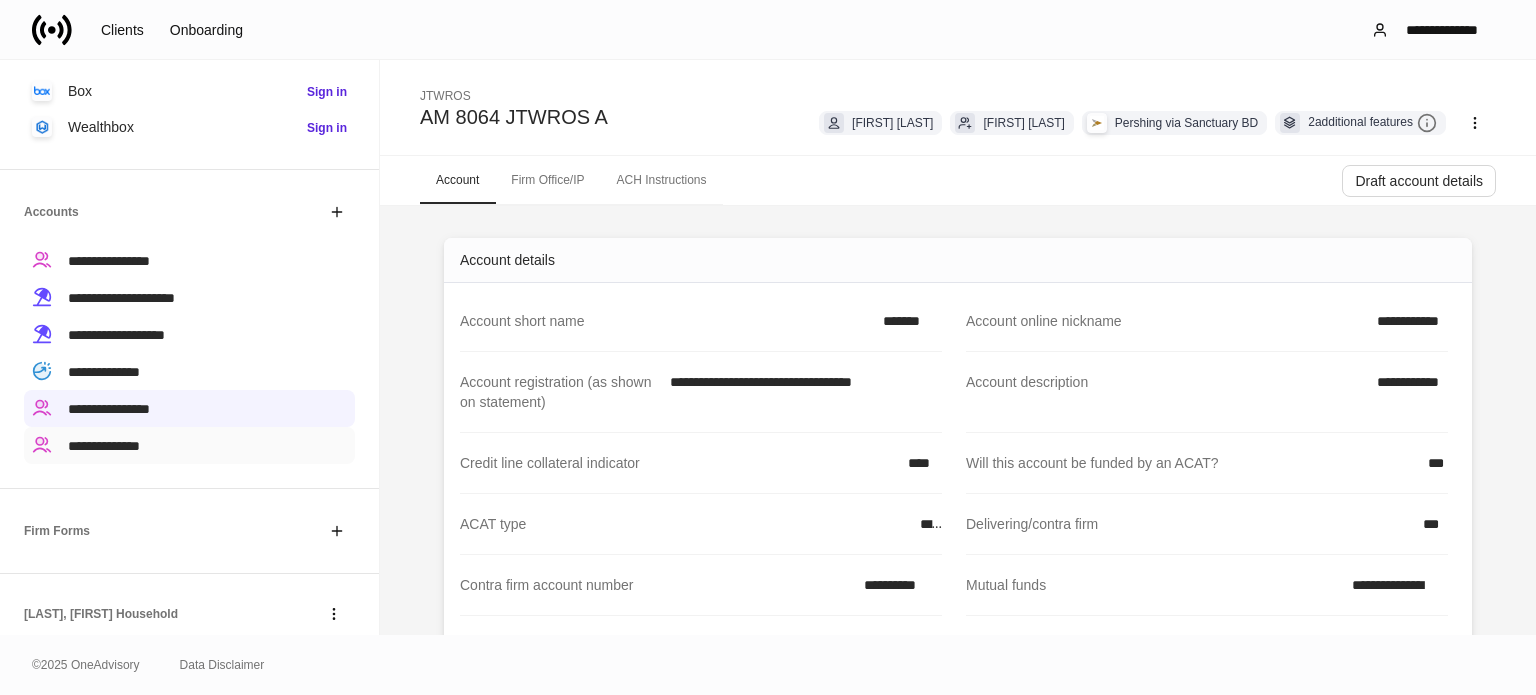 click on "**********" at bounding box center (104, 446) 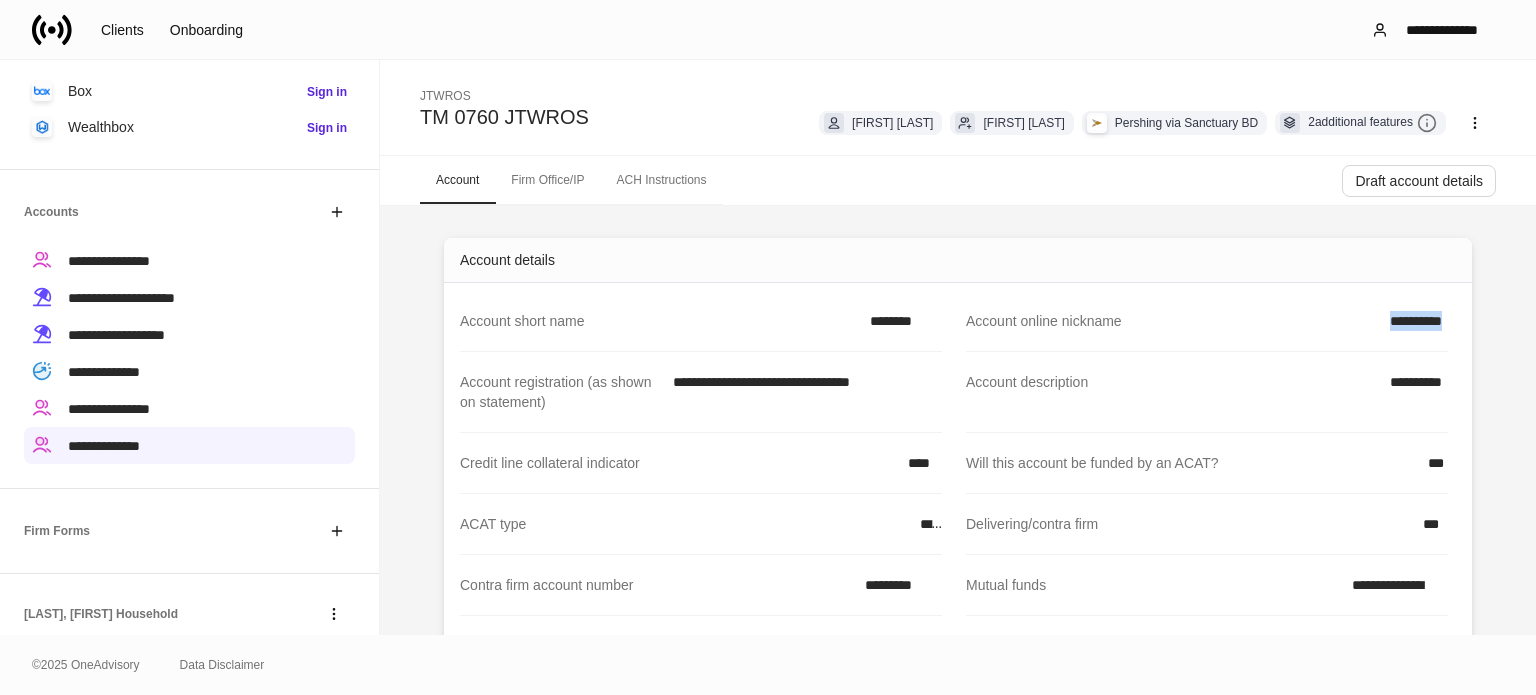 drag, startPoint x: 1403, startPoint y: 327, endPoint x: 1482, endPoint y: 325, distance: 79.025314 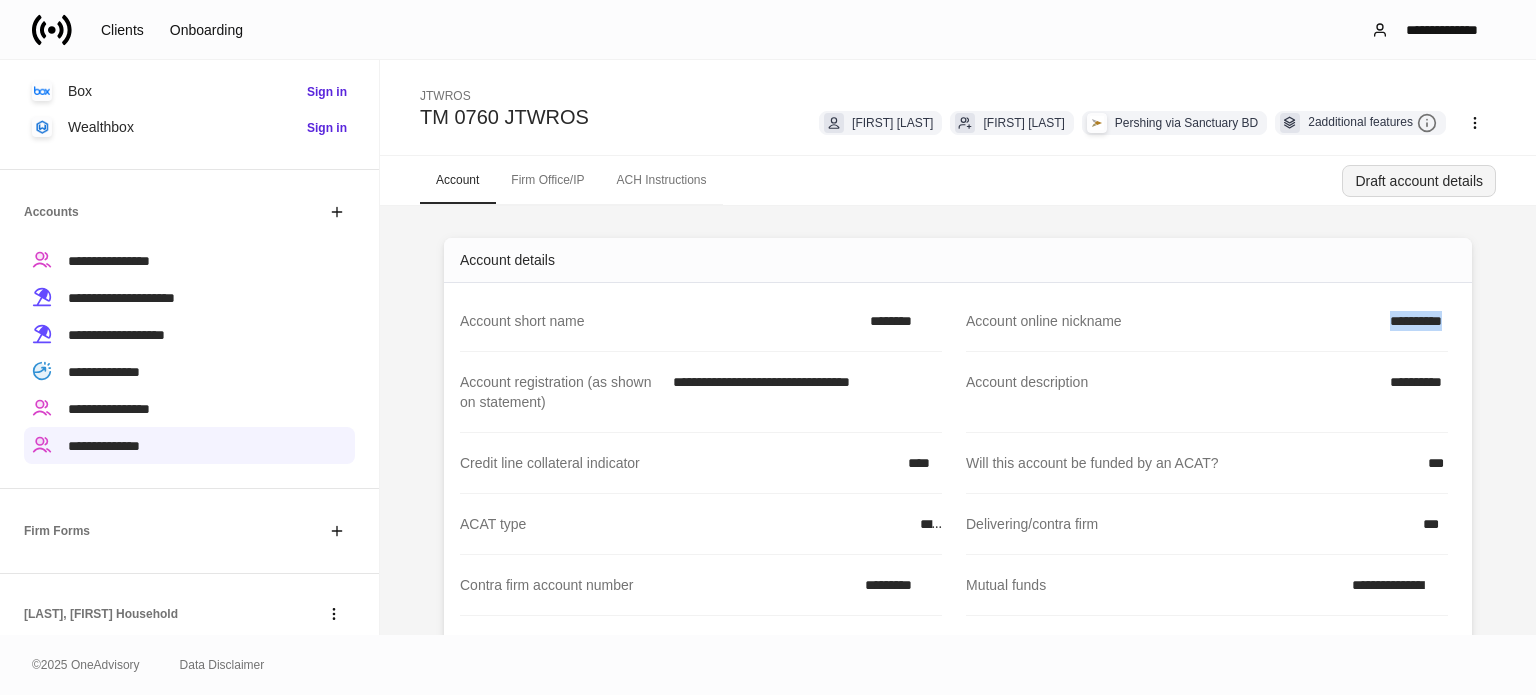 click on "Draft account details" at bounding box center (1419, 181) 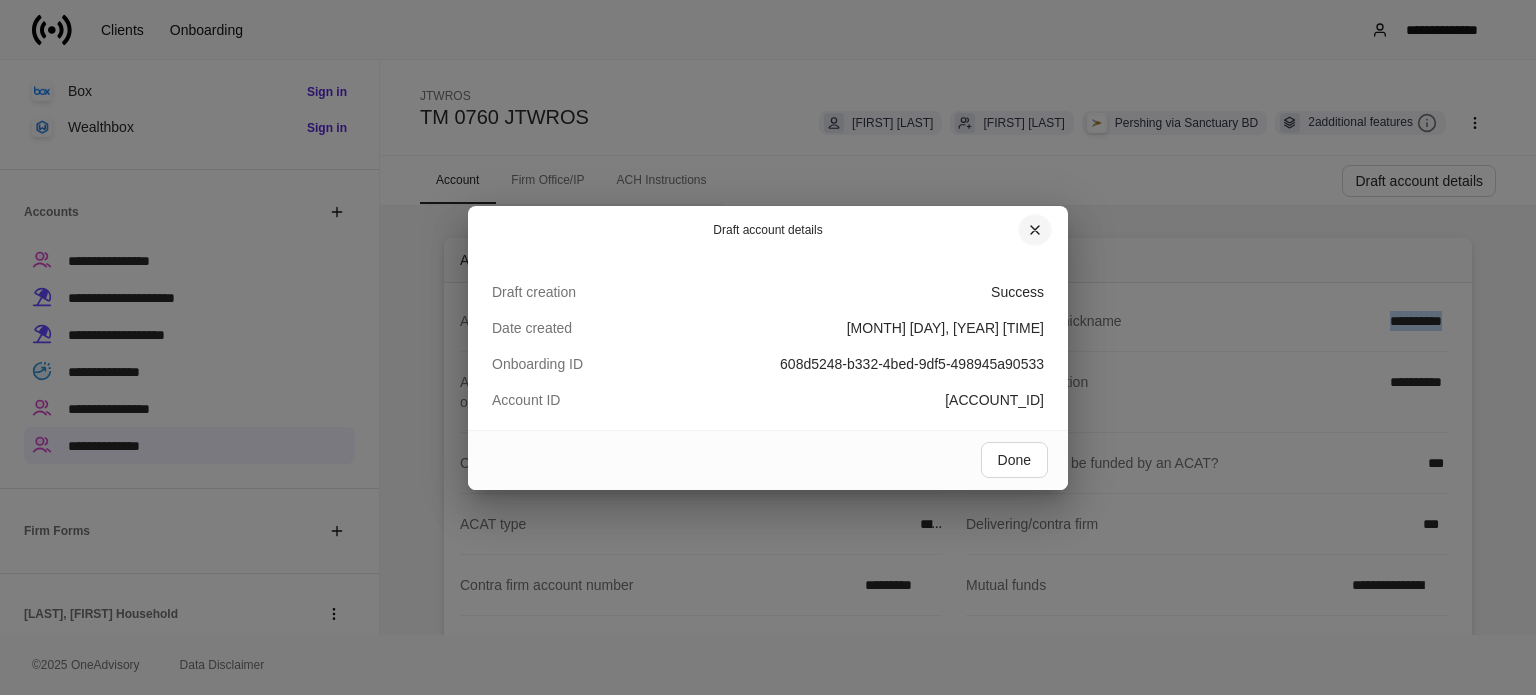 drag, startPoint x: 1034, startPoint y: 230, endPoint x: 1030, endPoint y: 253, distance: 23.345236 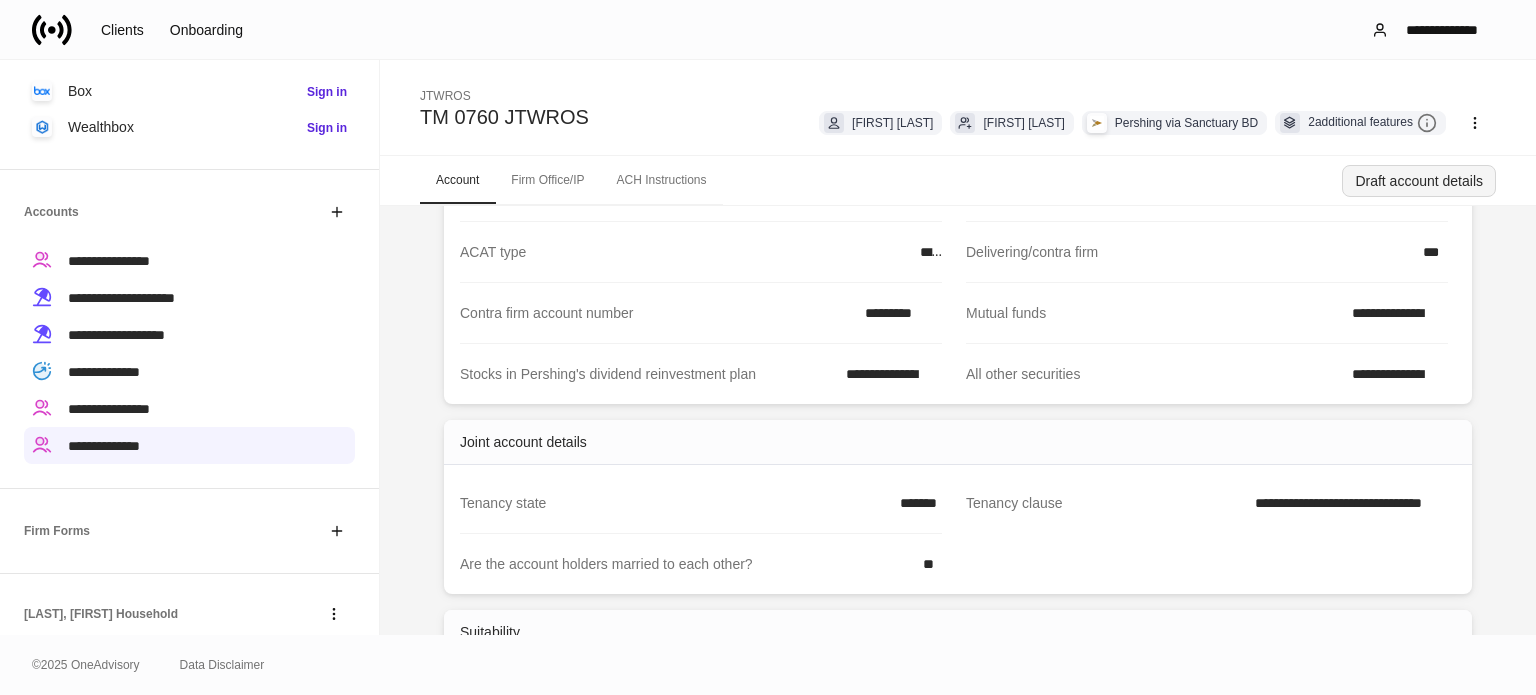 scroll, scrollTop: 139, scrollLeft: 0, axis: vertical 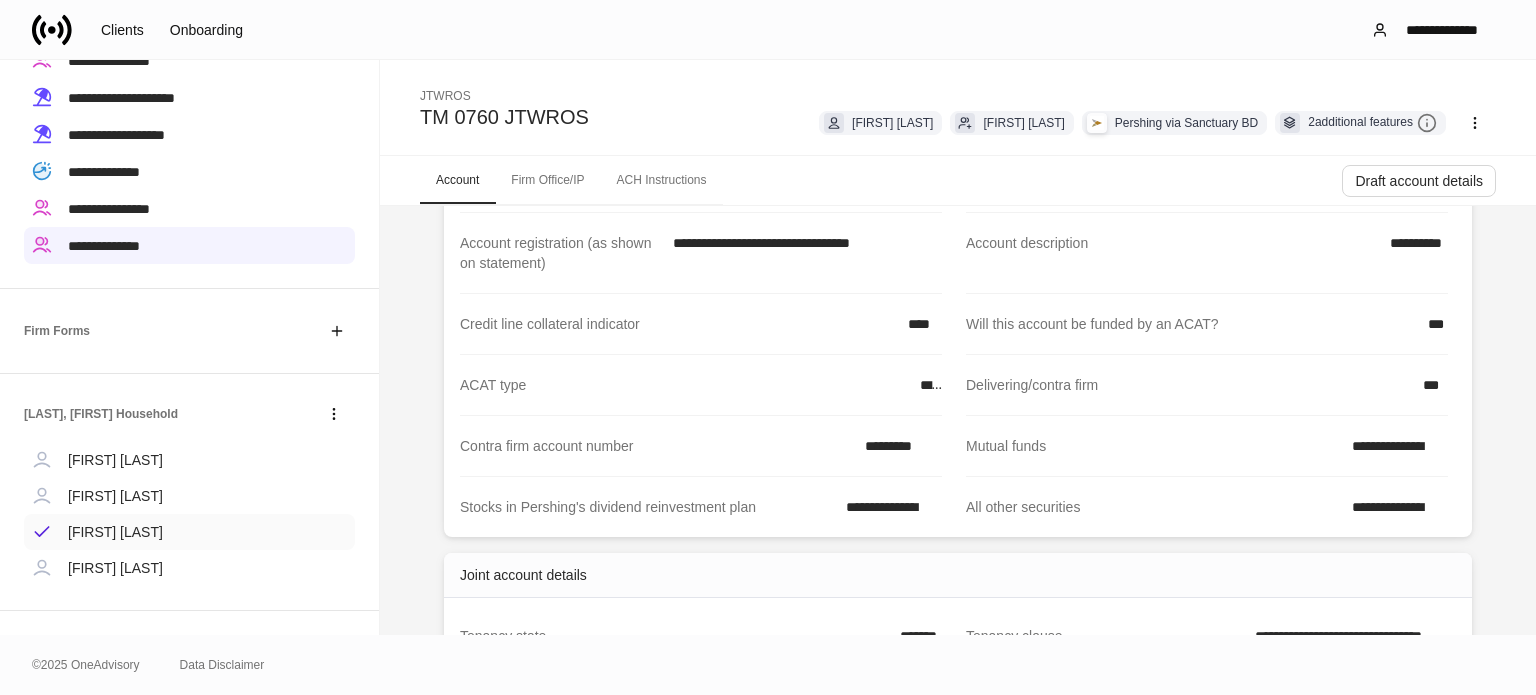 click on "[FIRST] [LAST]" at bounding box center (115, 532) 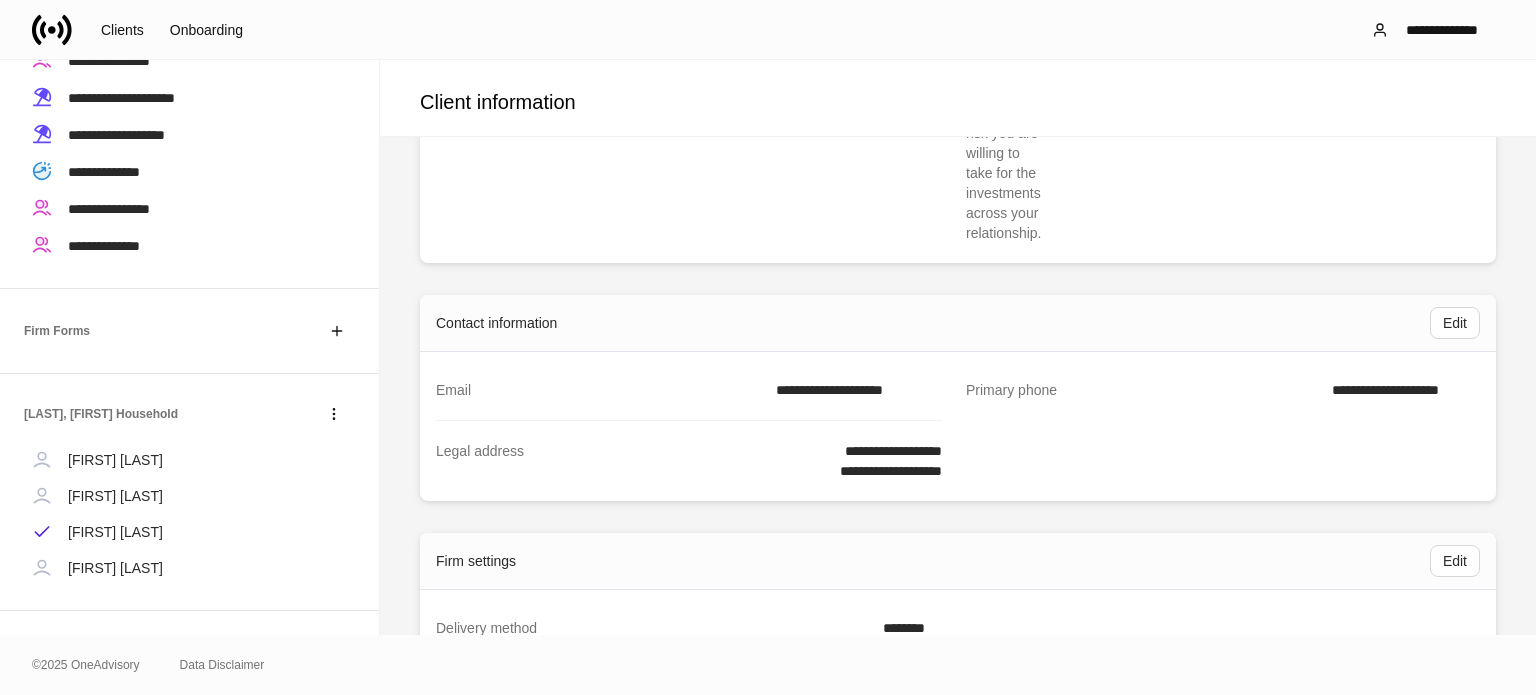 scroll, scrollTop: 1100, scrollLeft: 0, axis: vertical 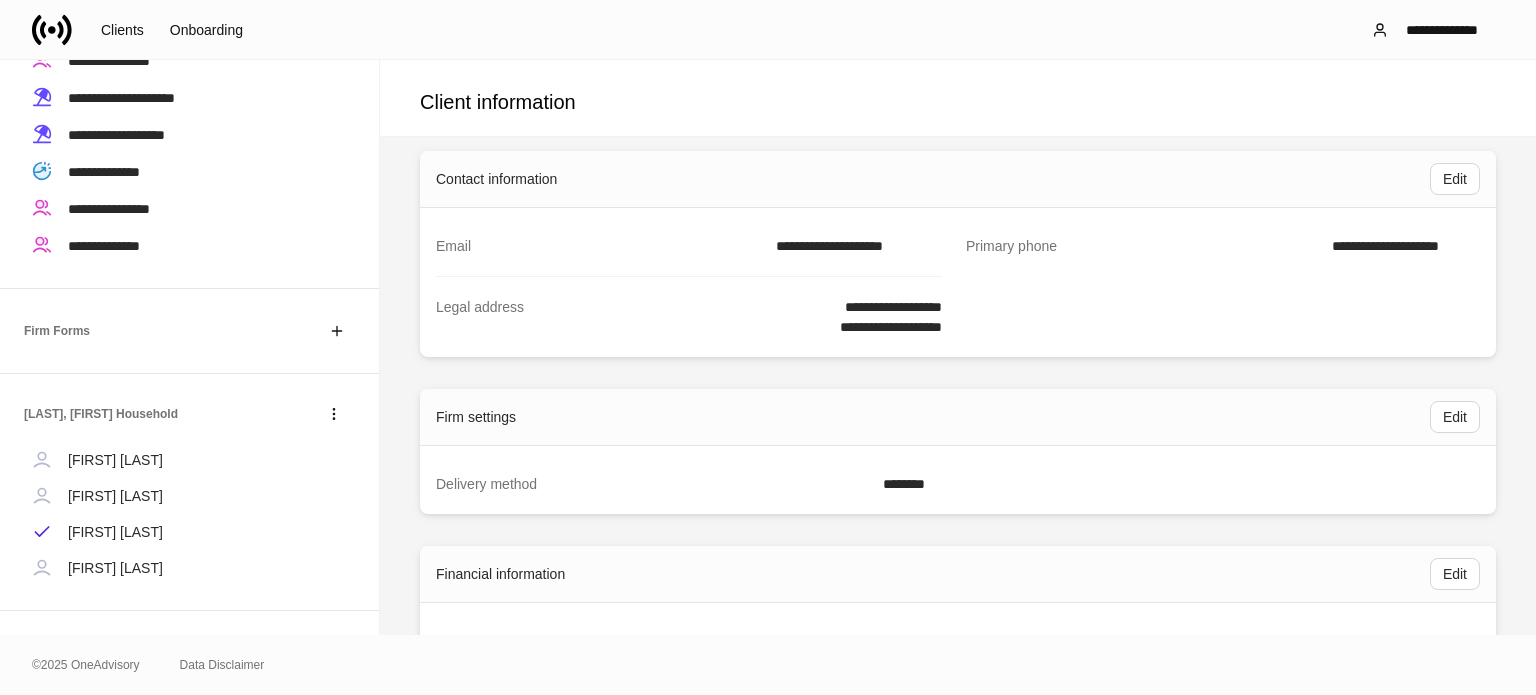 click on "**********" at bounding box center (689, 246) 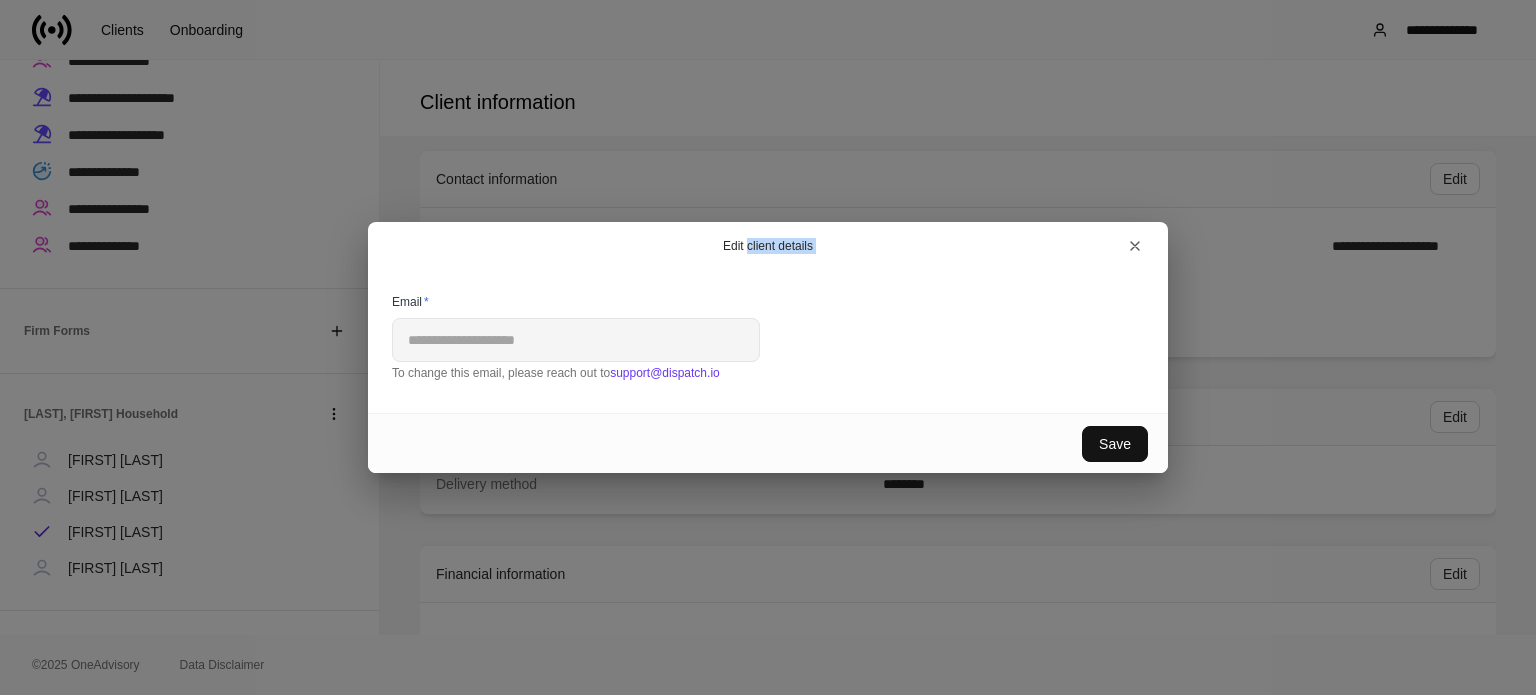 click on "Edit client details" at bounding box center [768, 246] 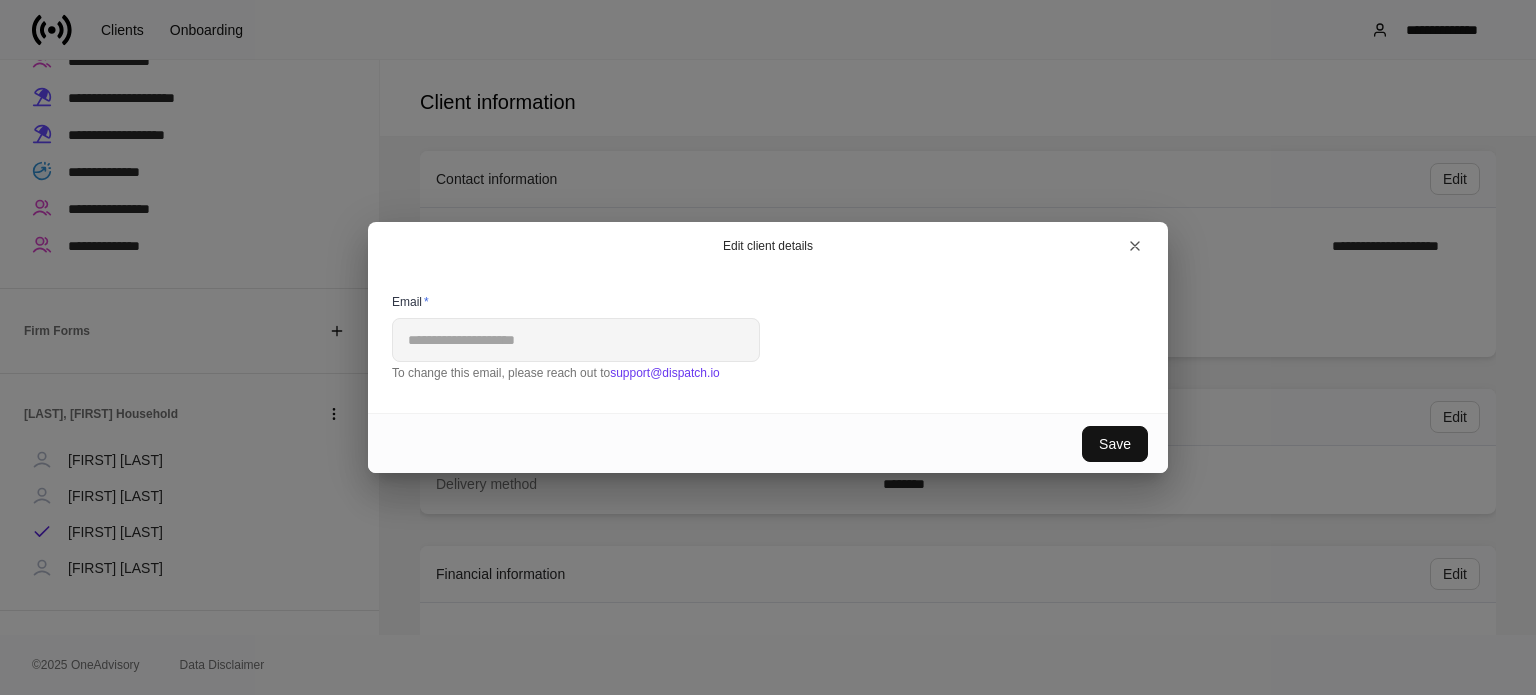 click on "Edit client details" at bounding box center [768, 246] 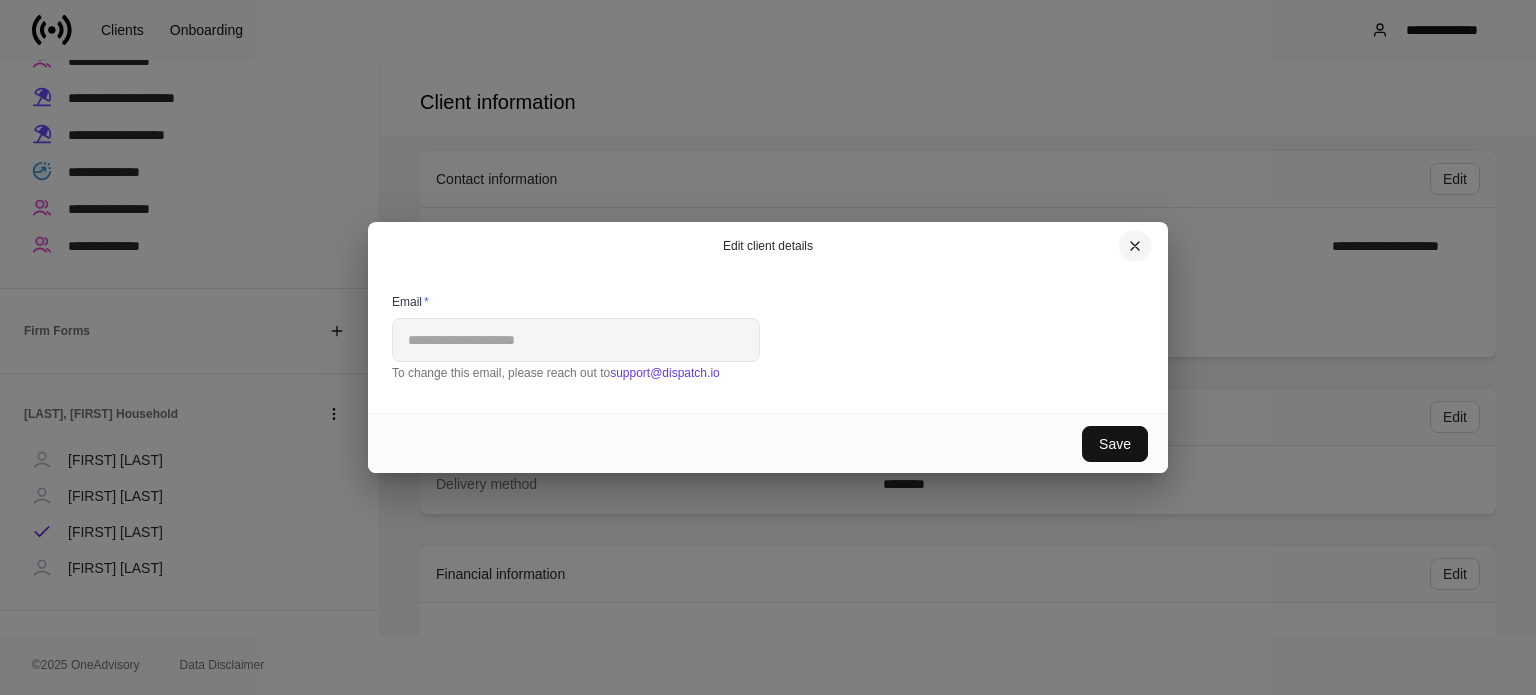 click at bounding box center [1135, 246] 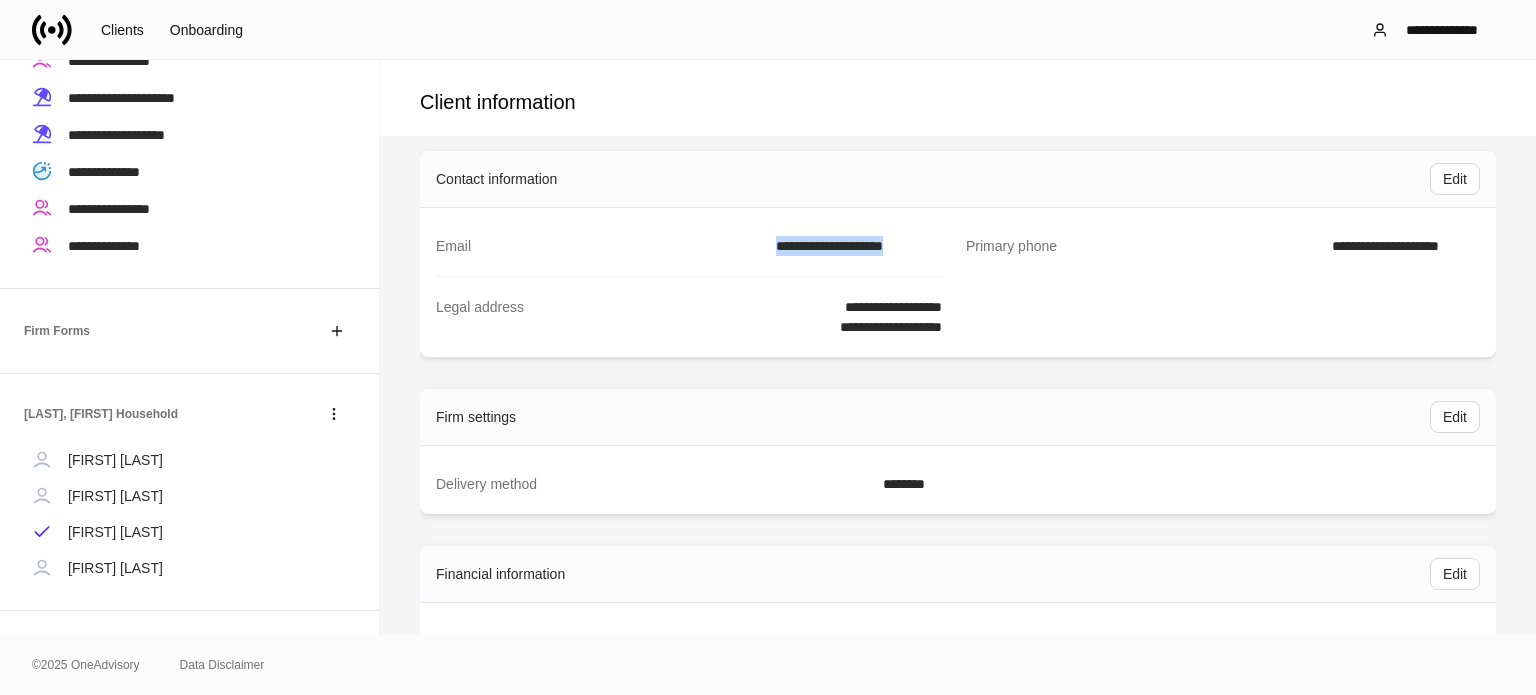 drag, startPoint x: 728, startPoint y: 248, endPoint x: 948, endPoint y: 255, distance: 220.11133 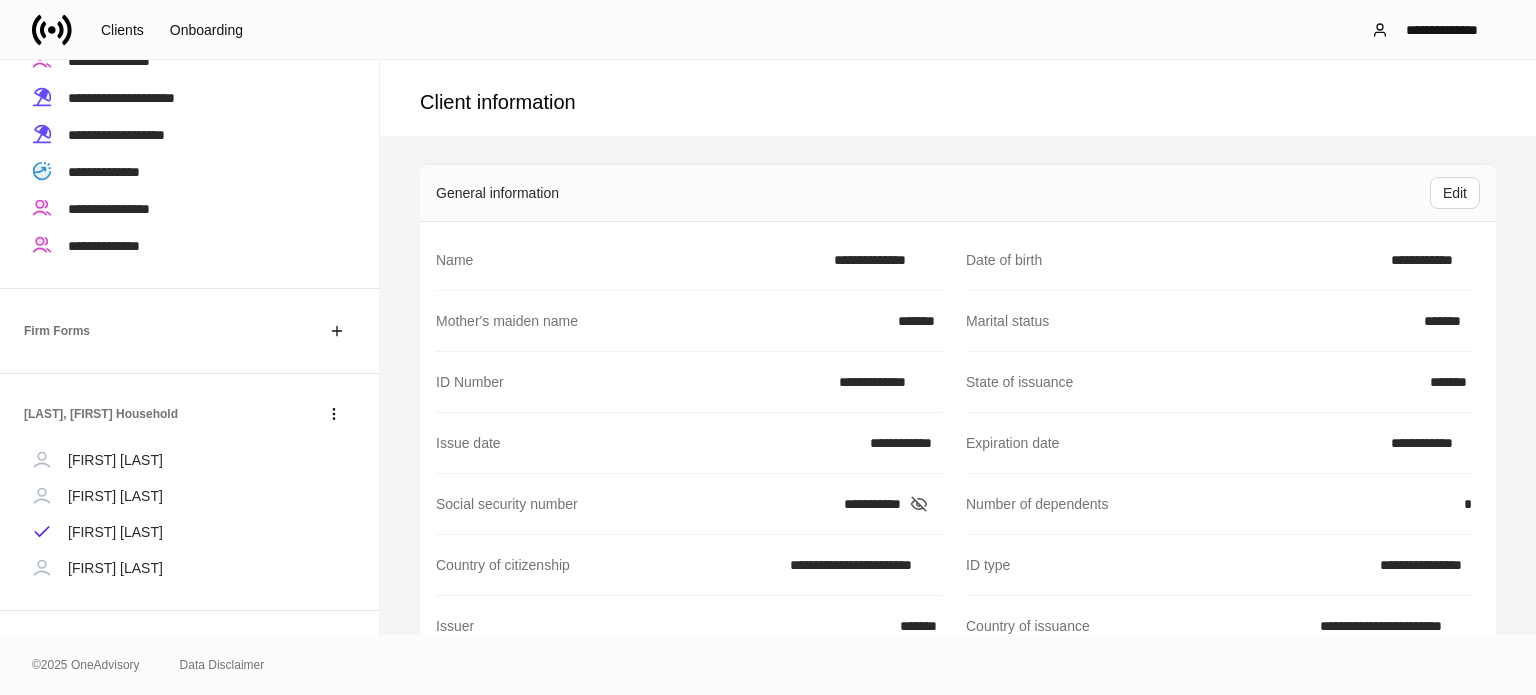 scroll, scrollTop: 0, scrollLeft: 0, axis: both 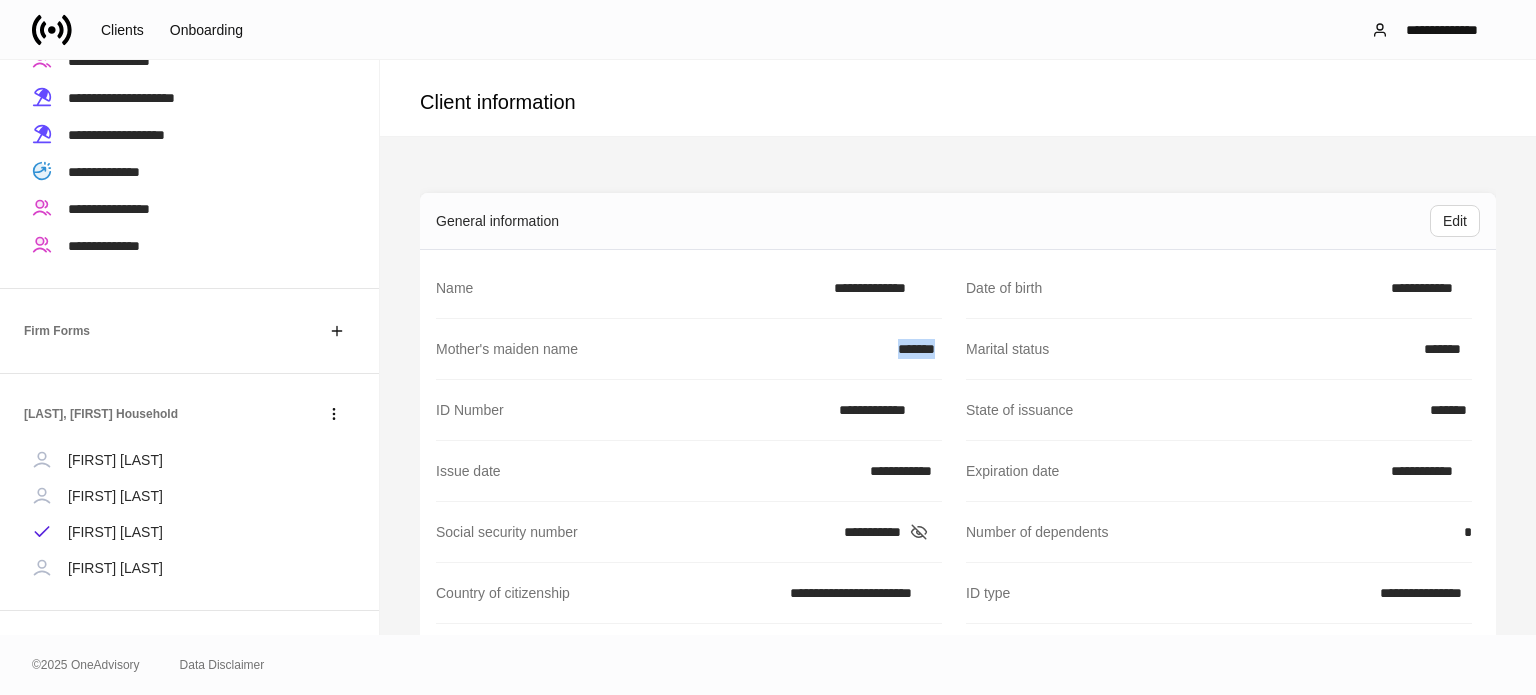 drag, startPoint x: 864, startPoint y: 355, endPoint x: 948, endPoint y: 362, distance: 84.29116 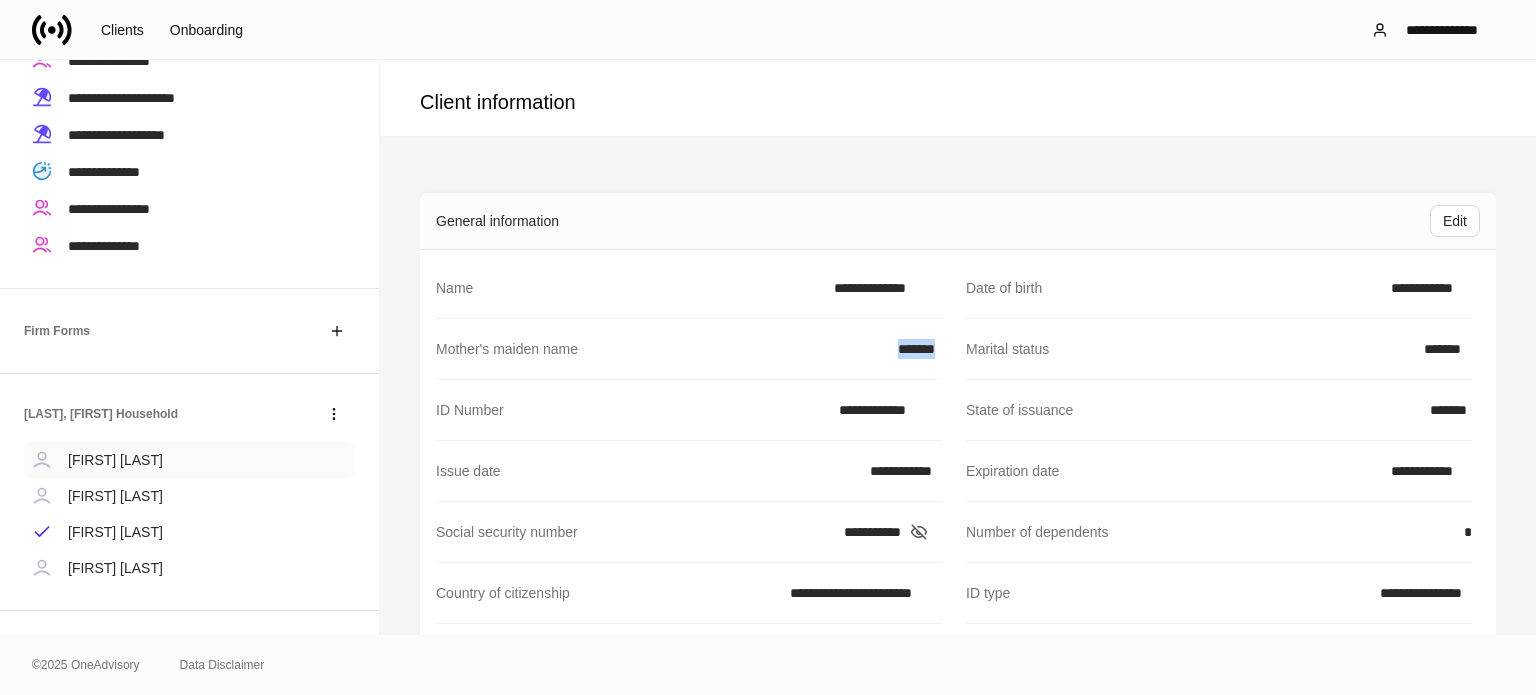click on "[FIRST] [LAST]" at bounding box center [115, 460] 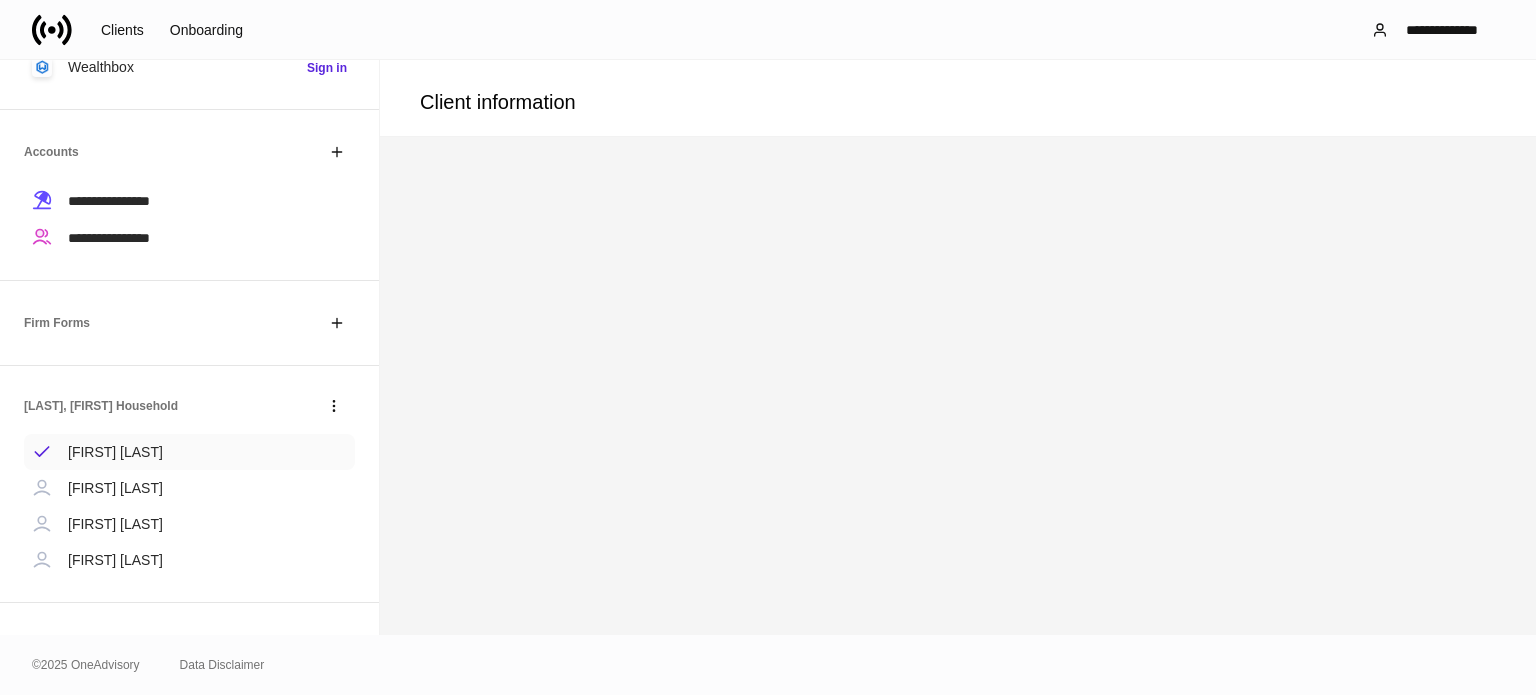 scroll, scrollTop: 368, scrollLeft: 0, axis: vertical 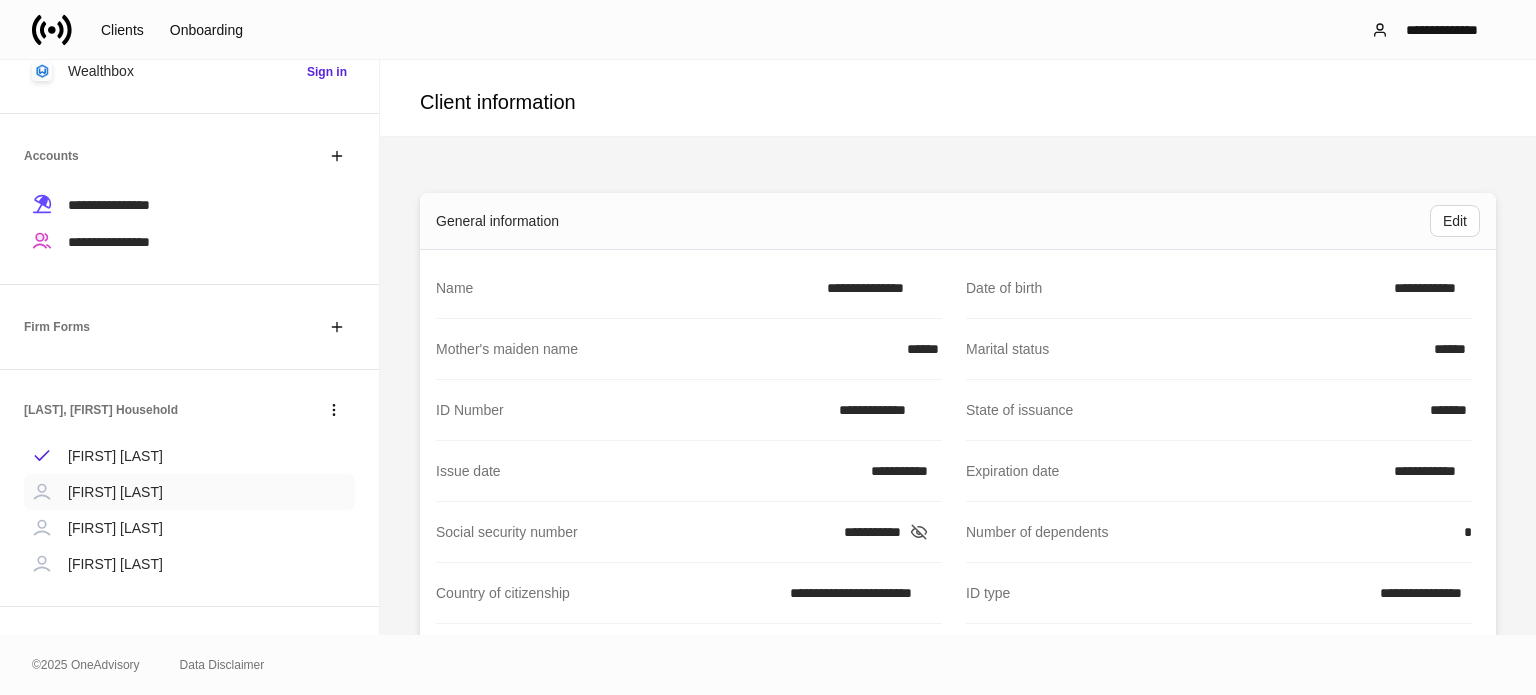 click on "[FIRST] [LAST]" at bounding box center [115, 492] 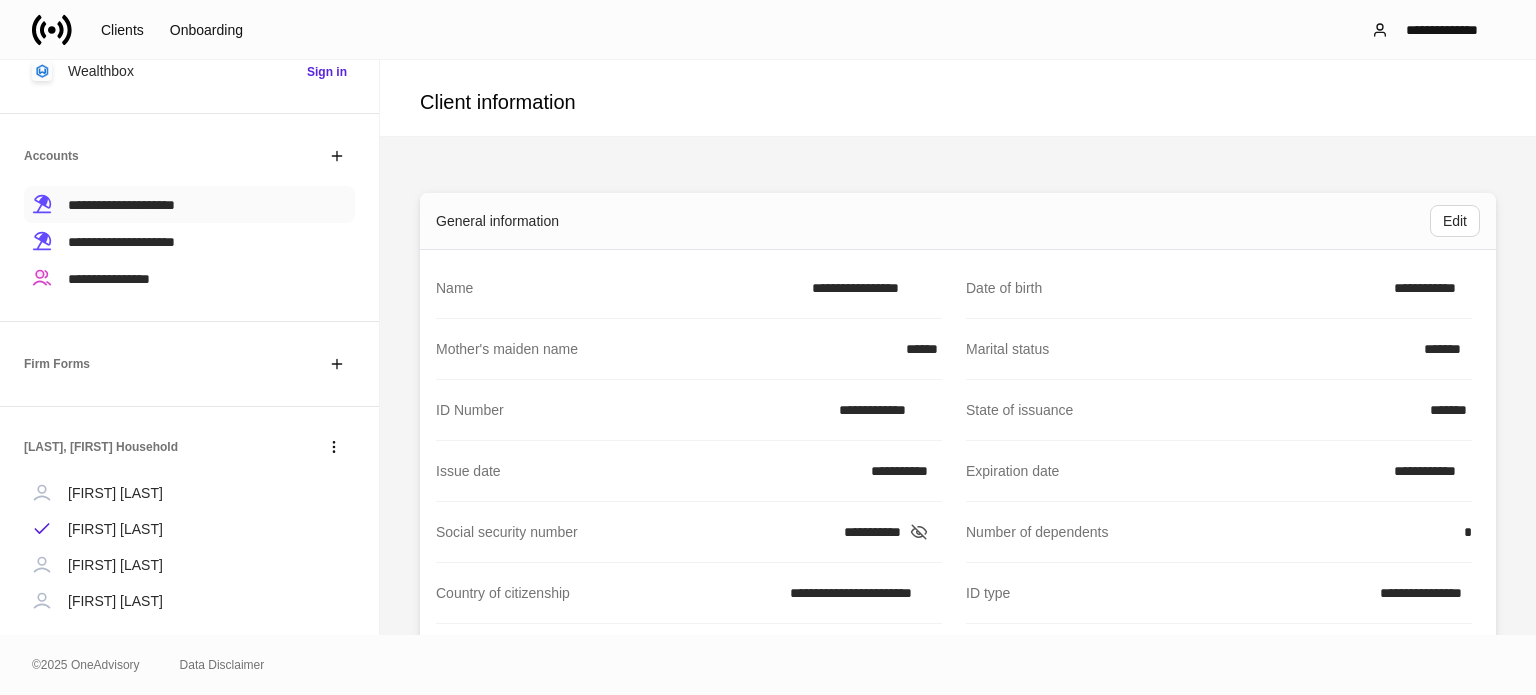 click on "**********" at bounding box center (121, 205) 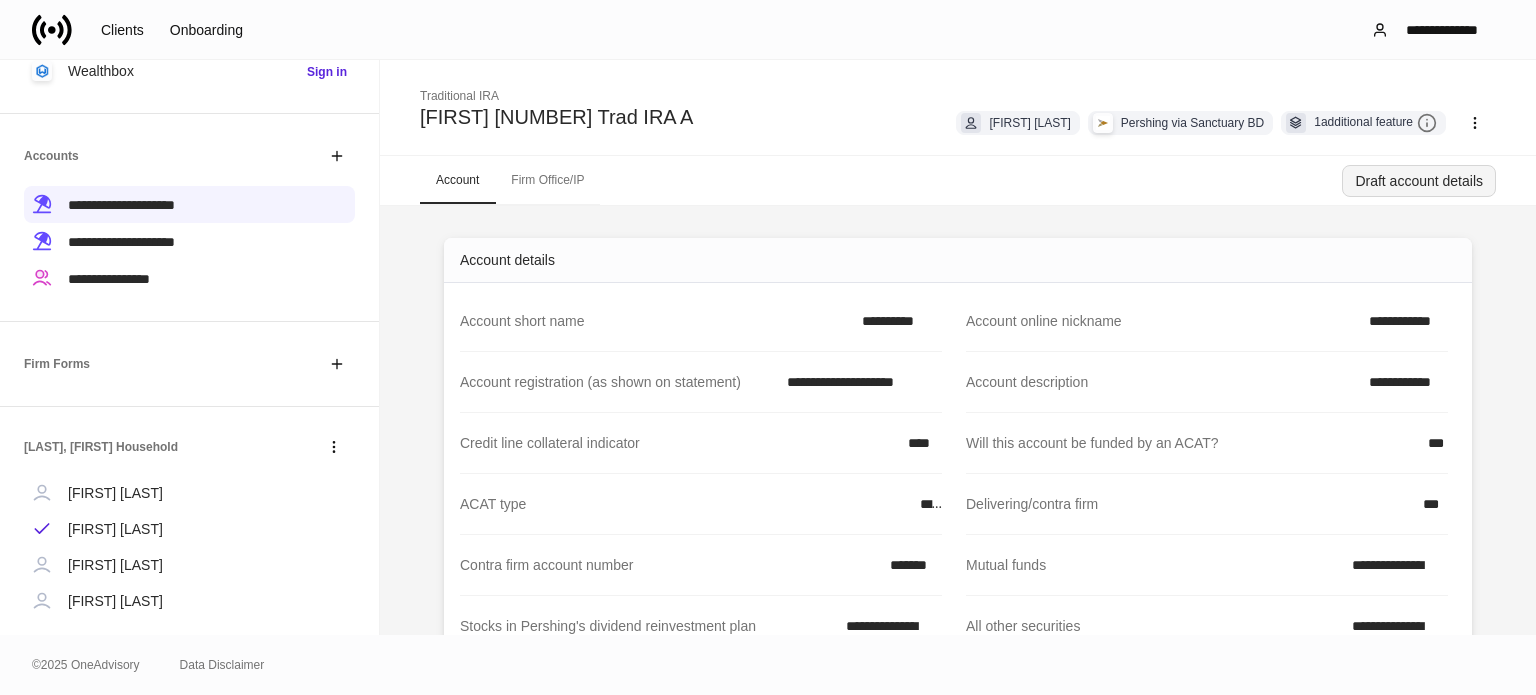click on "Draft account details" at bounding box center (1419, 181) 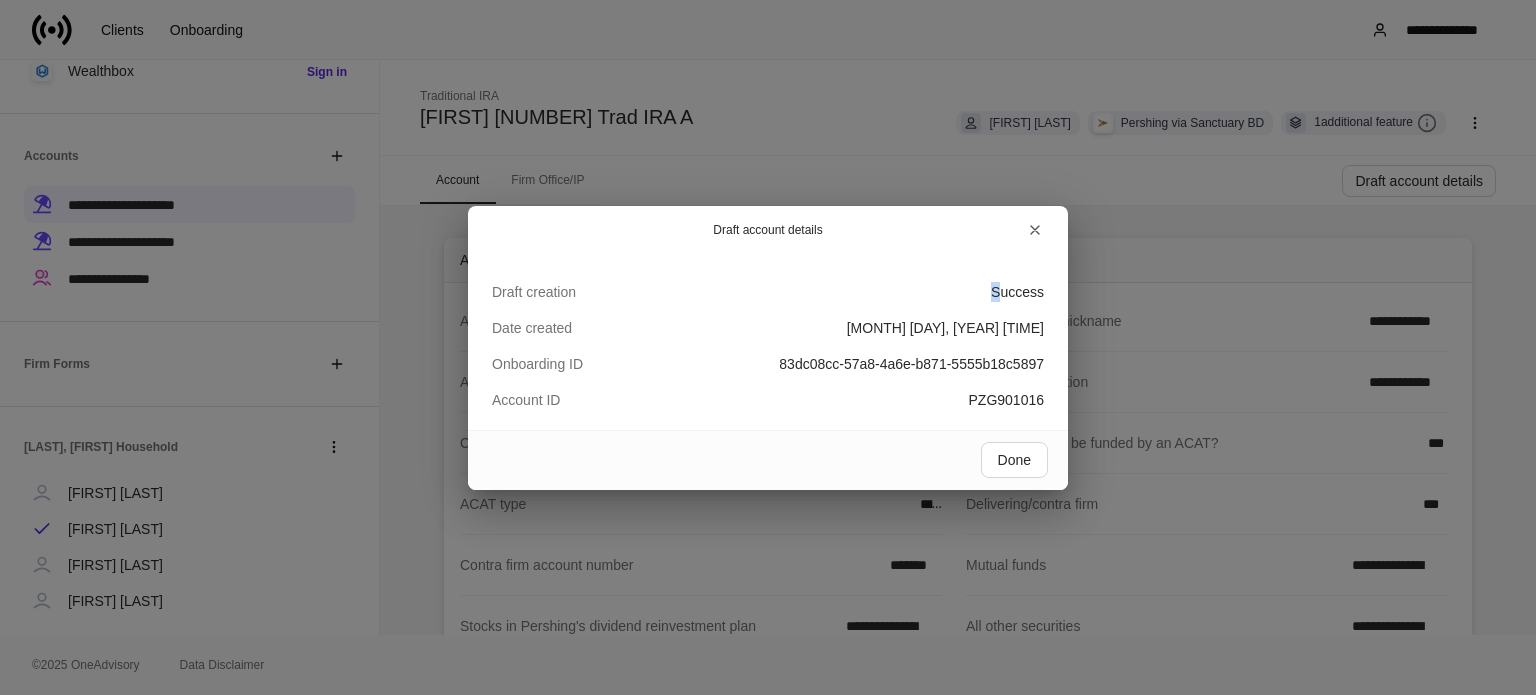 click on "Success" at bounding box center [860, 292] 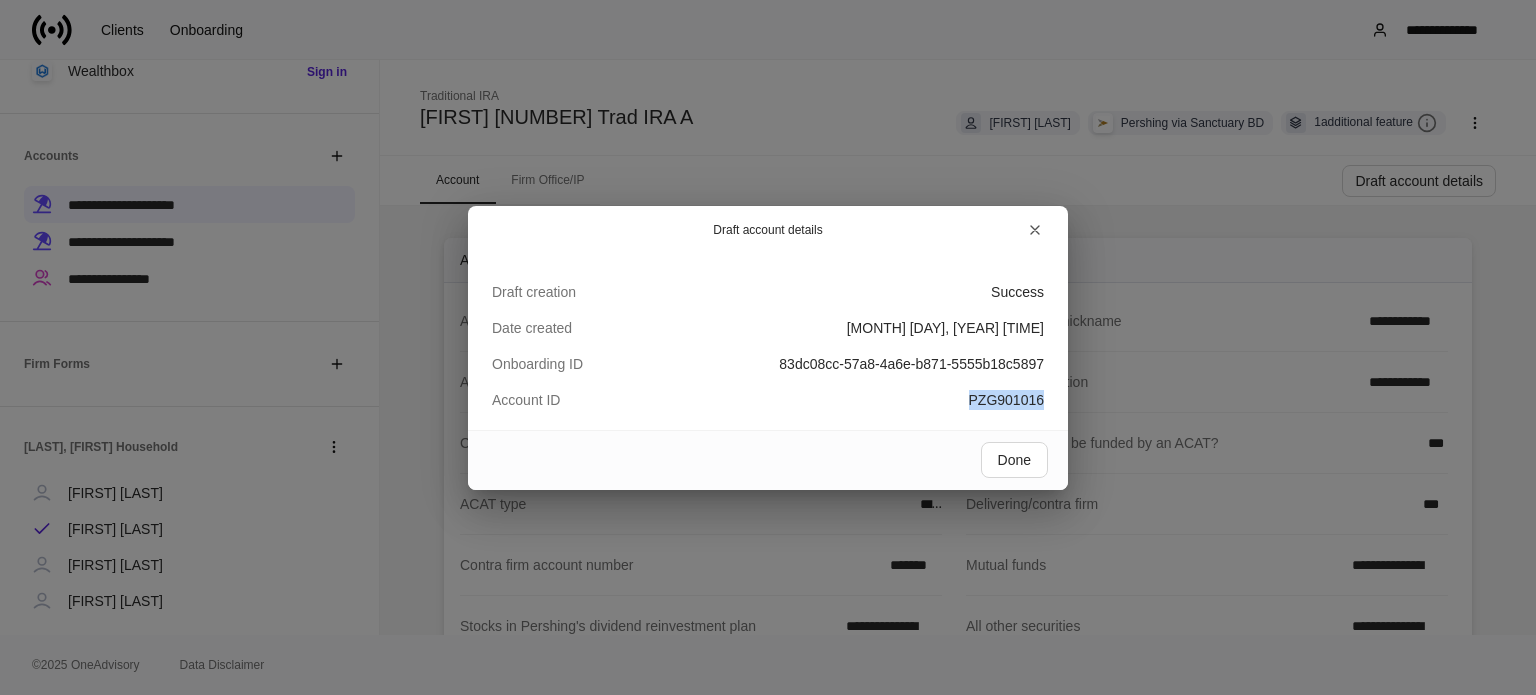 drag, startPoint x: 970, startPoint y: 395, endPoint x: 1067, endPoint y: 395, distance: 97 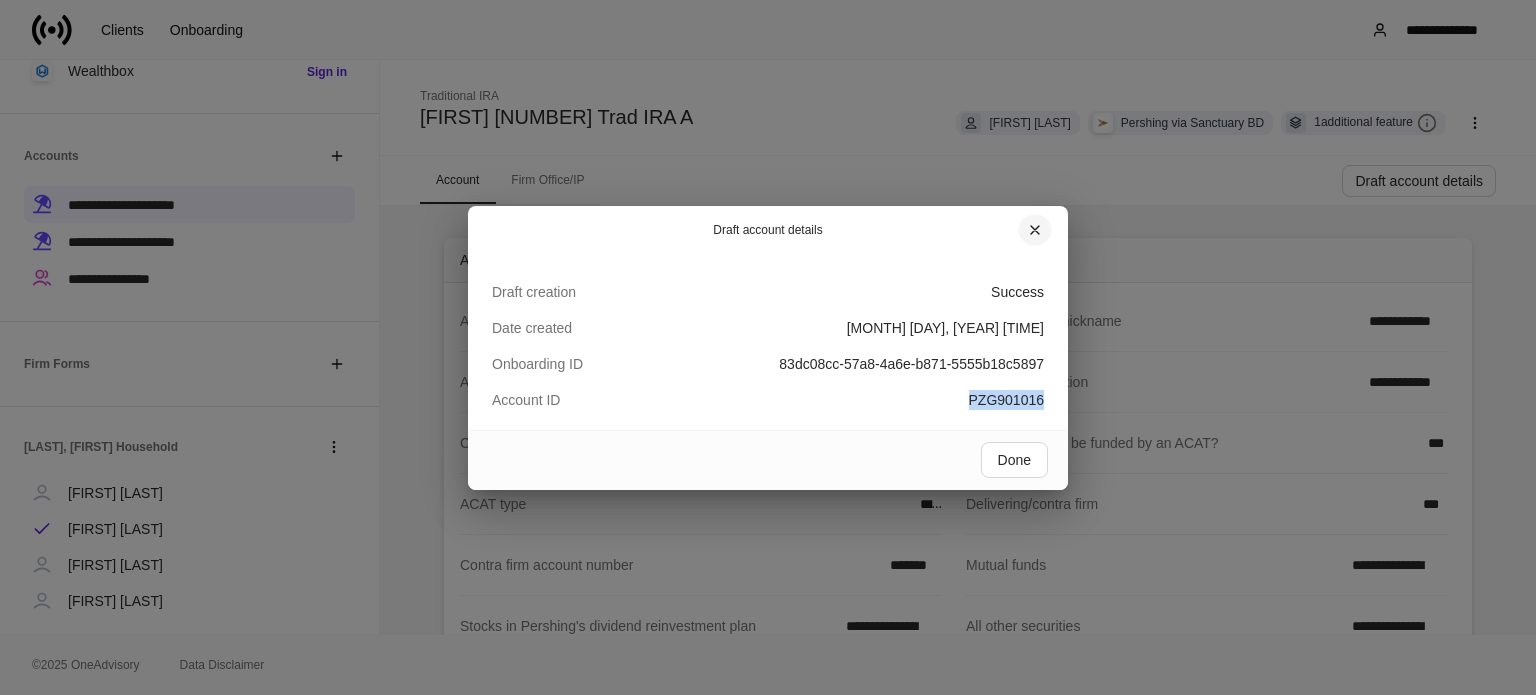 click 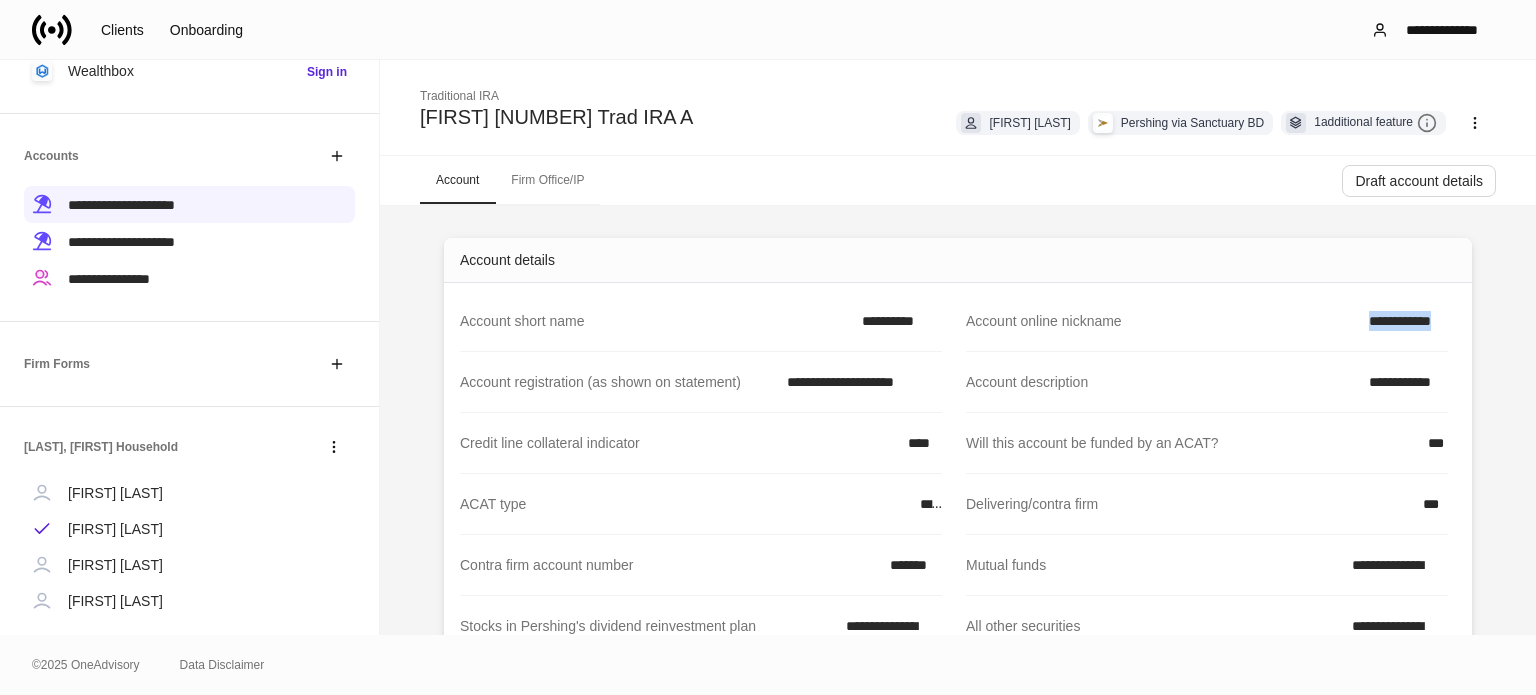 drag, startPoint x: 1377, startPoint y: 327, endPoint x: 1446, endPoint y: 334, distance: 69.354164 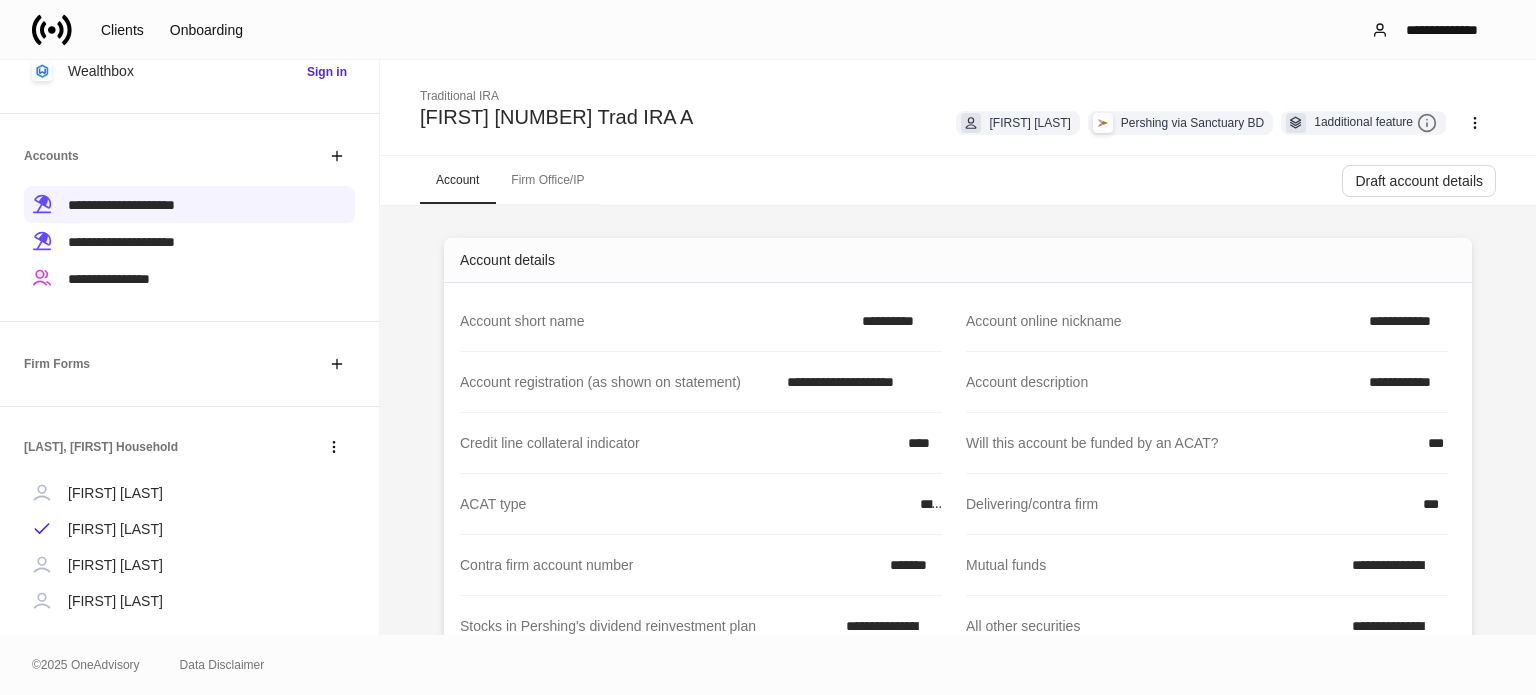 drag, startPoint x: 1080, startPoint y: 333, endPoint x: 703, endPoint y: 311, distance: 377.64136 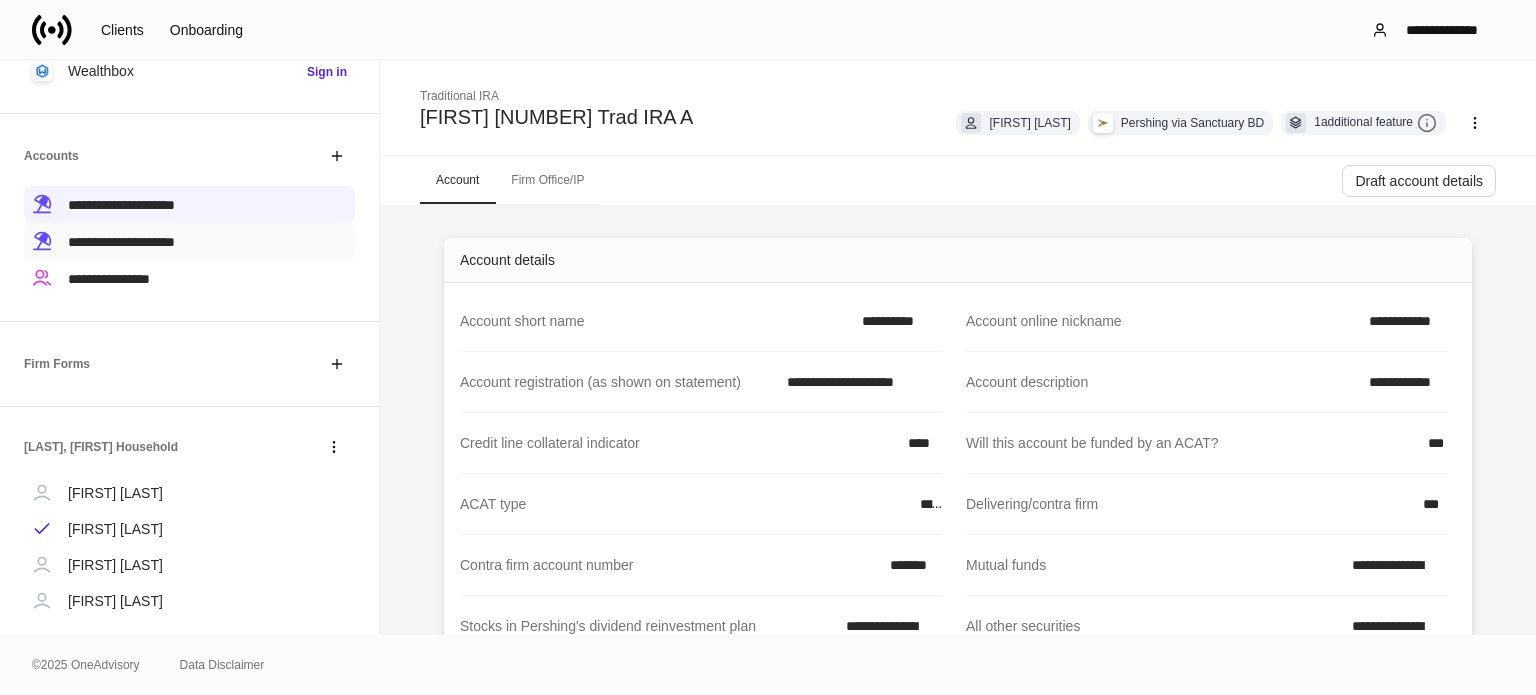 drag, startPoint x: 149, startPoint y: 231, endPoint x: 167, endPoint y: 228, distance: 18.248287 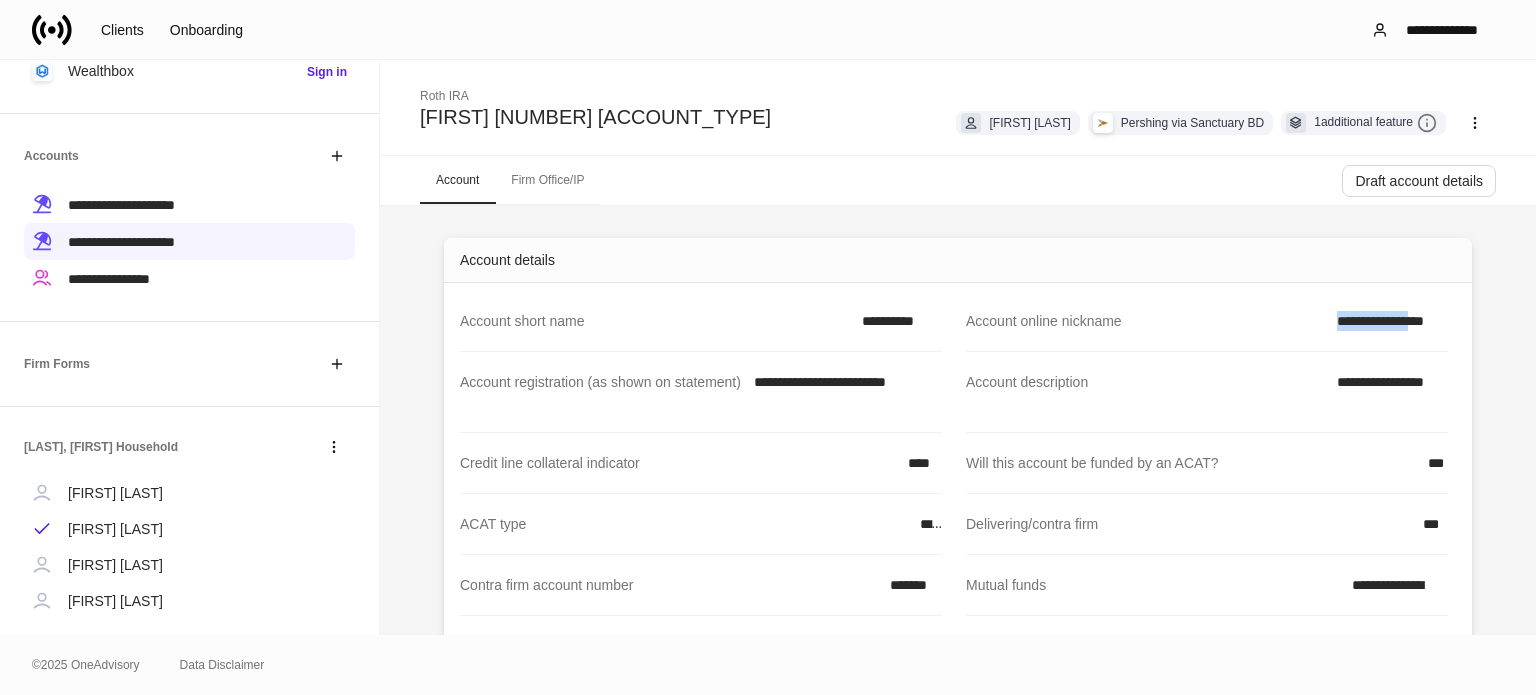 drag, startPoint x: 1310, startPoint y: 321, endPoint x: 1506, endPoint y: 325, distance: 196.04082 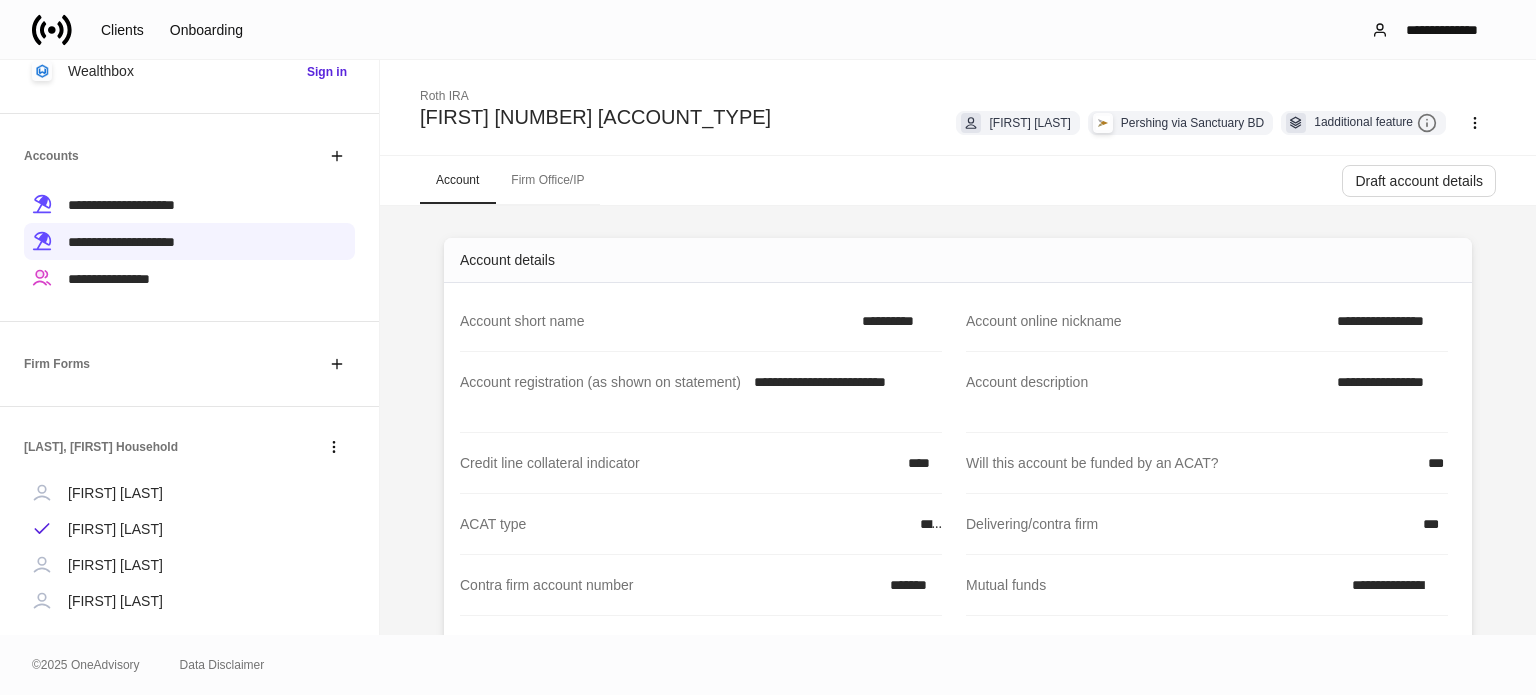 drag, startPoint x: 1420, startPoint y: 319, endPoint x: 1442, endPoint y: 317, distance: 22.090721 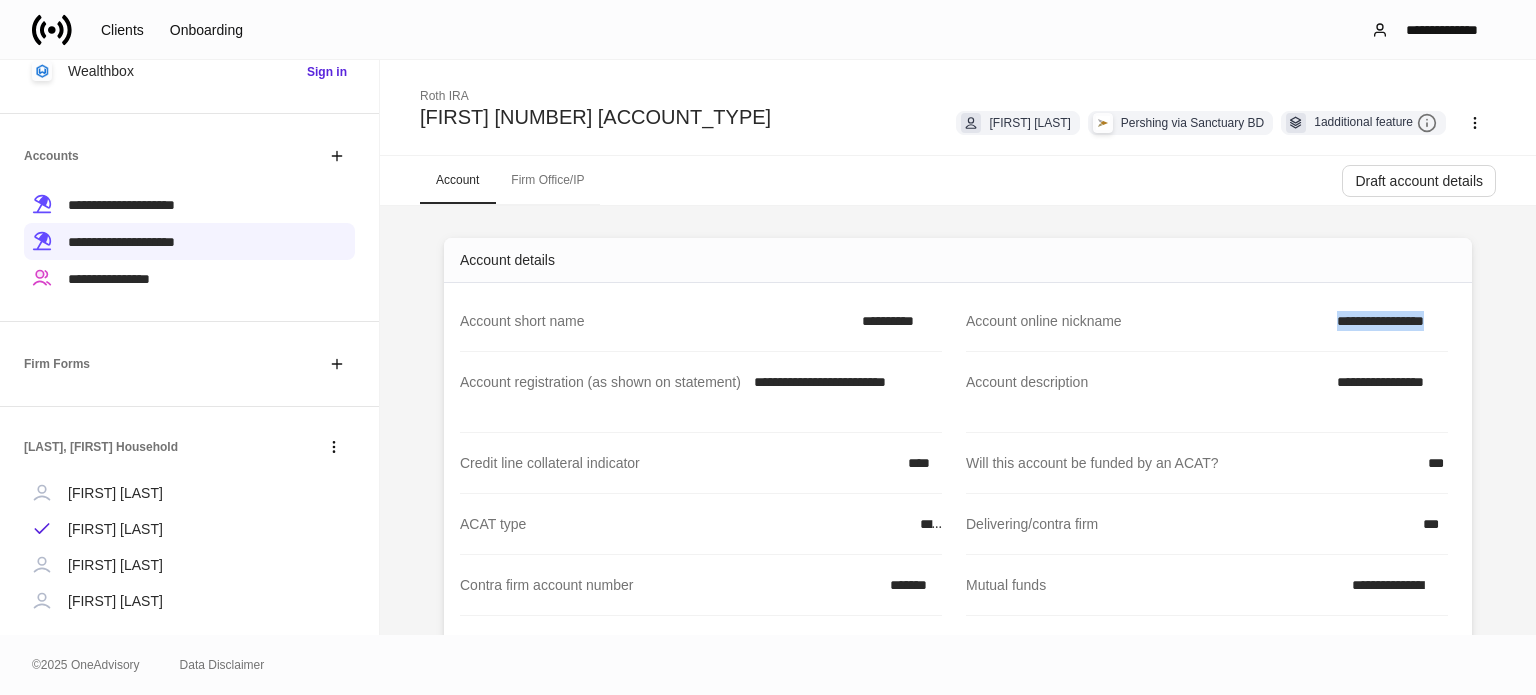 drag, startPoint x: 1442, startPoint y: 317, endPoint x: 1324, endPoint y: 321, distance: 118.06778 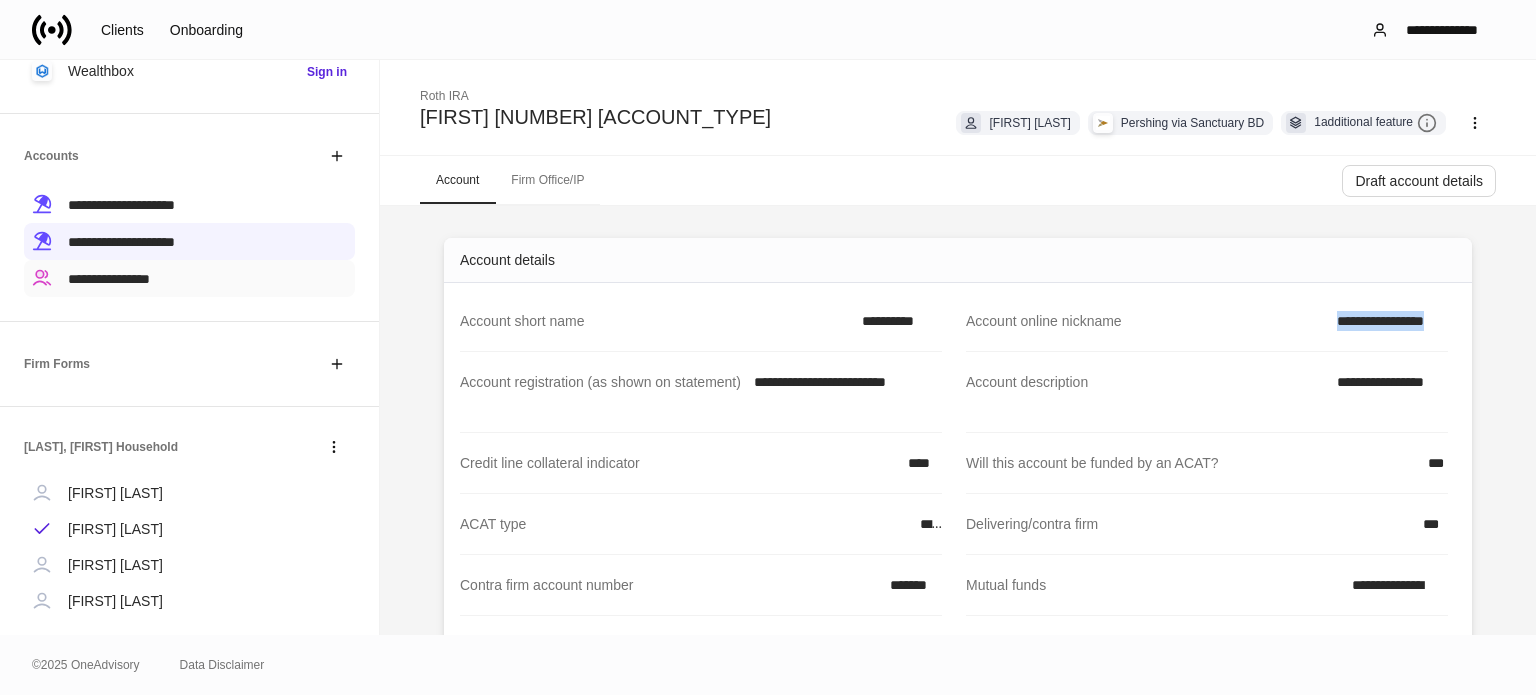 click on "**********" at bounding box center [189, 278] 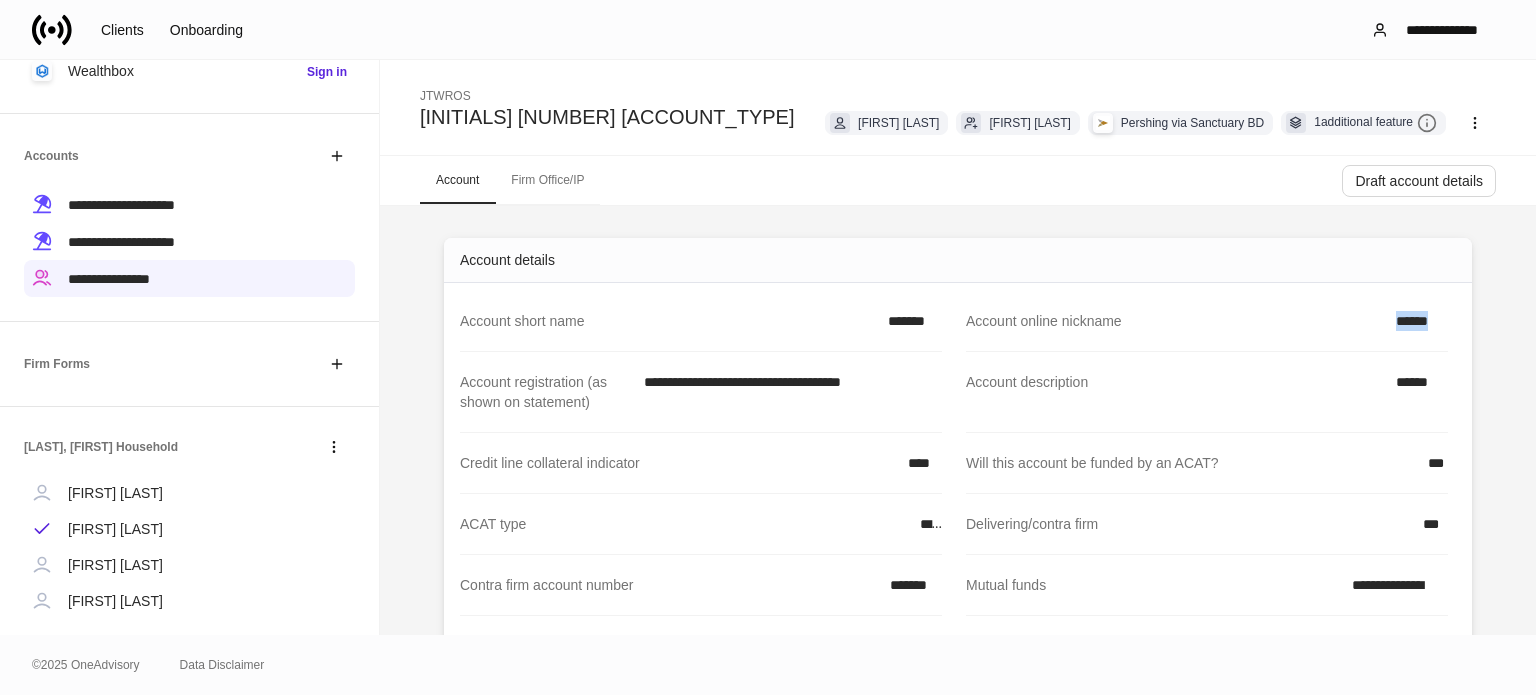 drag, startPoint x: 1352, startPoint y: 311, endPoint x: 1462, endPoint y: 320, distance: 110.36757 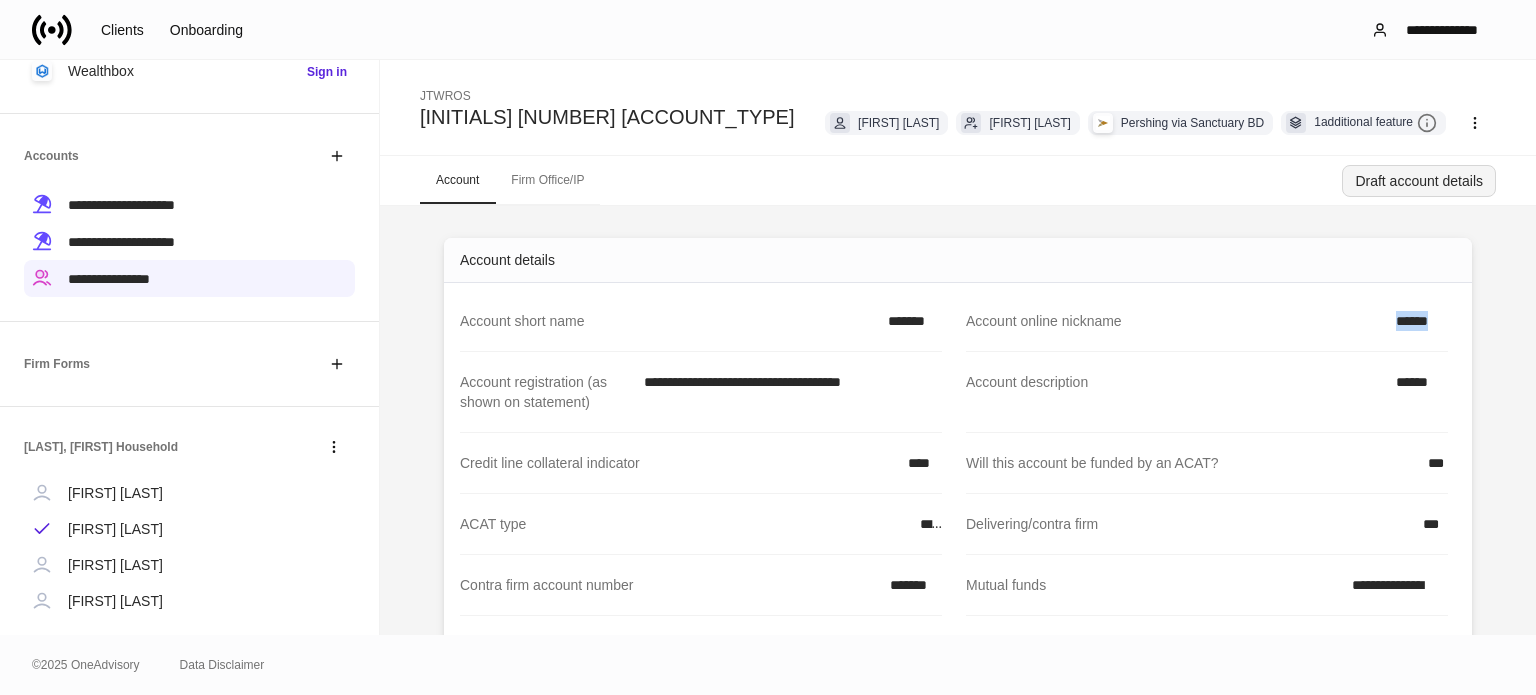 click on "Draft account details" at bounding box center [1419, 181] 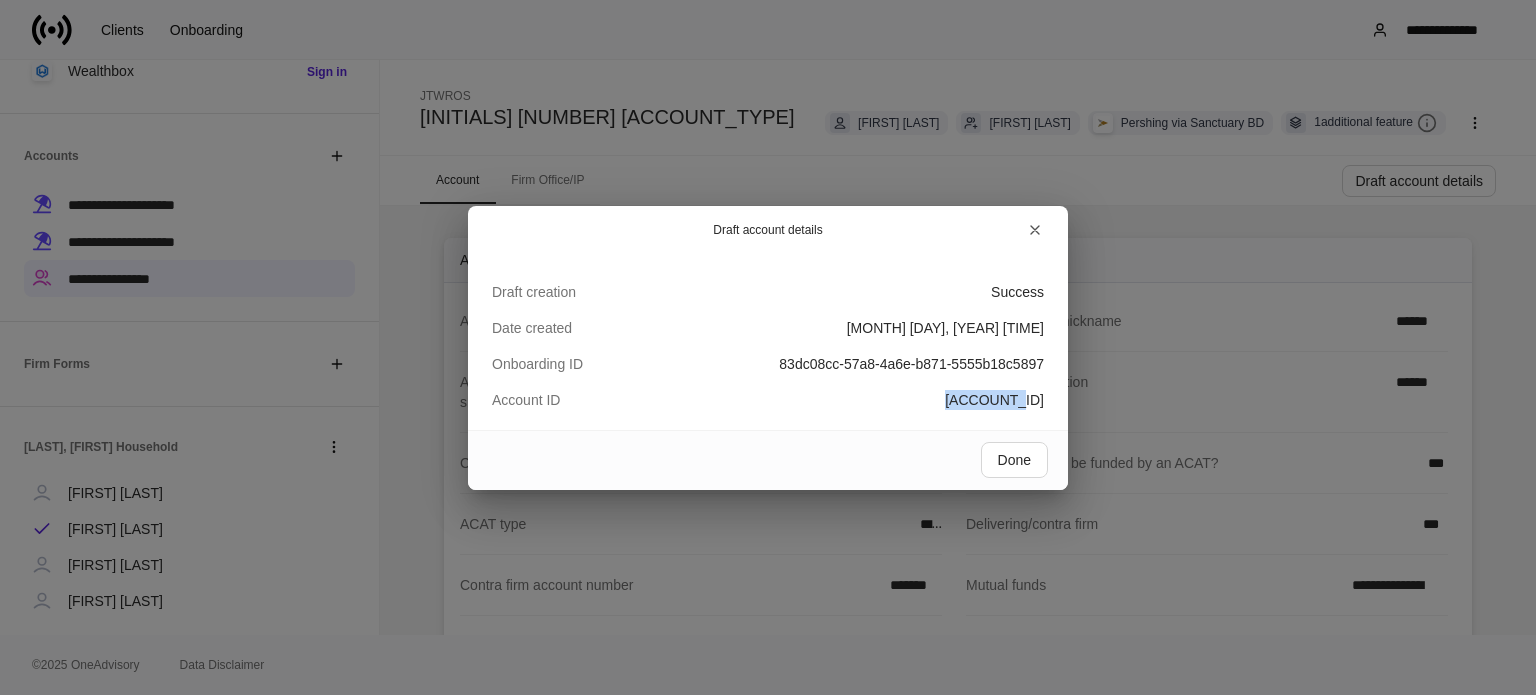 drag, startPoint x: 969, startPoint y: 399, endPoint x: 1058, endPoint y: 396, distance: 89.050545 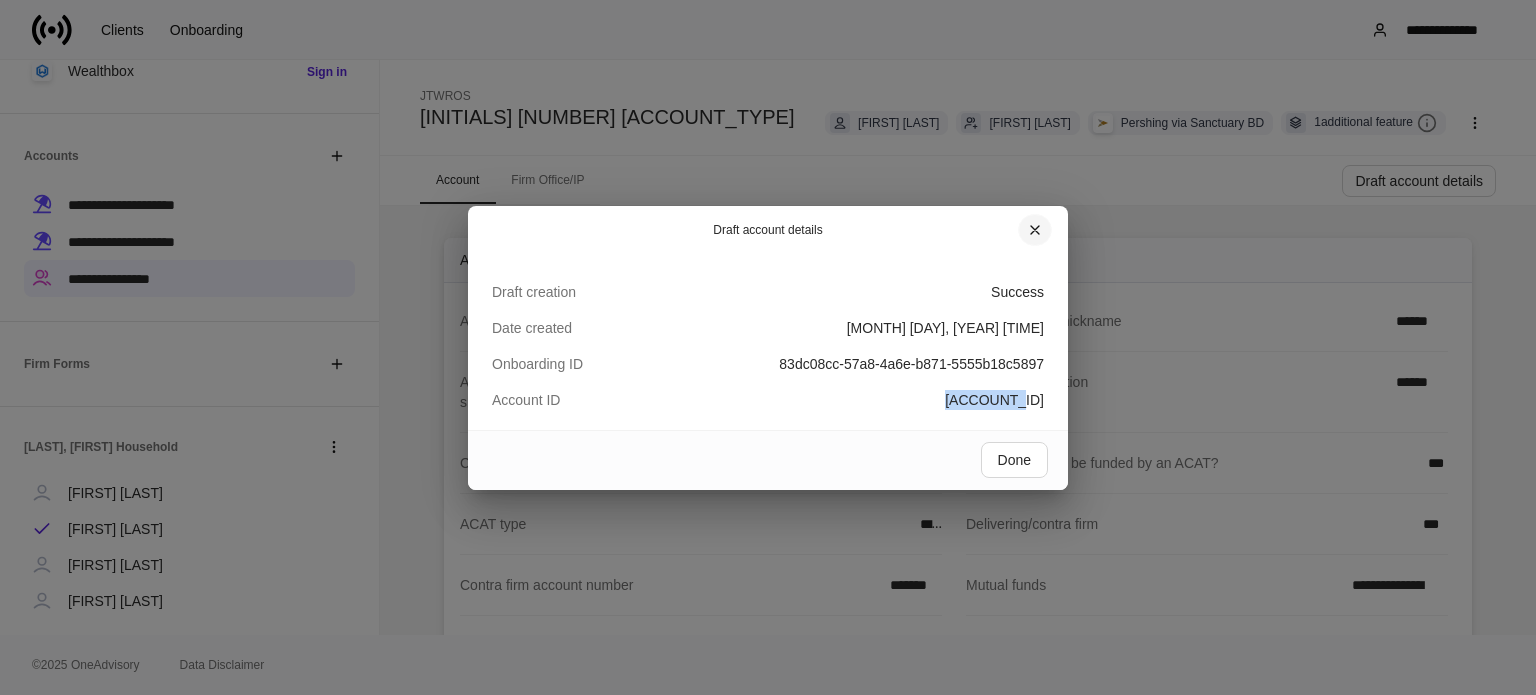 drag, startPoint x: 1031, startPoint y: 231, endPoint x: 656, endPoint y: 291, distance: 379.76965 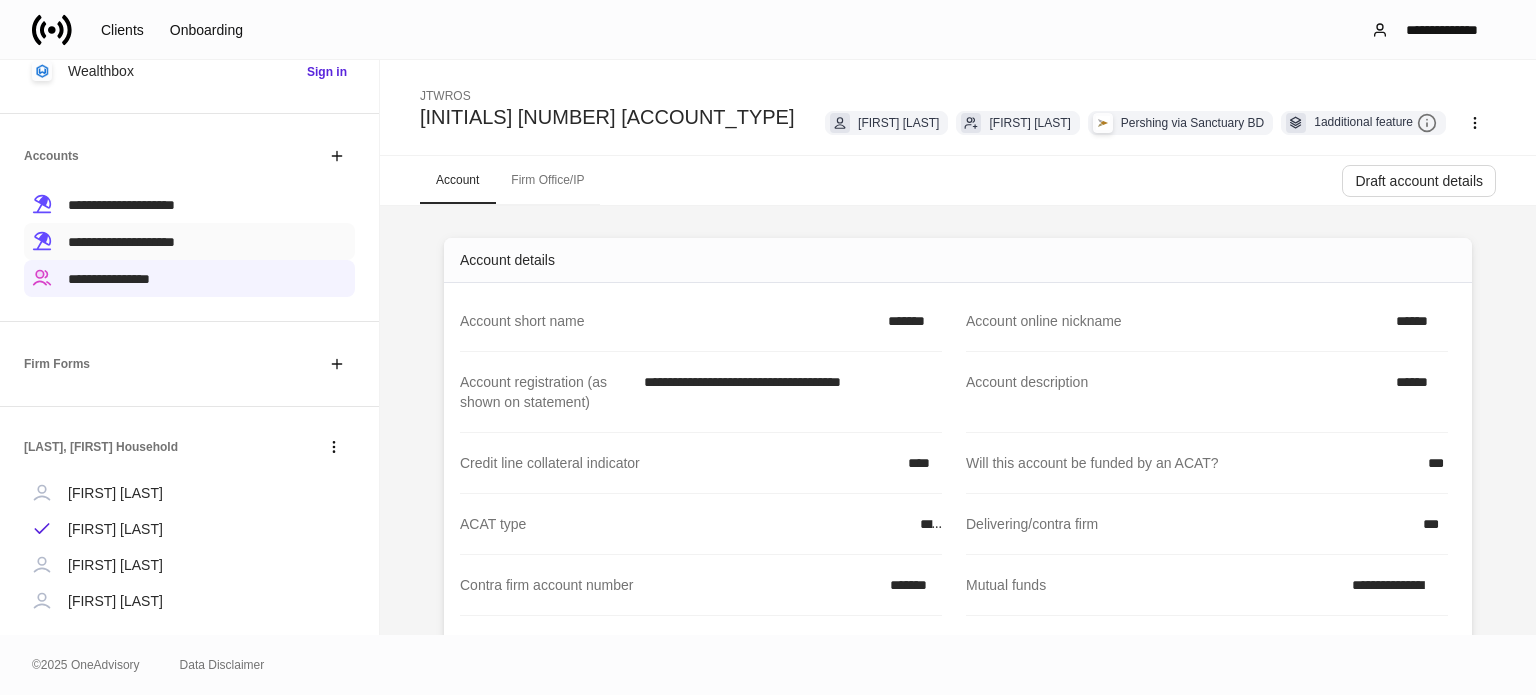 click on "**********" at bounding box center (121, 242) 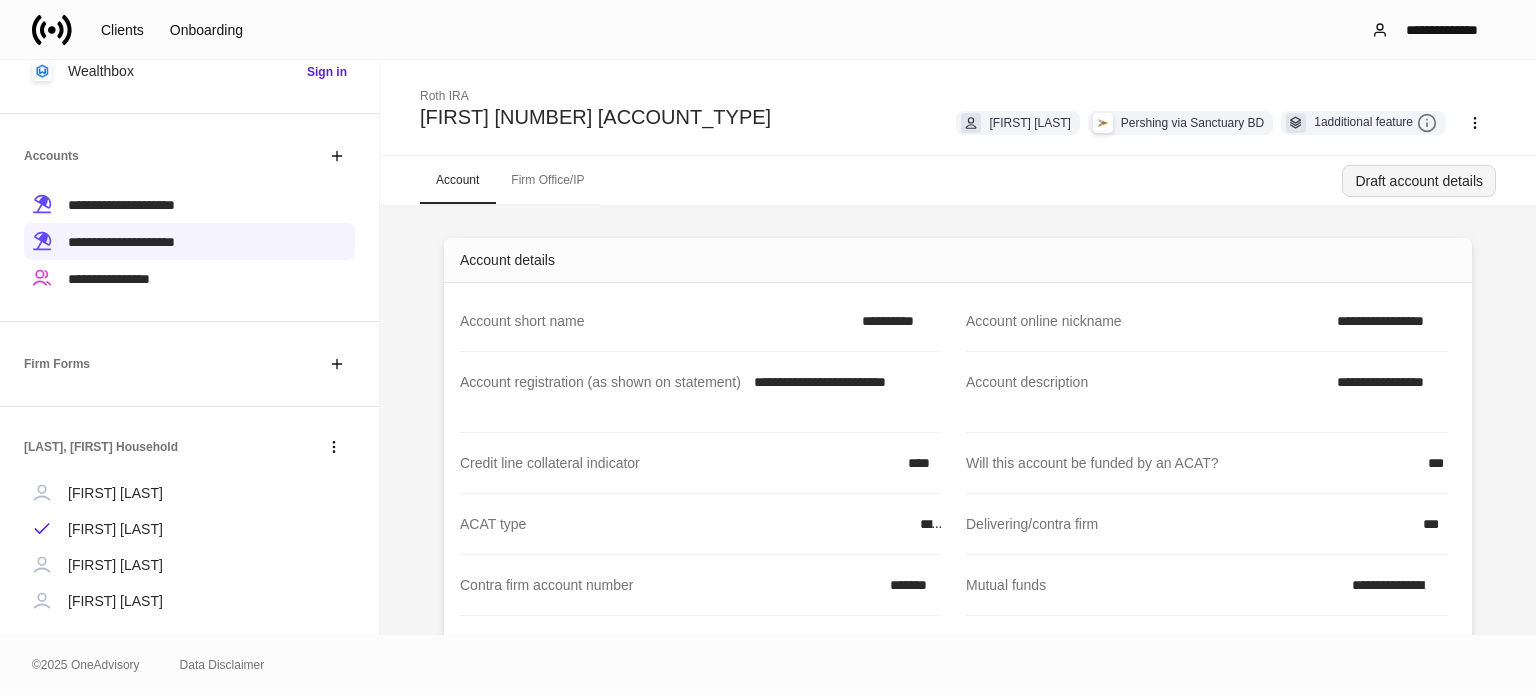click on "Draft account details" at bounding box center [1419, 181] 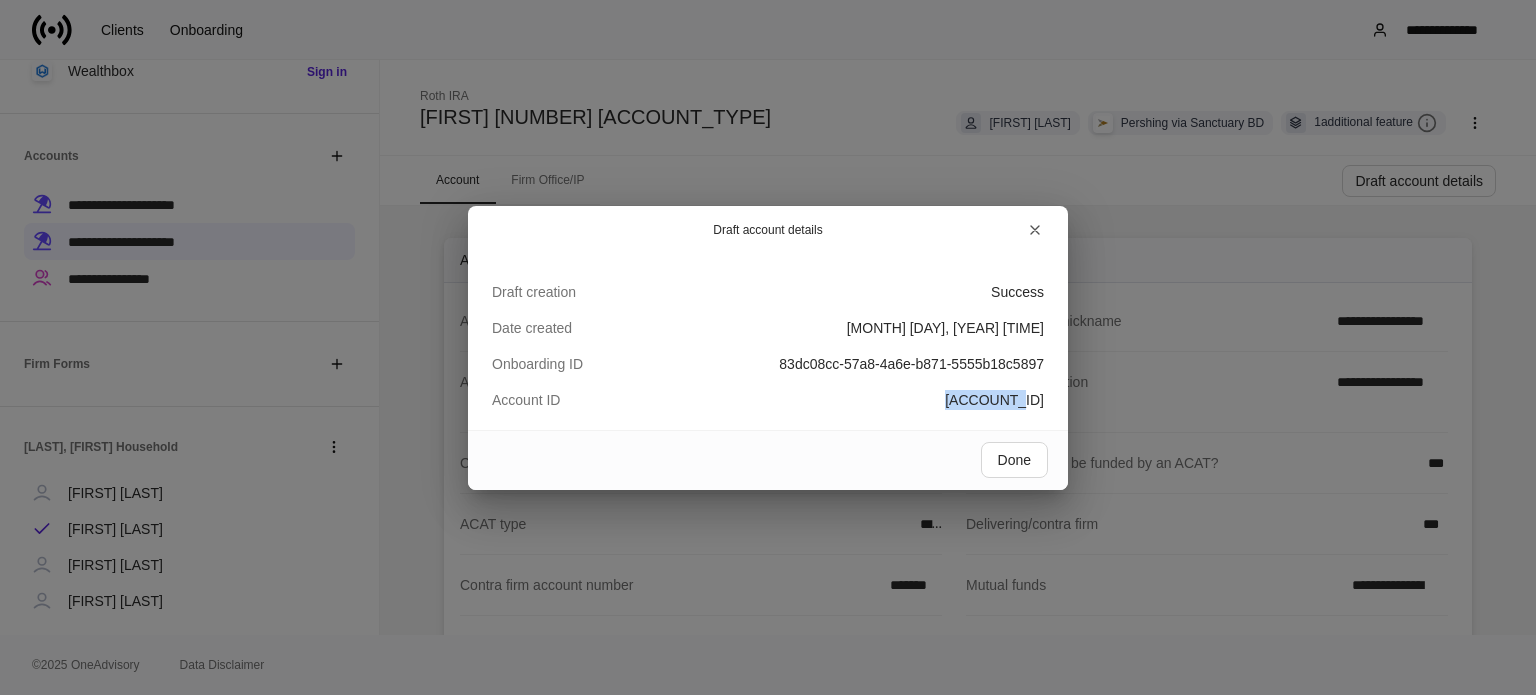 drag, startPoint x: 928, startPoint y: 405, endPoint x: 1088, endPoint y: 407, distance: 160.0125 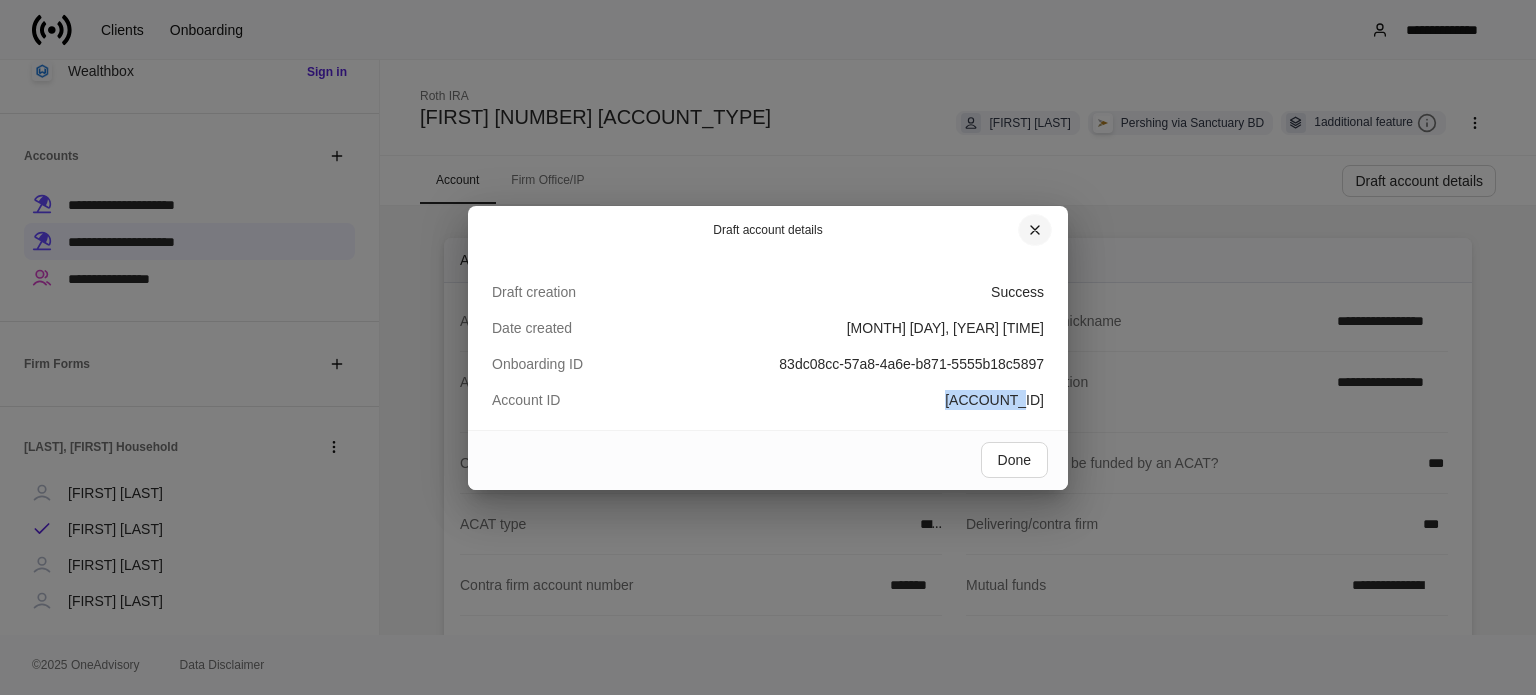 drag, startPoint x: 1035, startPoint y: 233, endPoint x: 1023, endPoint y: 239, distance: 13.416408 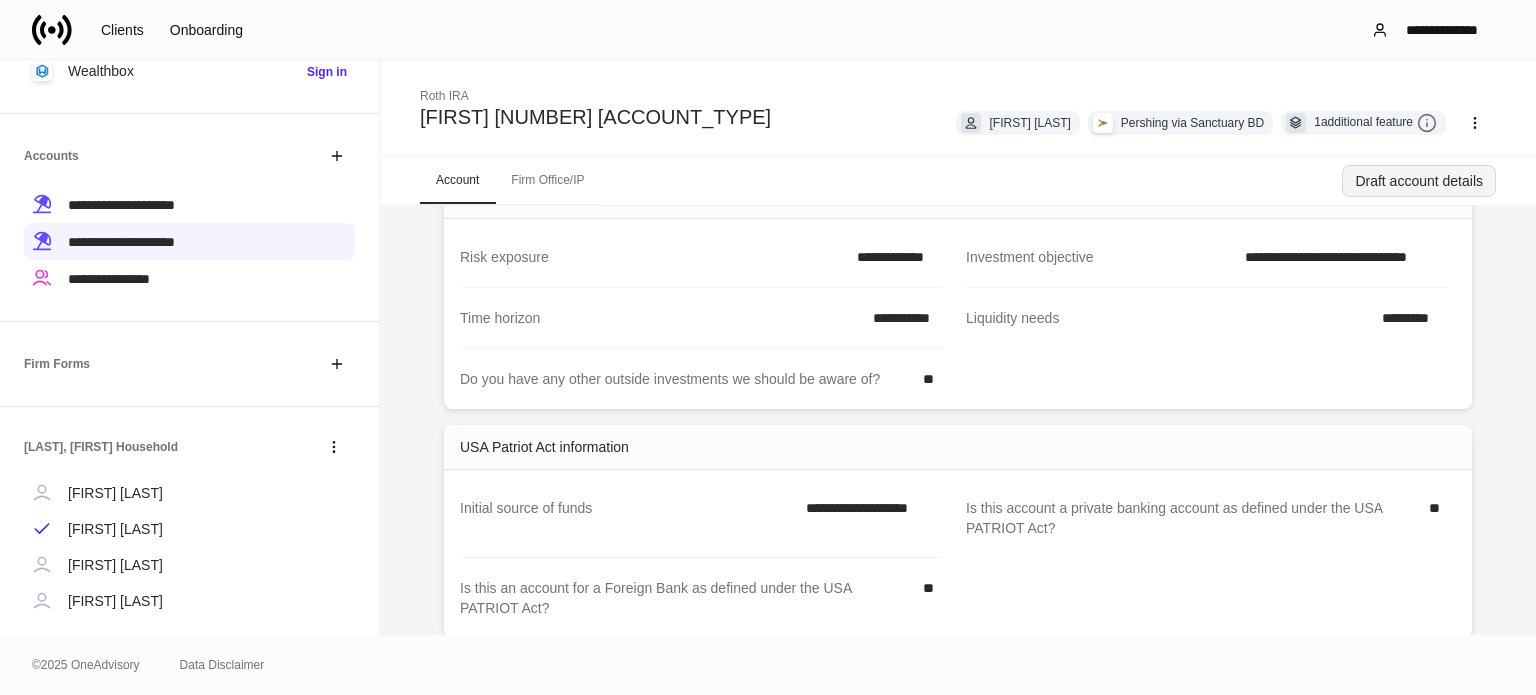 scroll, scrollTop: 1106, scrollLeft: 0, axis: vertical 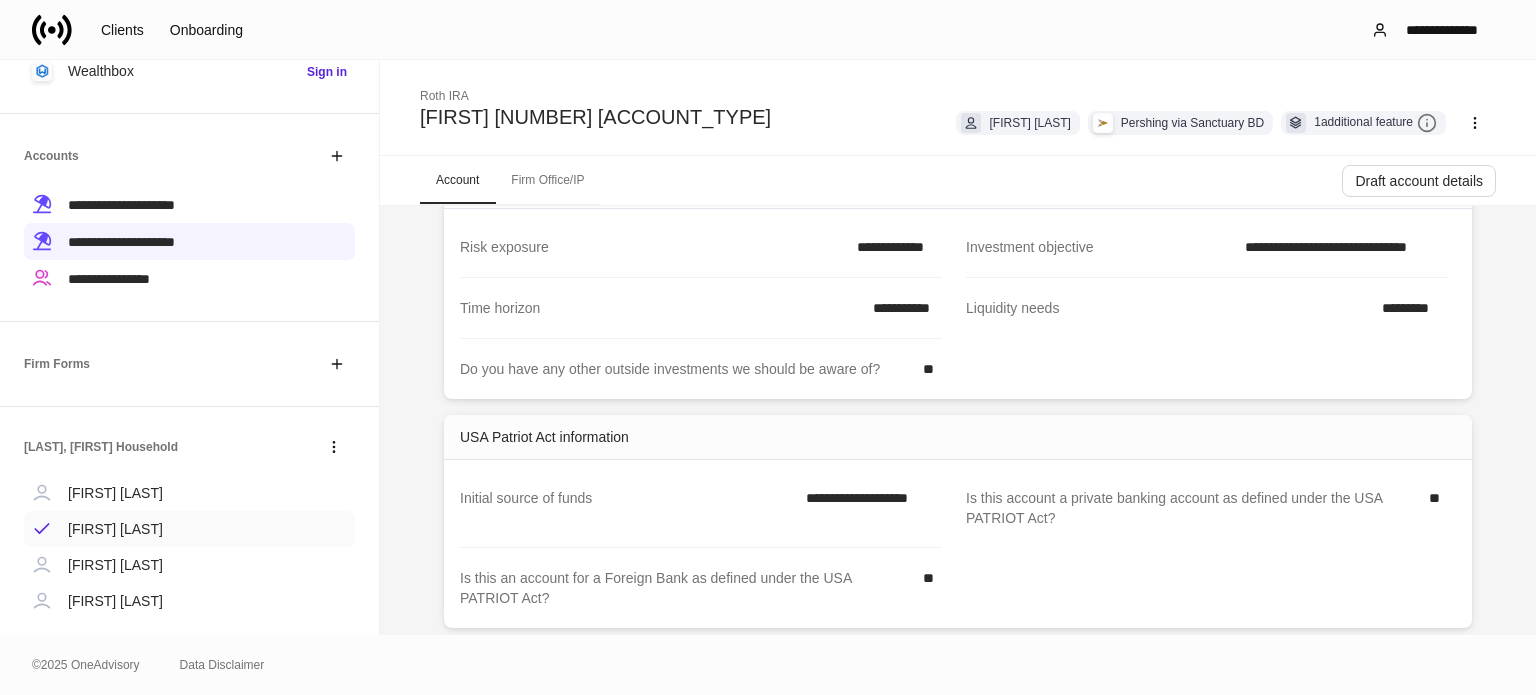 click on "[FIRST] [LAST]" at bounding box center [115, 529] 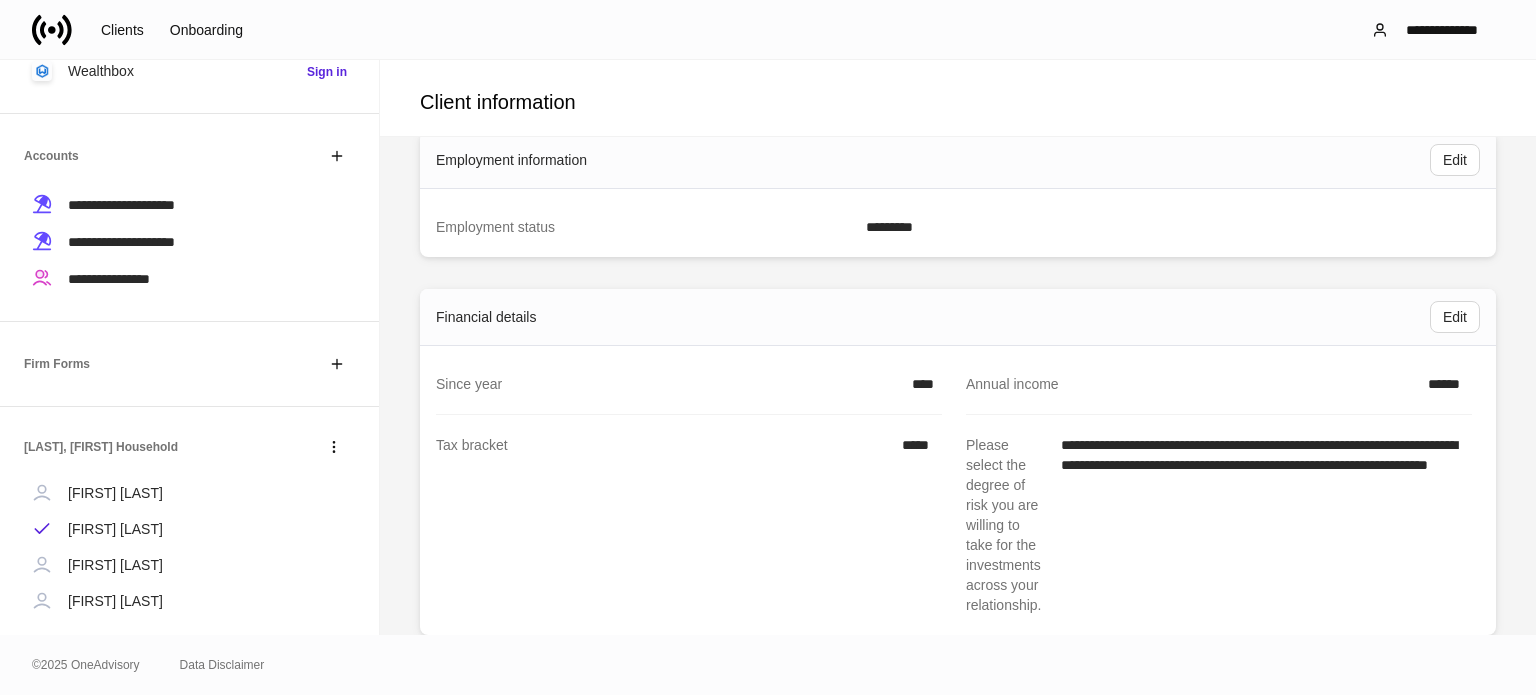 scroll, scrollTop: 900, scrollLeft: 0, axis: vertical 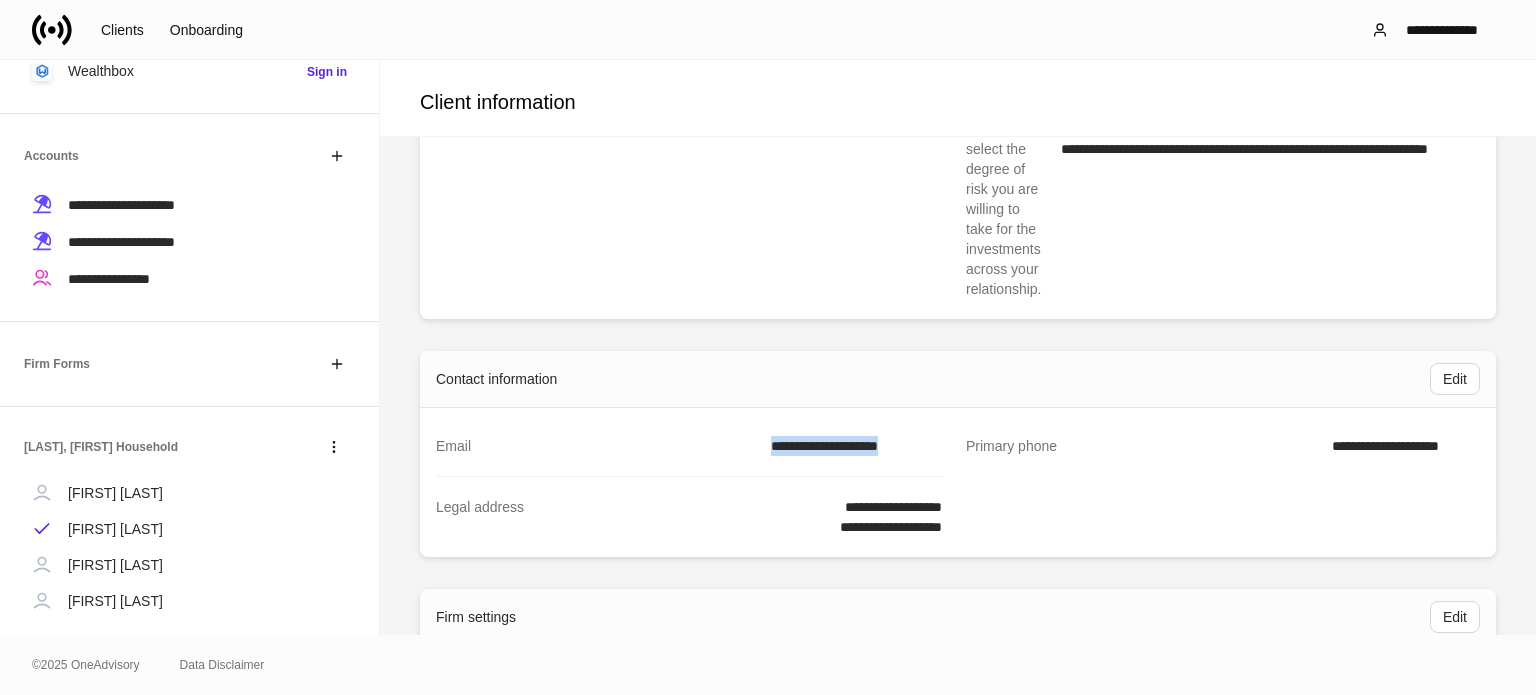 drag, startPoint x: 712, startPoint y: 449, endPoint x: 934, endPoint y: 462, distance: 222.38031 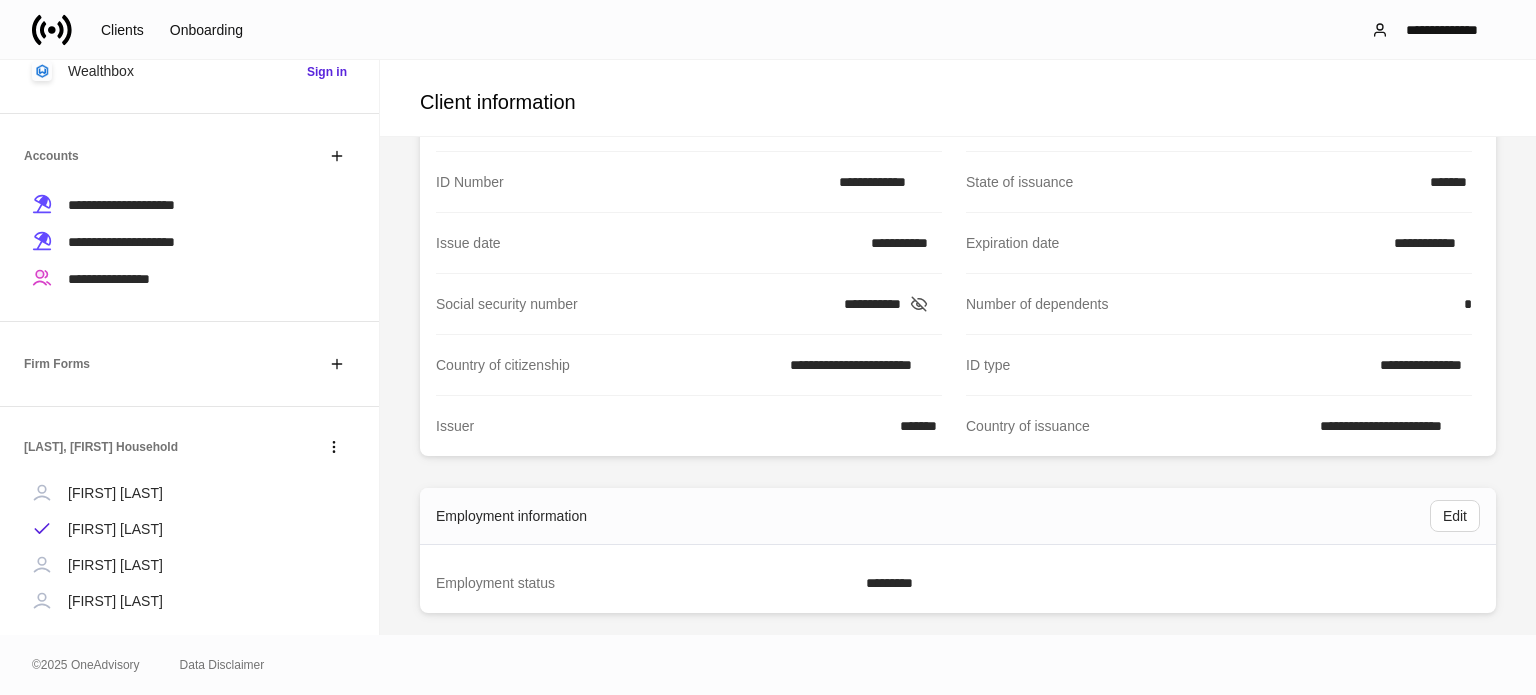 scroll, scrollTop: 0, scrollLeft: 0, axis: both 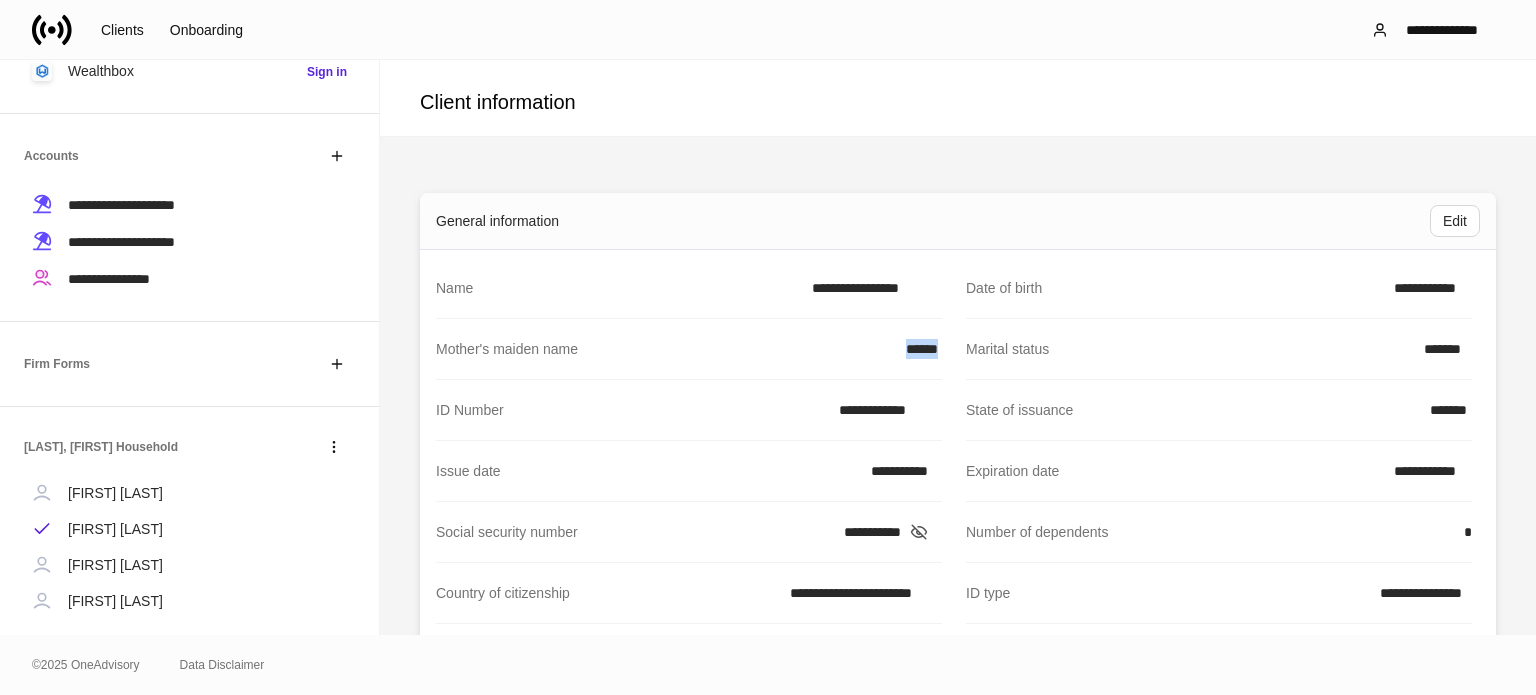 drag, startPoint x: 869, startPoint y: 351, endPoint x: 937, endPoint y: 359, distance: 68.46897 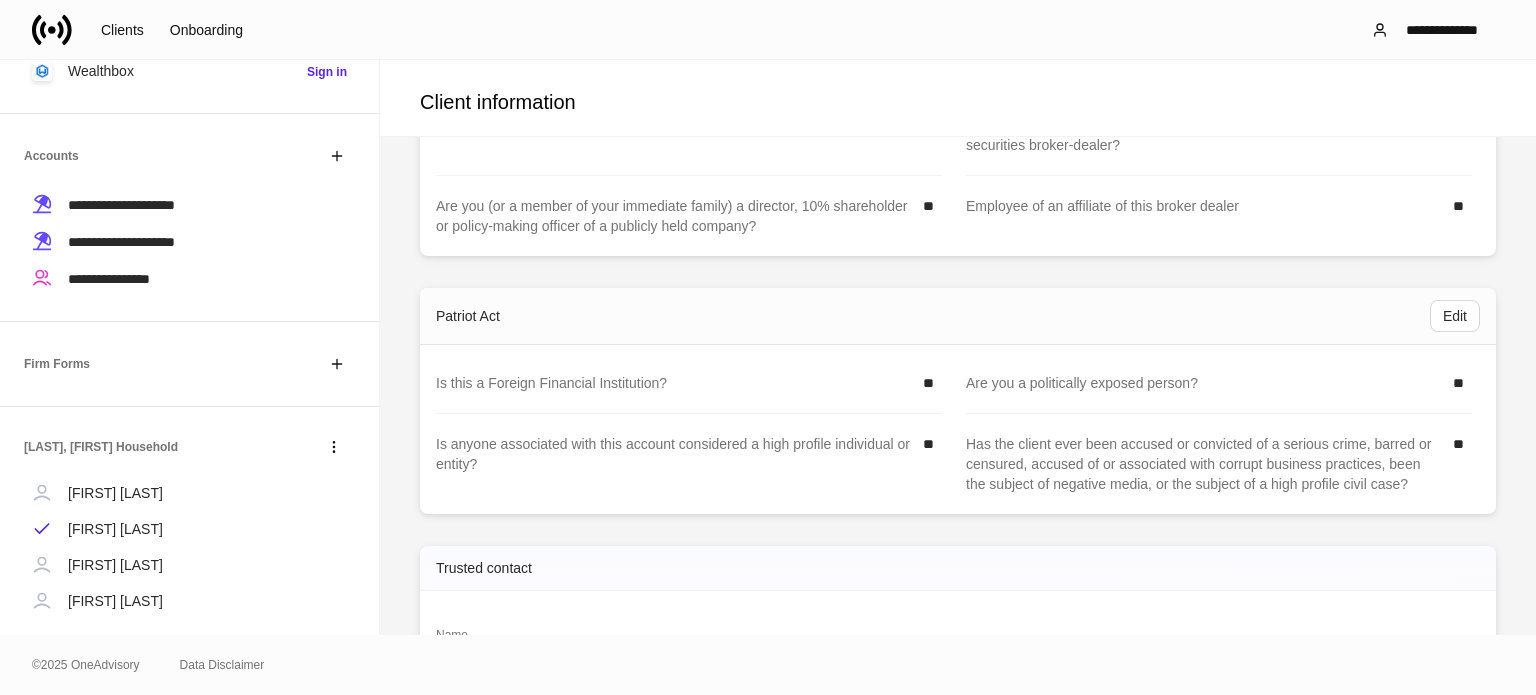 scroll, scrollTop: 2847, scrollLeft: 0, axis: vertical 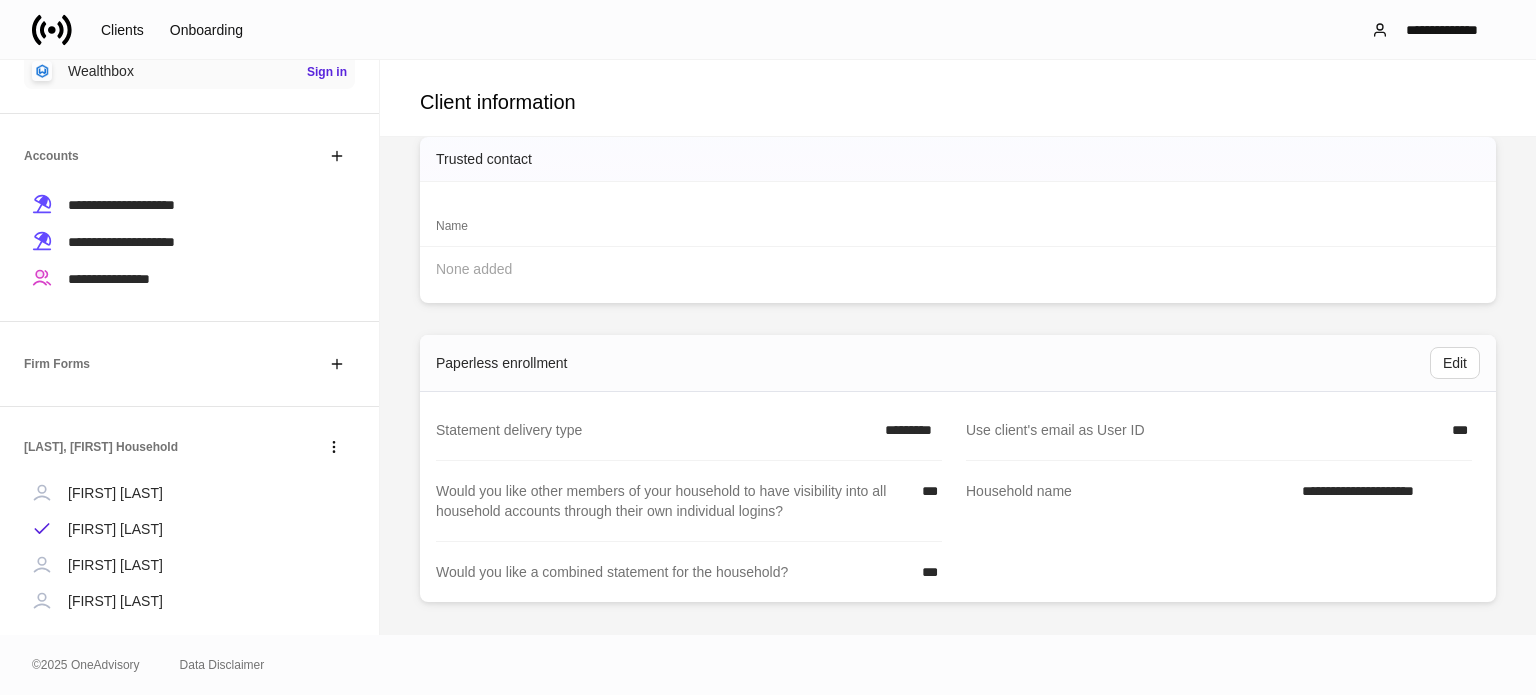 click 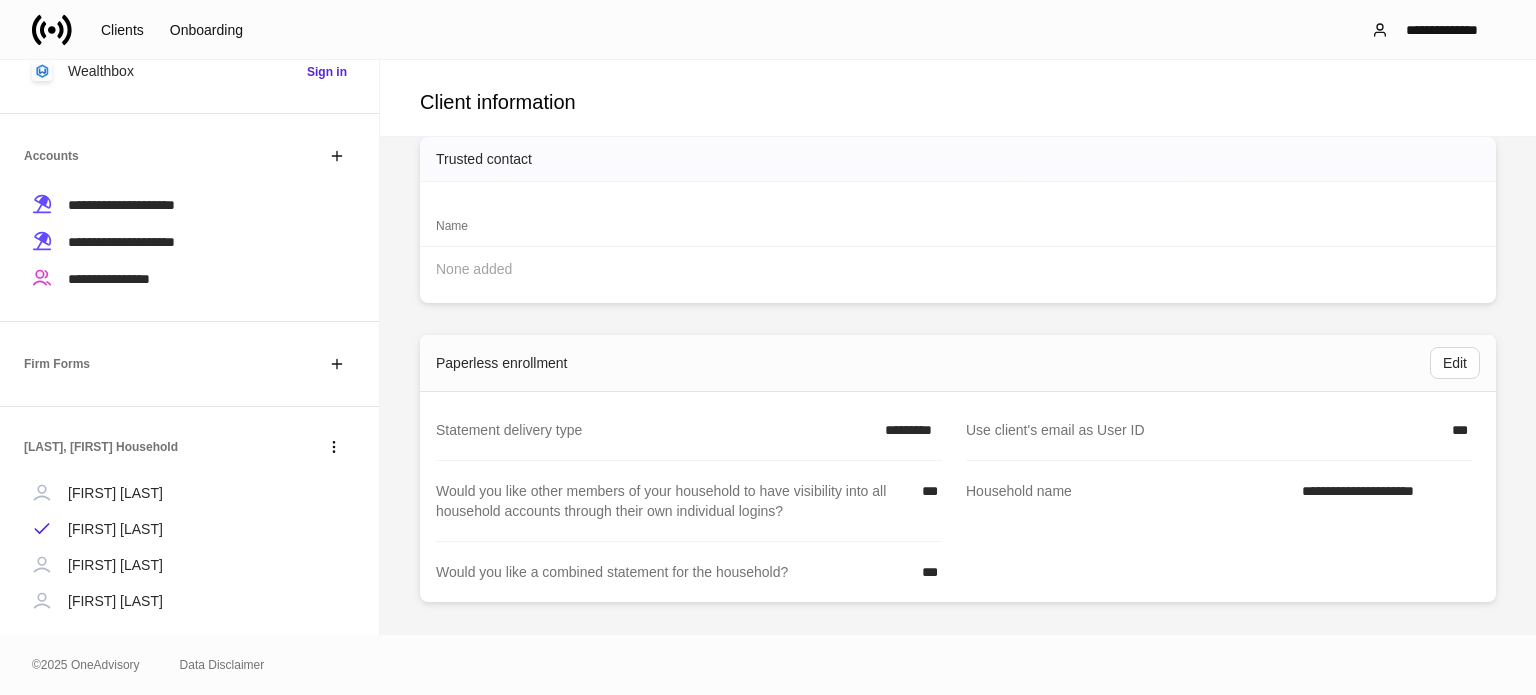 scroll, scrollTop: 0, scrollLeft: 0, axis: both 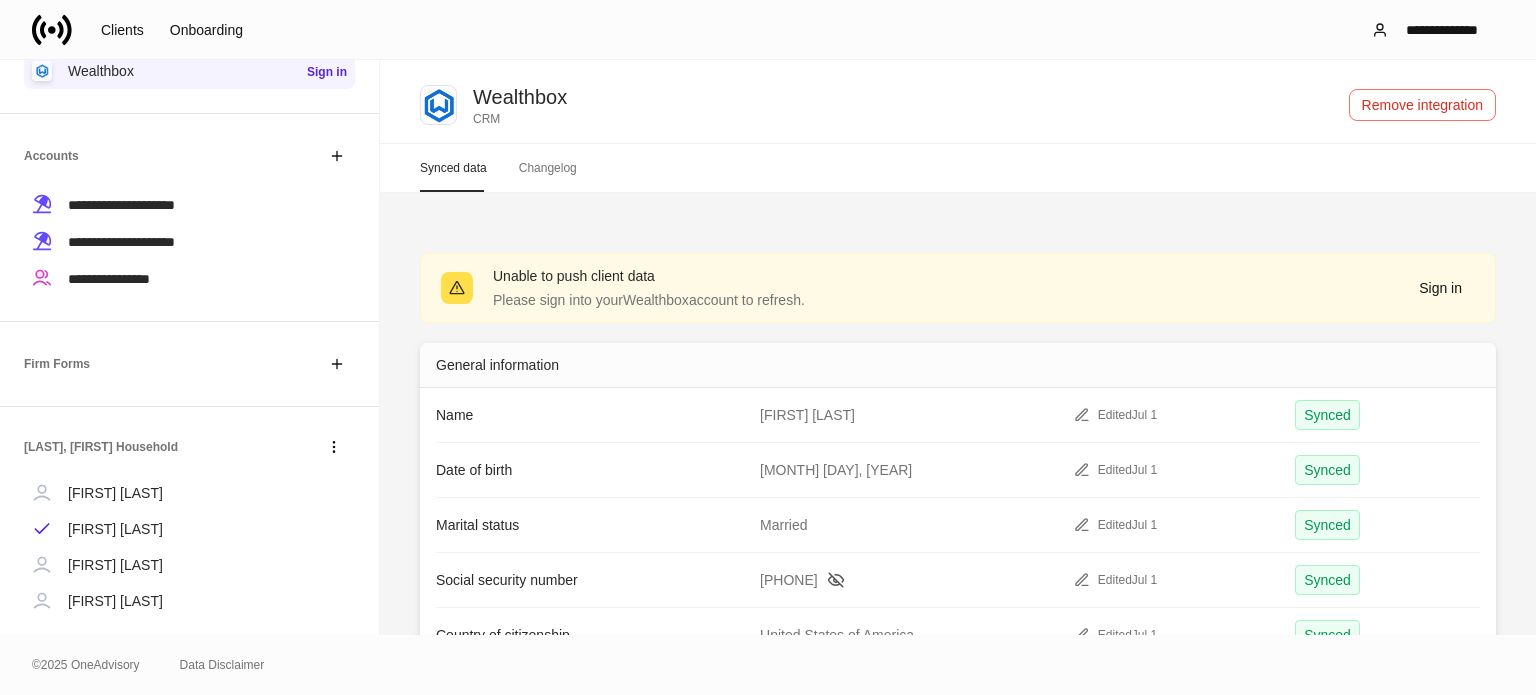 click 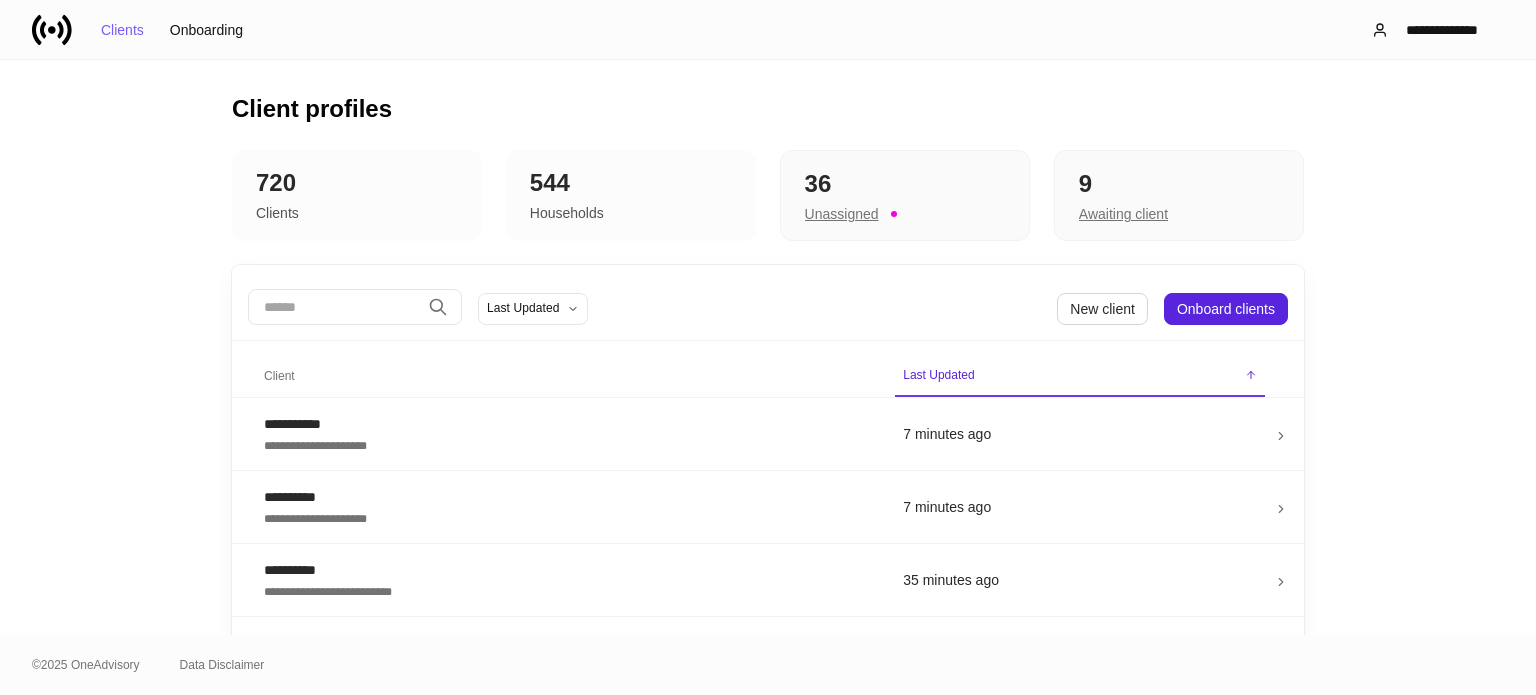 click at bounding box center [334, 307] 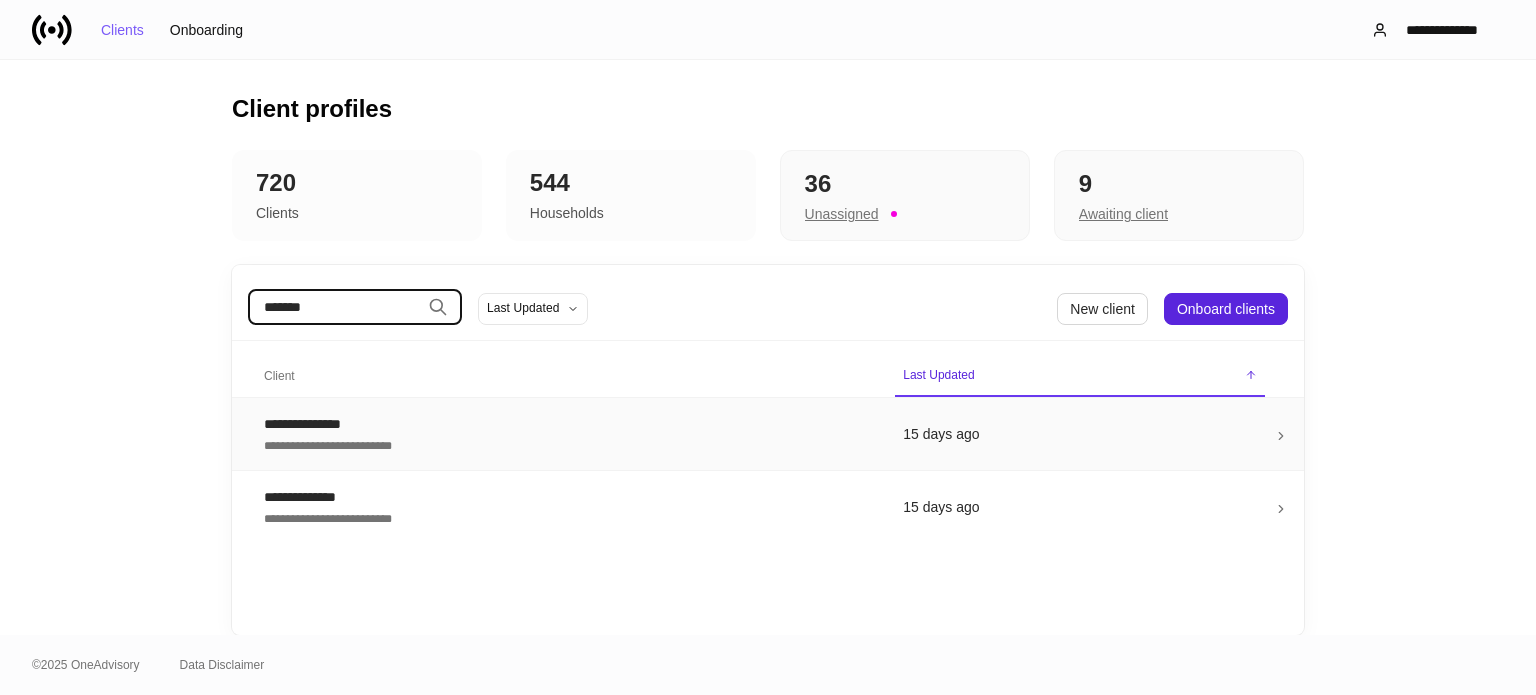 type on "*******" 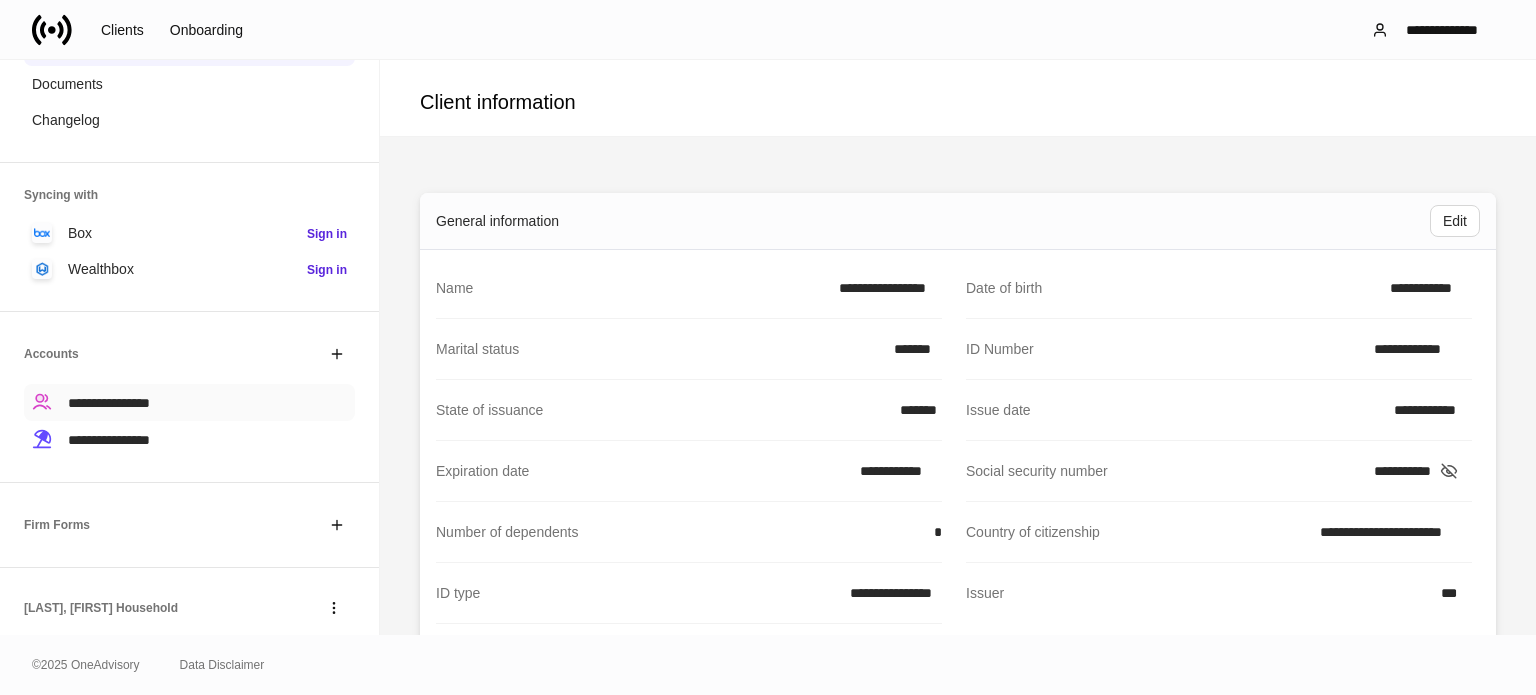 scroll, scrollTop: 296, scrollLeft: 0, axis: vertical 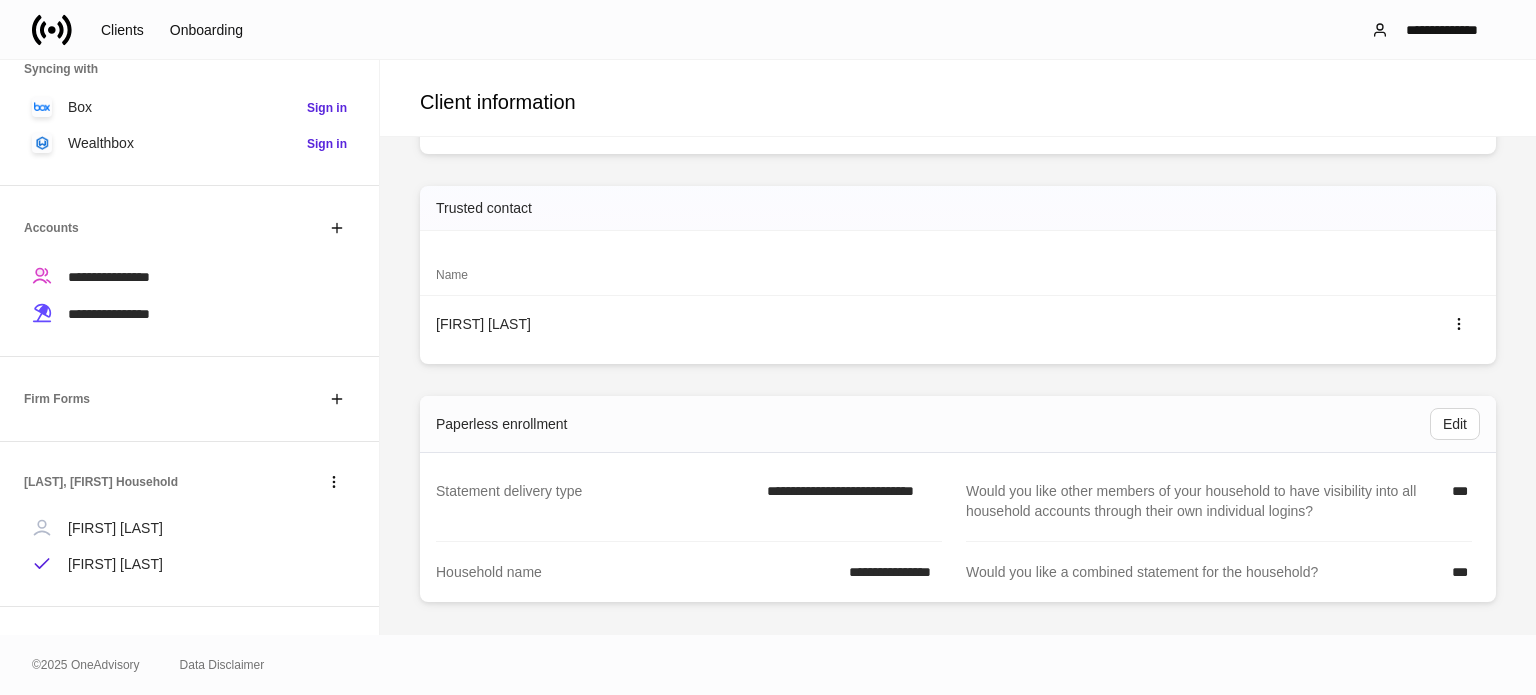 click 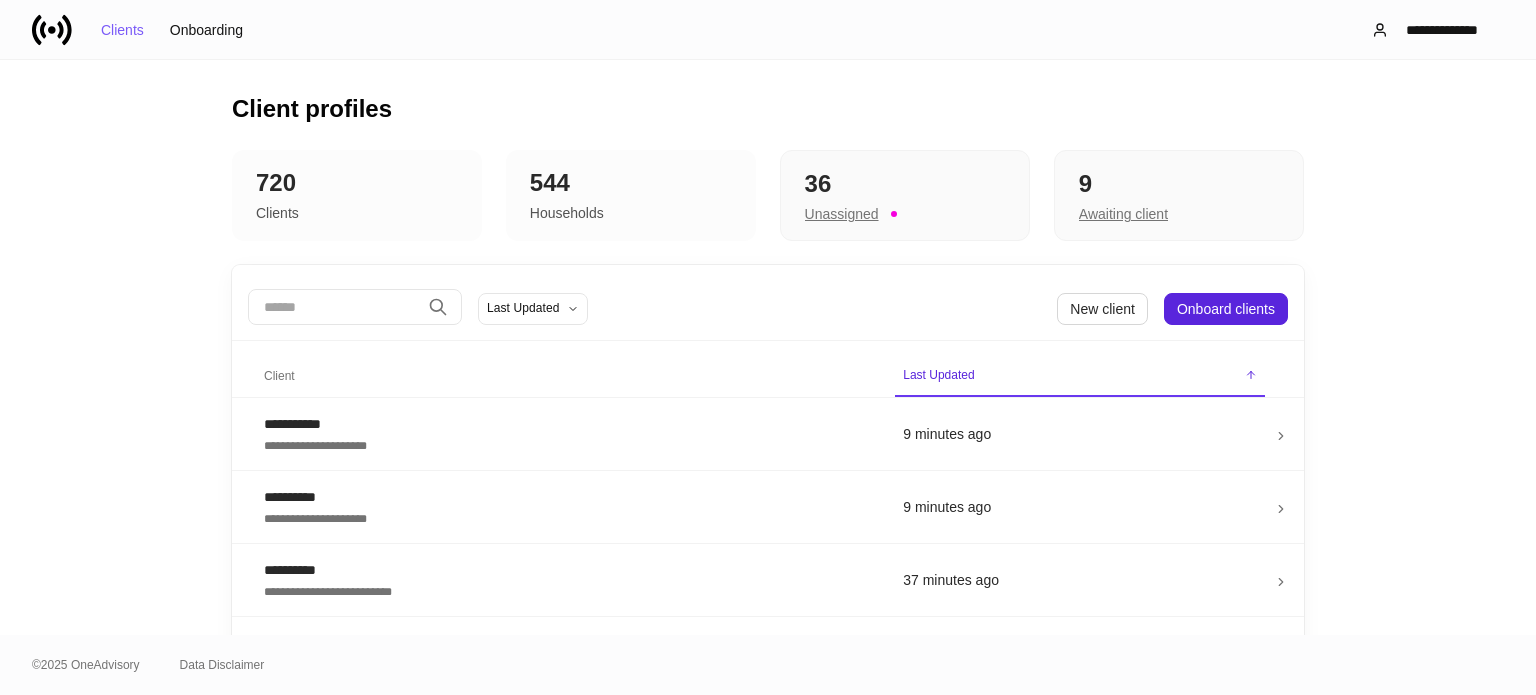 click at bounding box center (334, 307) 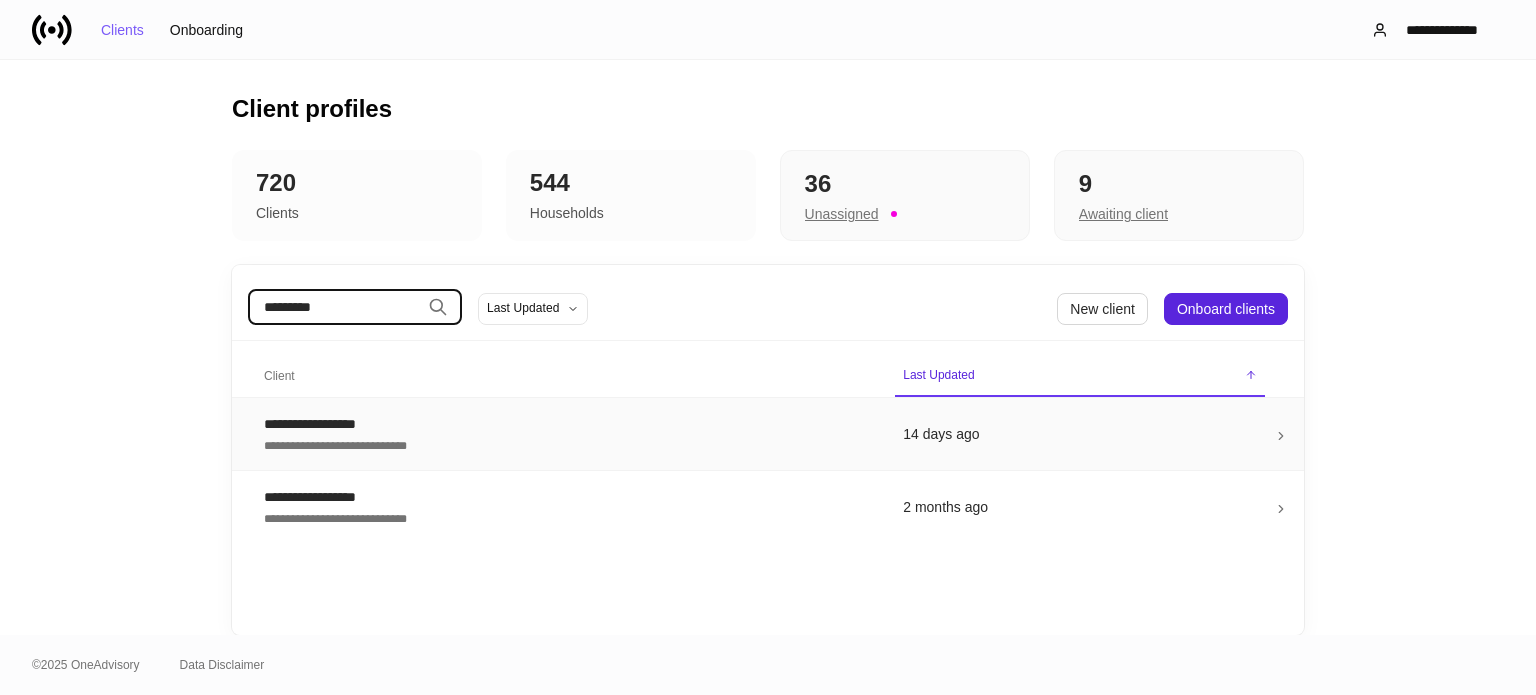 type on "*********" 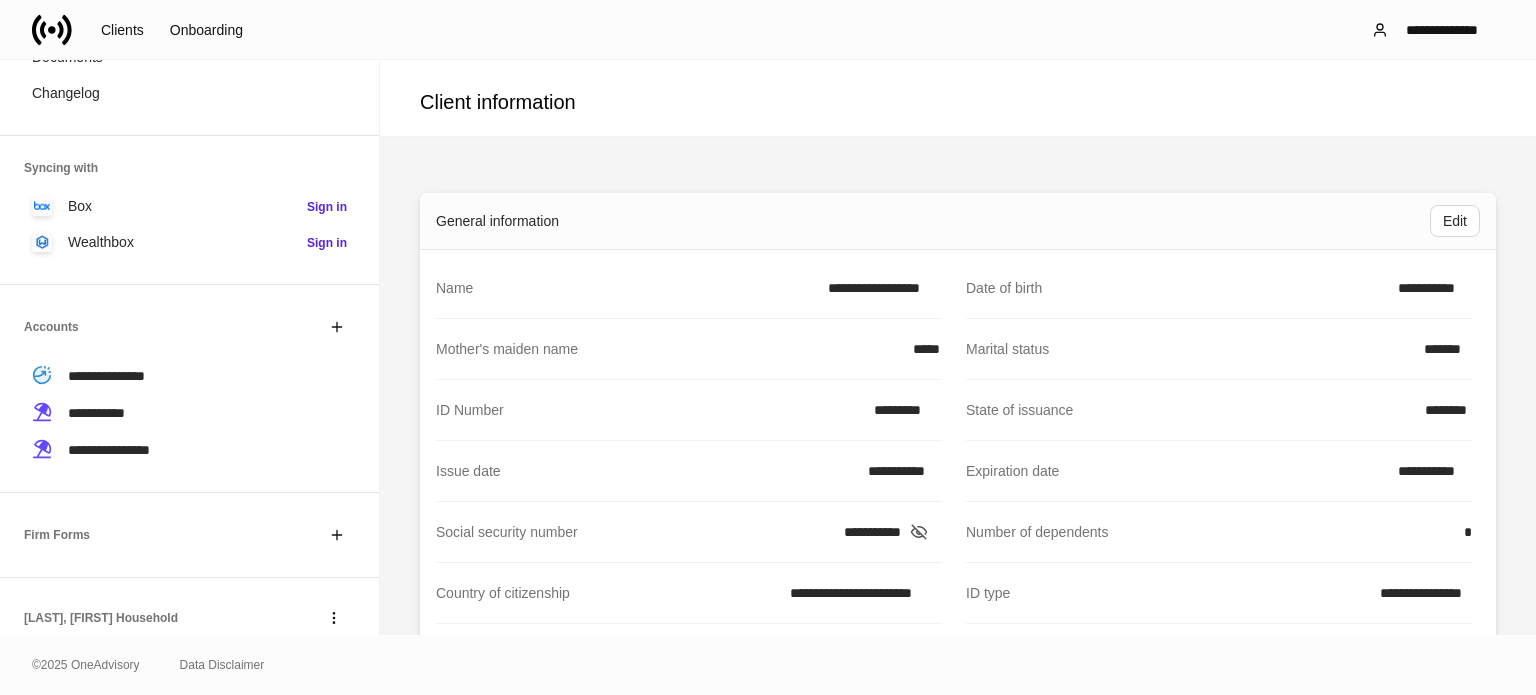 scroll, scrollTop: 296, scrollLeft: 0, axis: vertical 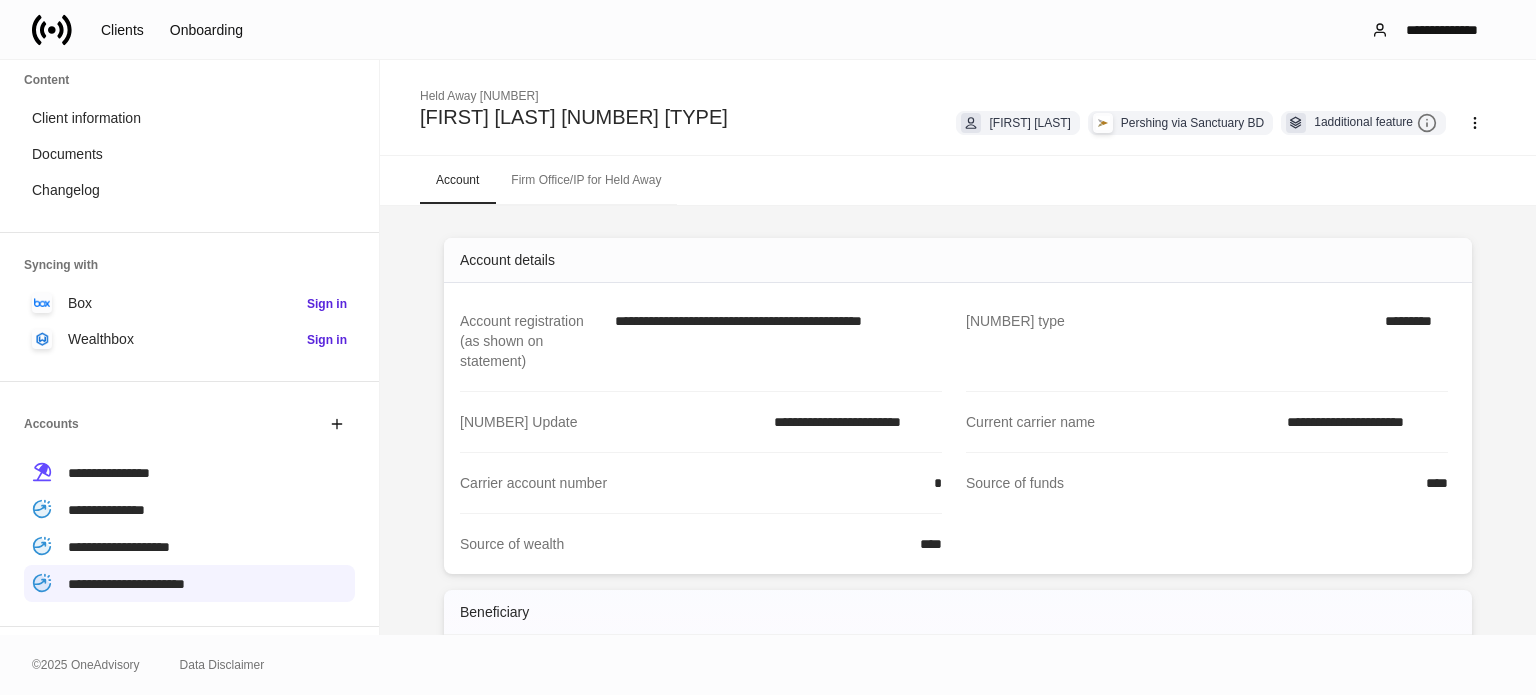 click 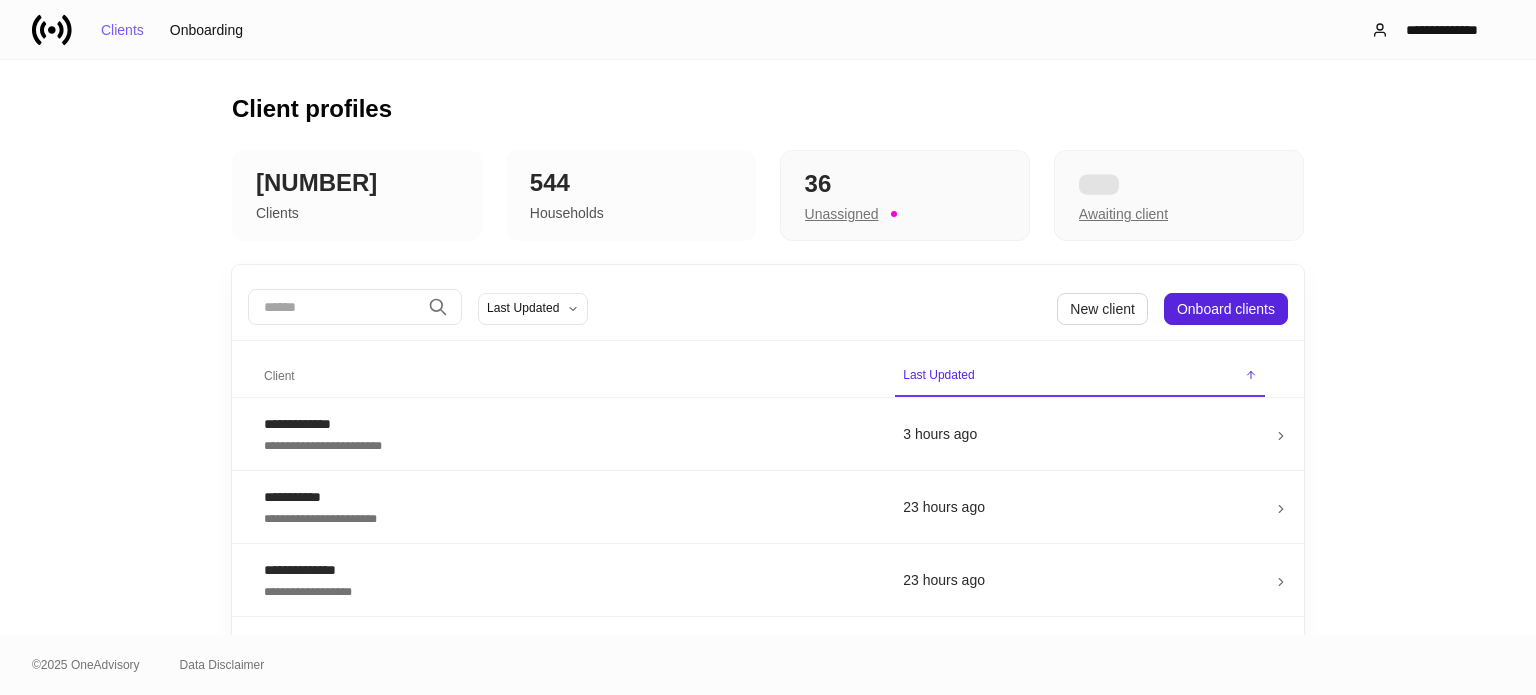 click at bounding box center (334, 307) 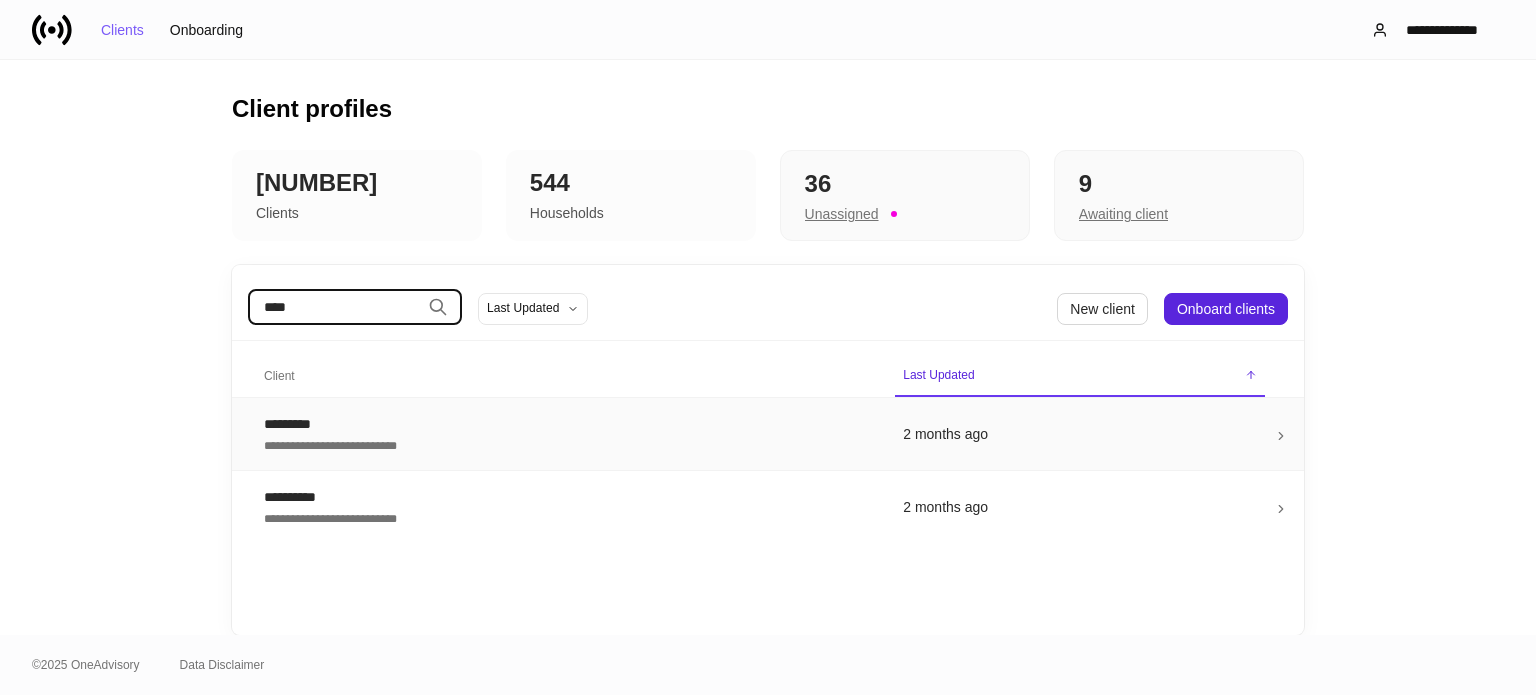 type on "****" 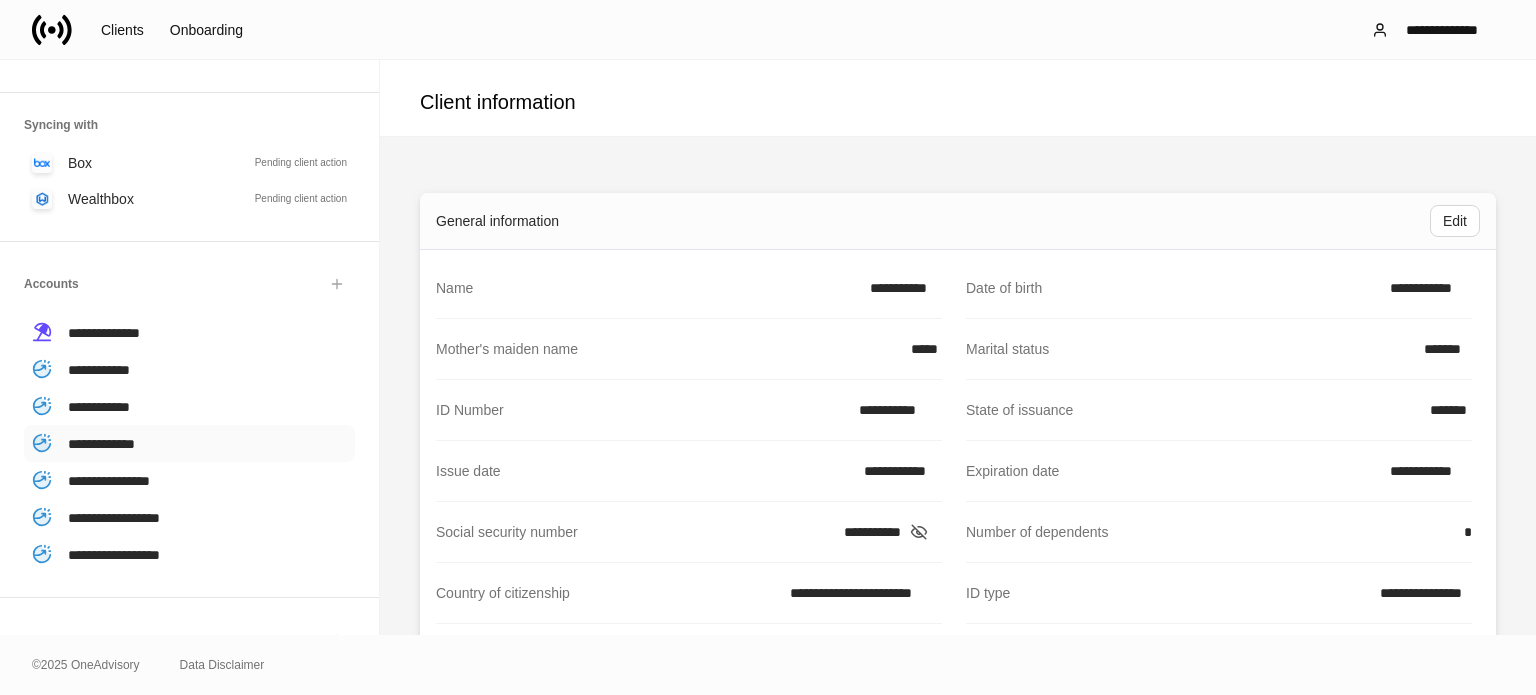 scroll, scrollTop: 400, scrollLeft: 0, axis: vertical 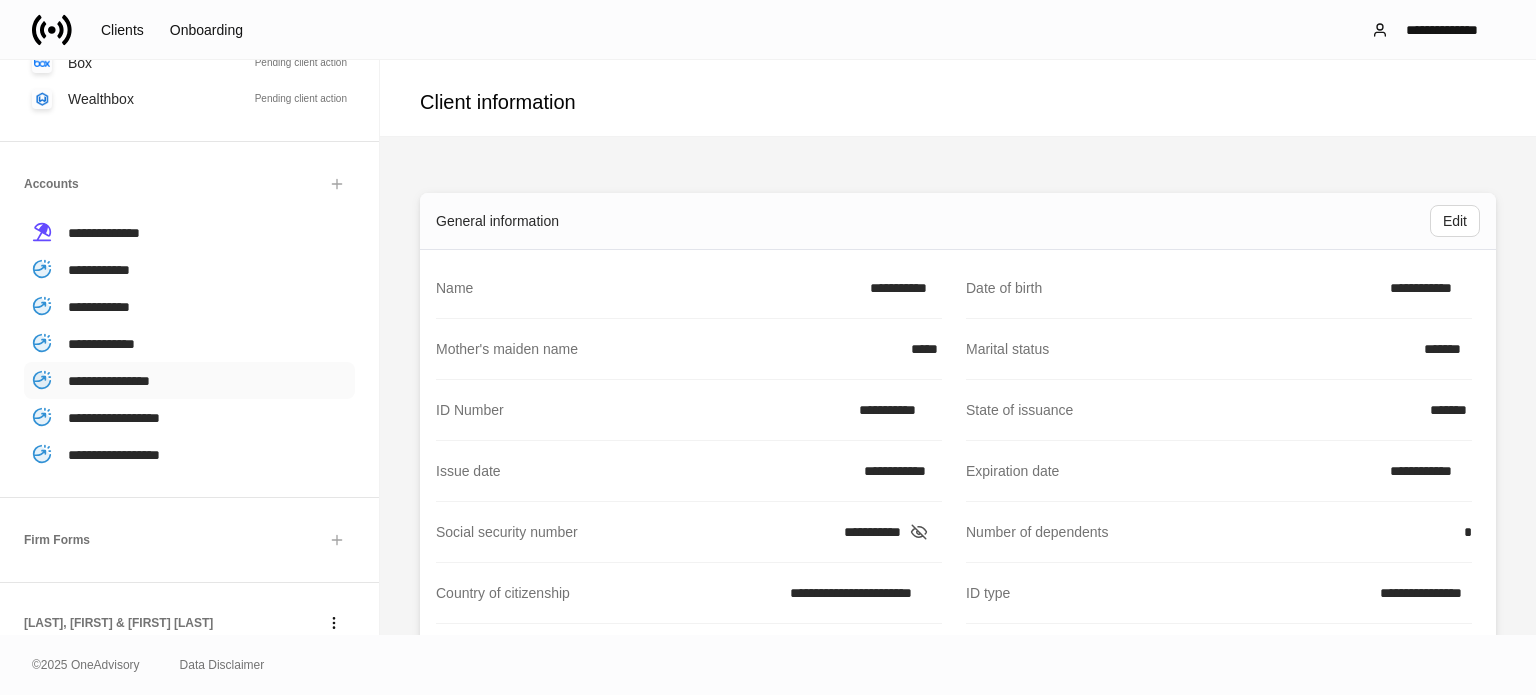 click on "**********" at bounding box center [189, 380] 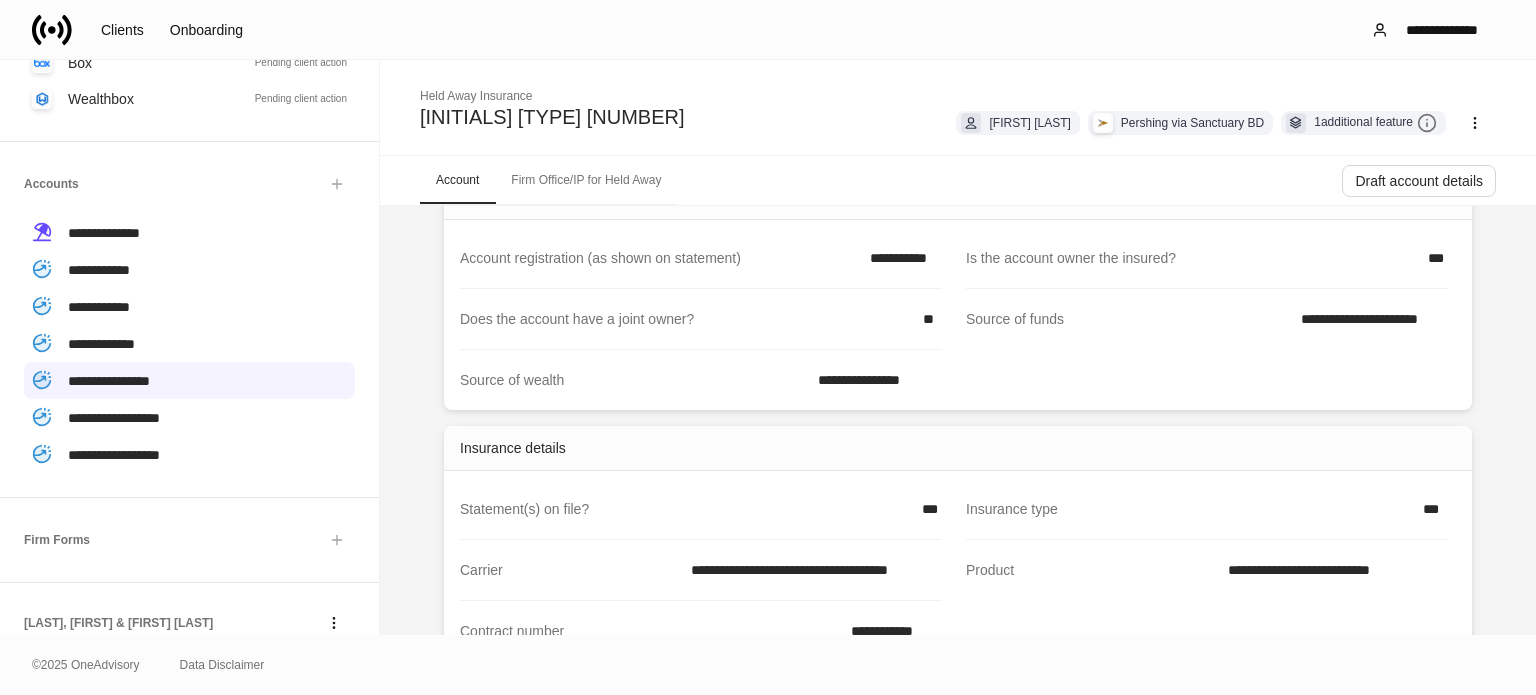 scroll, scrollTop: 118, scrollLeft: 0, axis: vertical 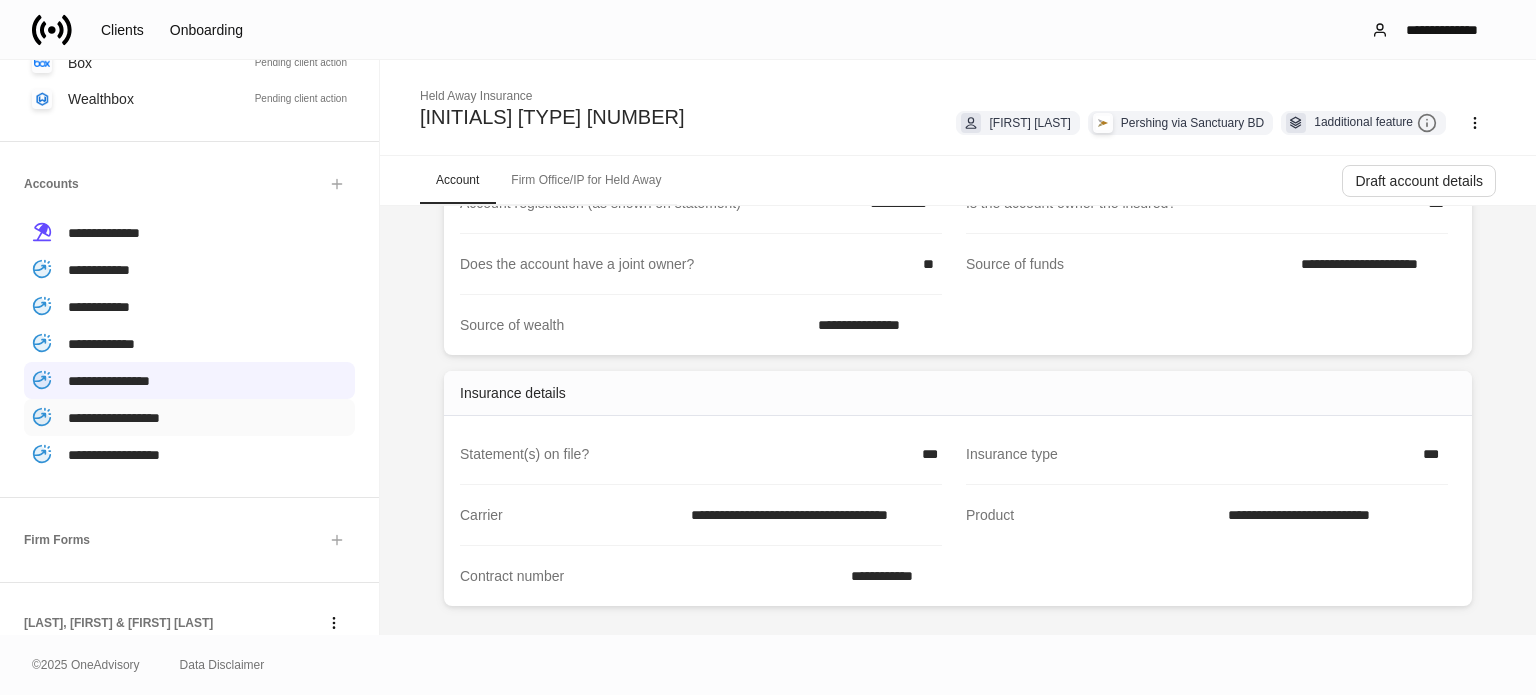 click on "**********" at bounding box center (189, 417) 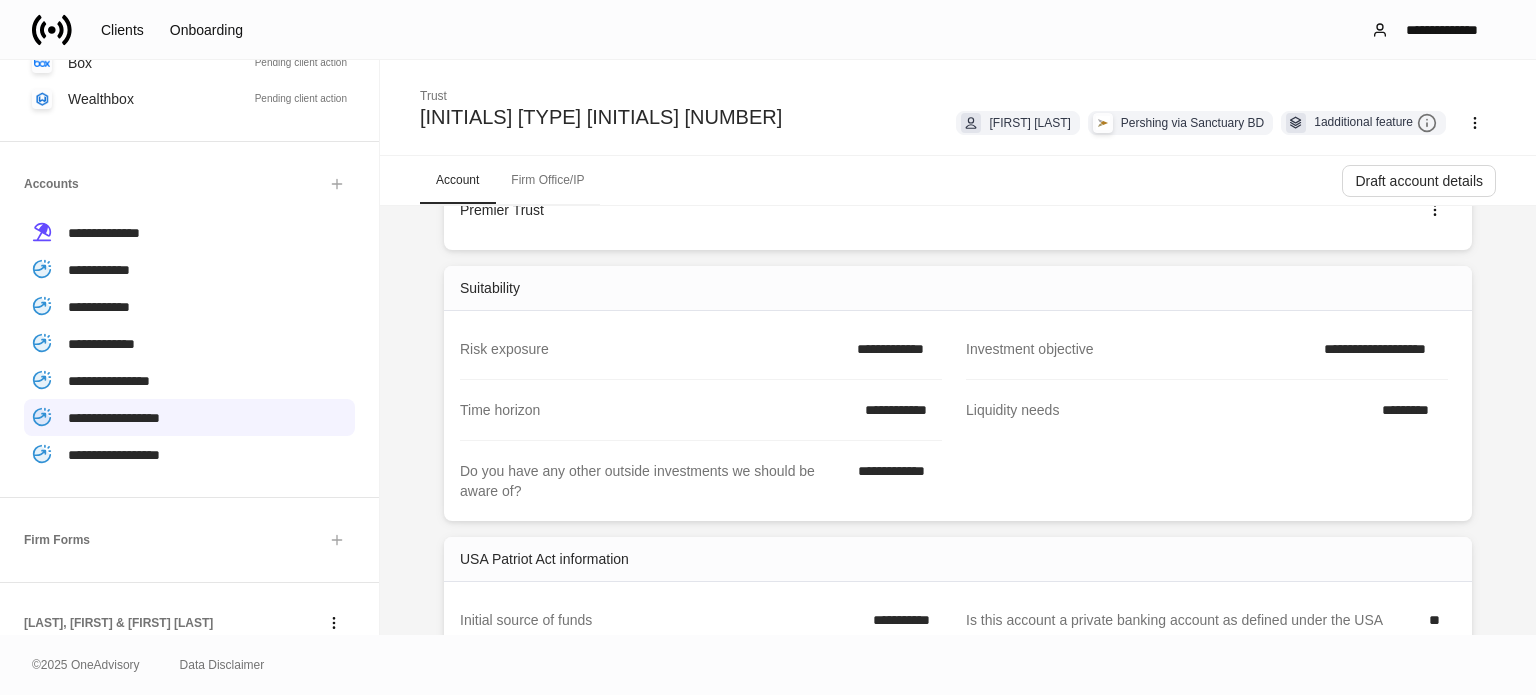 scroll, scrollTop: 1060, scrollLeft: 0, axis: vertical 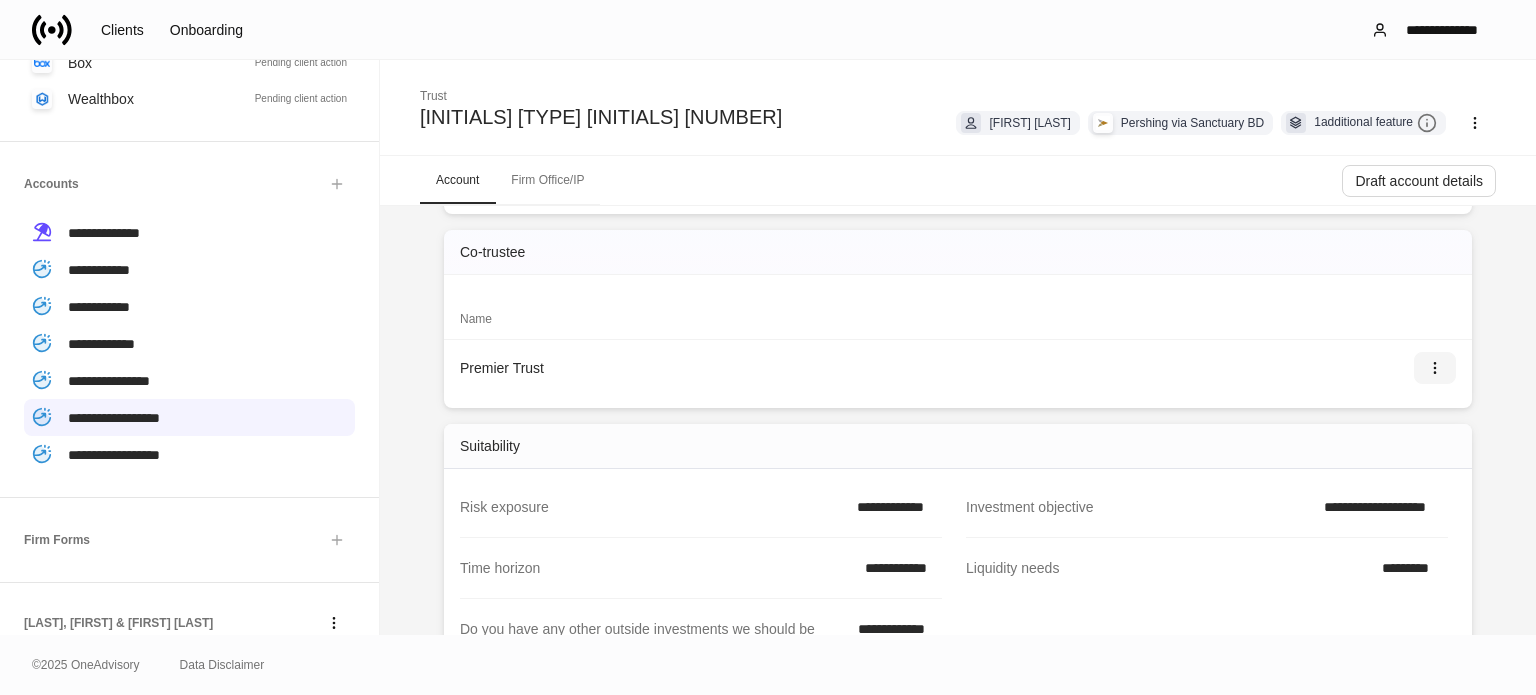 click 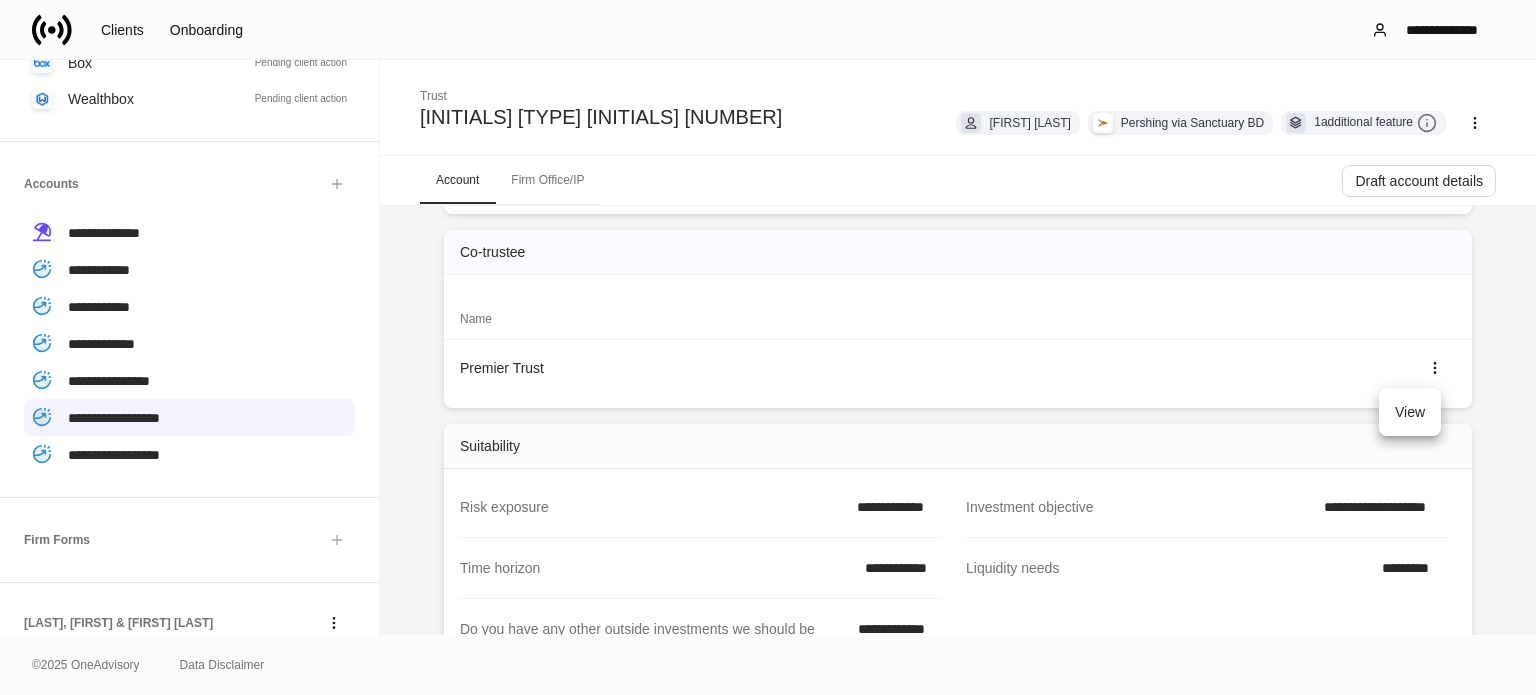click on "View" at bounding box center [1410, 412] 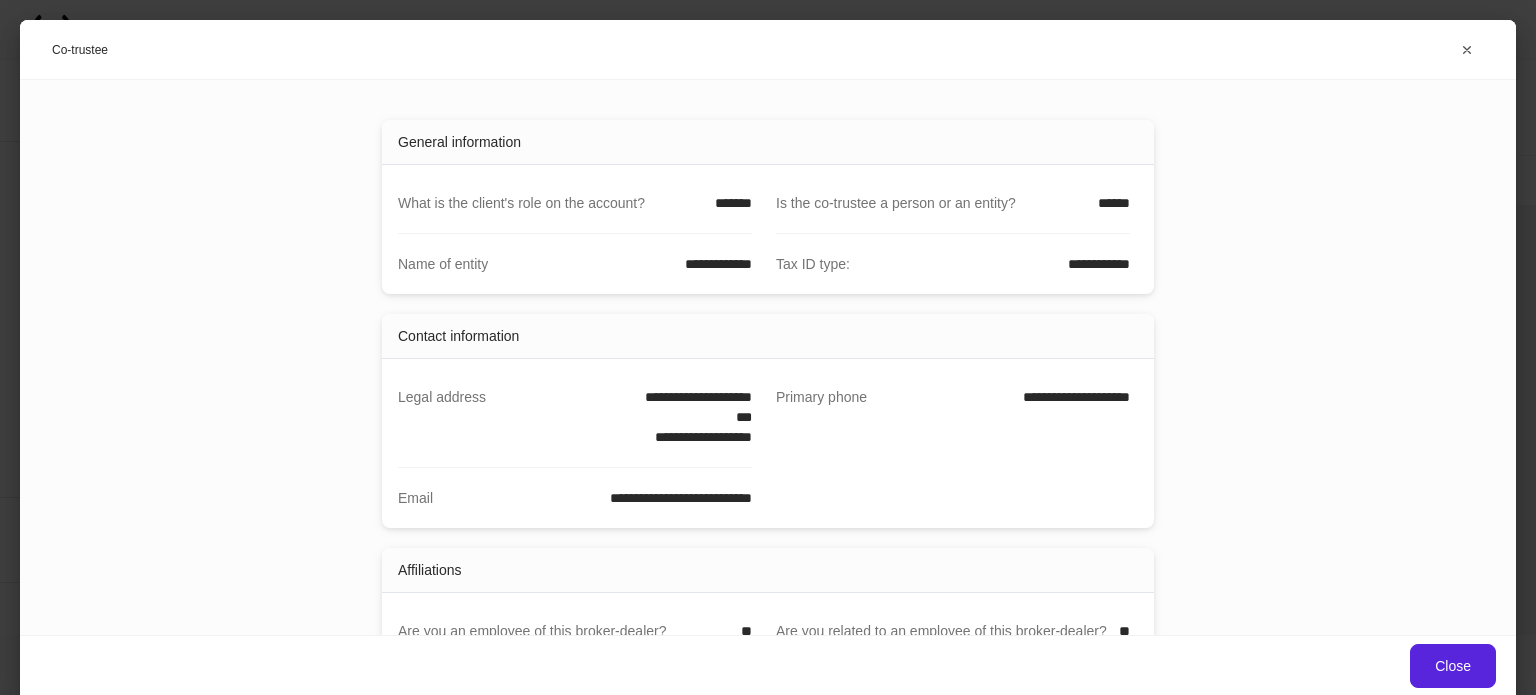 scroll, scrollTop: 0, scrollLeft: 0, axis: both 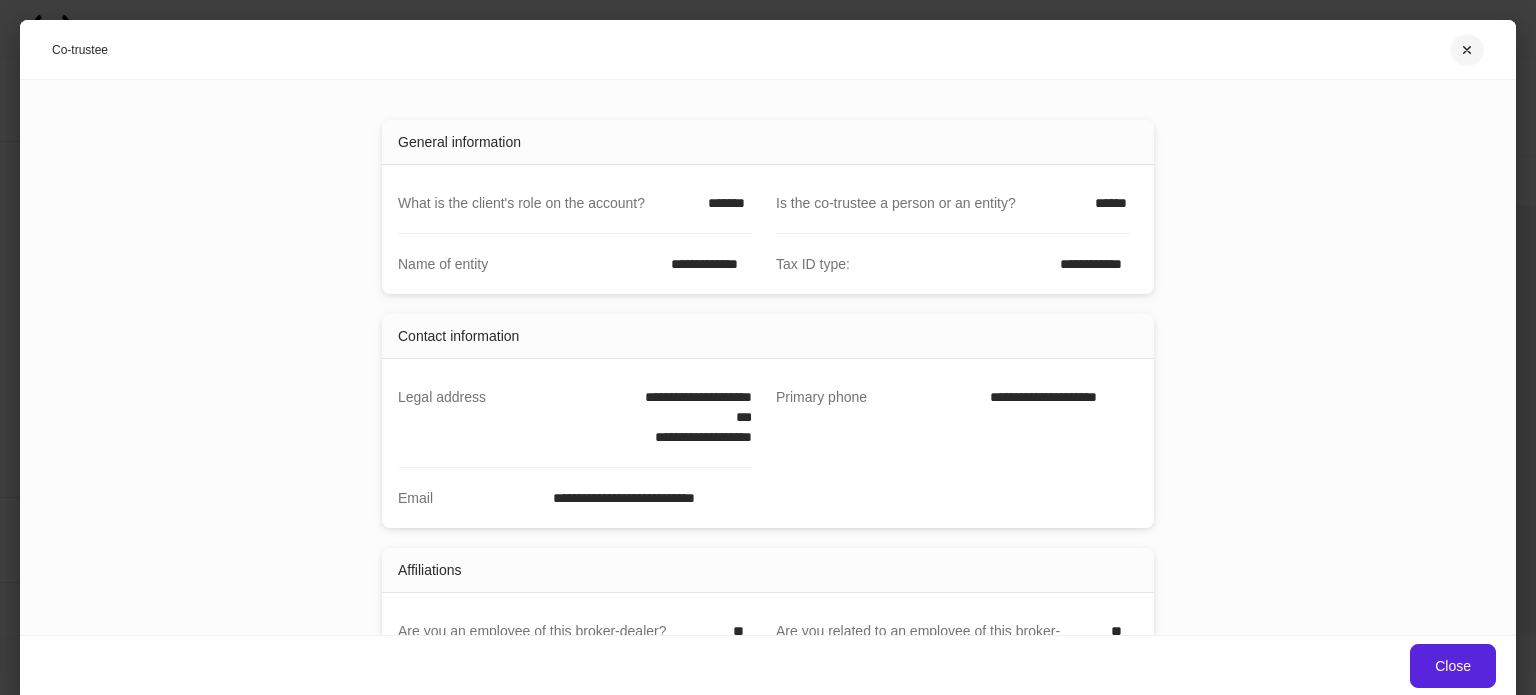 click 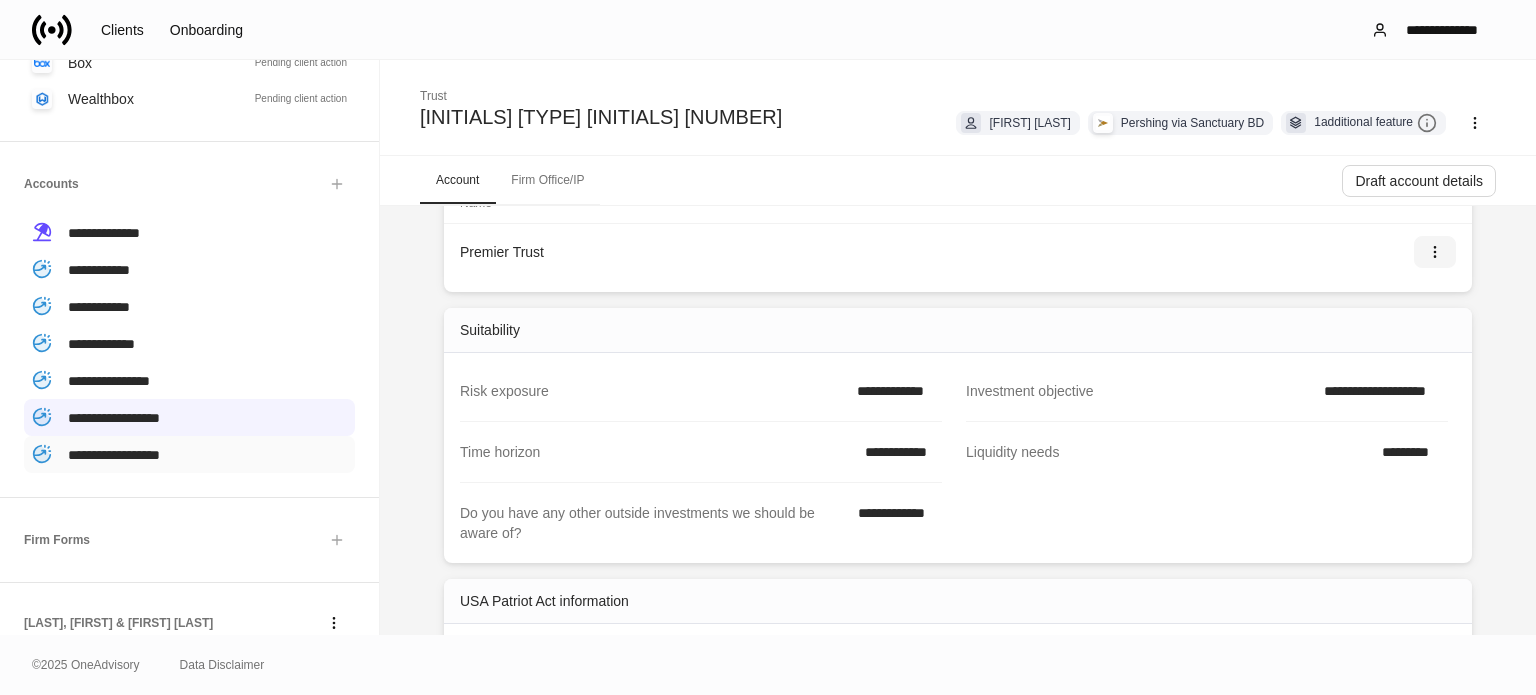 scroll, scrollTop: 1304, scrollLeft: 0, axis: vertical 